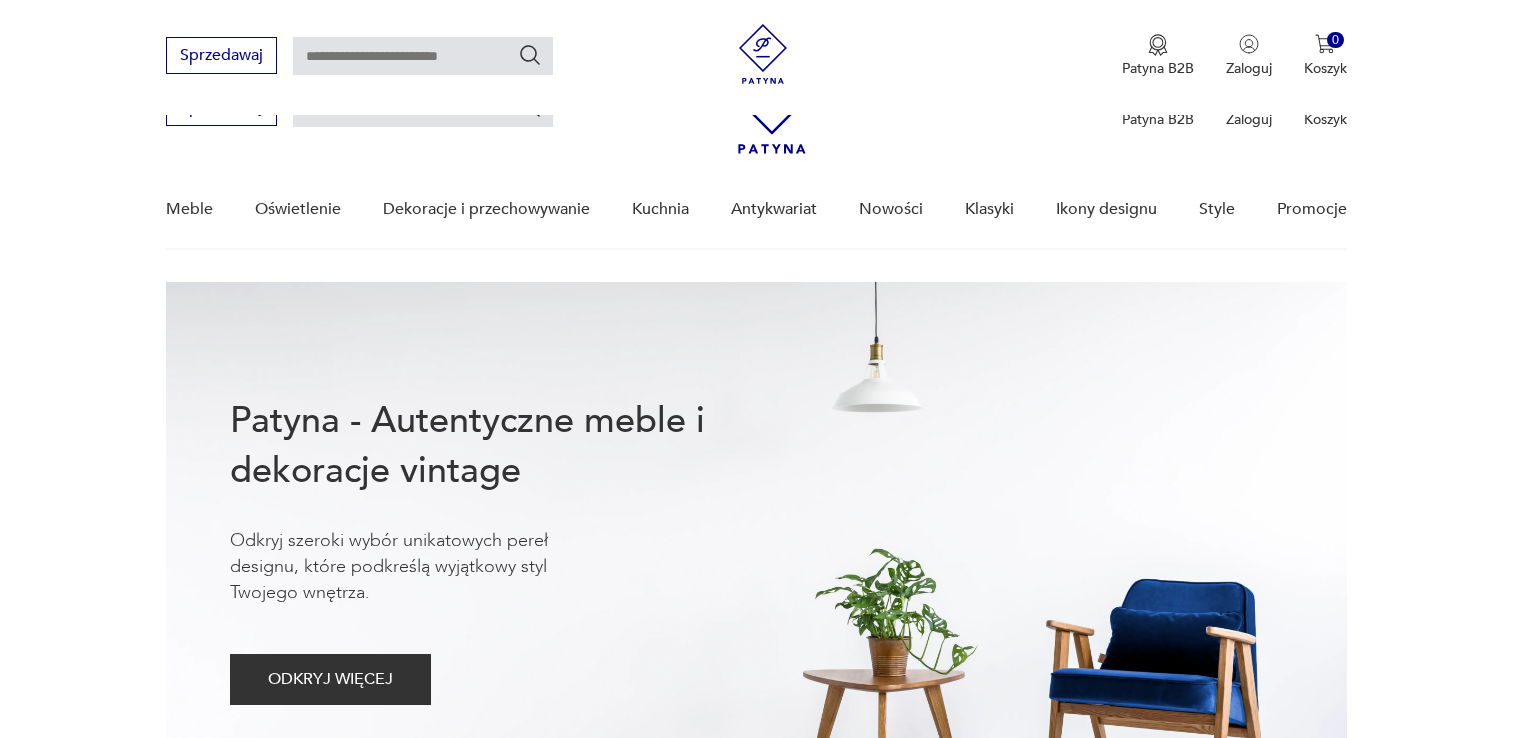 scroll, scrollTop: 300, scrollLeft: 0, axis: vertical 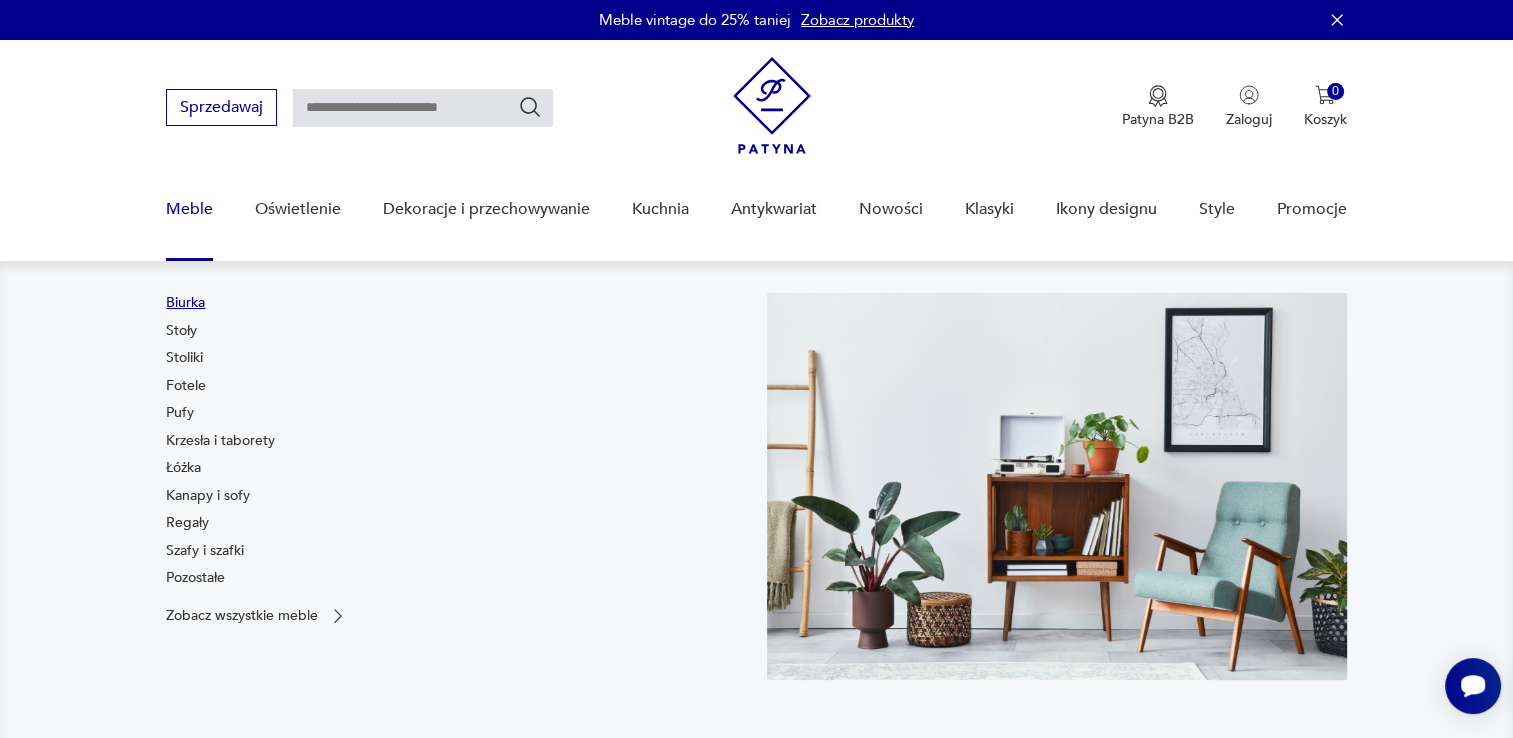 click on "Biurka" at bounding box center [185, 303] 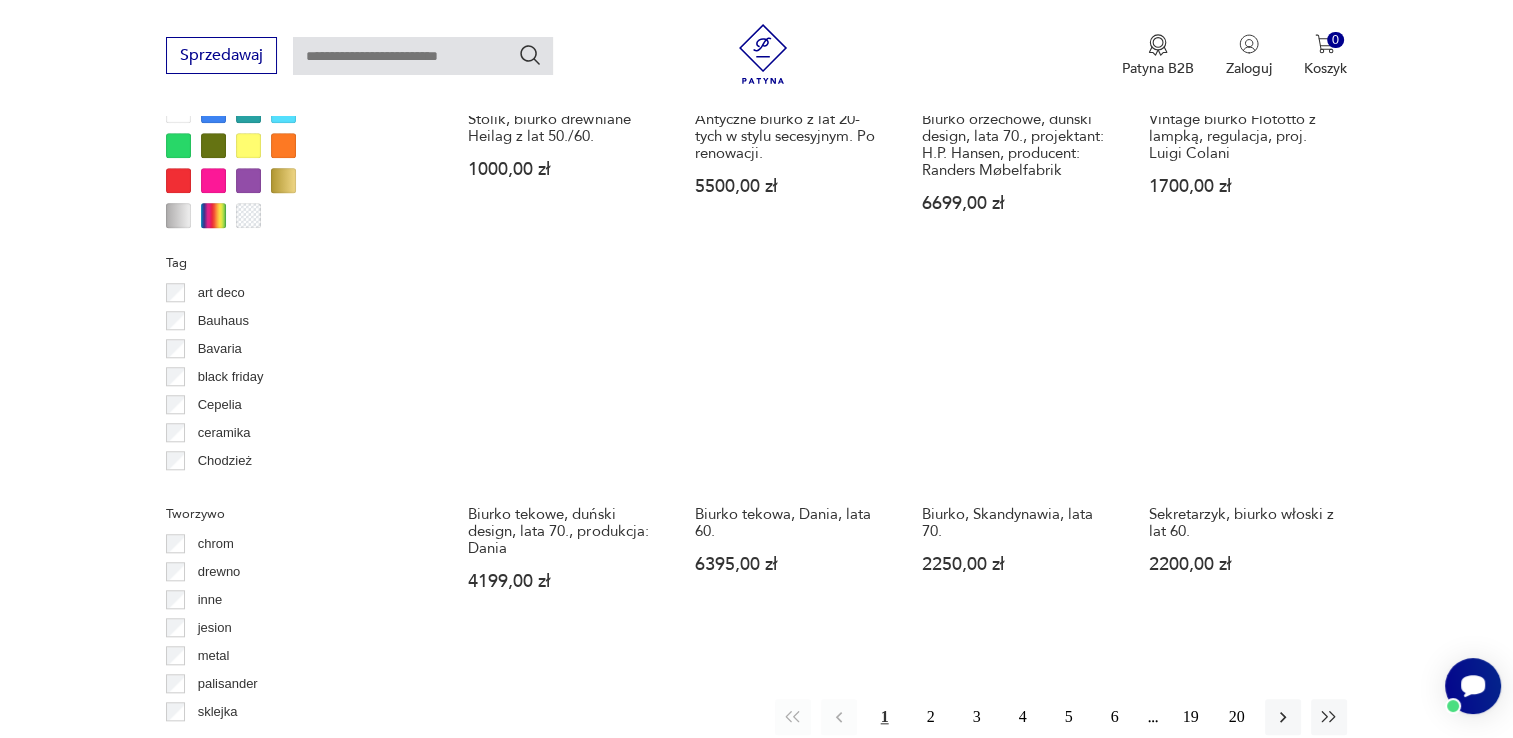 scroll, scrollTop: 1829, scrollLeft: 0, axis: vertical 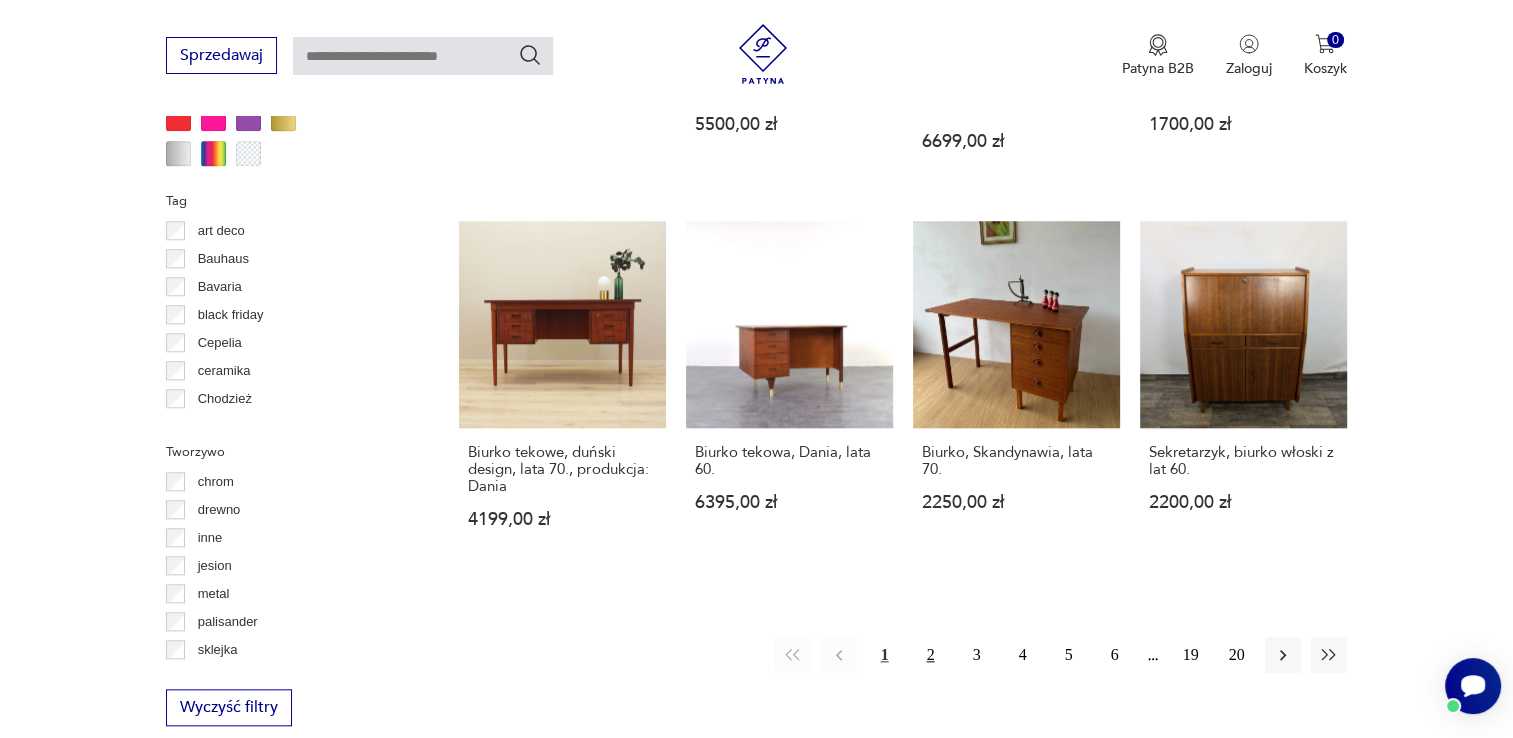 click on "2" at bounding box center [931, 655] 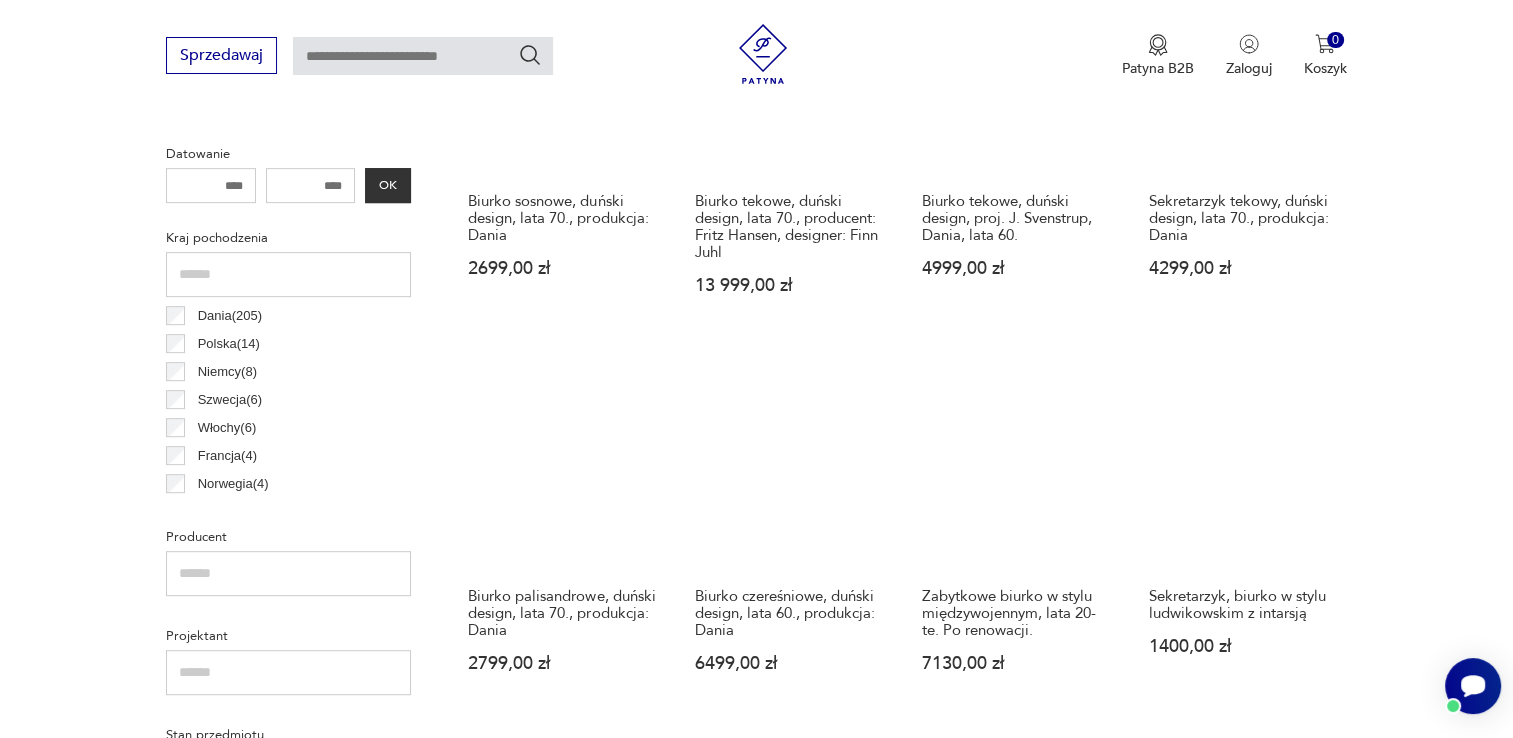 scroll, scrollTop: 1030, scrollLeft: 0, axis: vertical 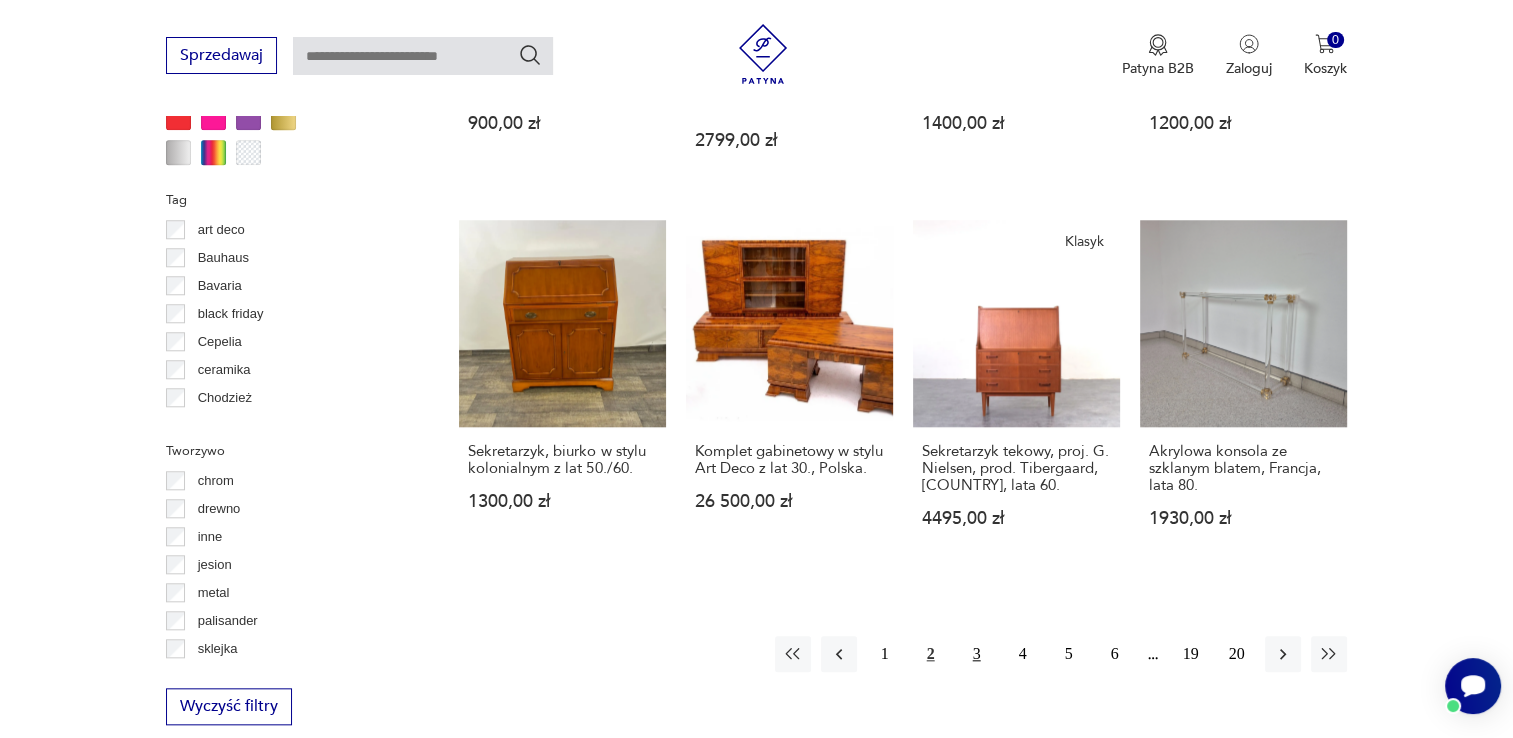click on "3" at bounding box center [977, 654] 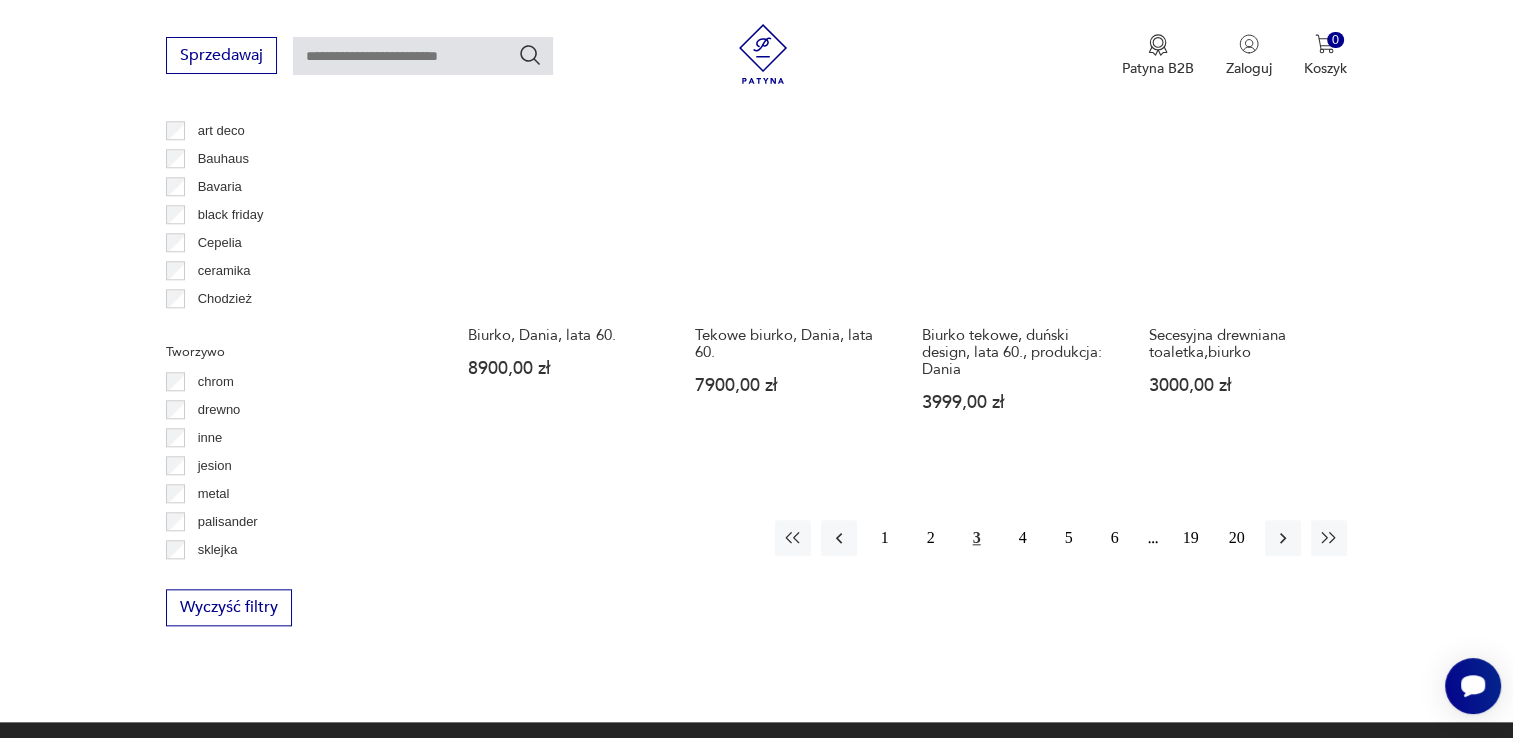 scroll, scrollTop: 1930, scrollLeft: 0, axis: vertical 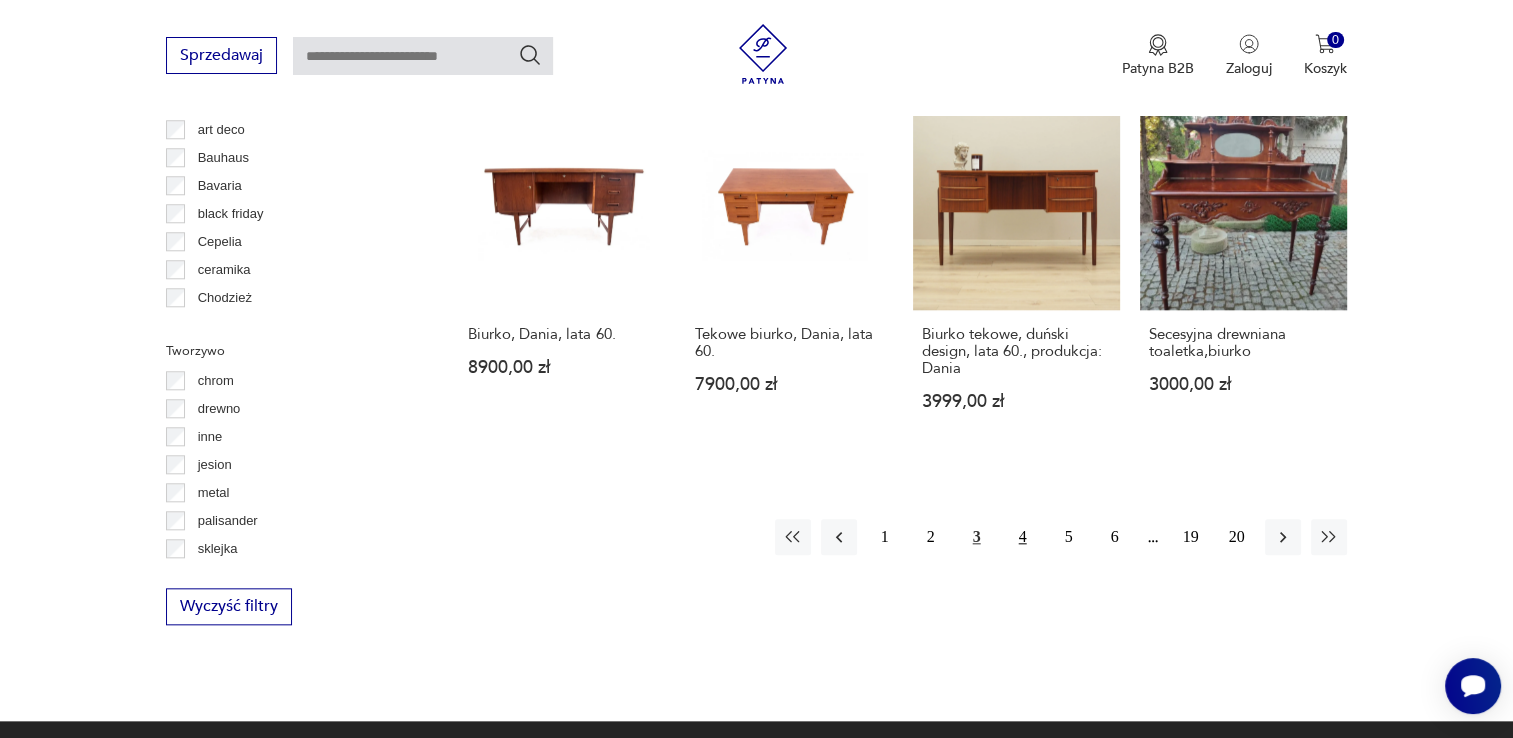 click on "4" at bounding box center (1023, 537) 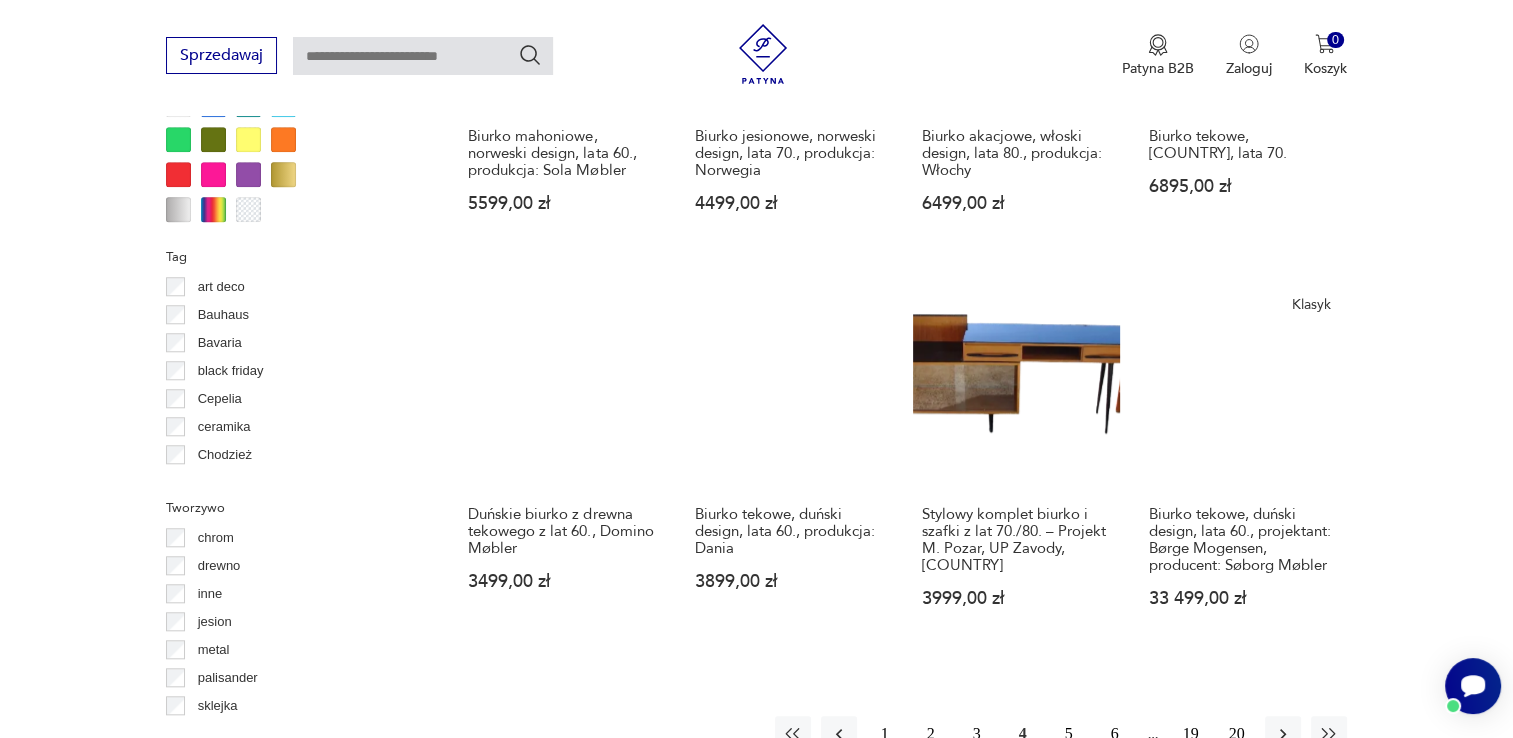scroll, scrollTop: 1830, scrollLeft: 0, axis: vertical 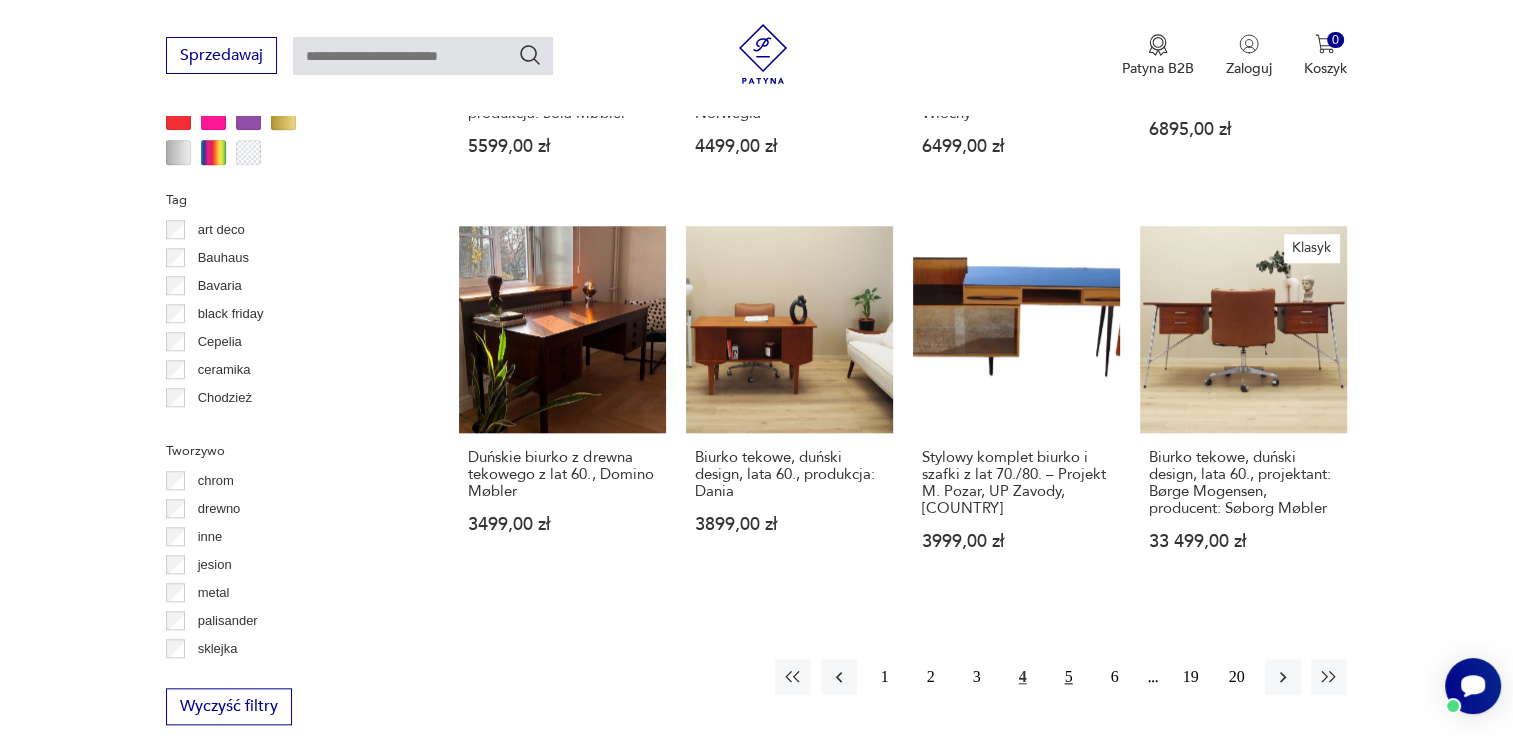 click on "5" at bounding box center [1069, 677] 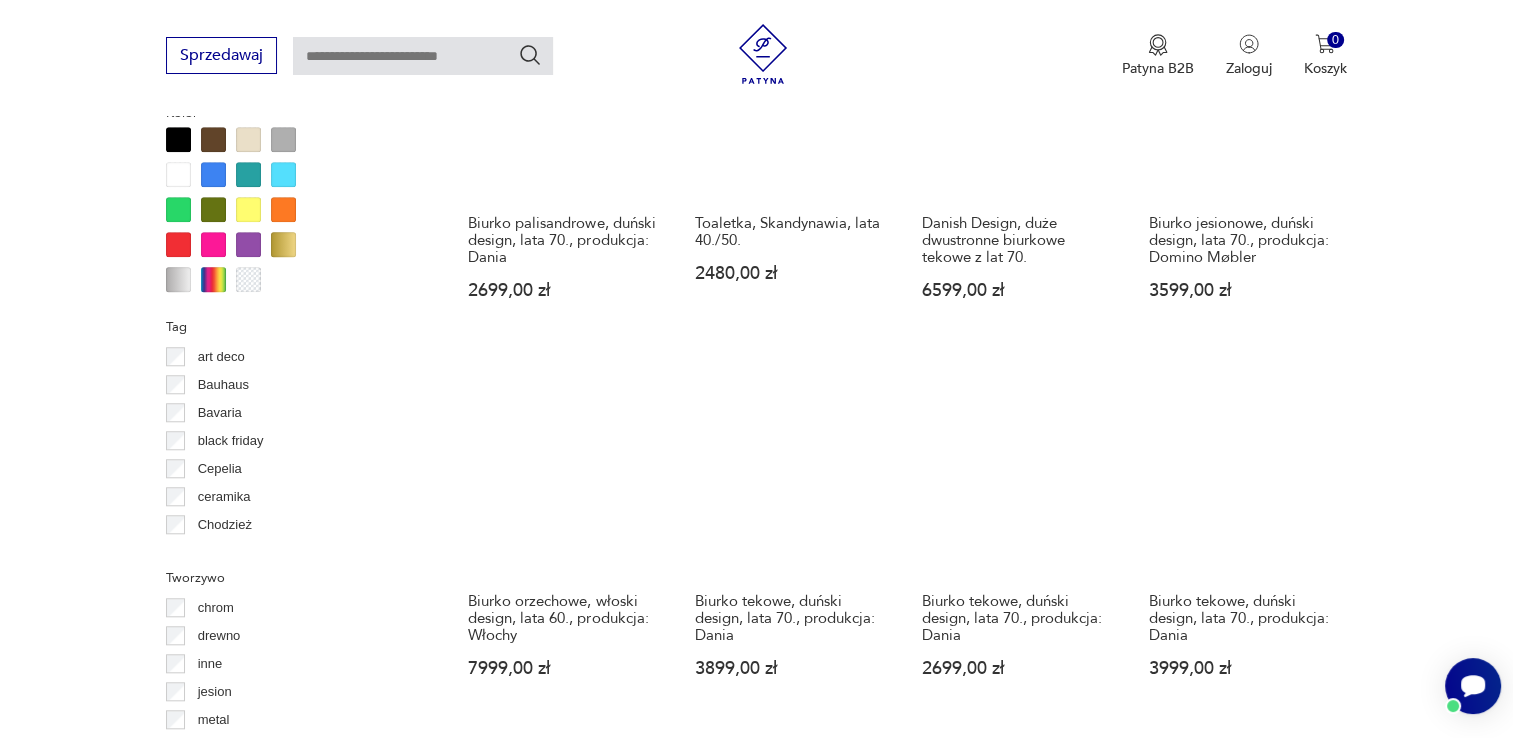 scroll, scrollTop: 1730, scrollLeft: 0, axis: vertical 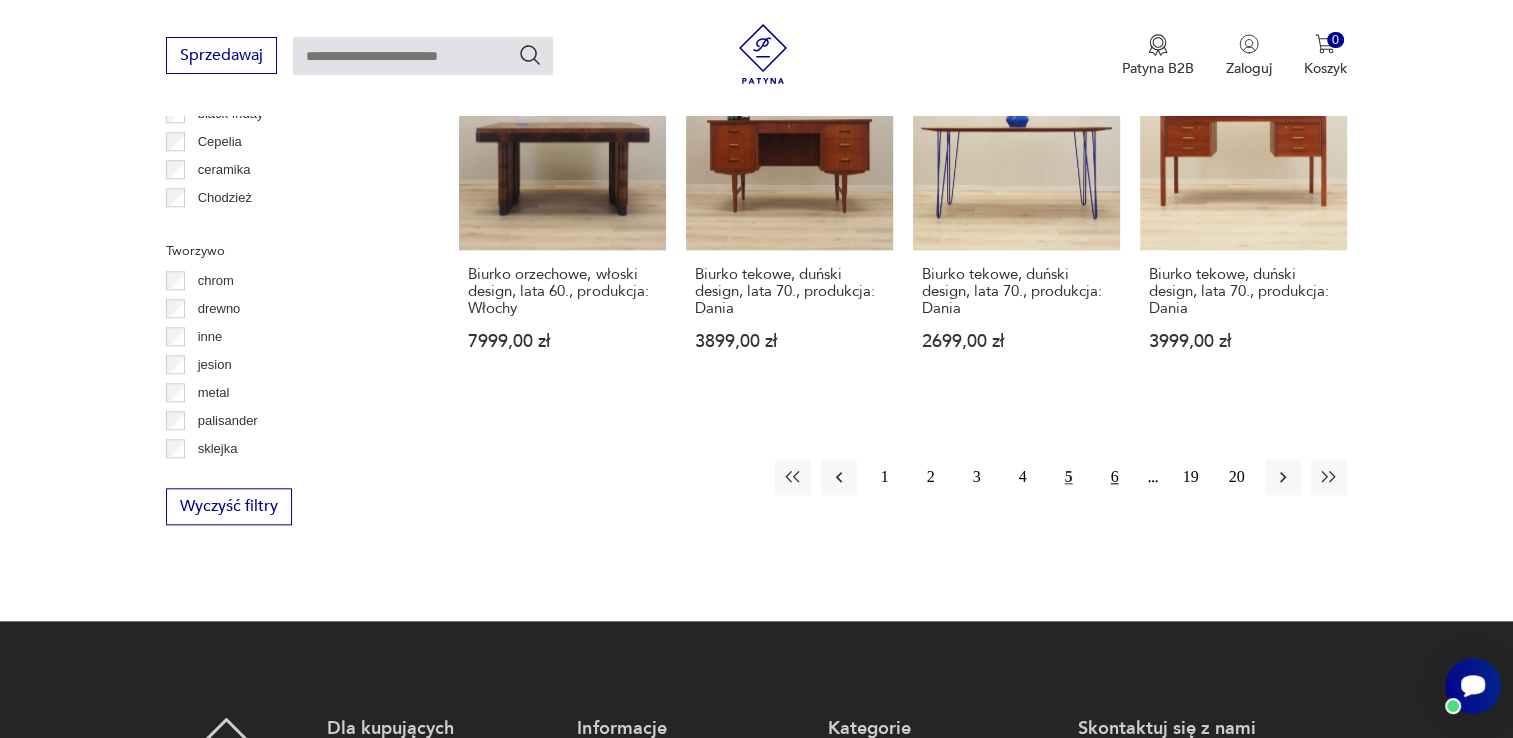click on "6" at bounding box center [1115, 477] 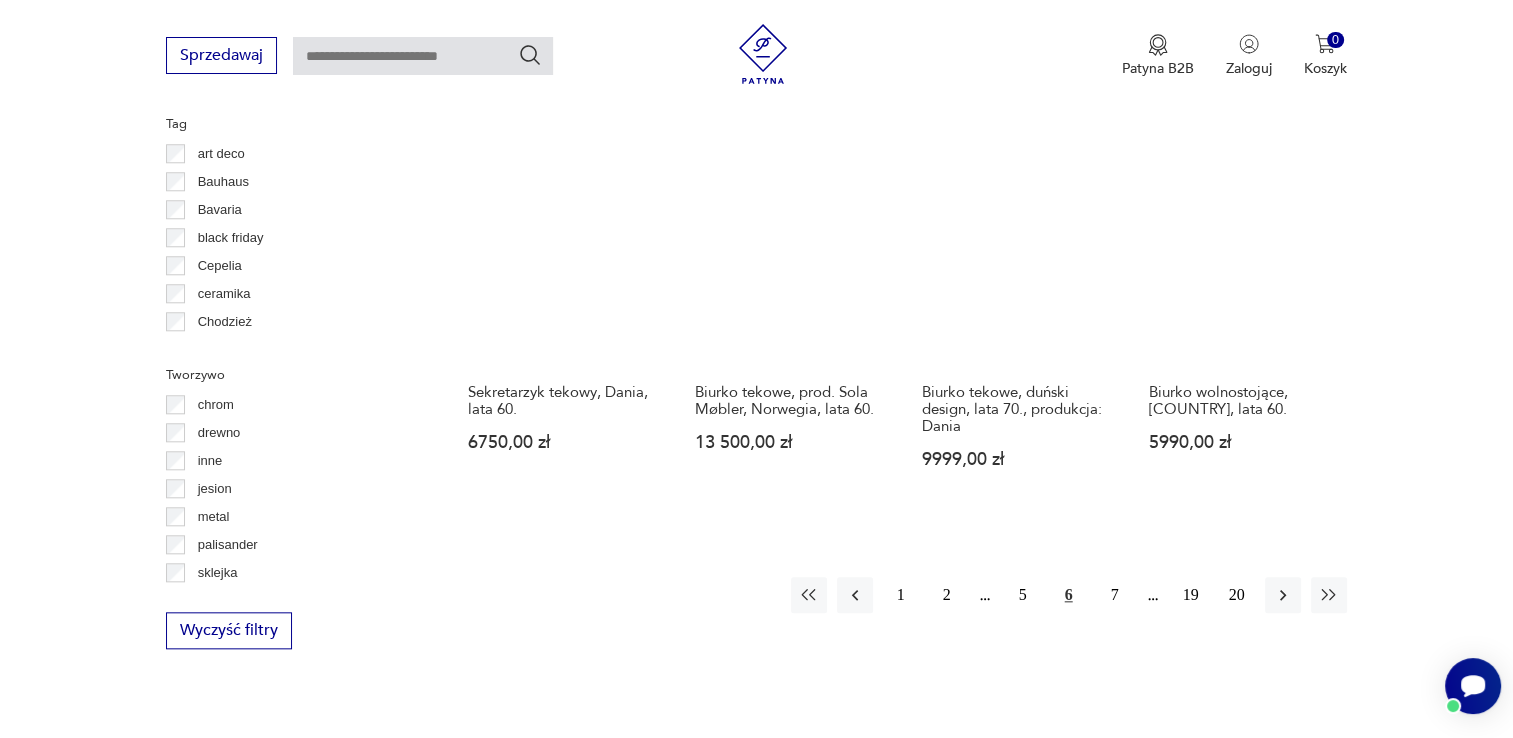 scroll, scrollTop: 2030, scrollLeft: 0, axis: vertical 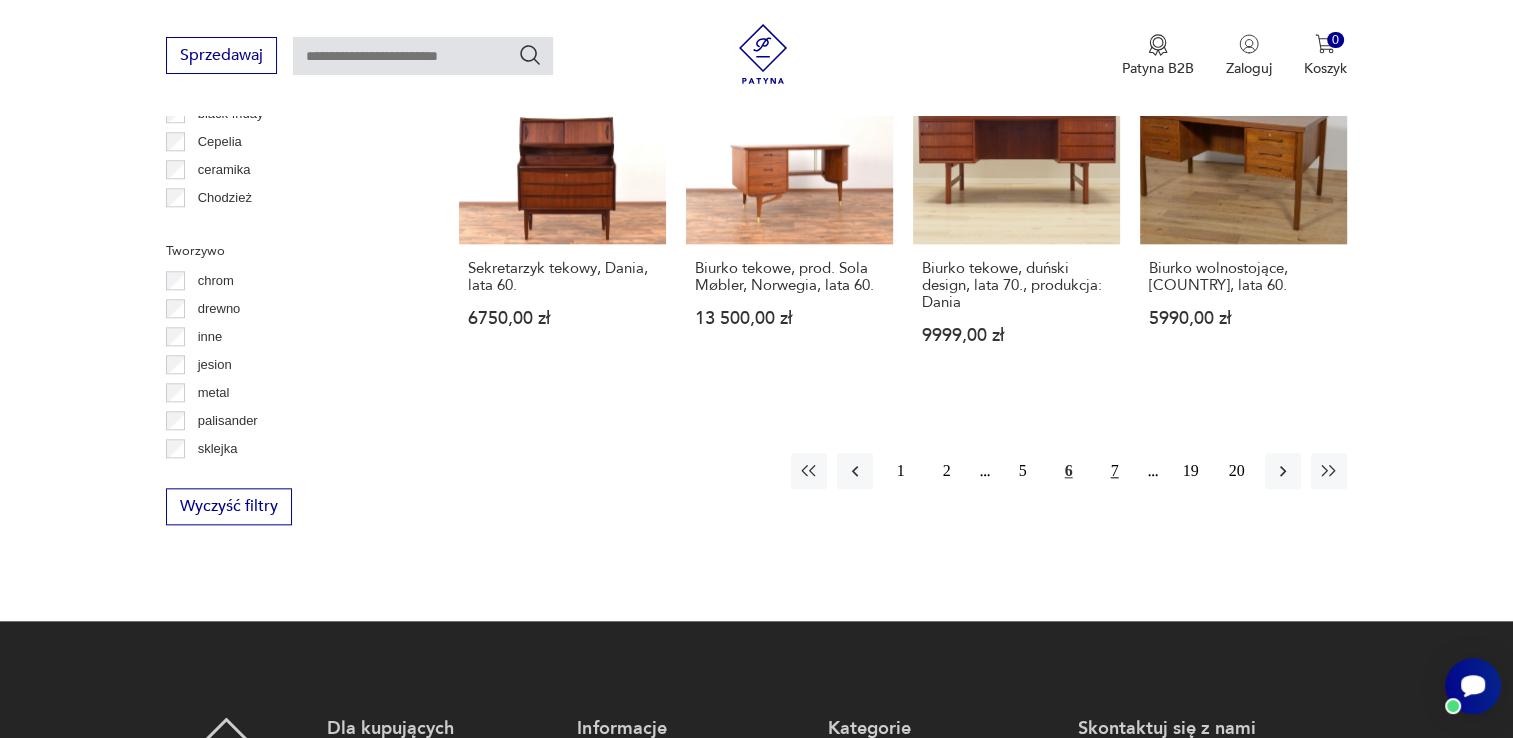 click on "7" at bounding box center [1115, 471] 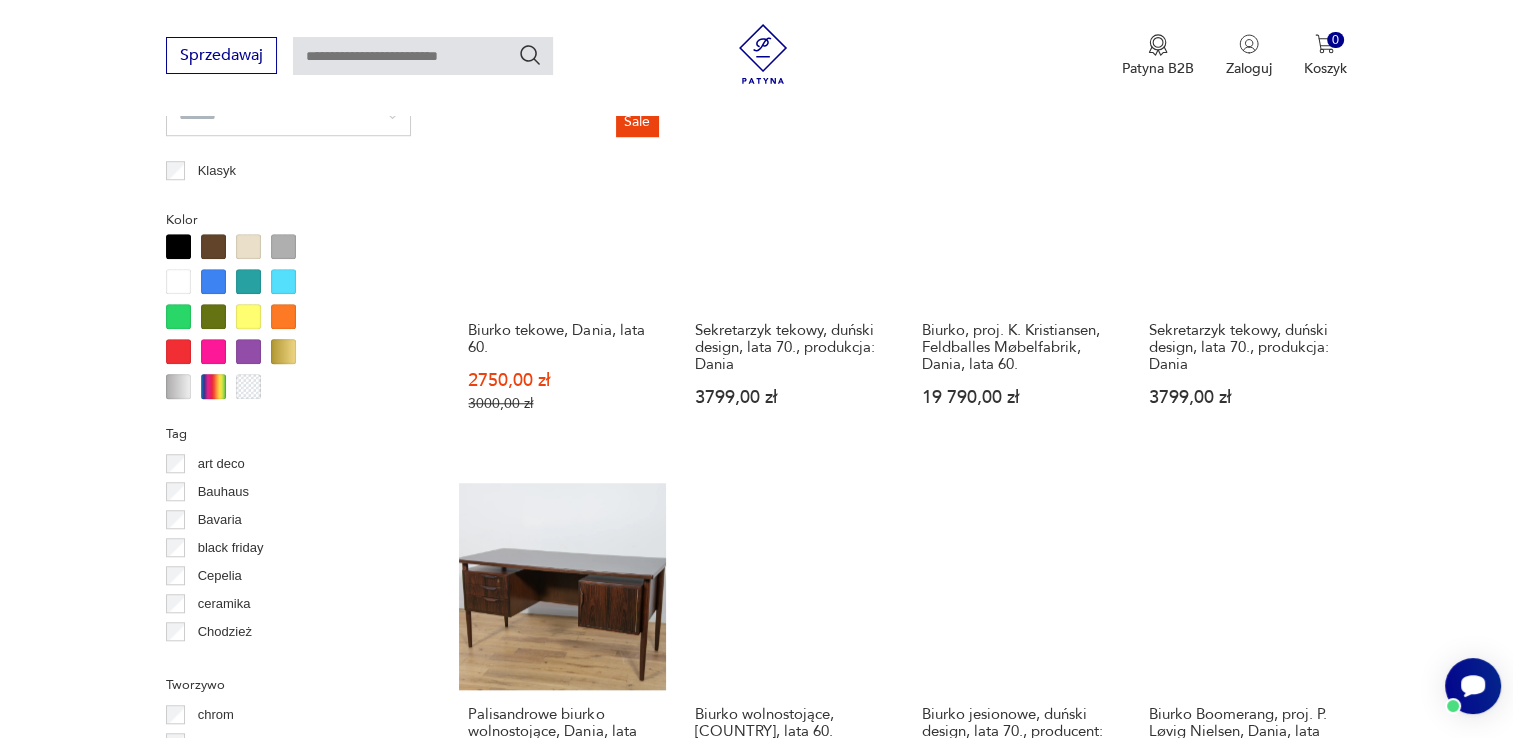 scroll, scrollTop: 1830, scrollLeft: 0, axis: vertical 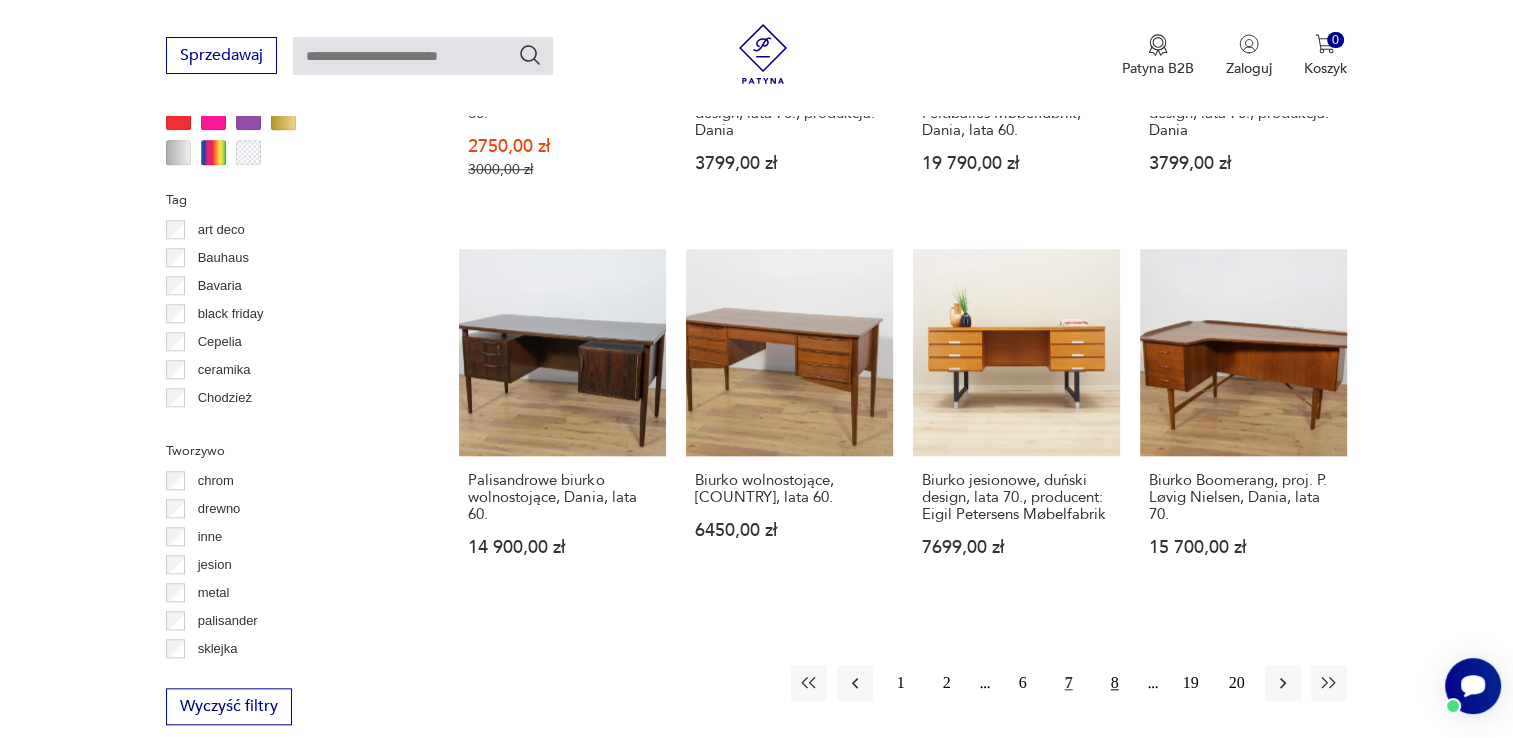 click on "8" at bounding box center (1115, 683) 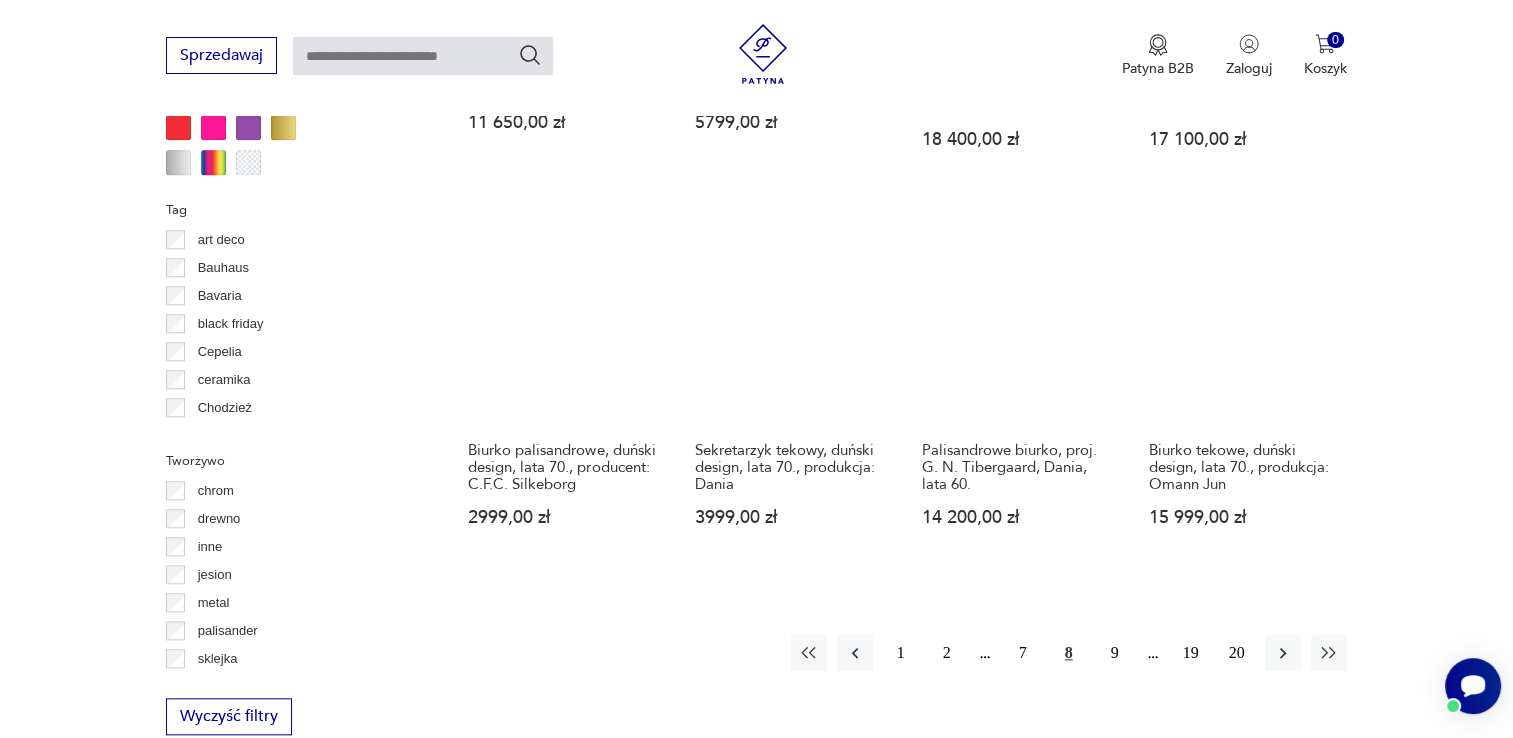 scroll, scrollTop: 1930, scrollLeft: 0, axis: vertical 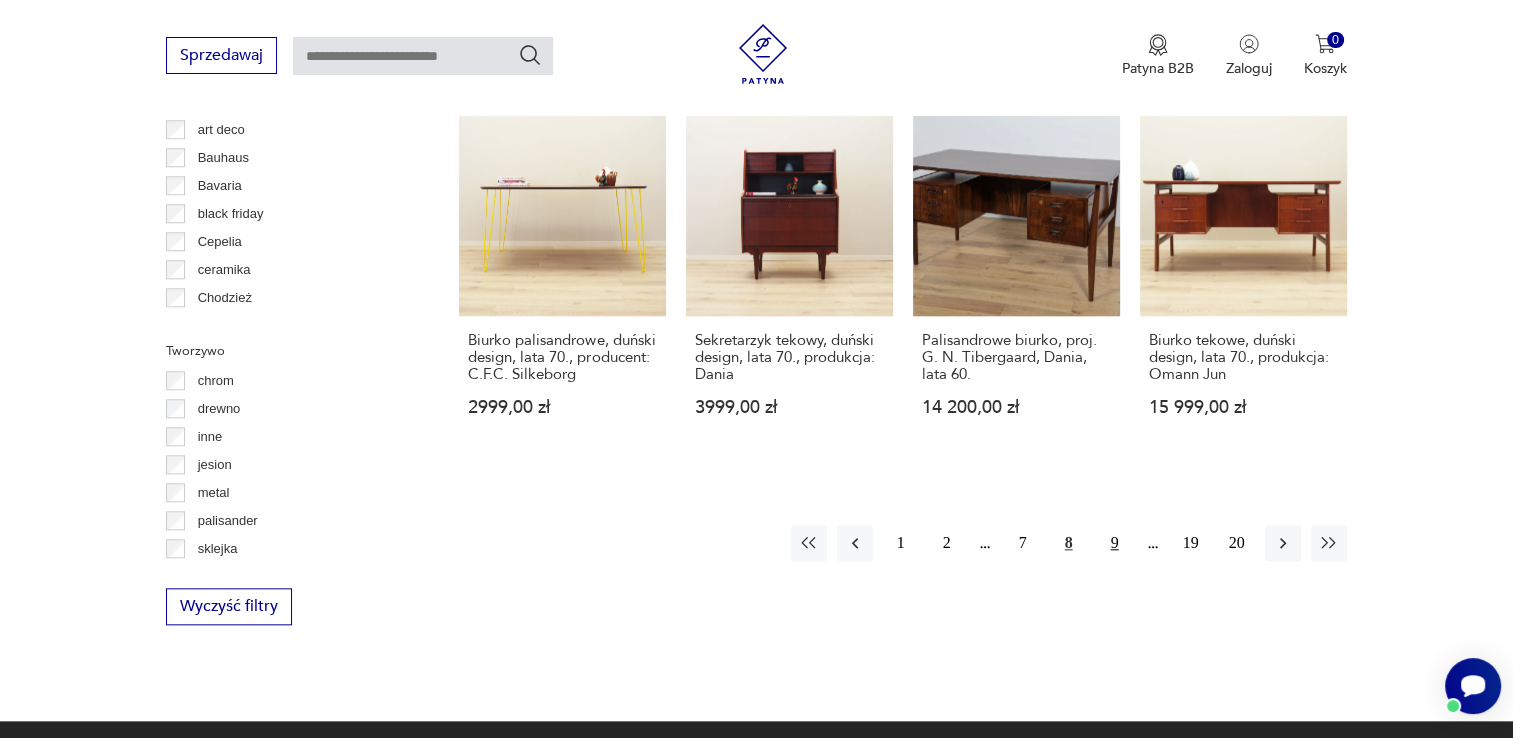 click on "9" at bounding box center (1115, 543) 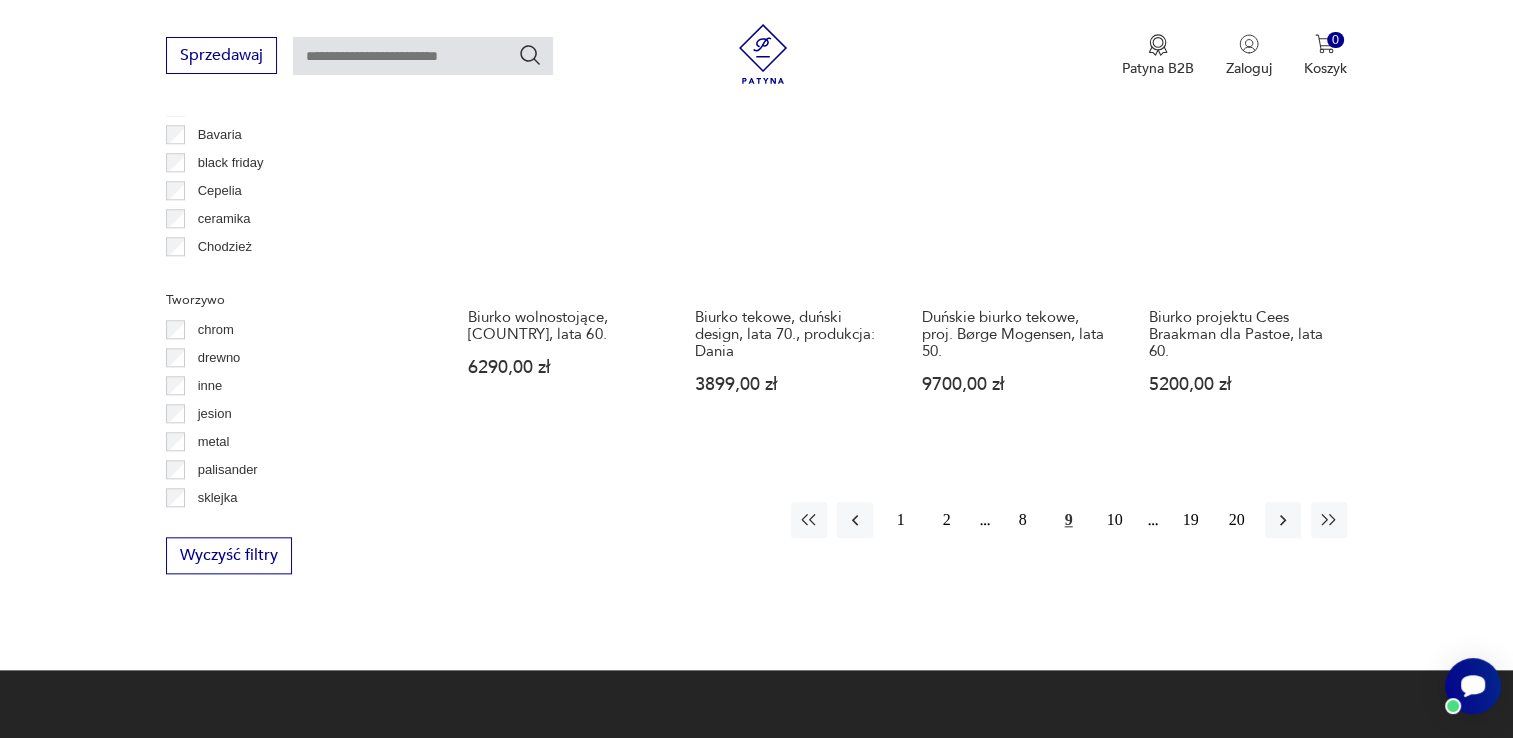 scroll, scrollTop: 2030, scrollLeft: 0, axis: vertical 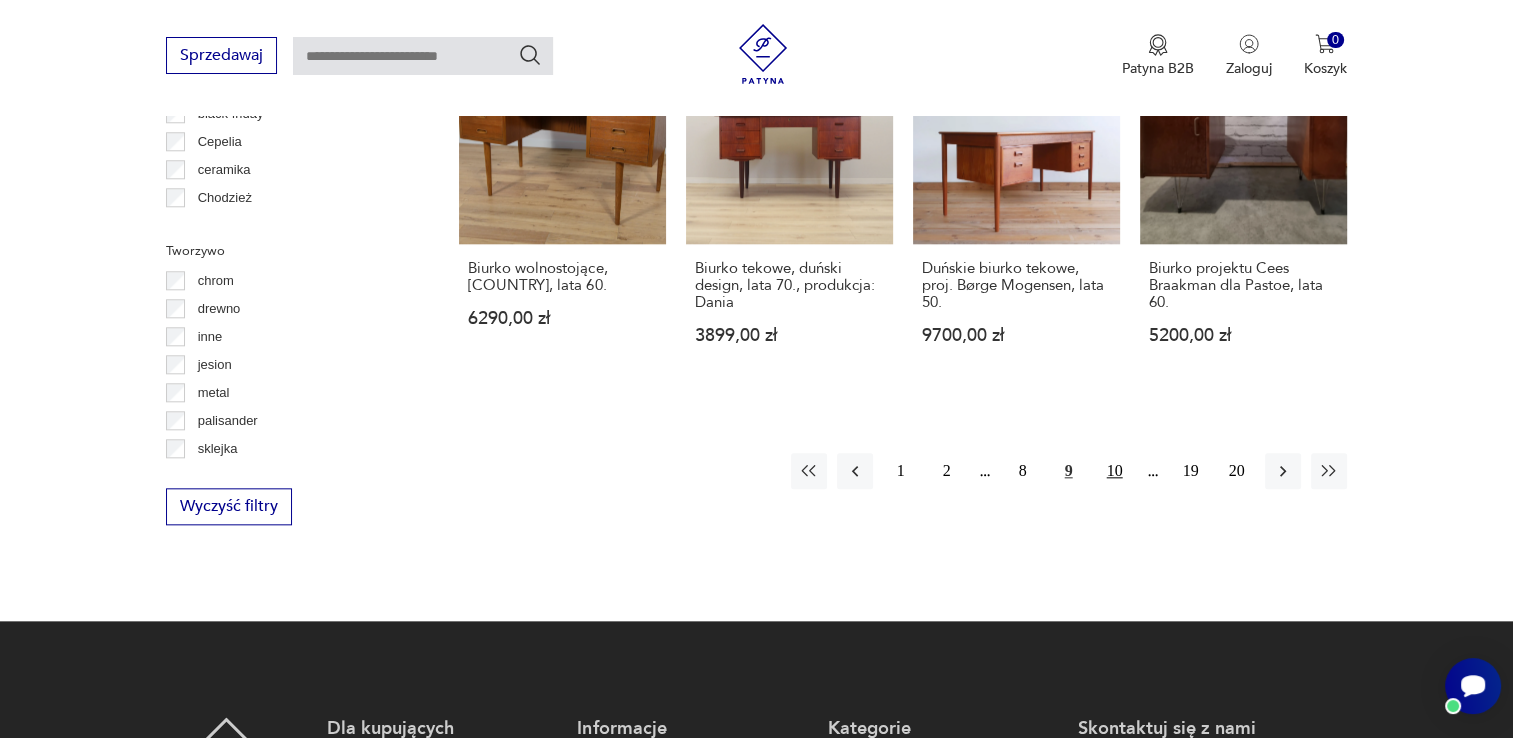 click on "10" at bounding box center [1115, 471] 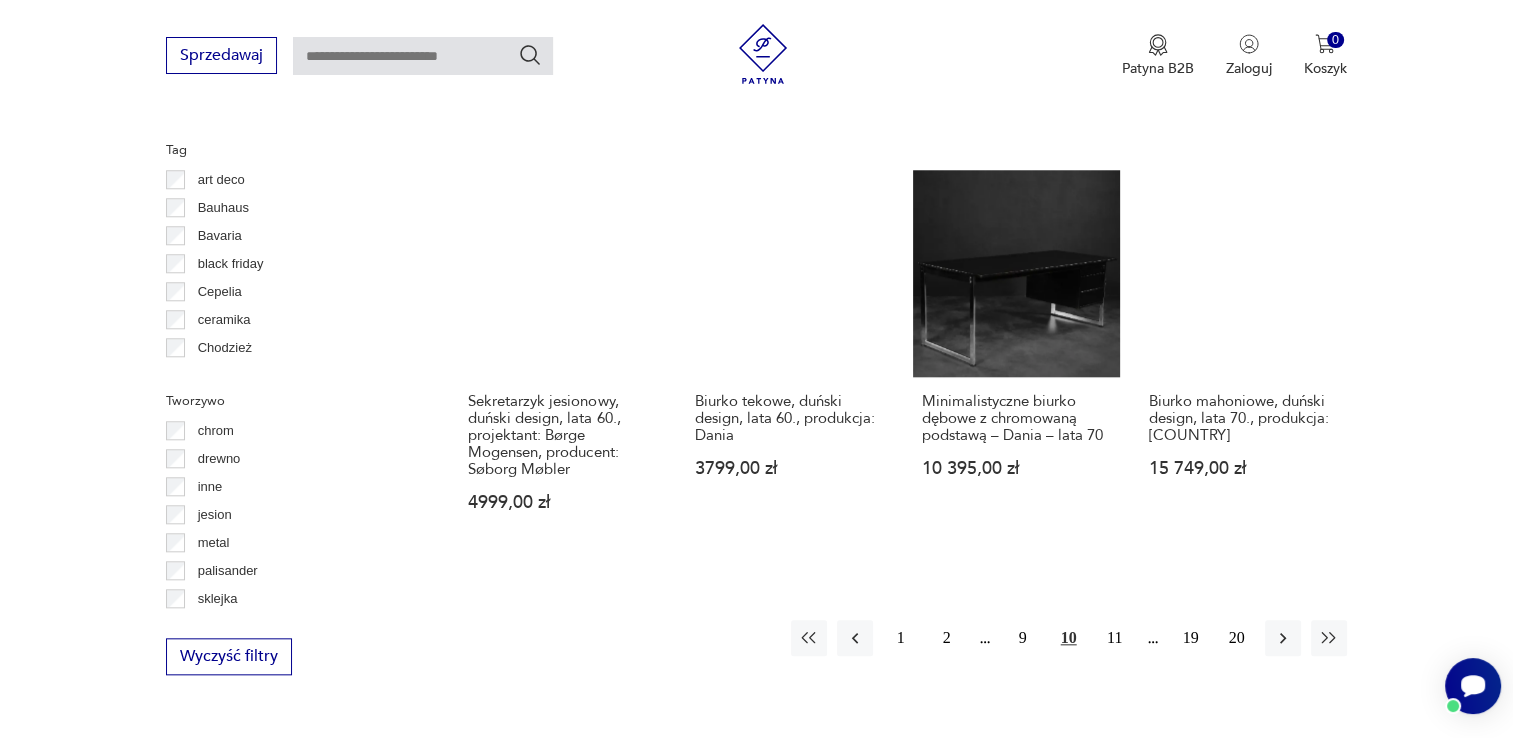 scroll, scrollTop: 2030, scrollLeft: 0, axis: vertical 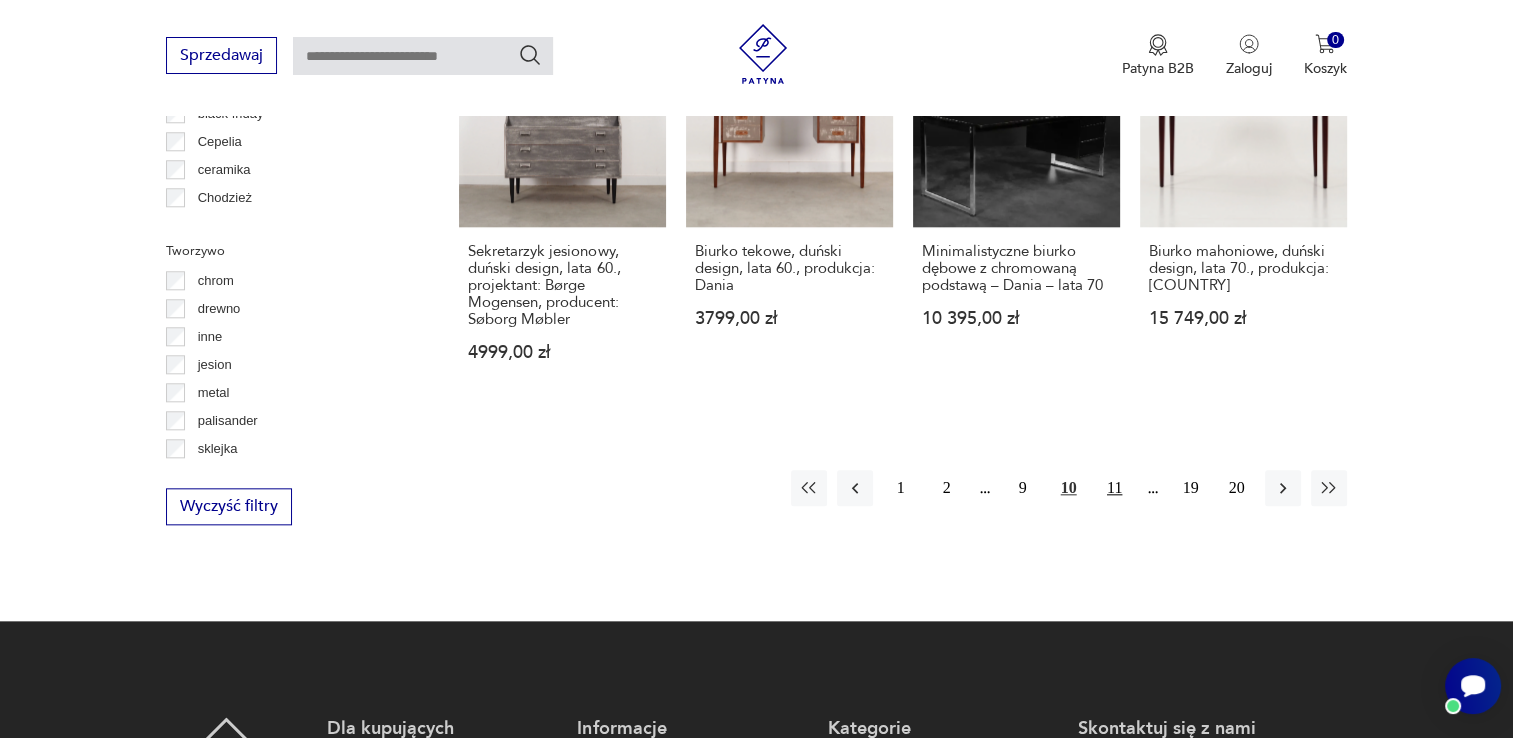 click on "11" at bounding box center (1115, 488) 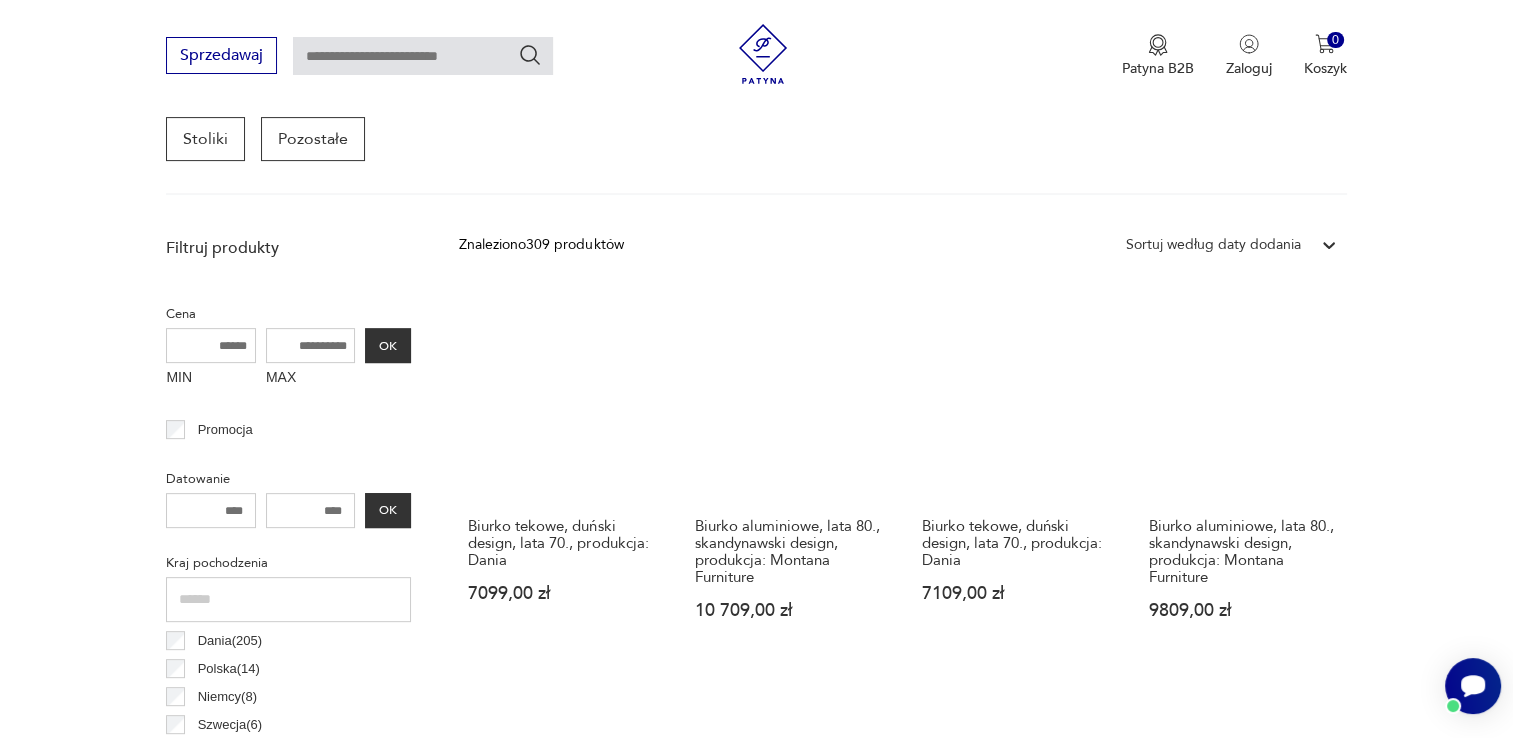 scroll, scrollTop: 630, scrollLeft: 0, axis: vertical 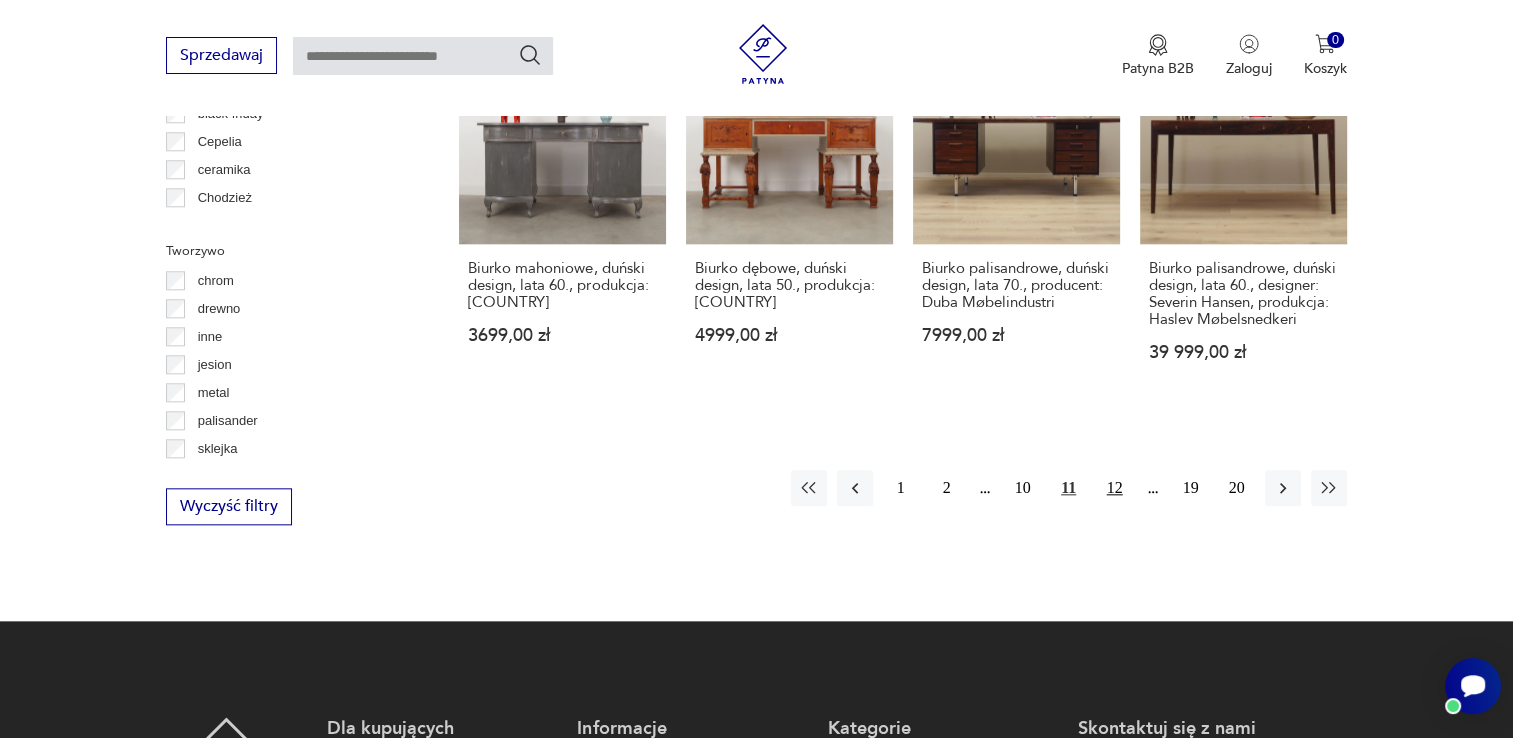 click on "12" at bounding box center (1115, 488) 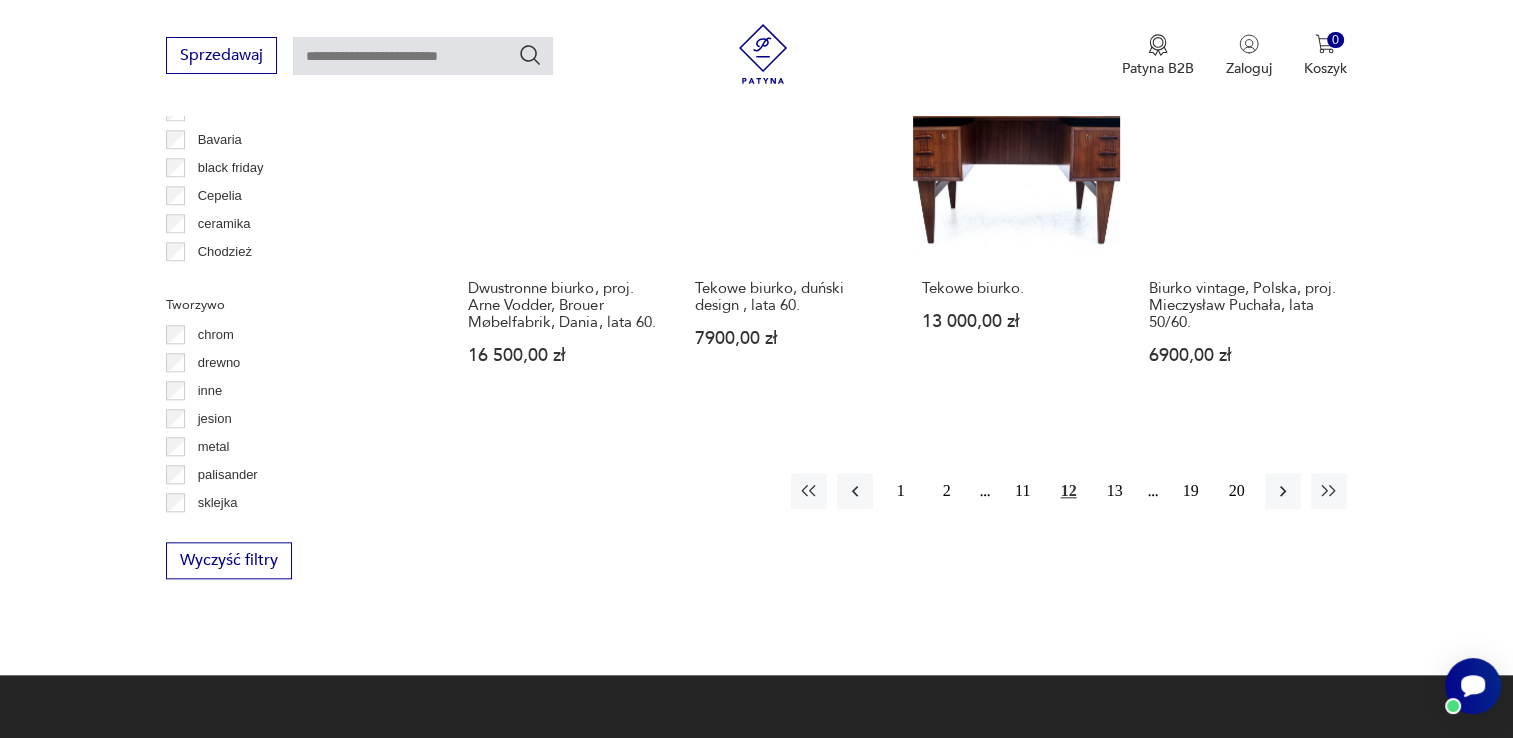 scroll, scrollTop: 2030, scrollLeft: 0, axis: vertical 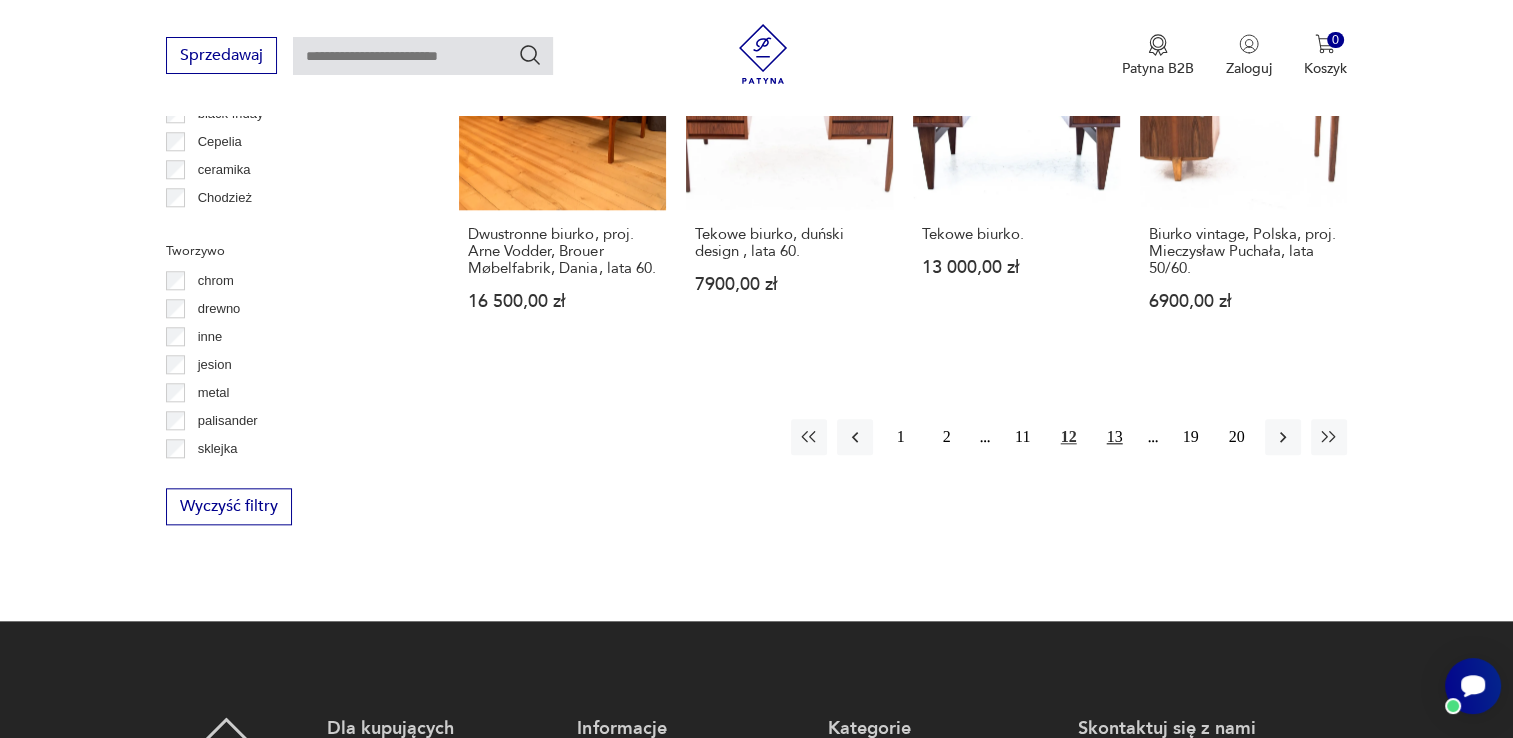 click on "13" at bounding box center [1115, 437] 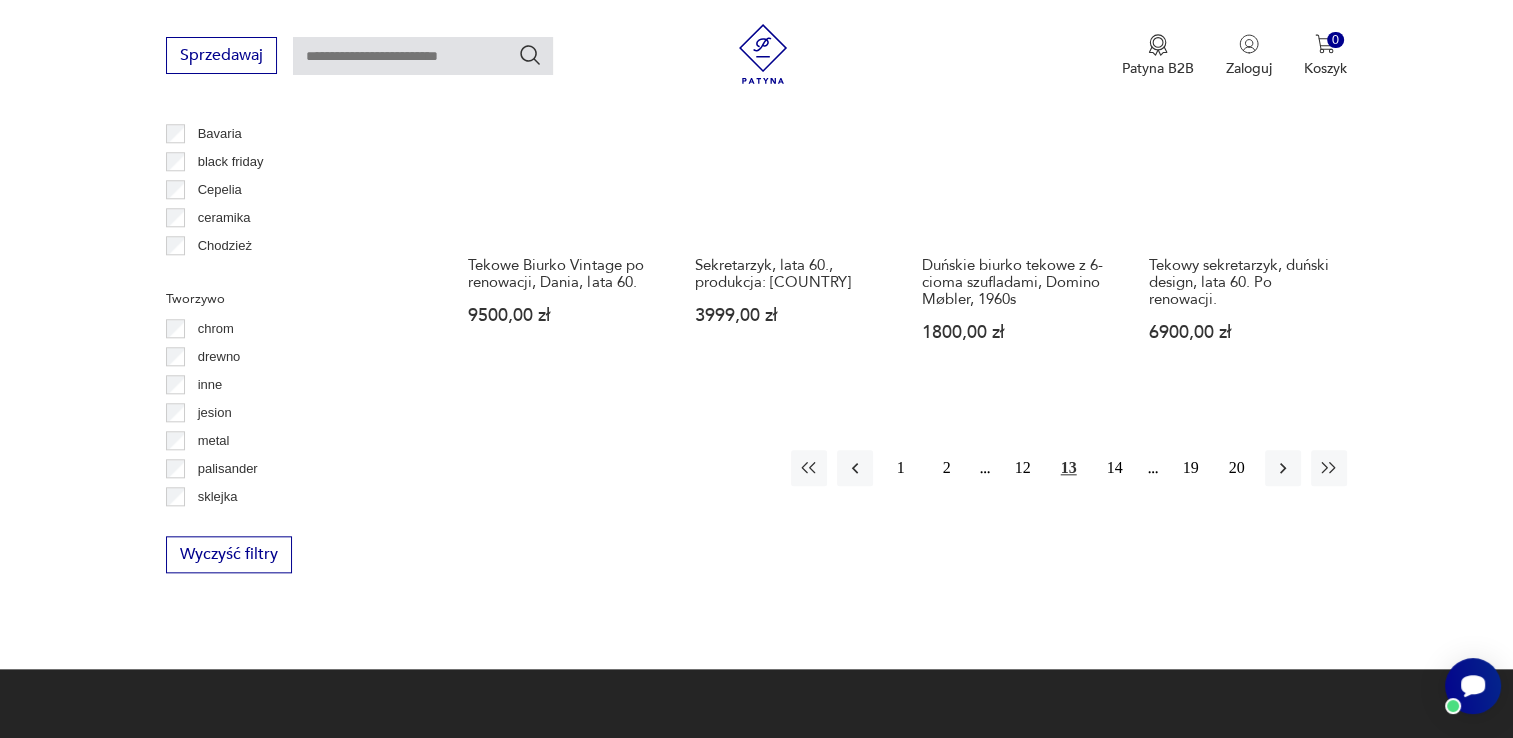 scroll, scrollTop: 2030, scrollLeft: 0, axis: vertical 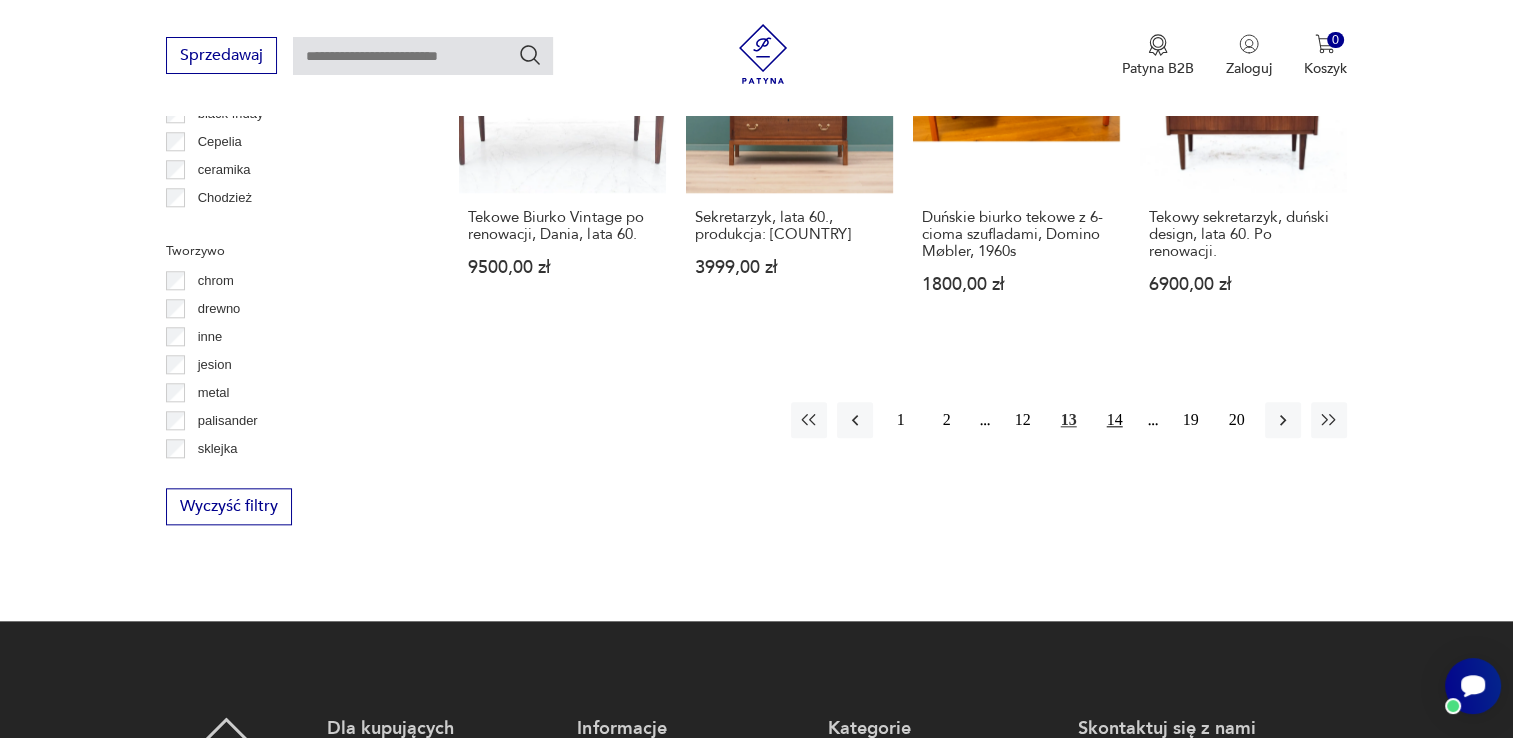 click on "14" at bounding box center (1115, 420) 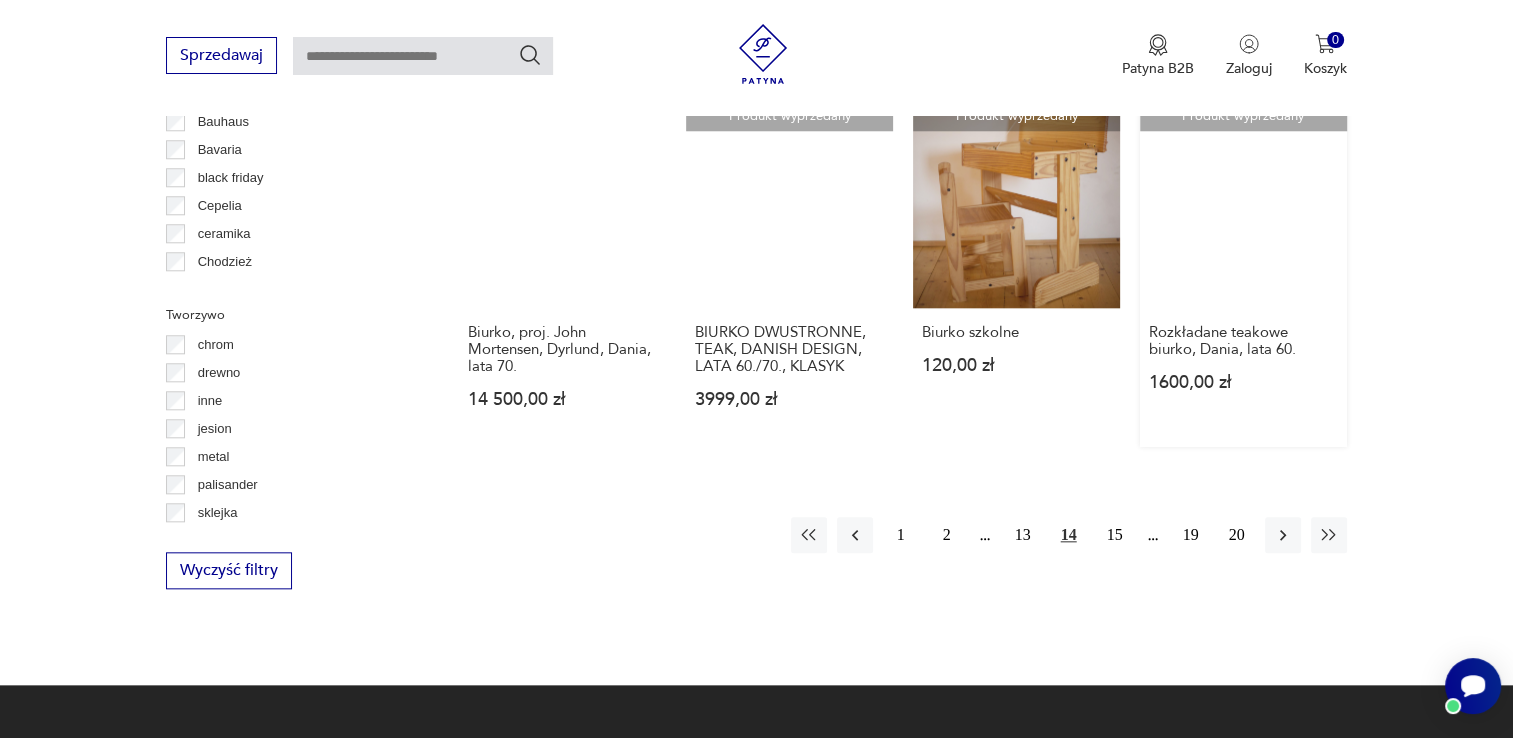 scroll, scrollTop: 2030, scrollLeft: 0, axis: vertical 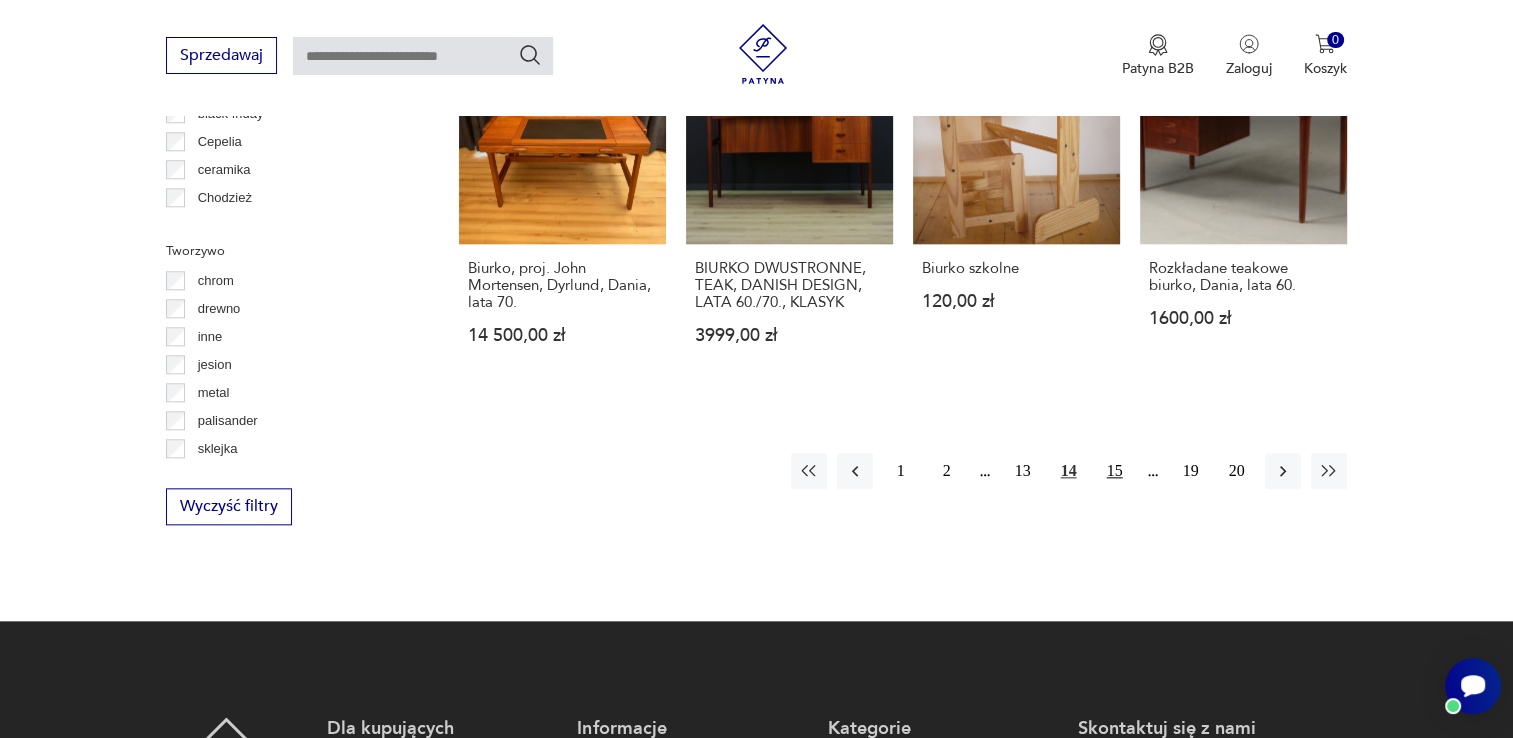 click on "15" at bounding box center [1115, 471] 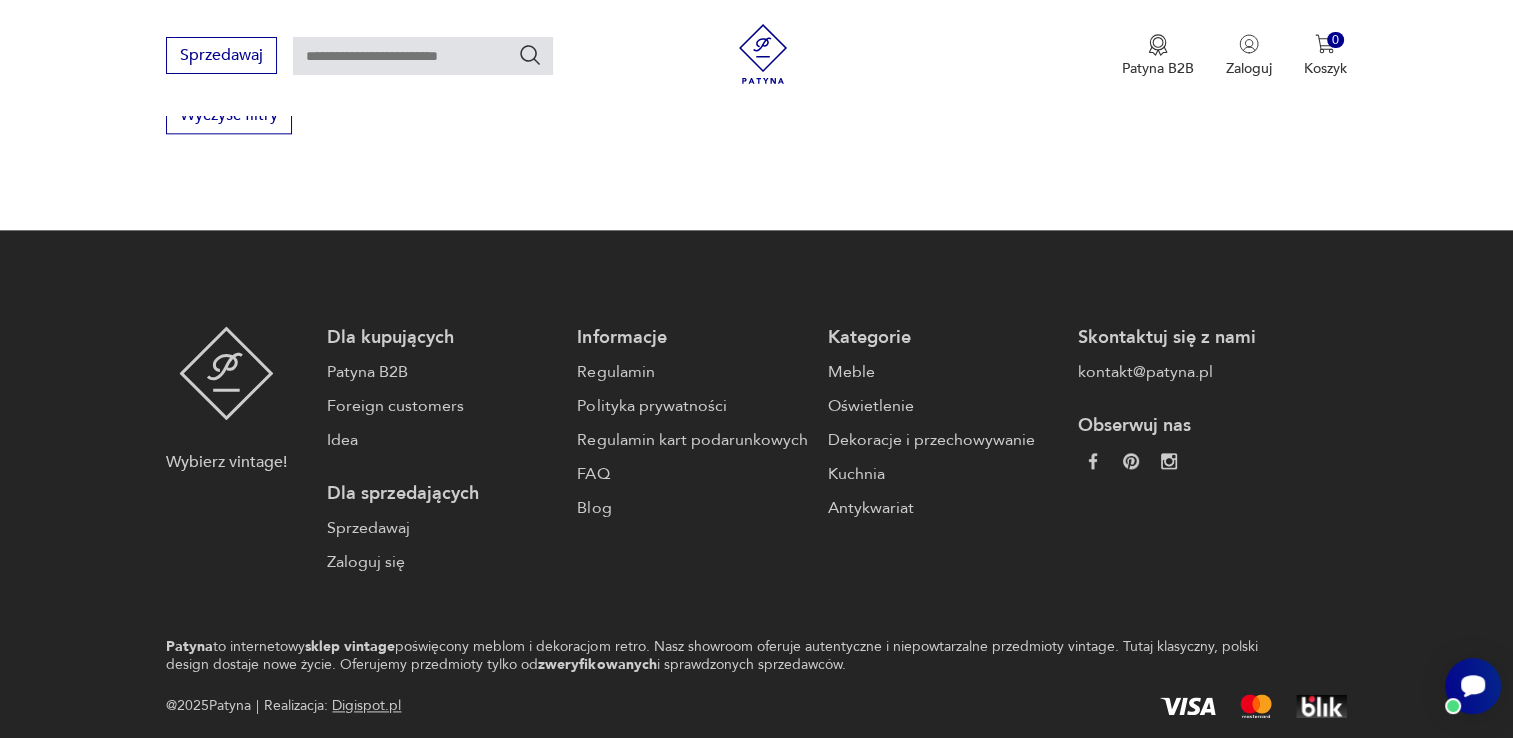 scroll, scrollTop: 2430, scrollLeft: 0, axis: vertical 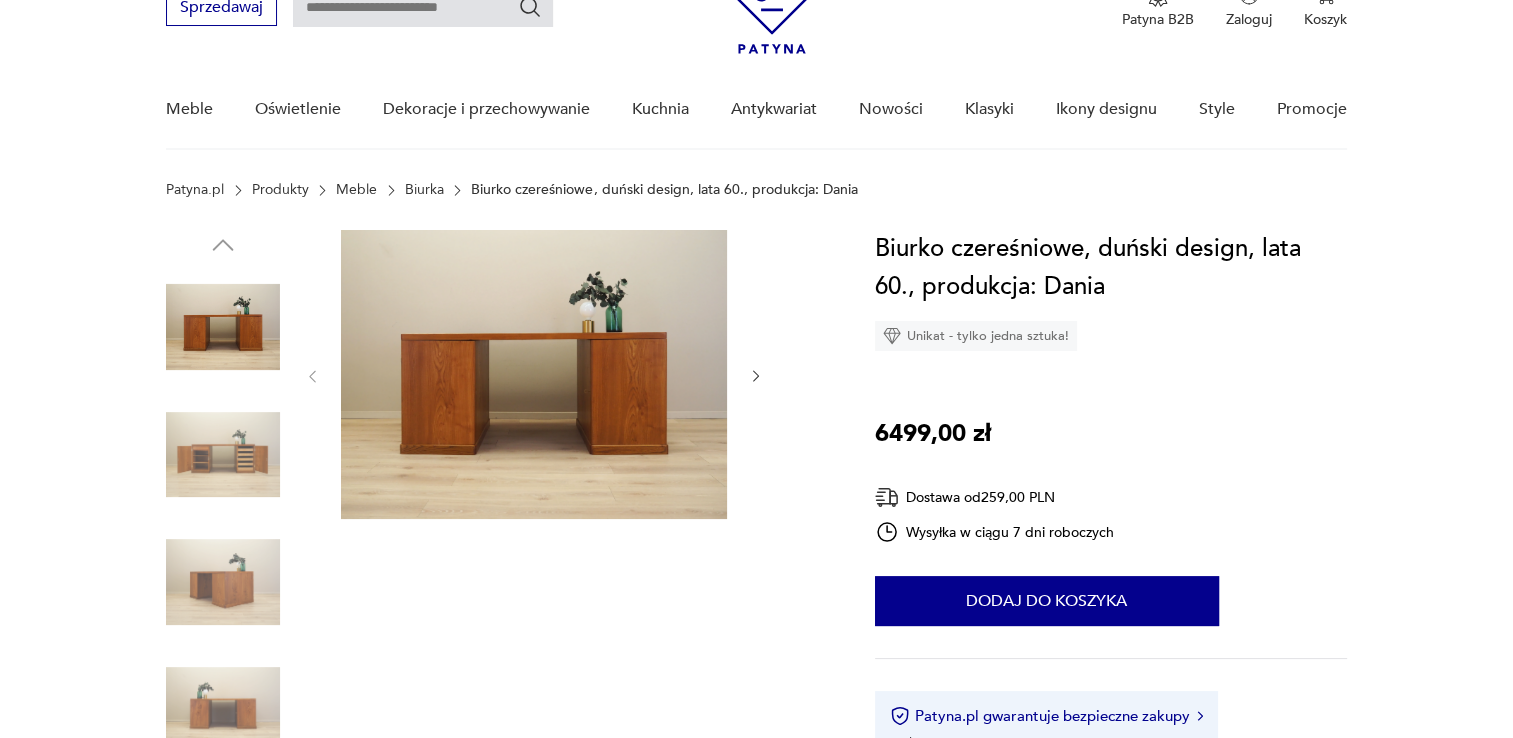 click 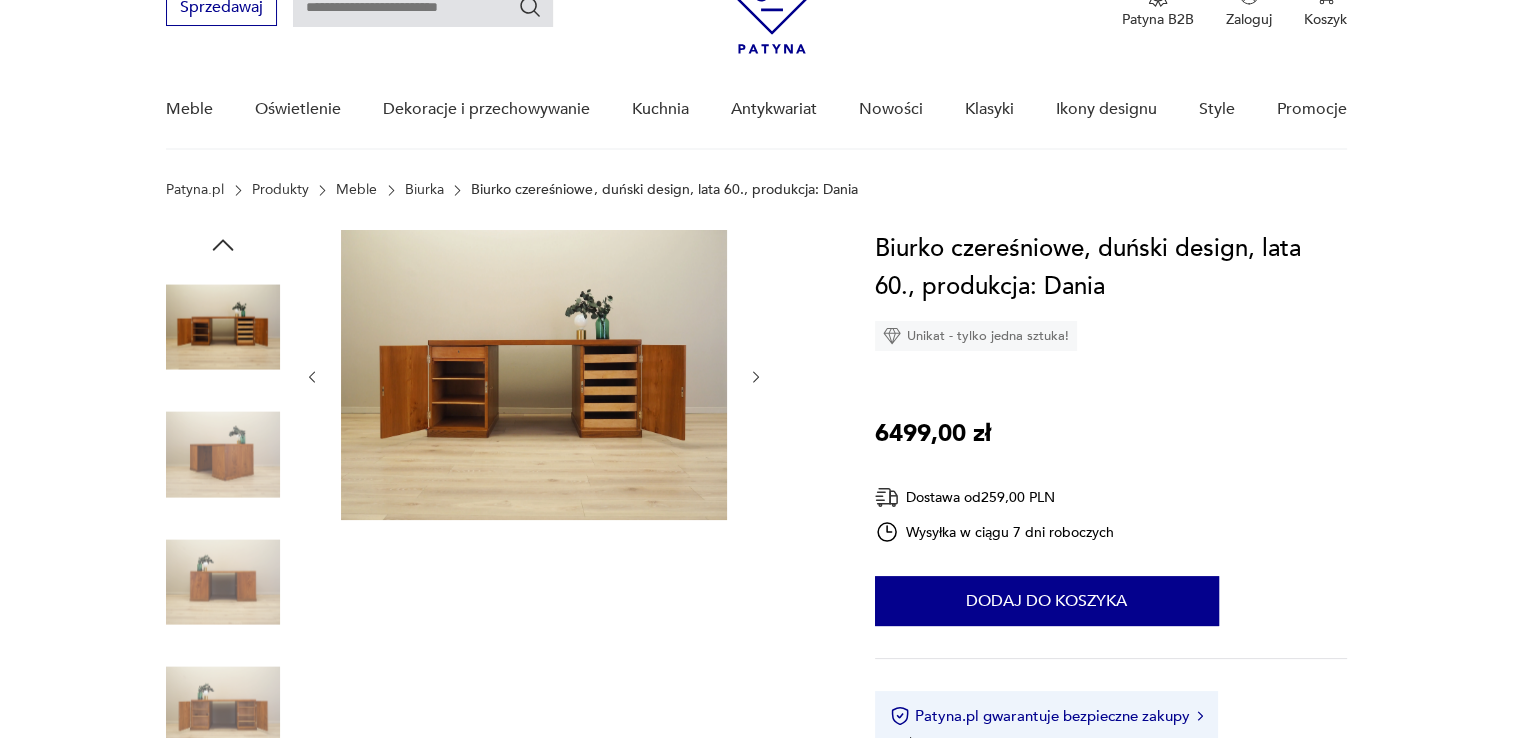 scroll, scrollTop: 0, scrollLeft: 0, axis: both 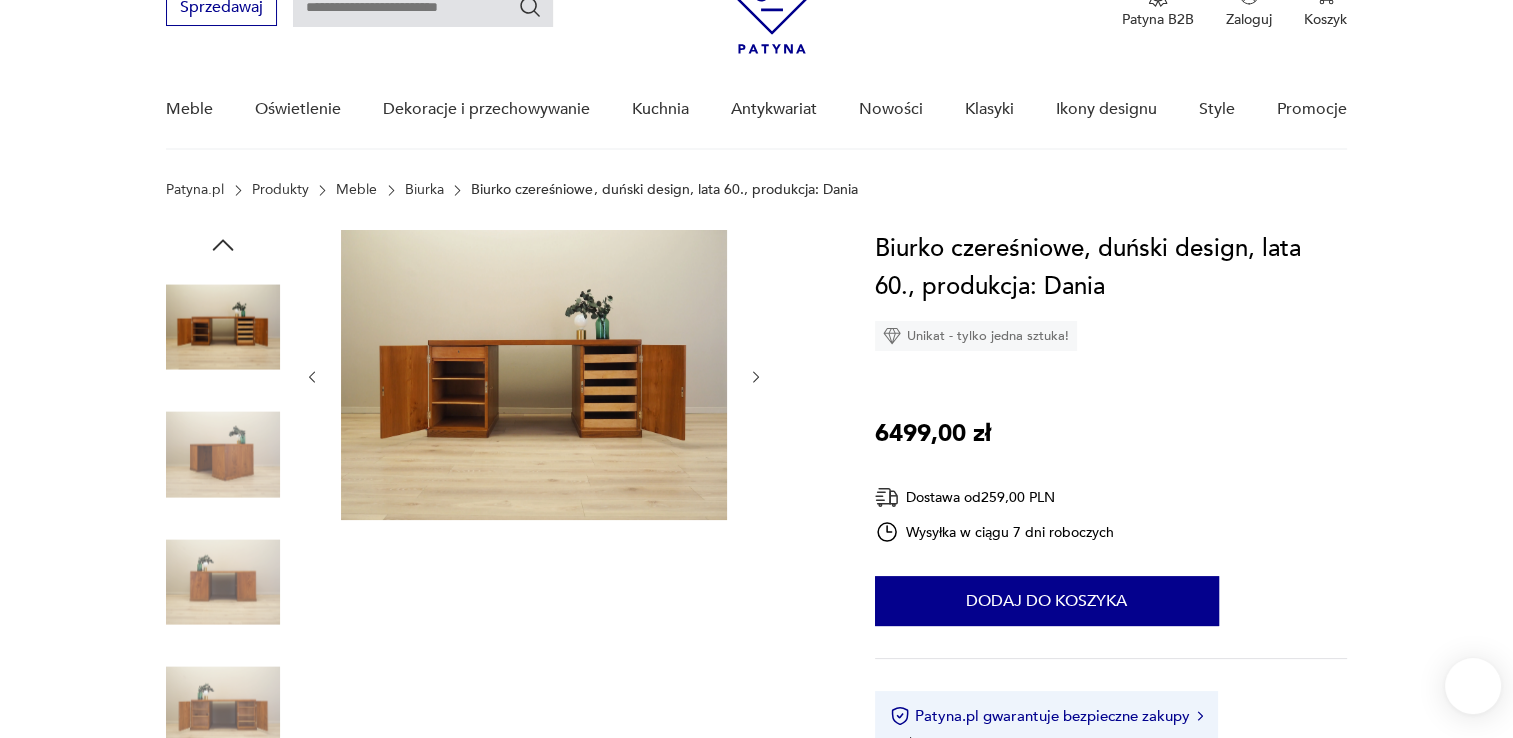 click 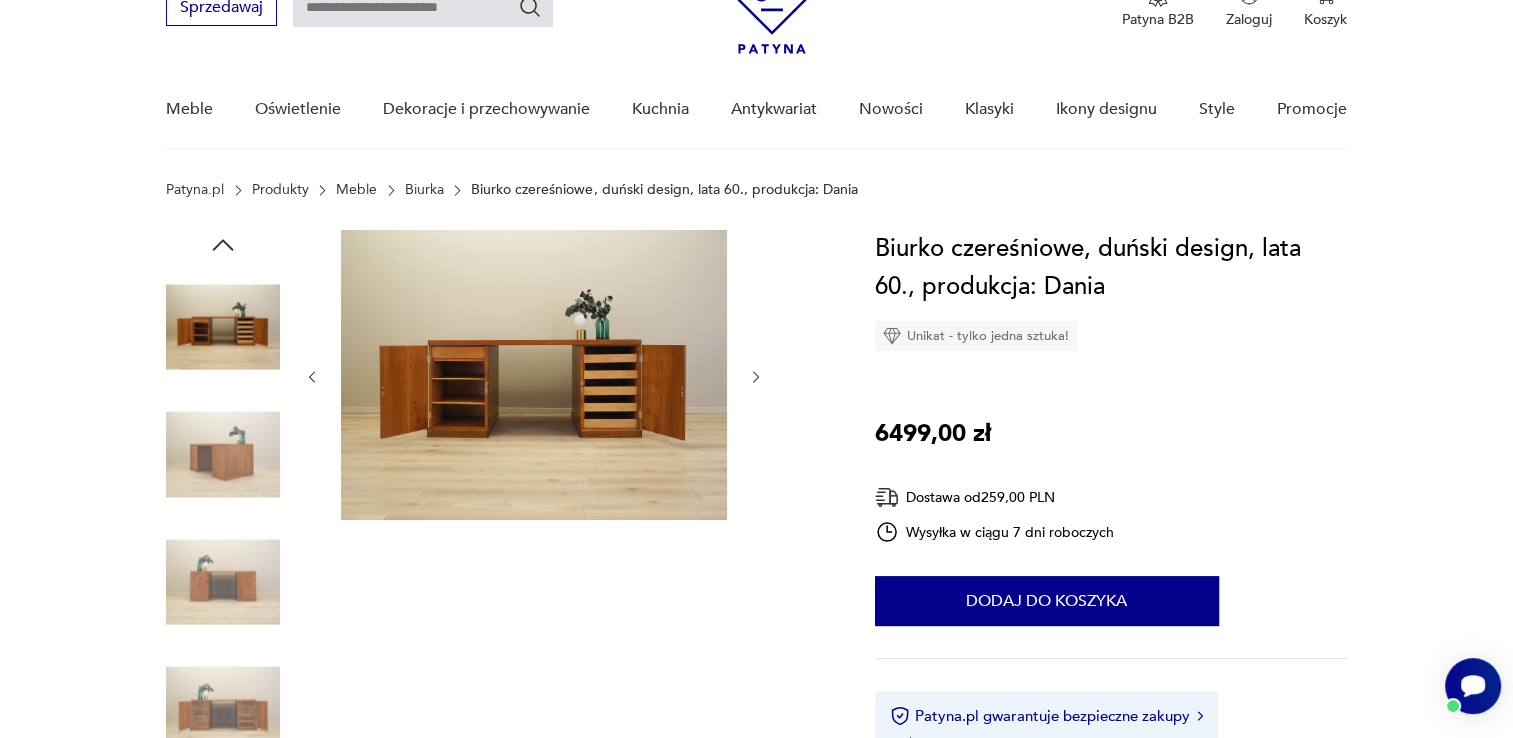 scroll, scrollTop: 0, scrollLeft: 0, axis: both 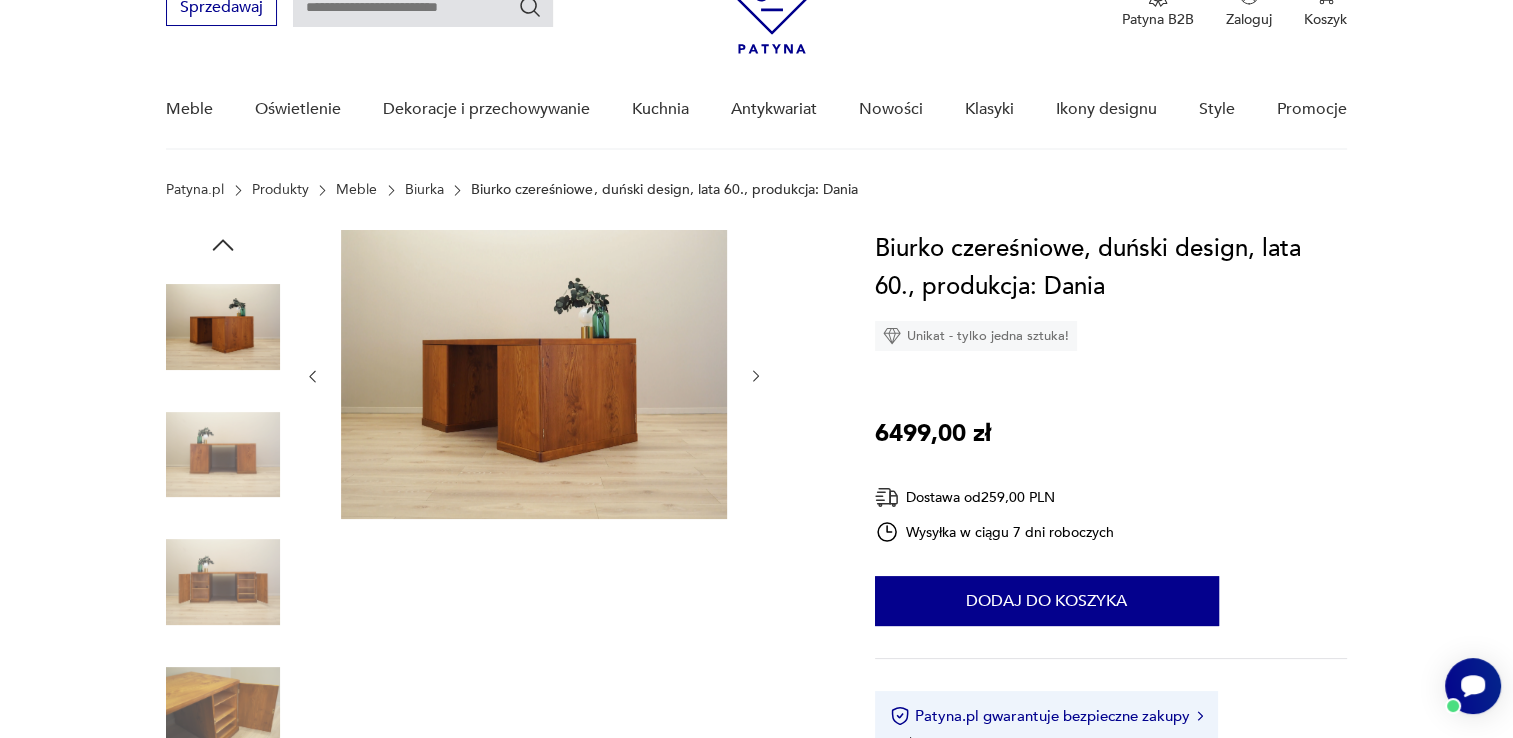 click 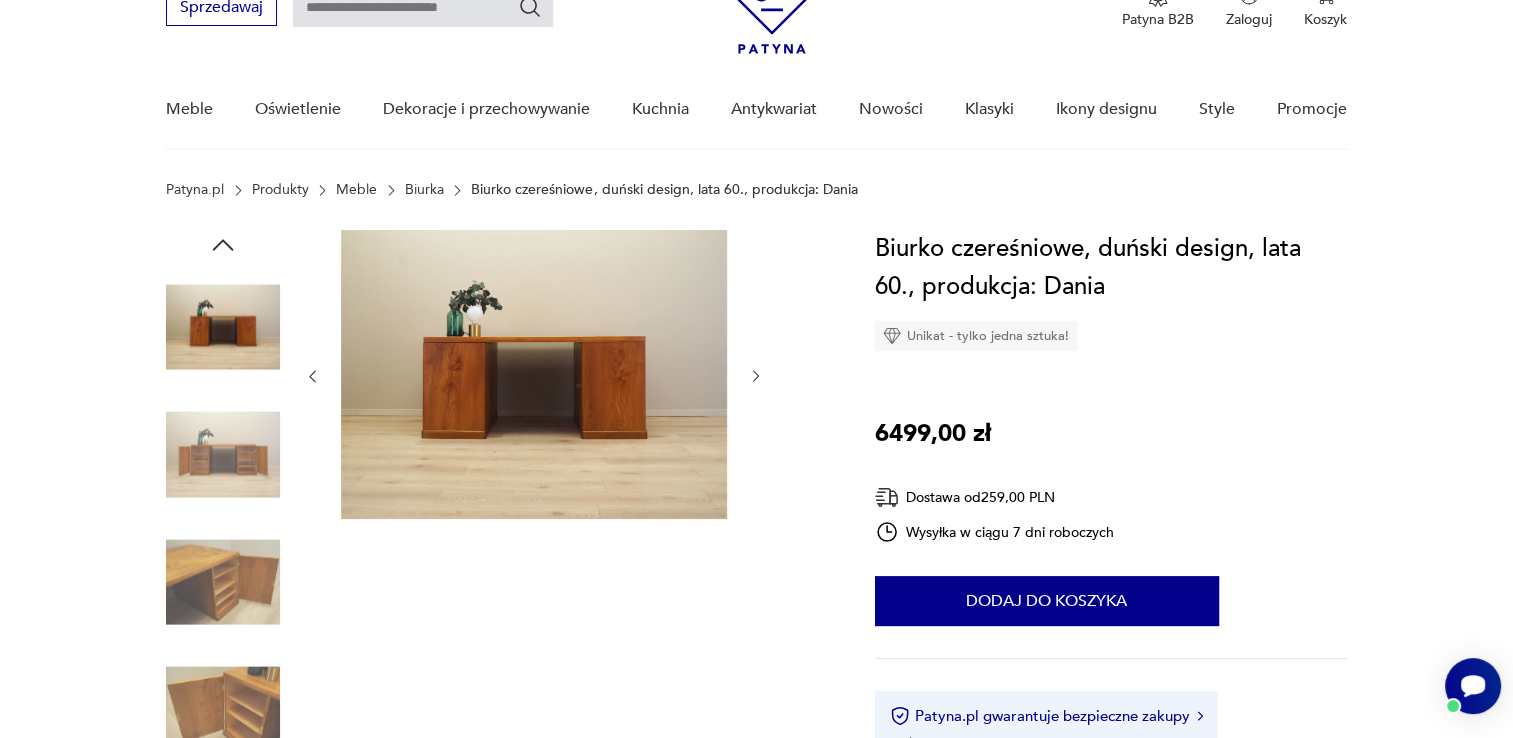 click 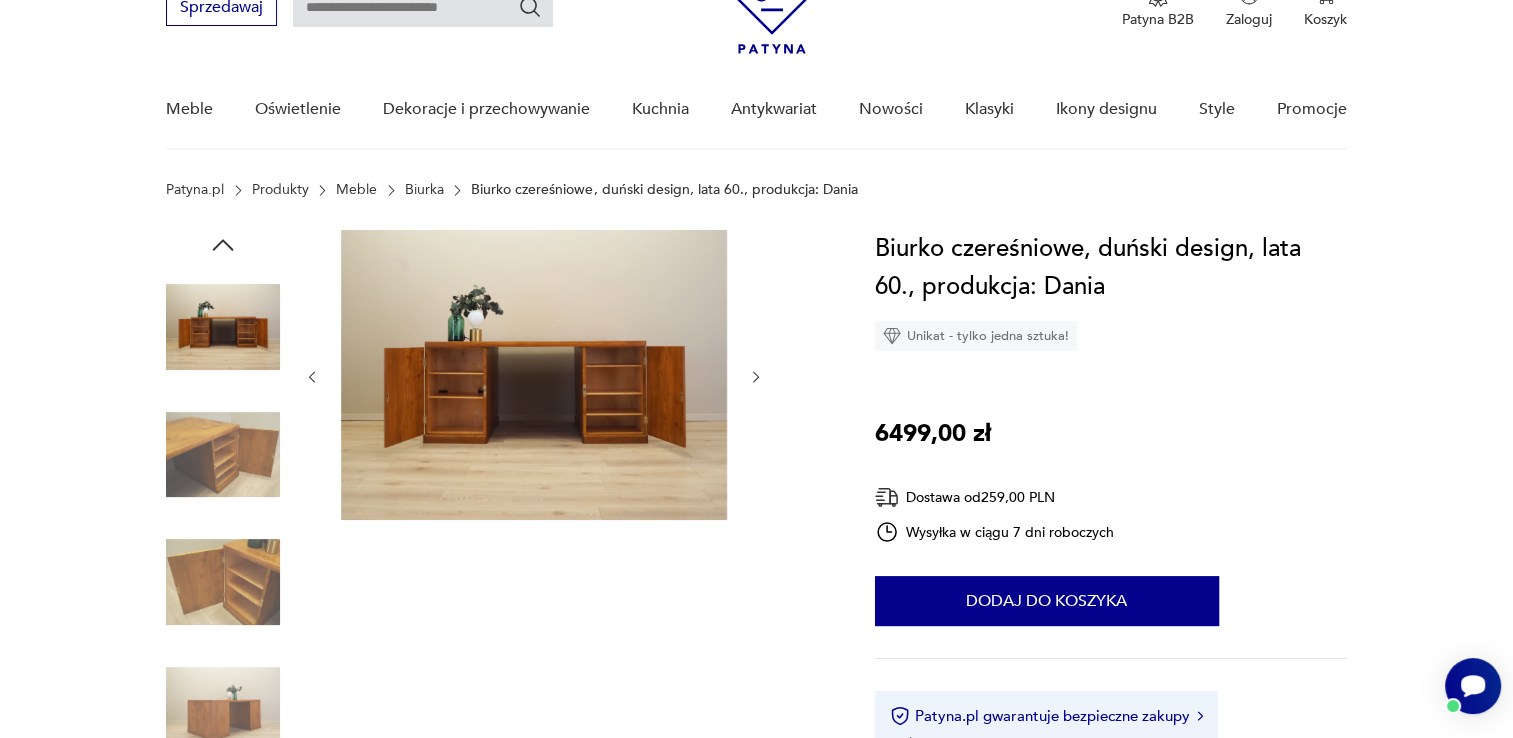 click 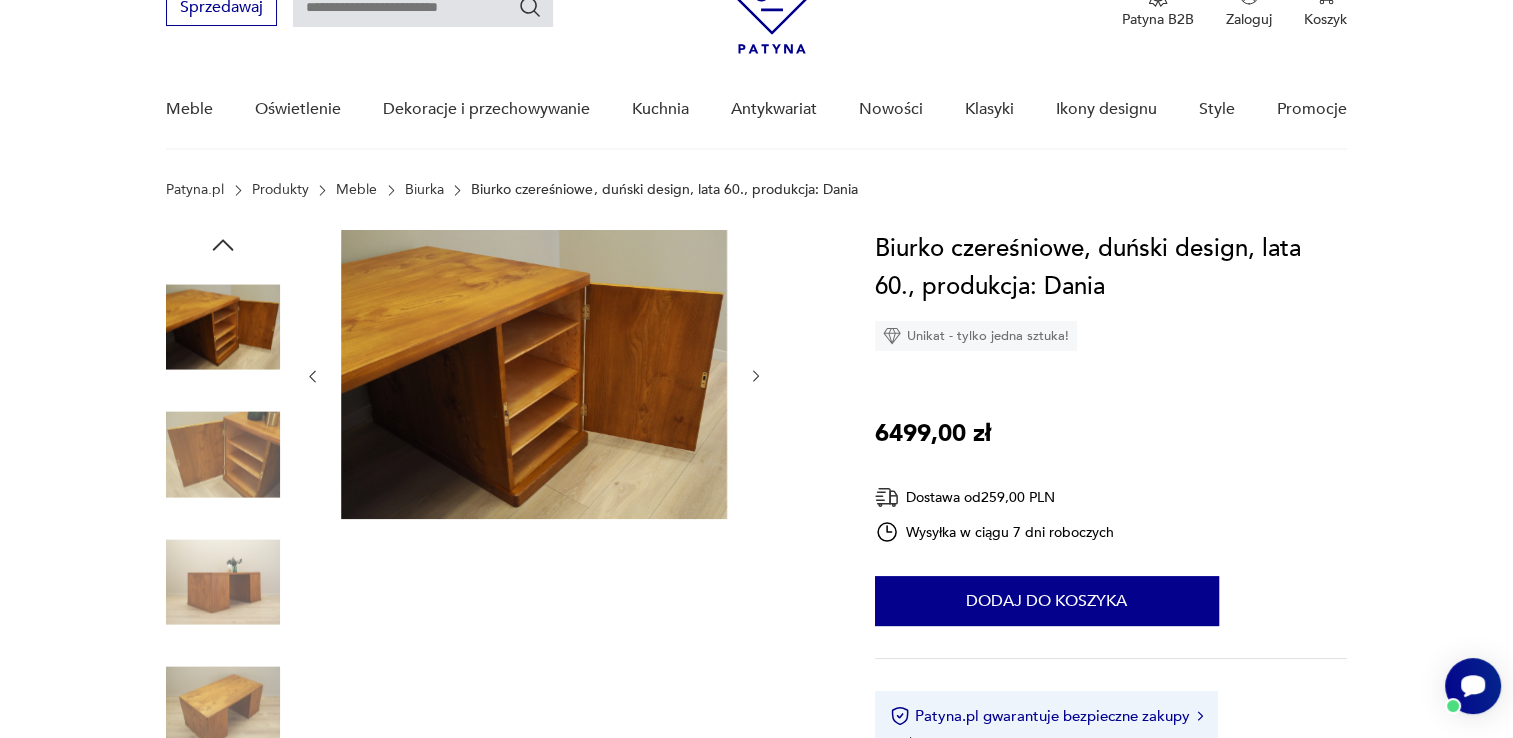 click 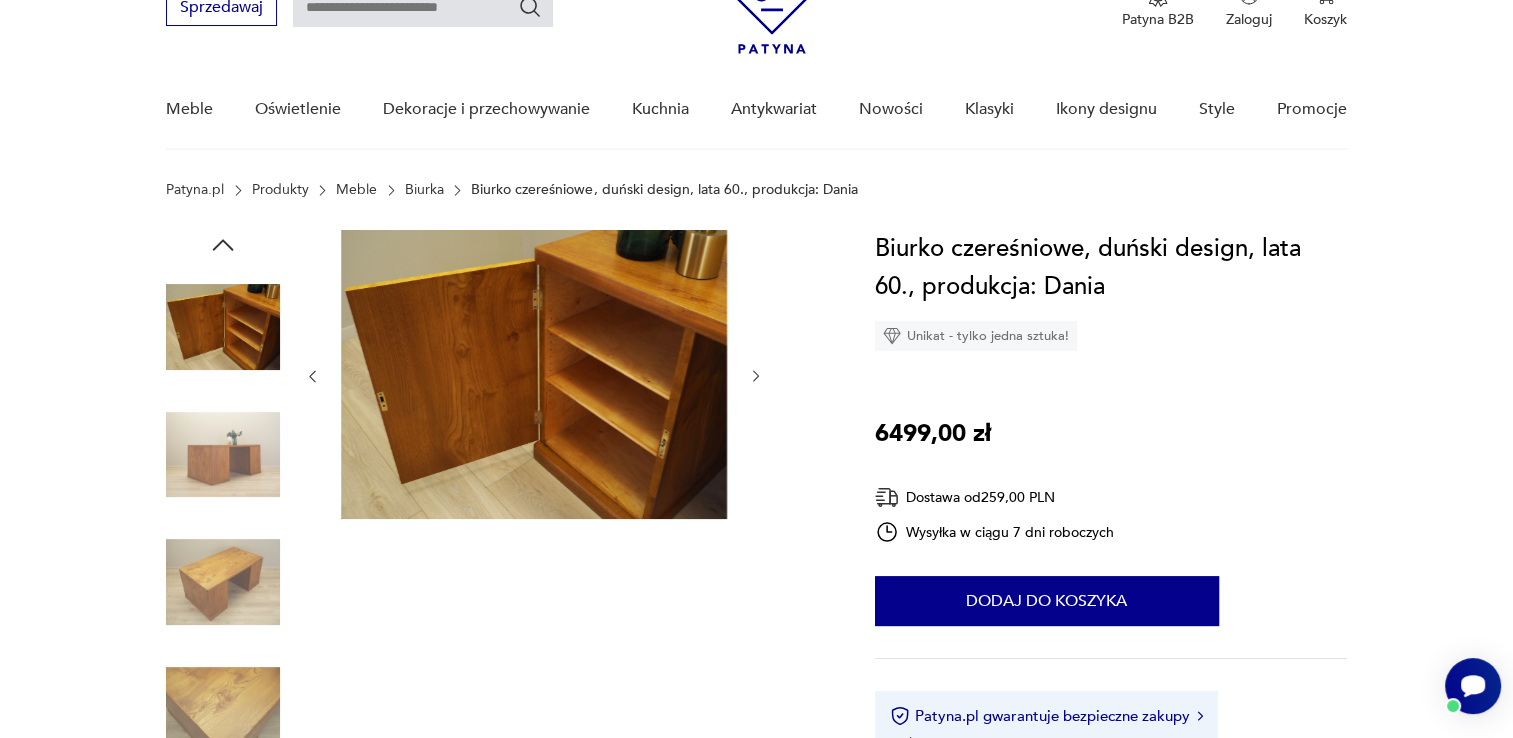 click 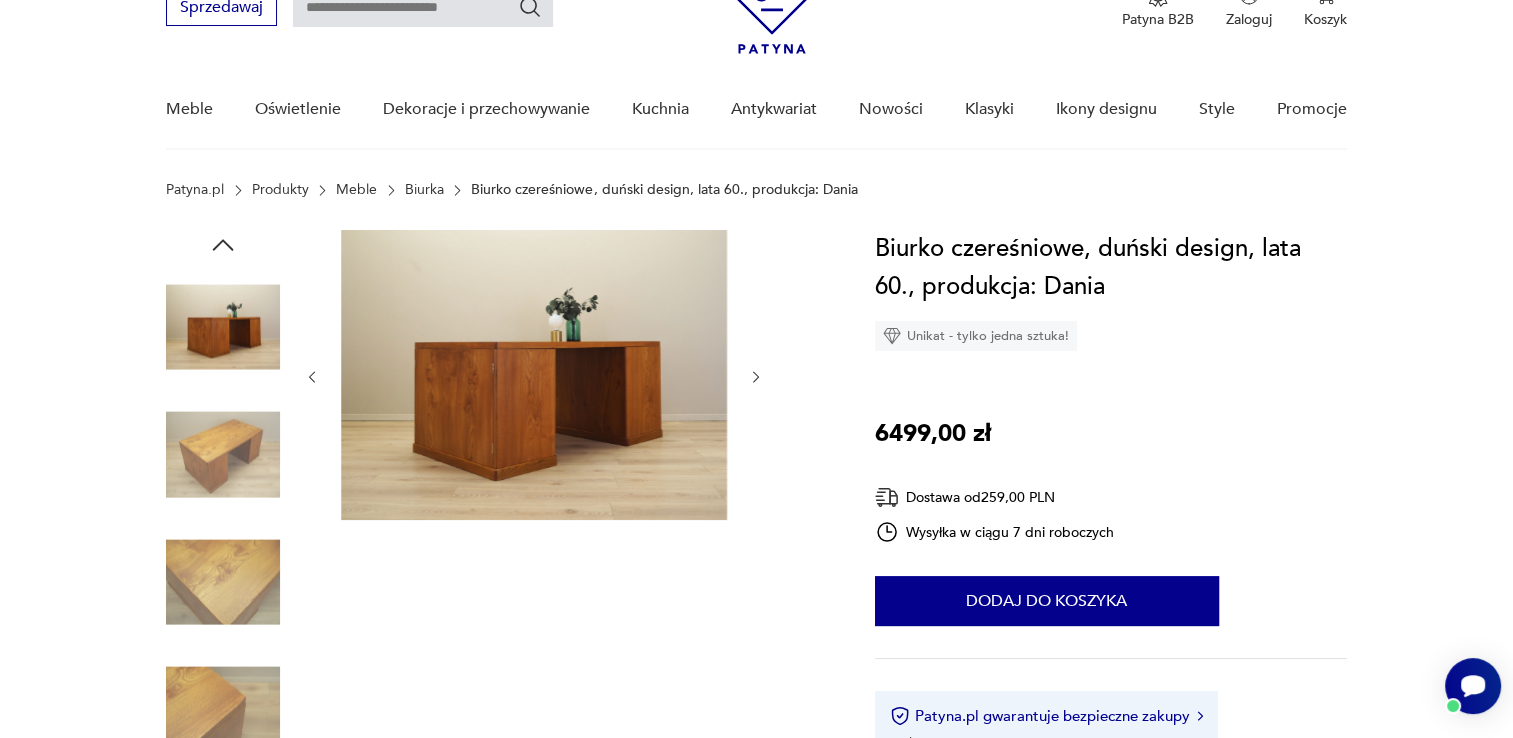 click 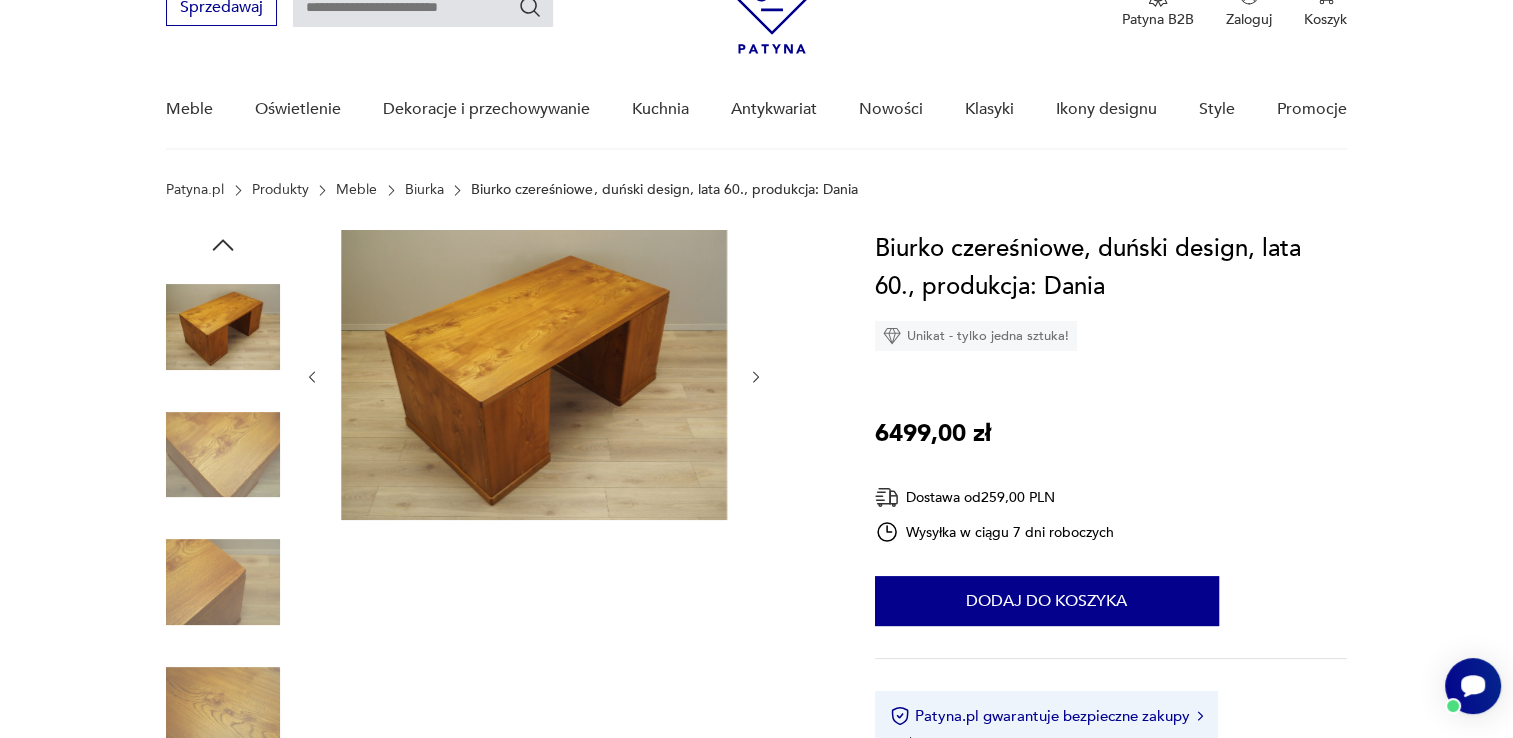 click 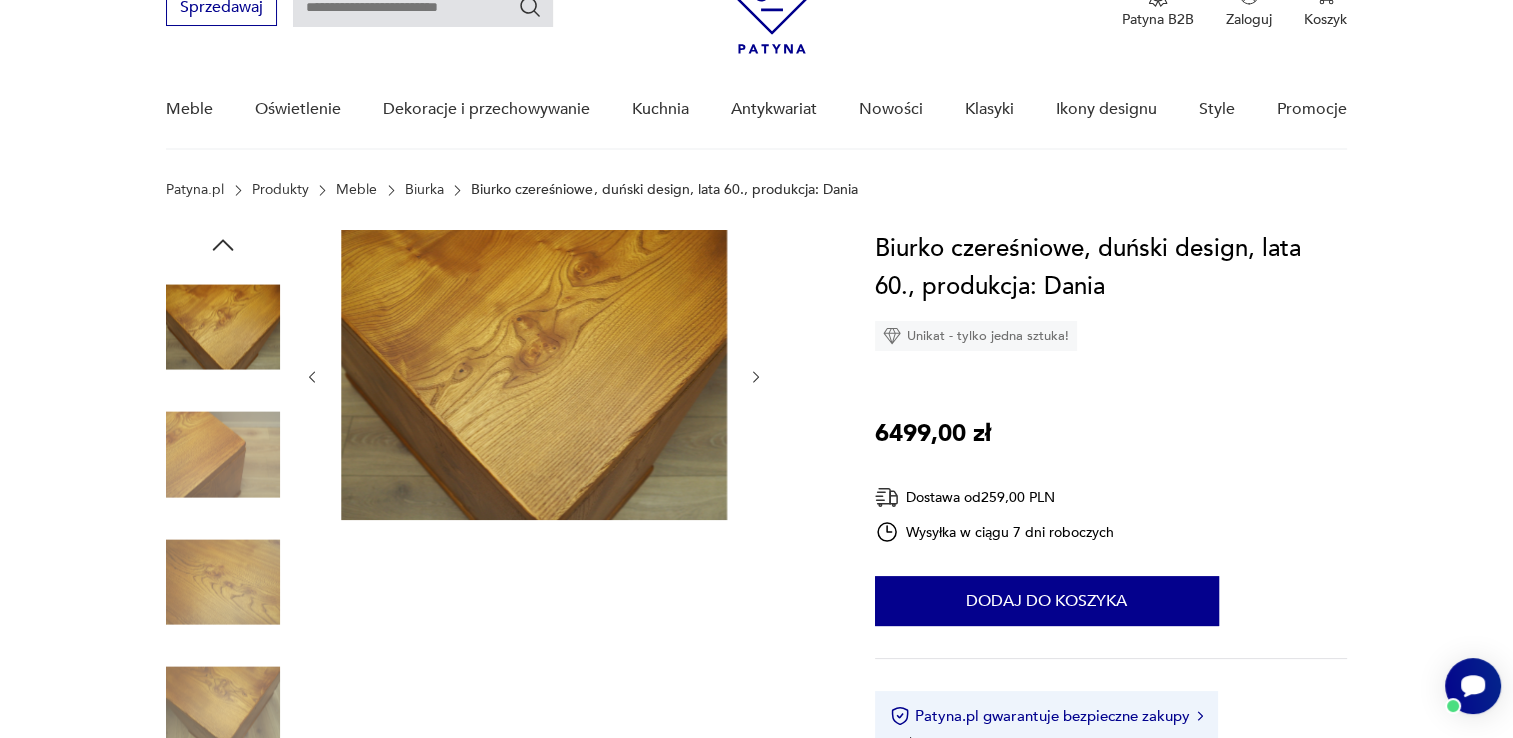 click 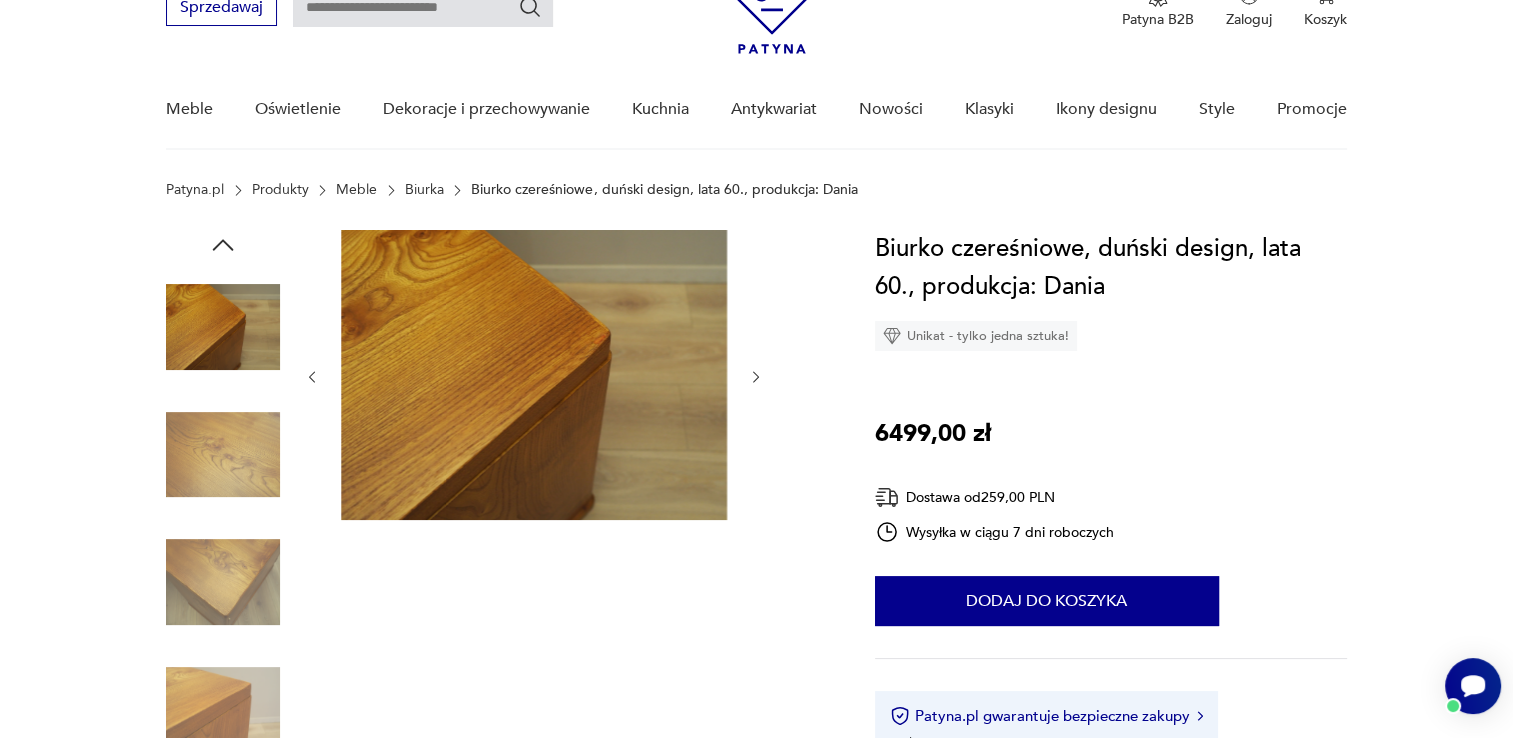 click 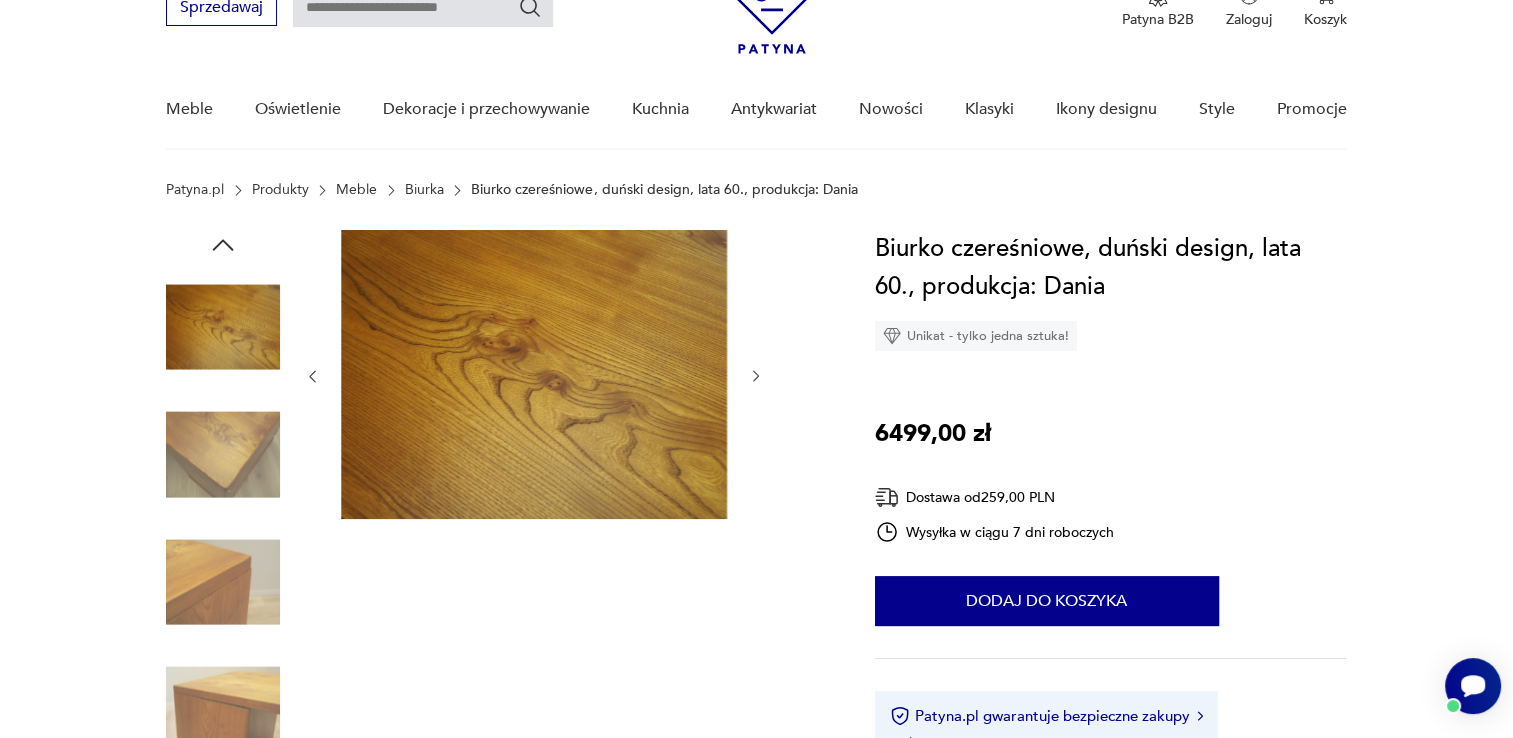 click 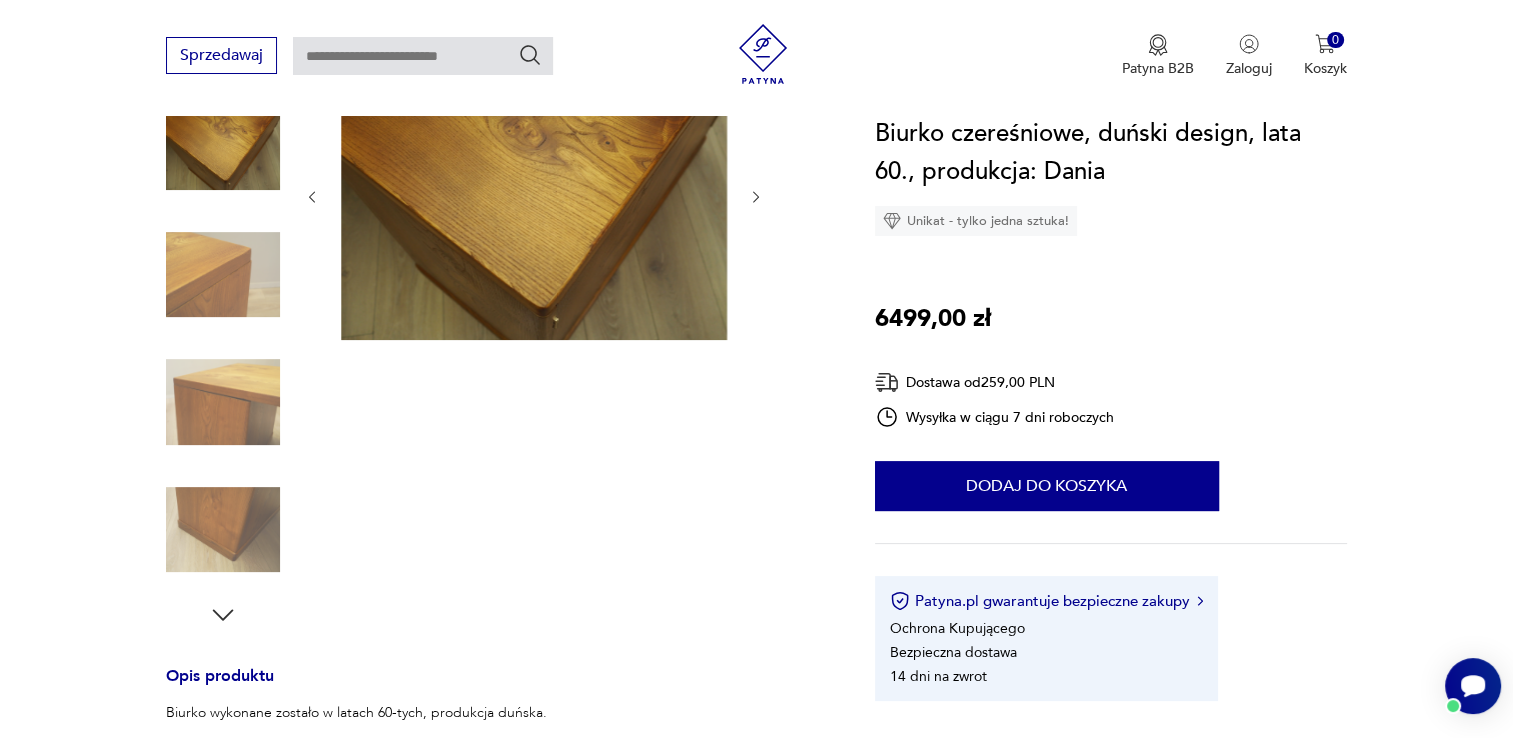 scroll, scrollTop: 300, scrollLeft: 0, axis: vertical 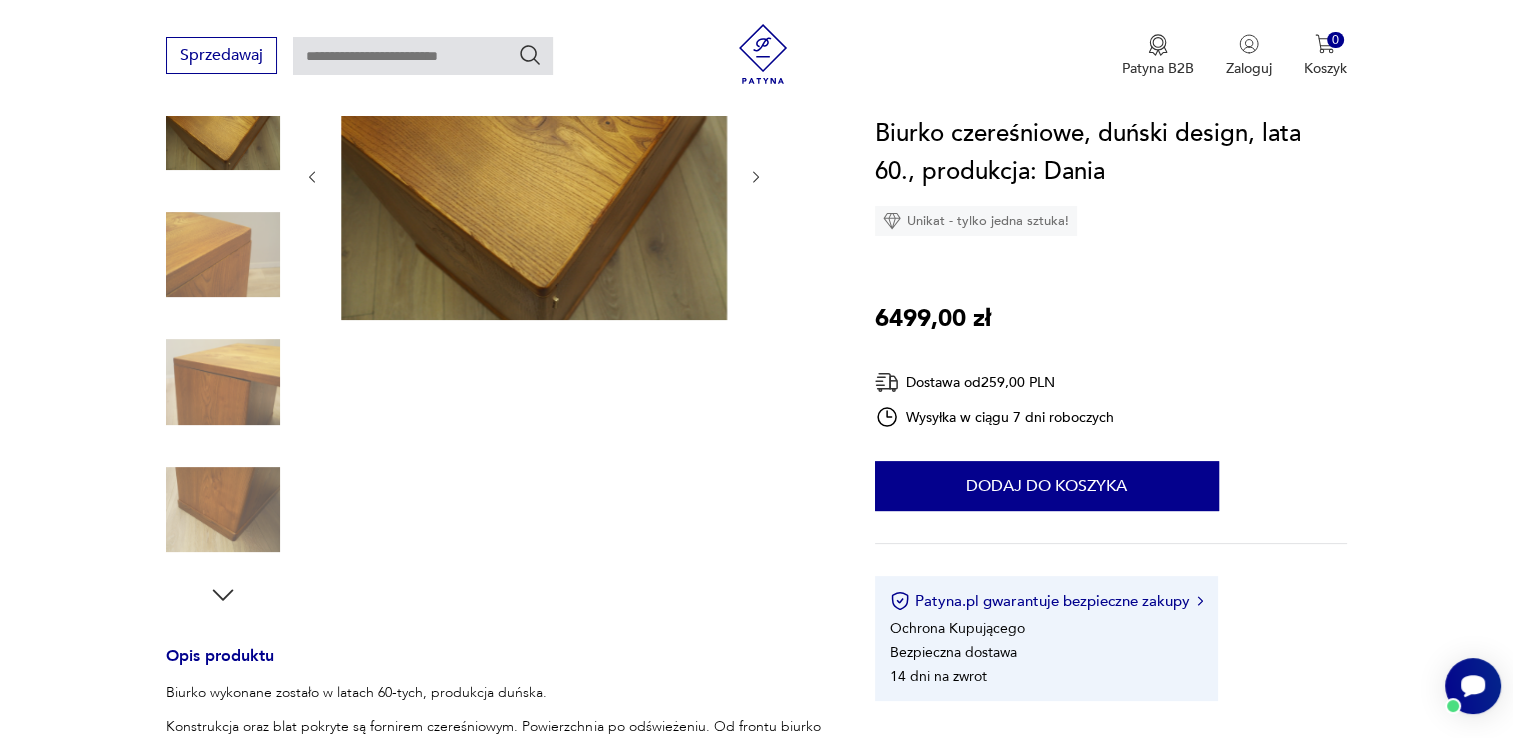 click 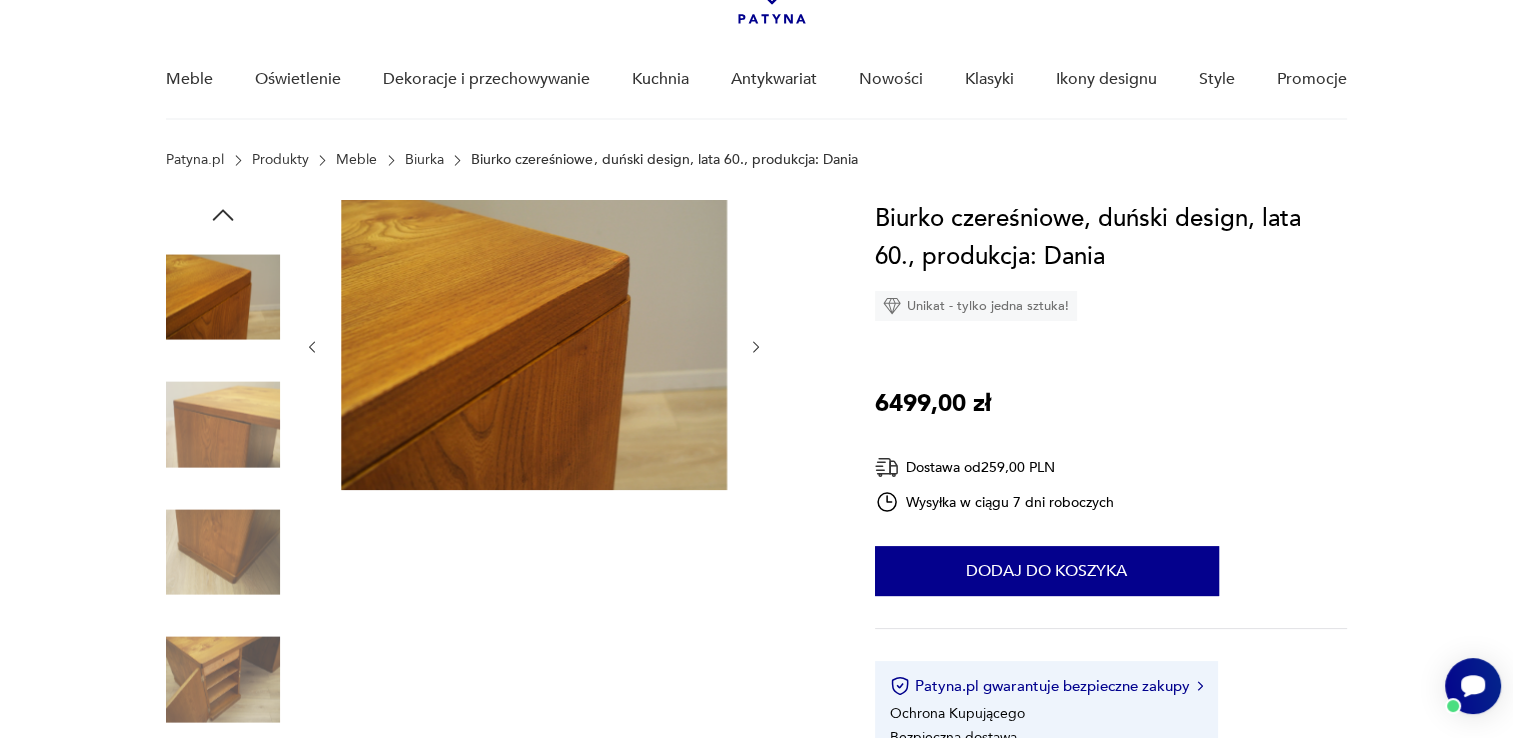 scroll, scrollTop: 100, scrollLeft: 0, axis: vertical 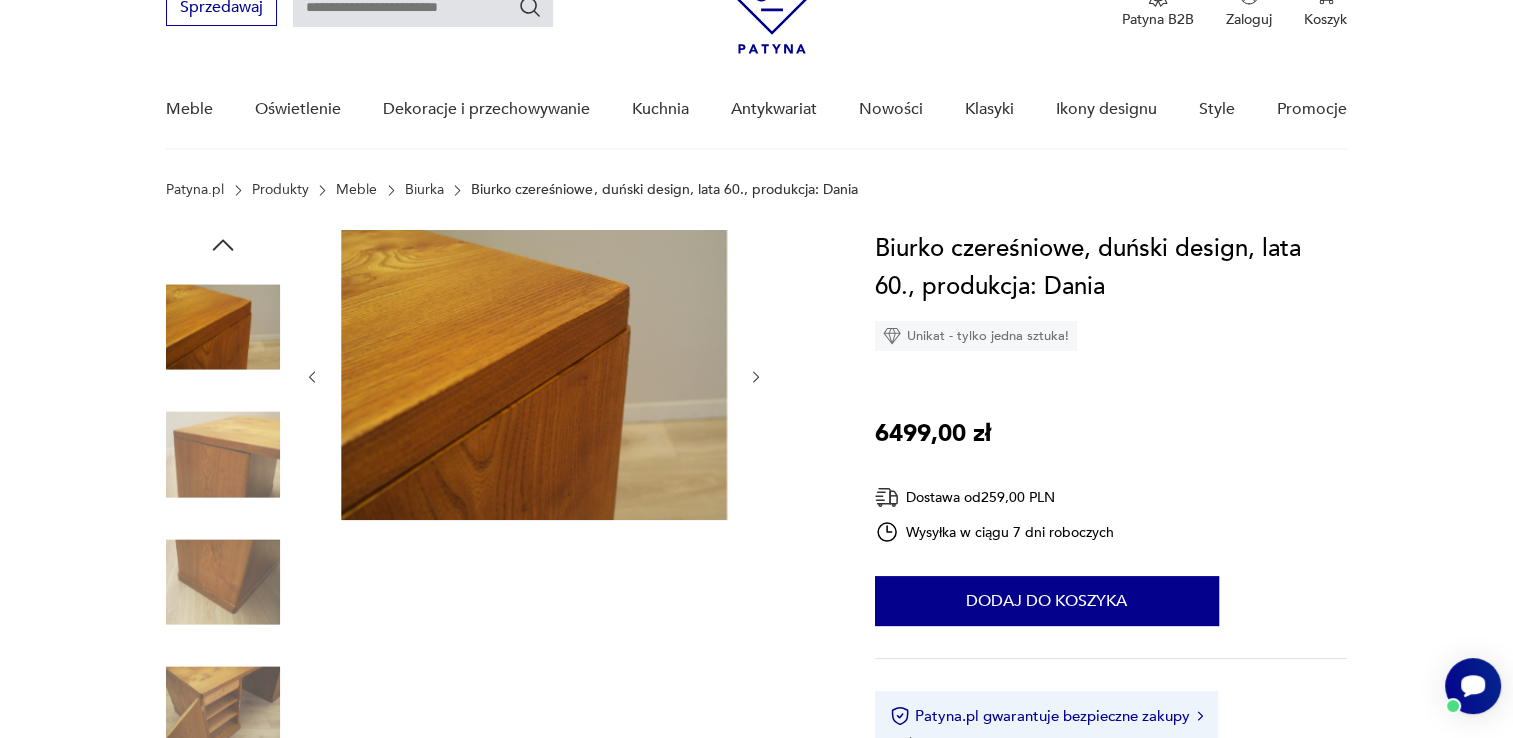 click 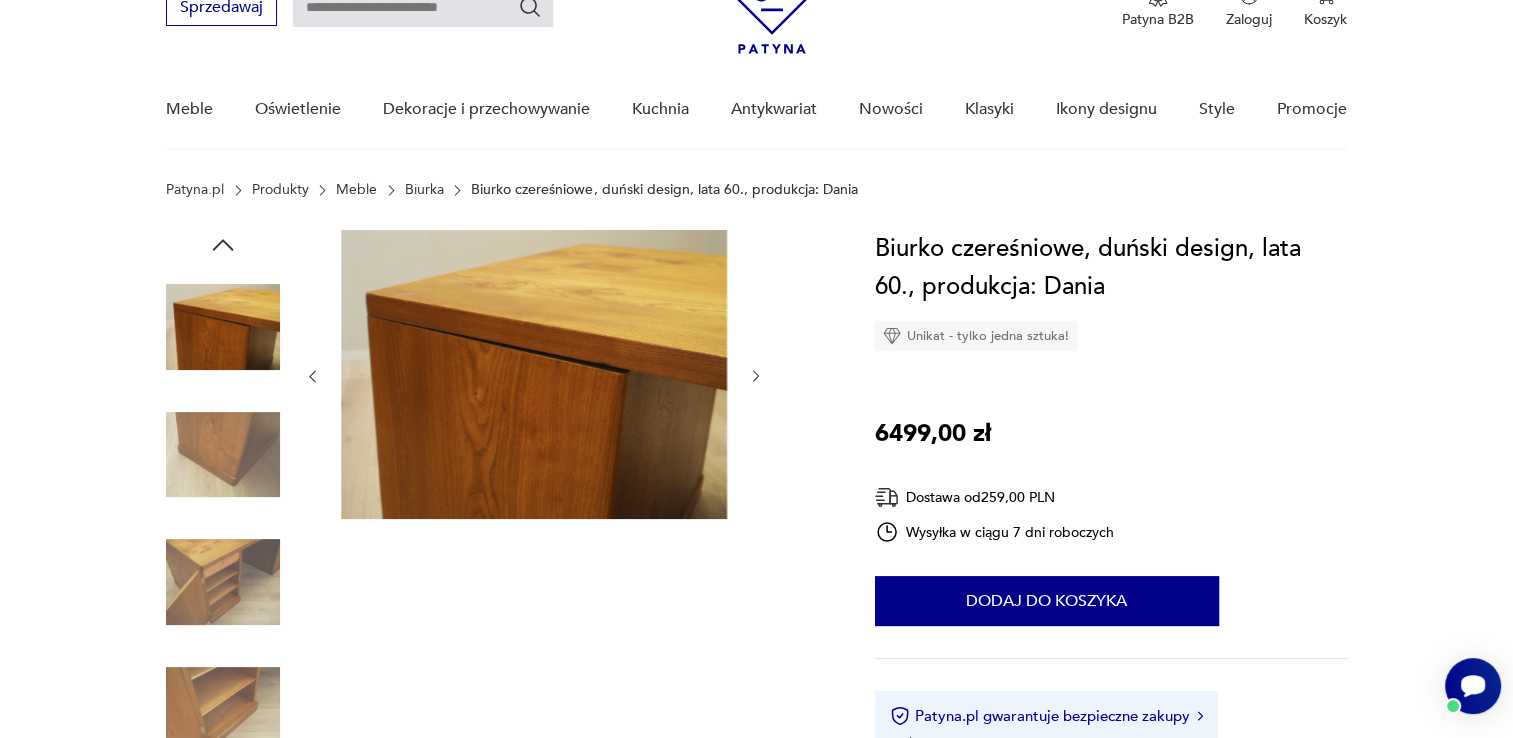 click 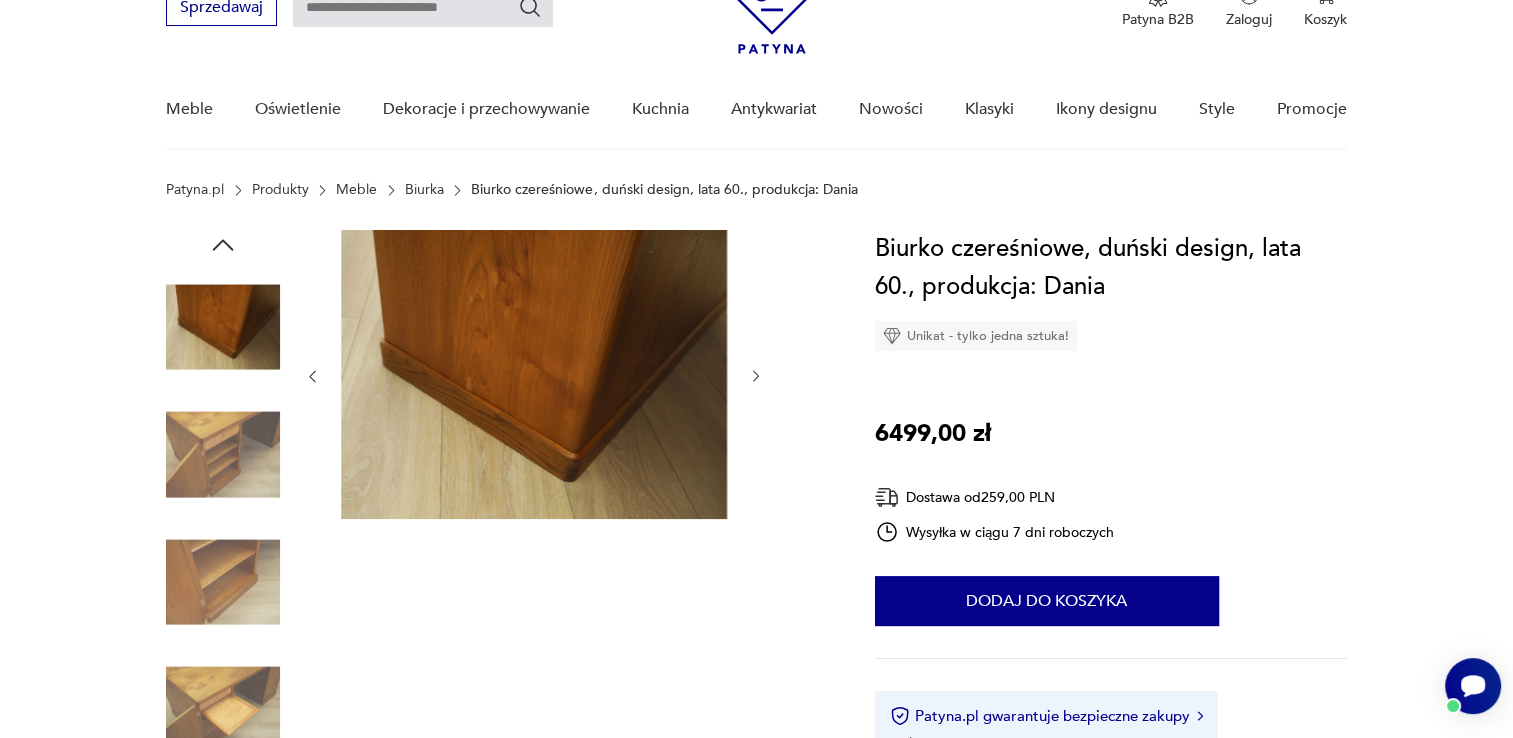 click 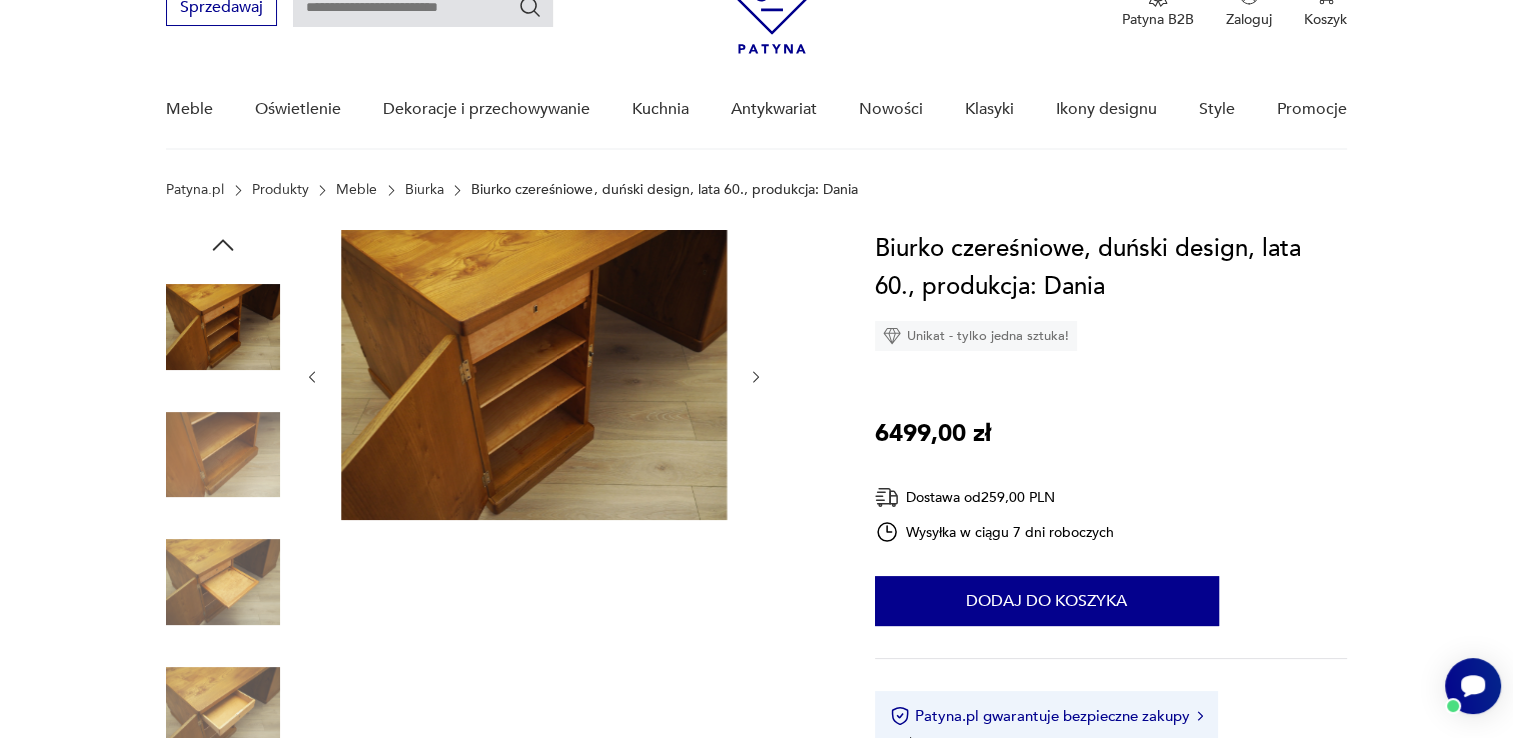 click 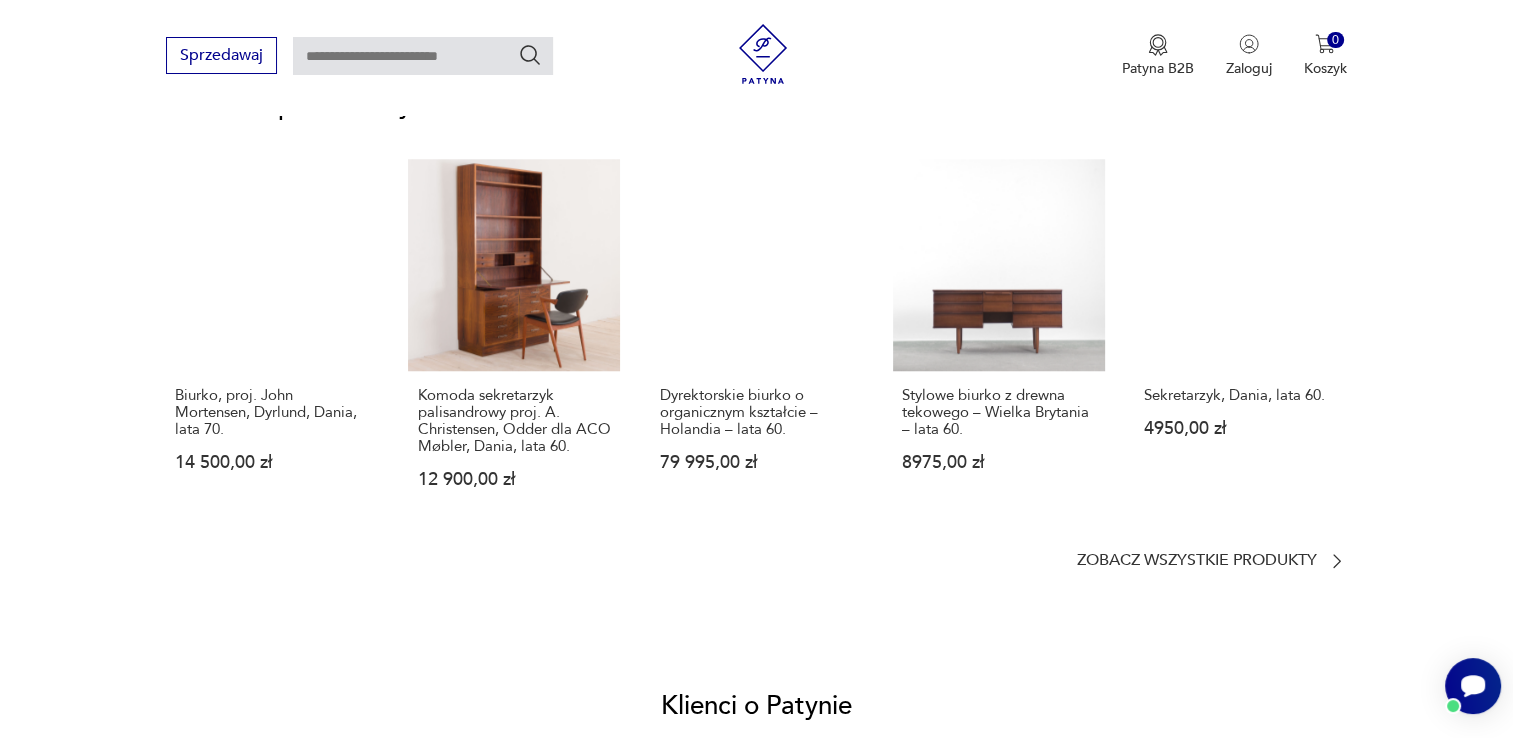 scroll, scrollTop: 1700, scrollLeft: 0, axis: vertical 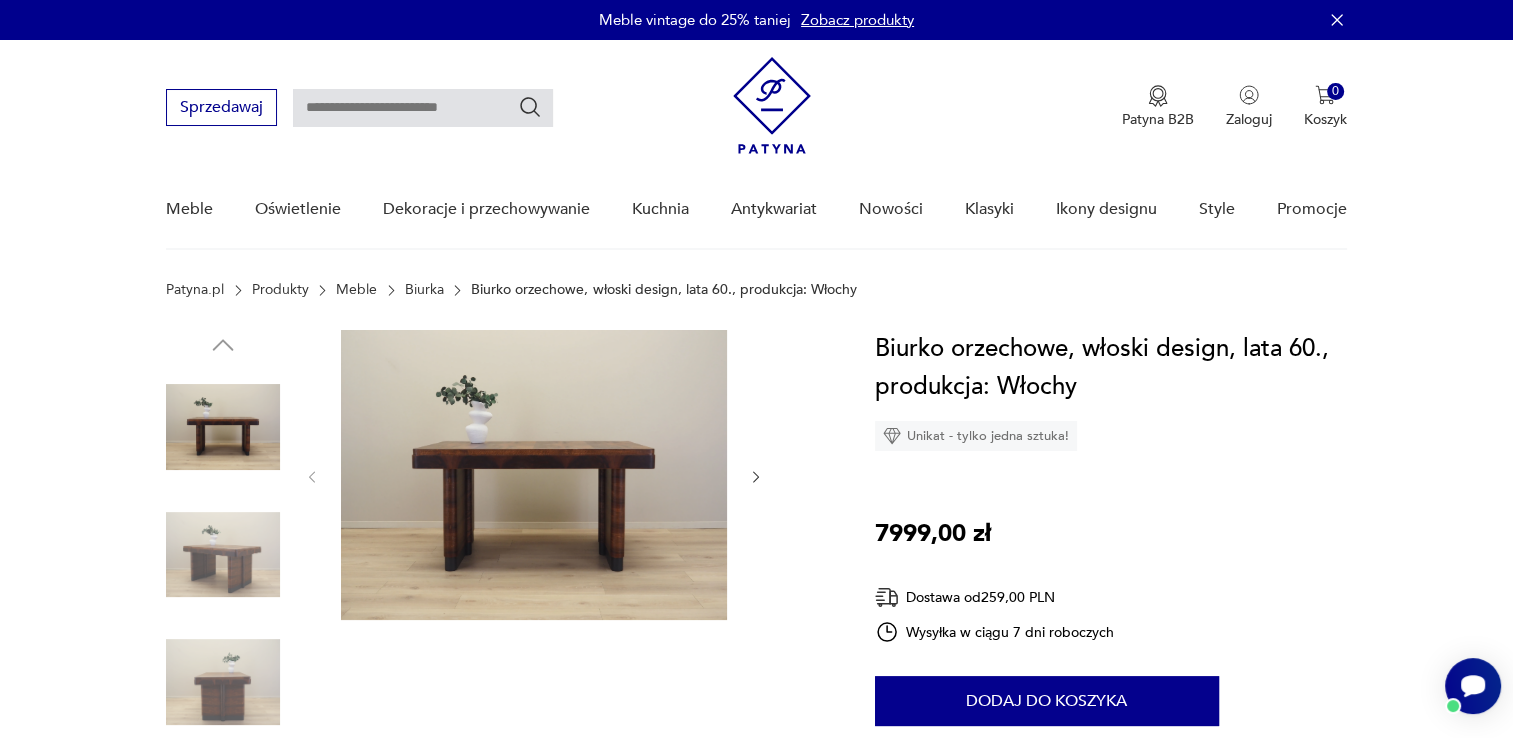 click 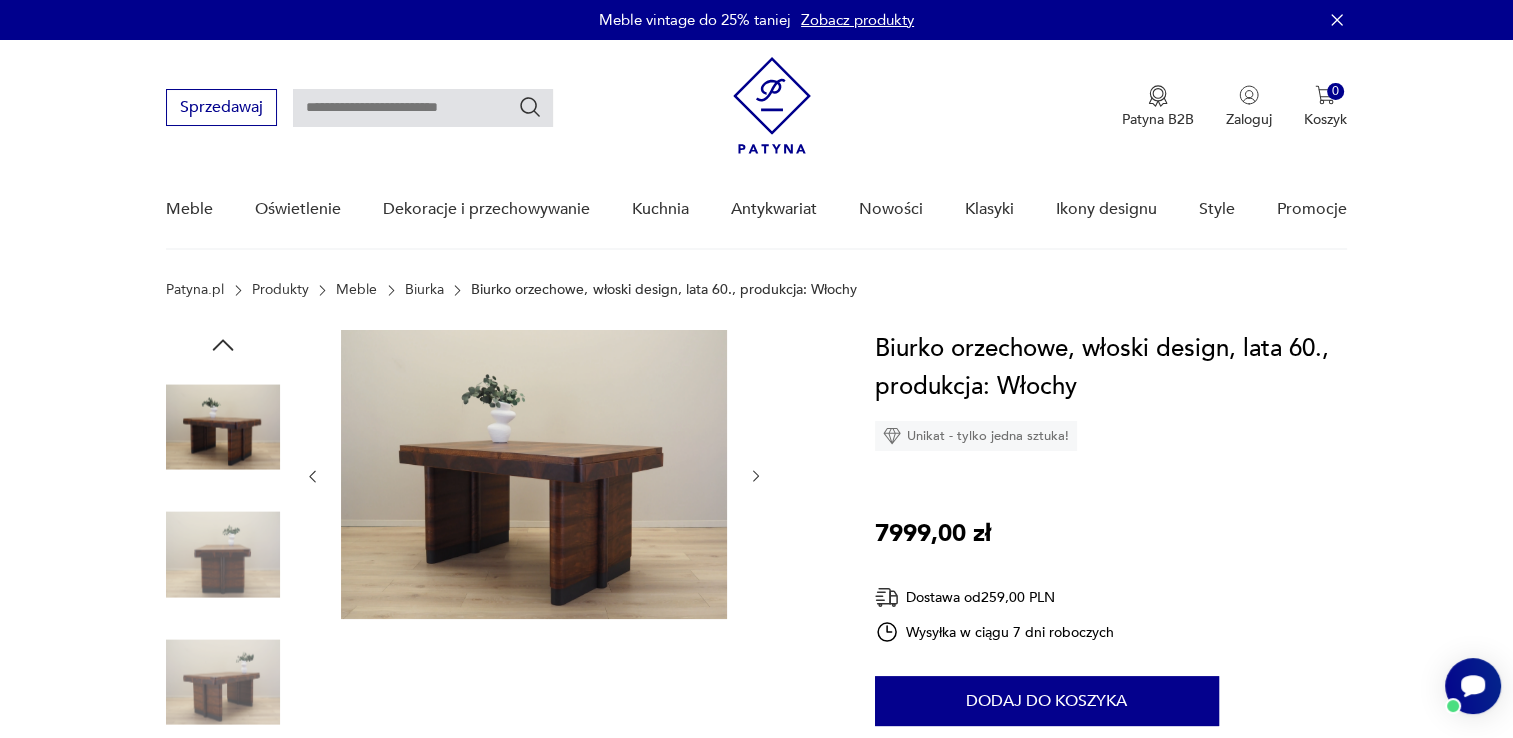 click 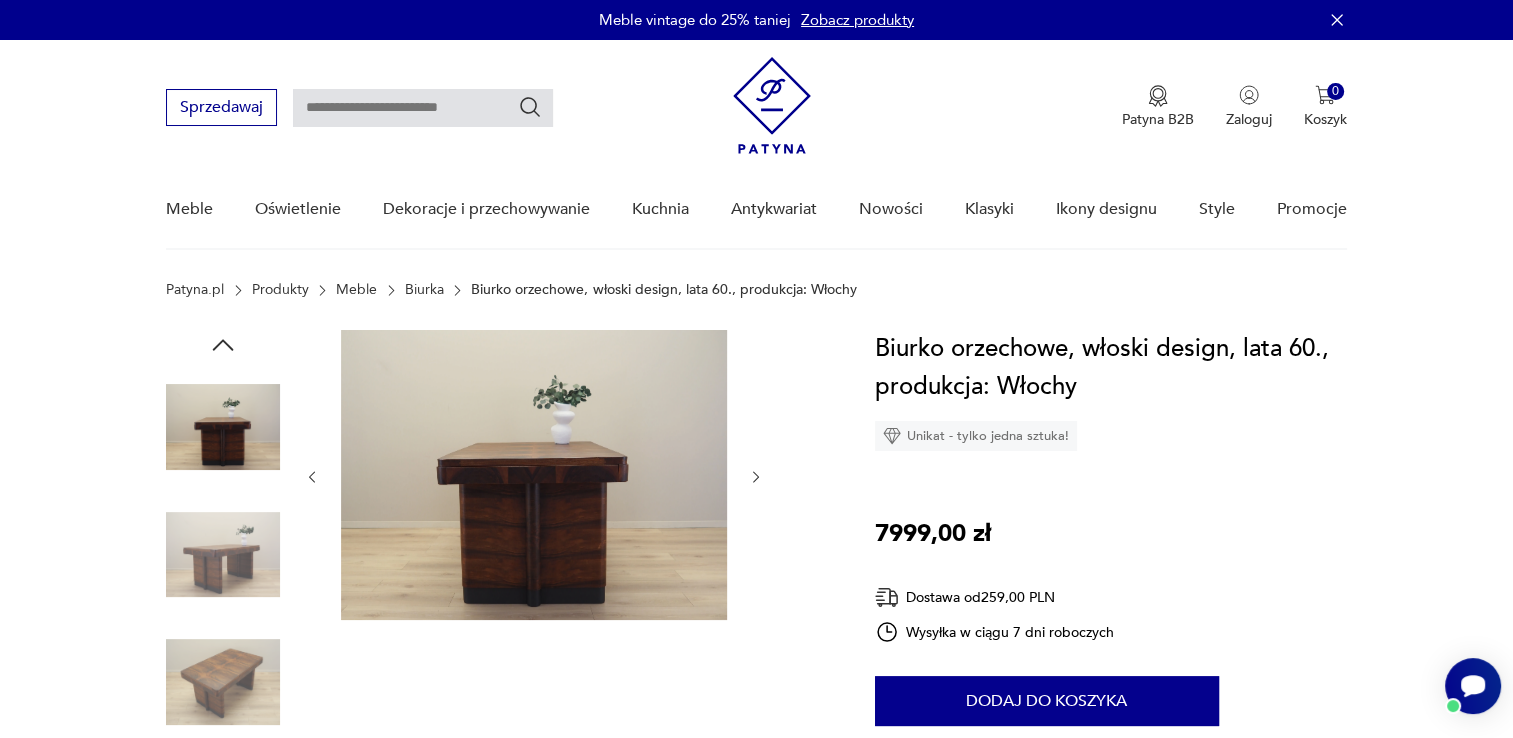 click 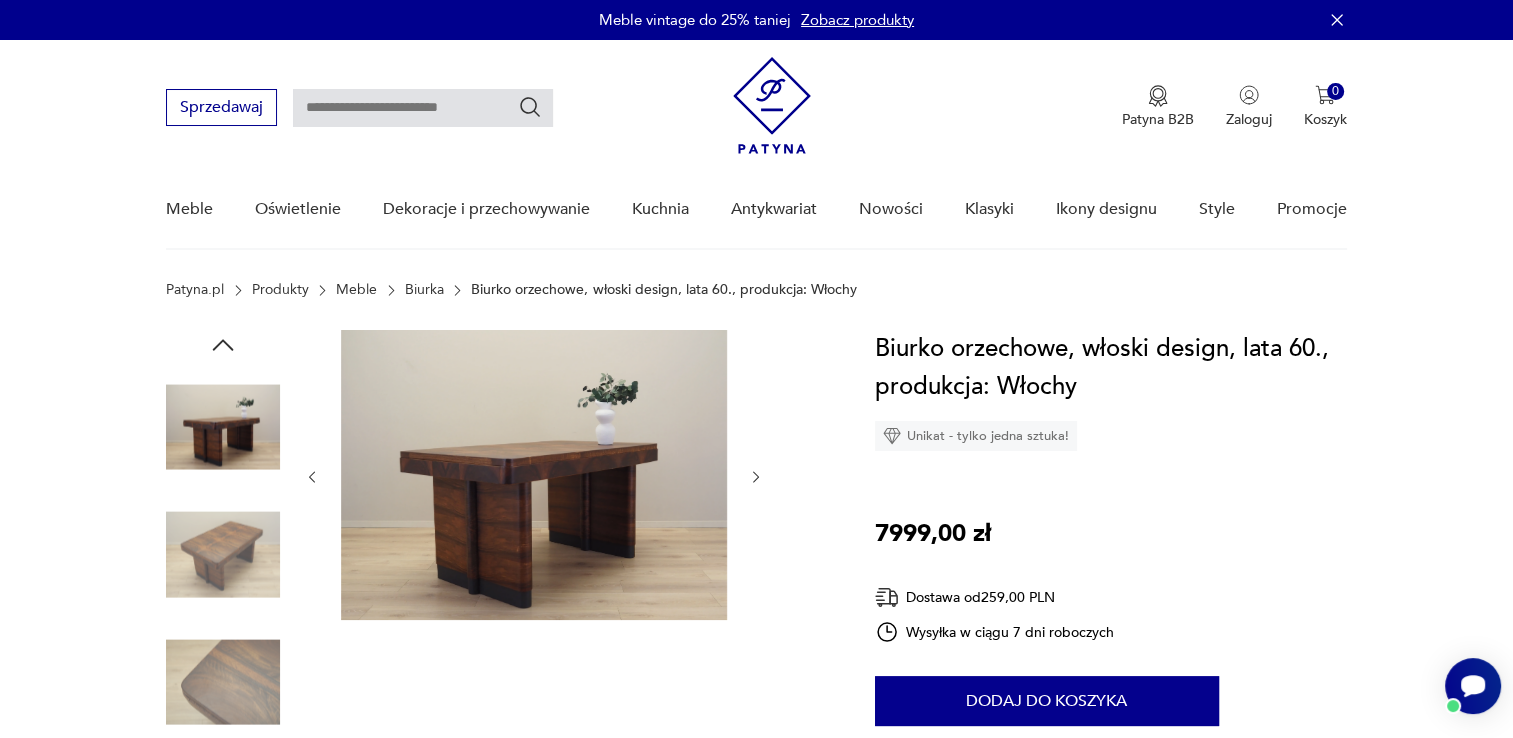 click 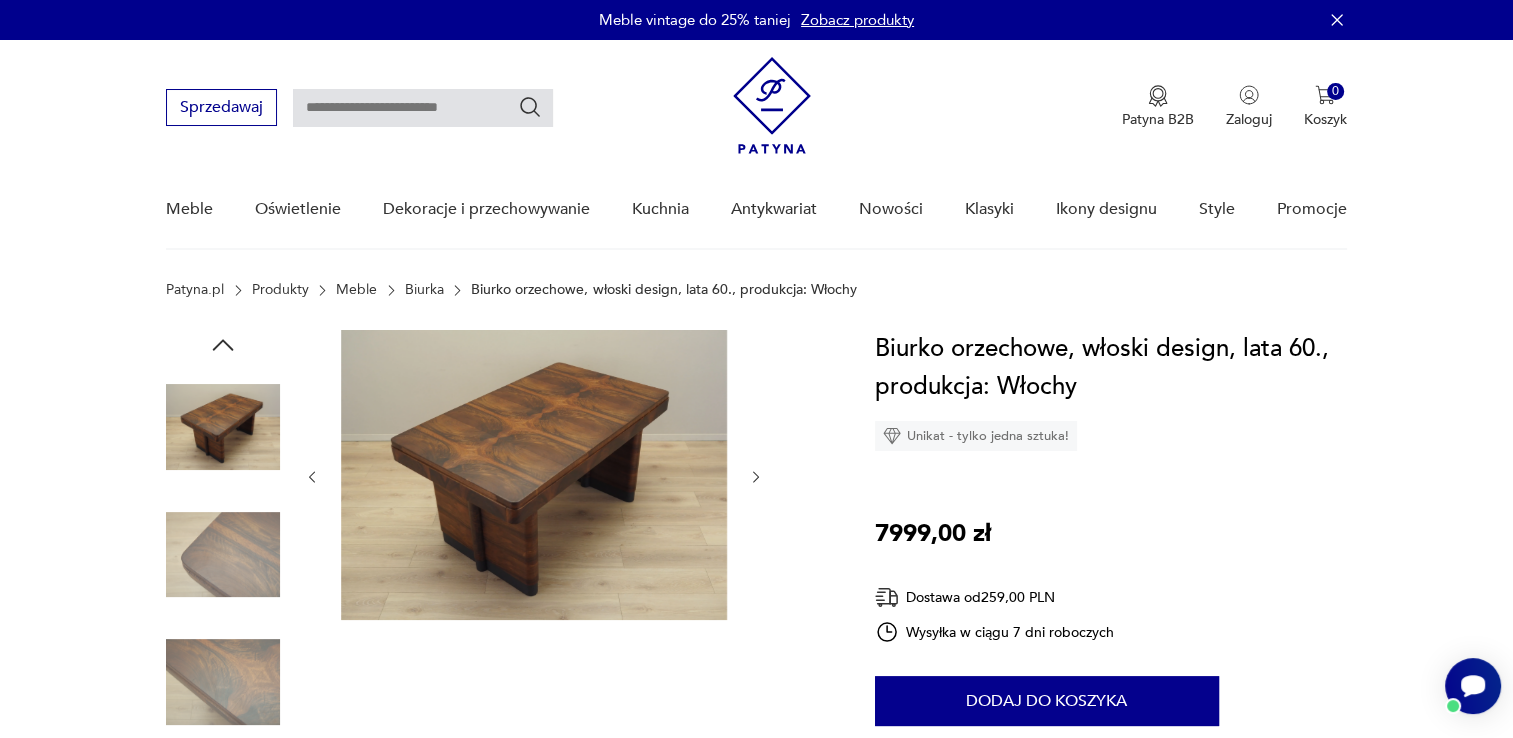 click 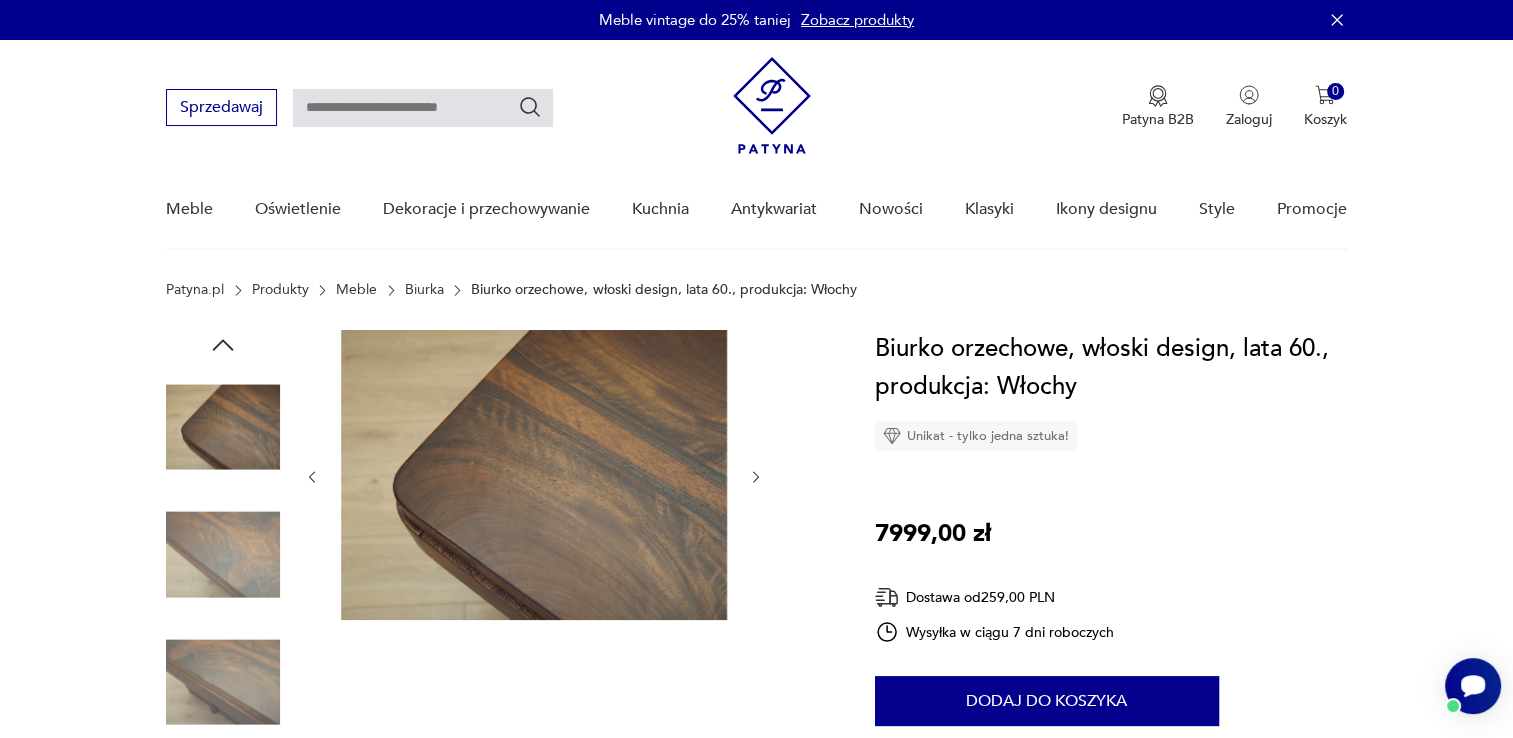click 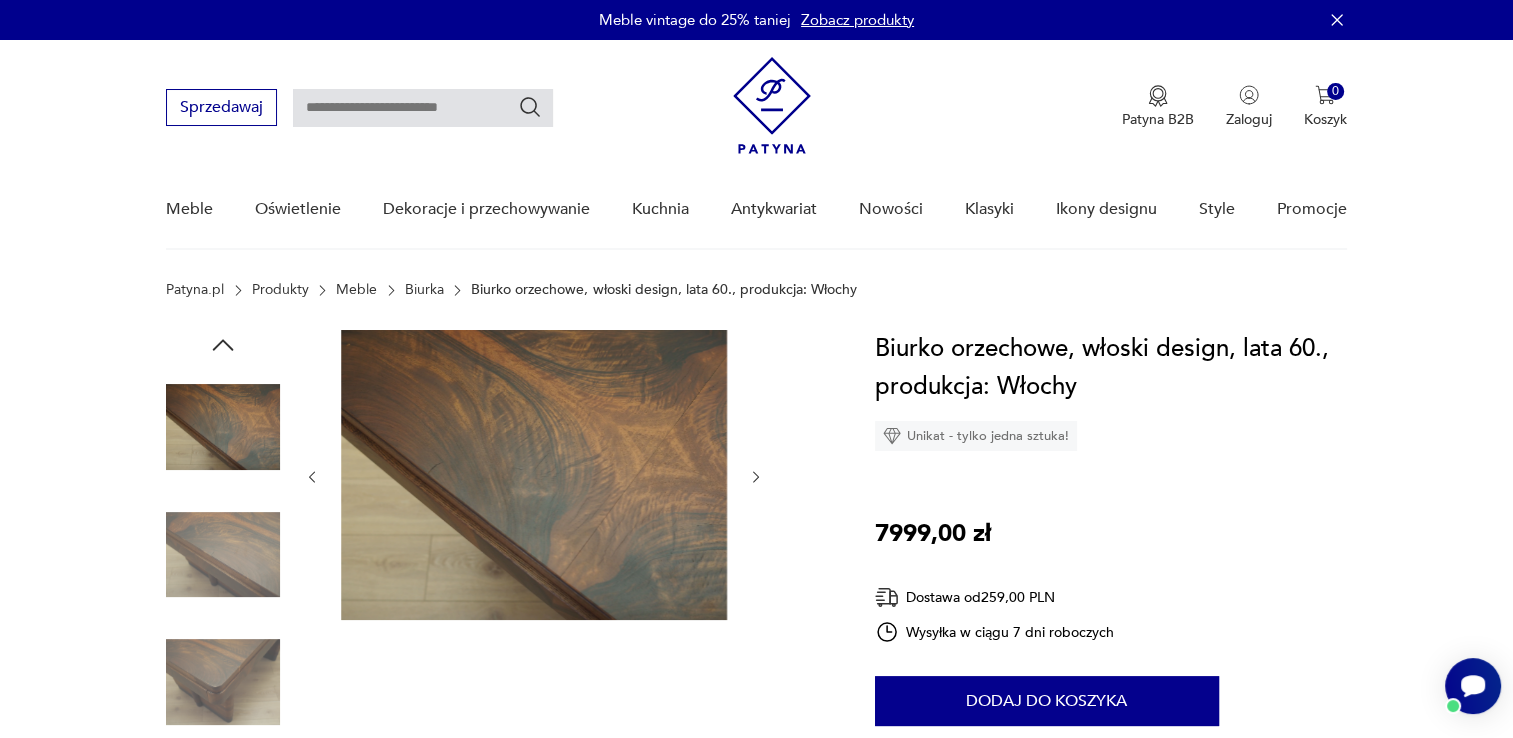 click 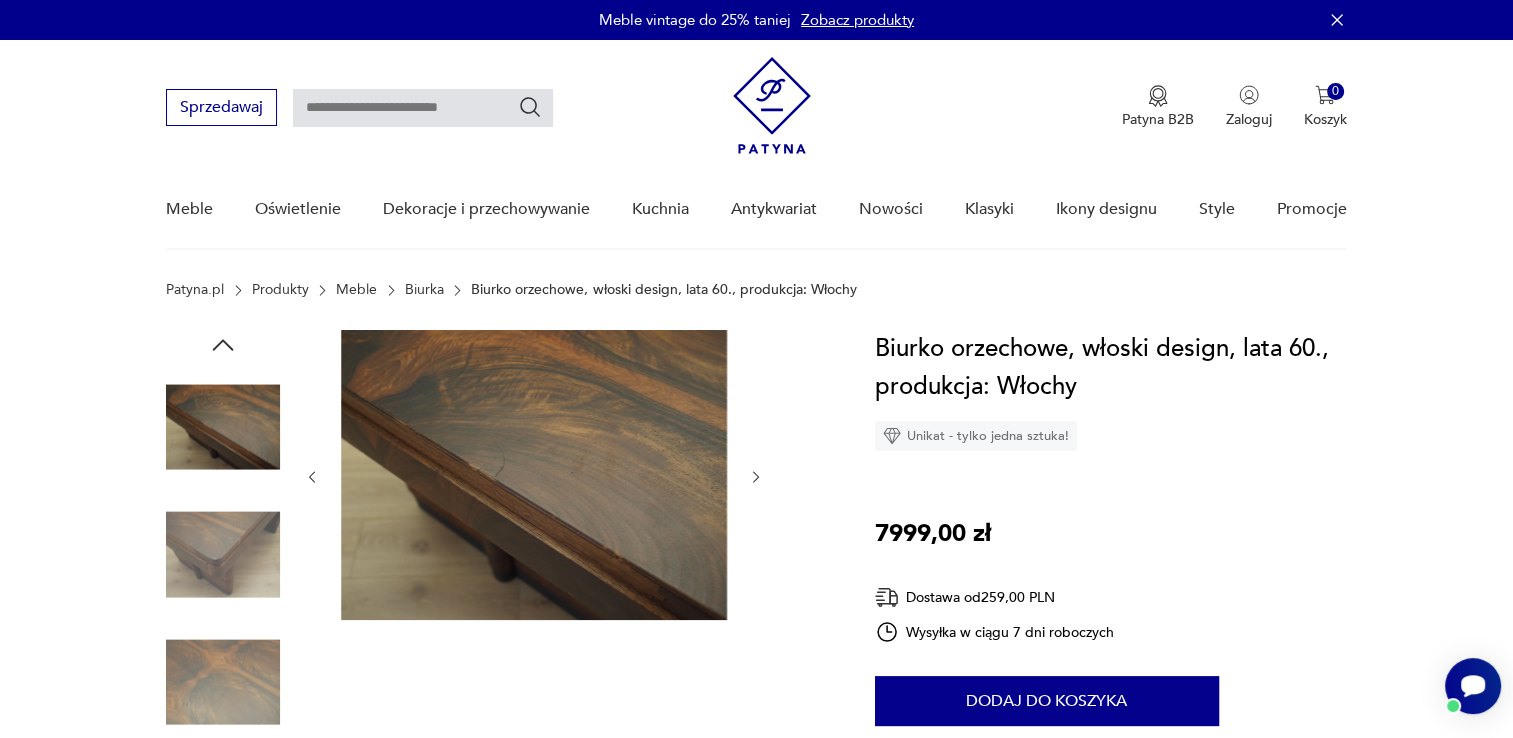 click 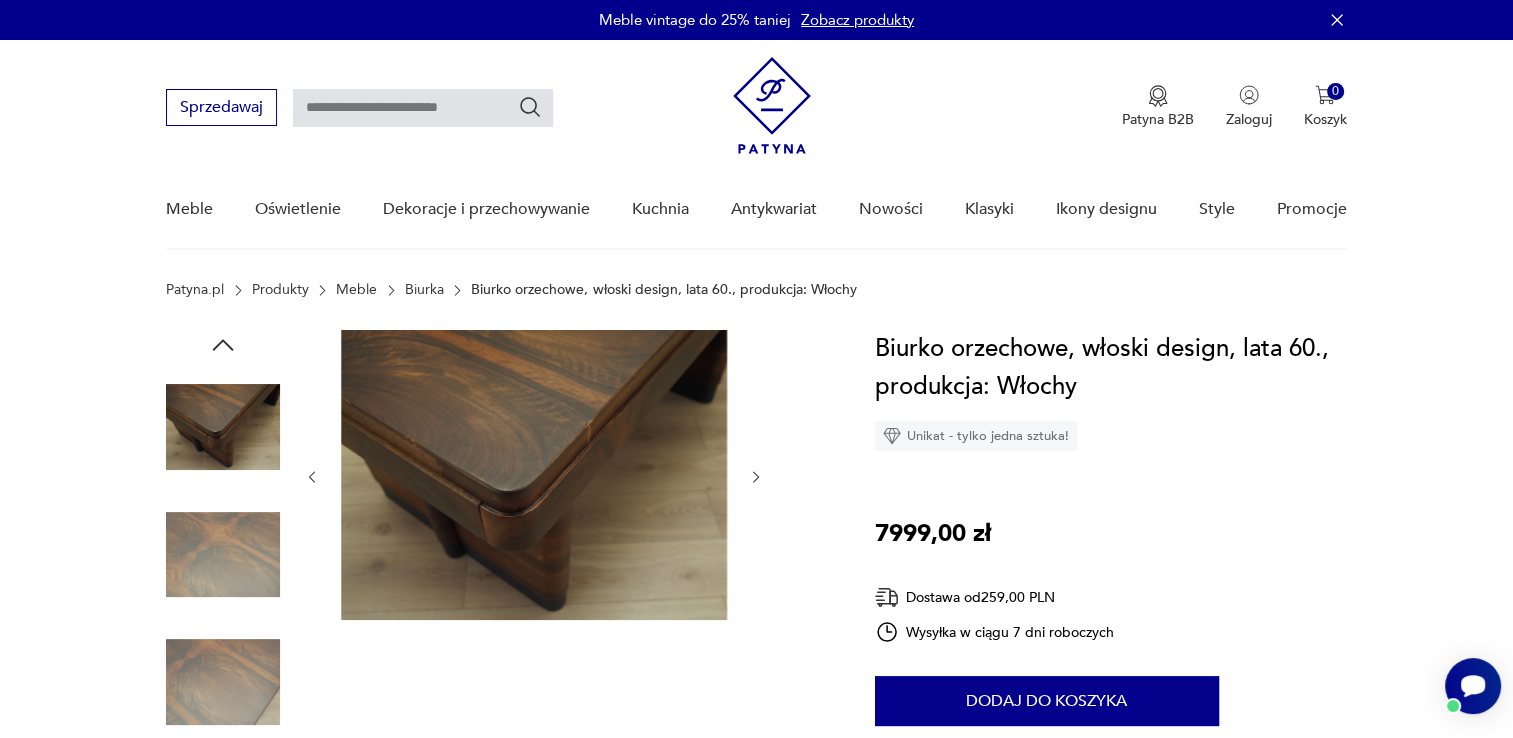 click 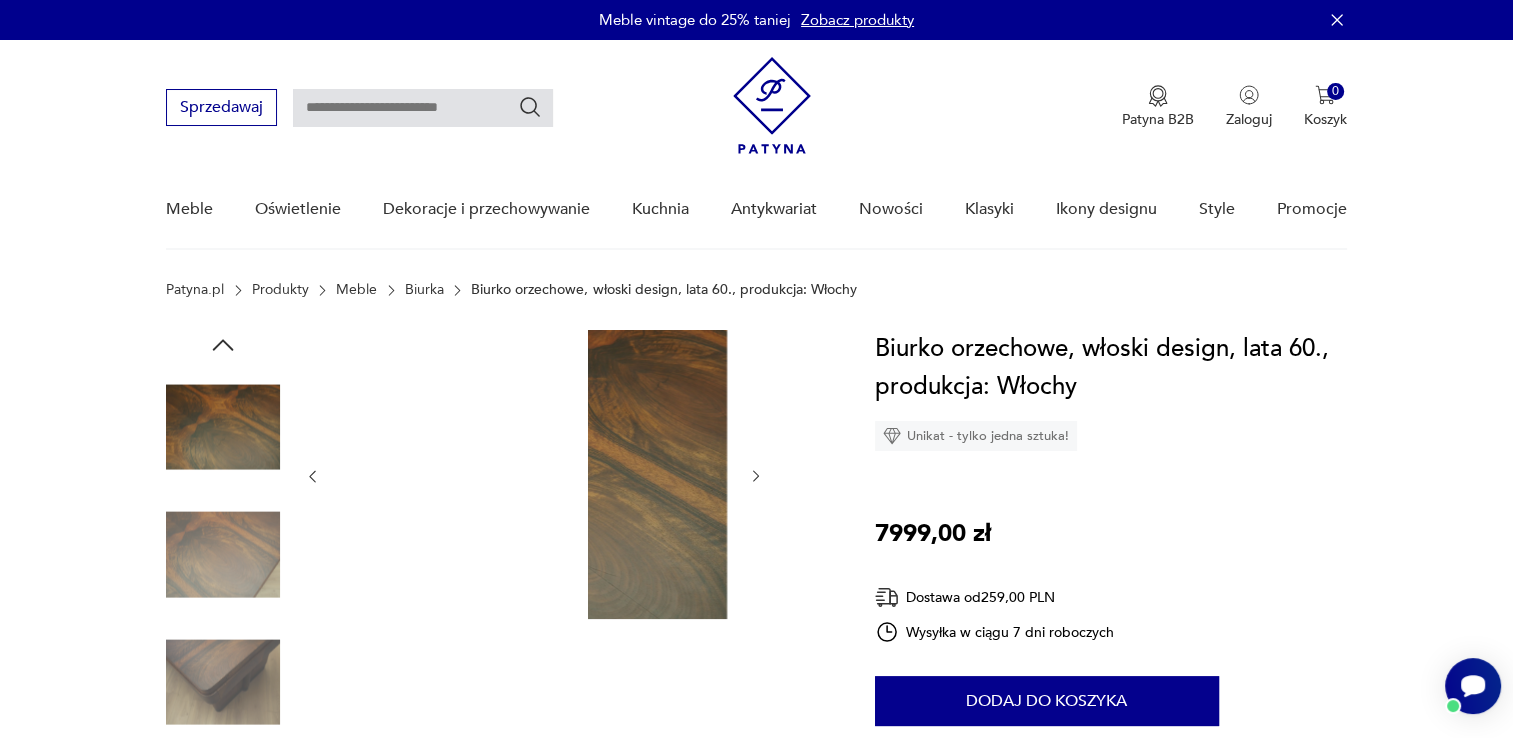 click 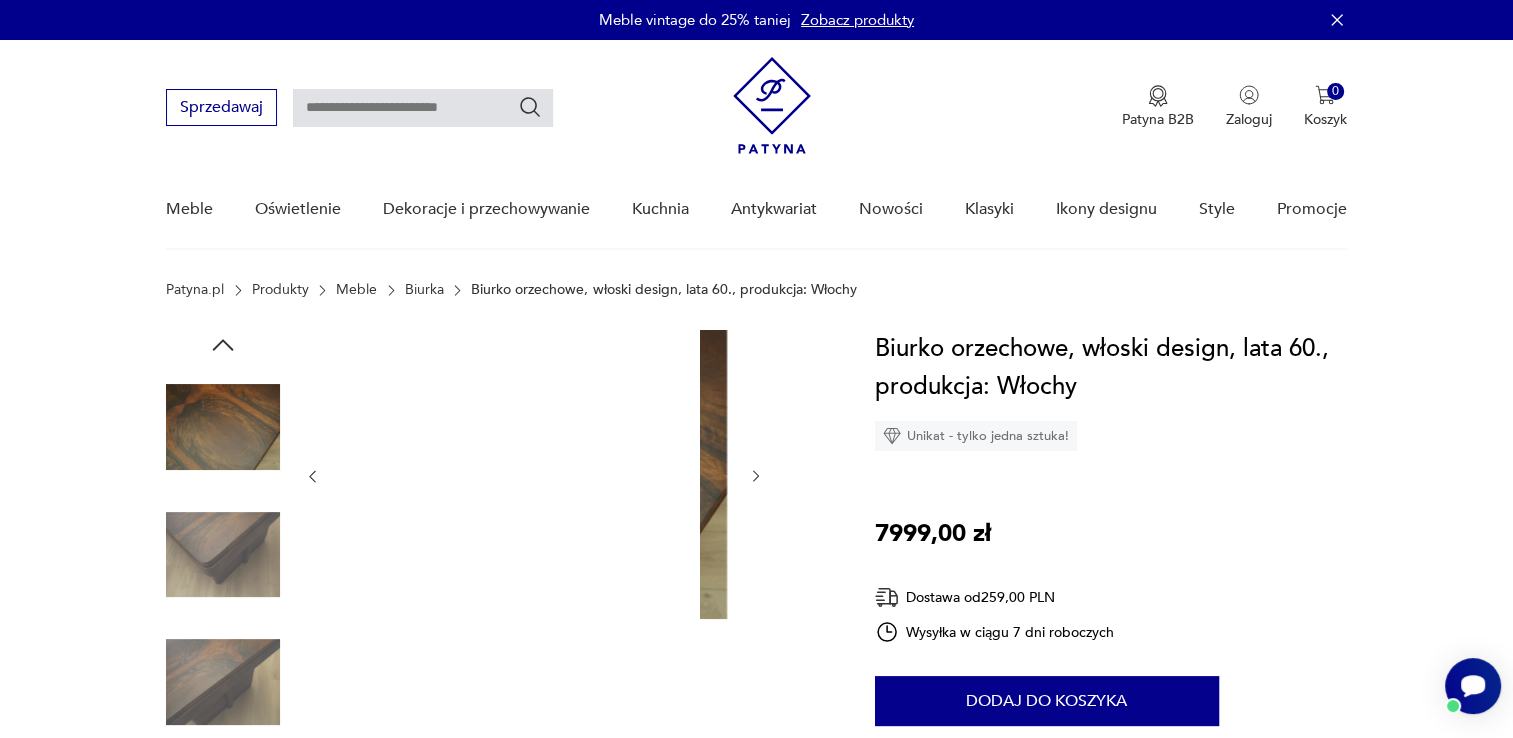 click 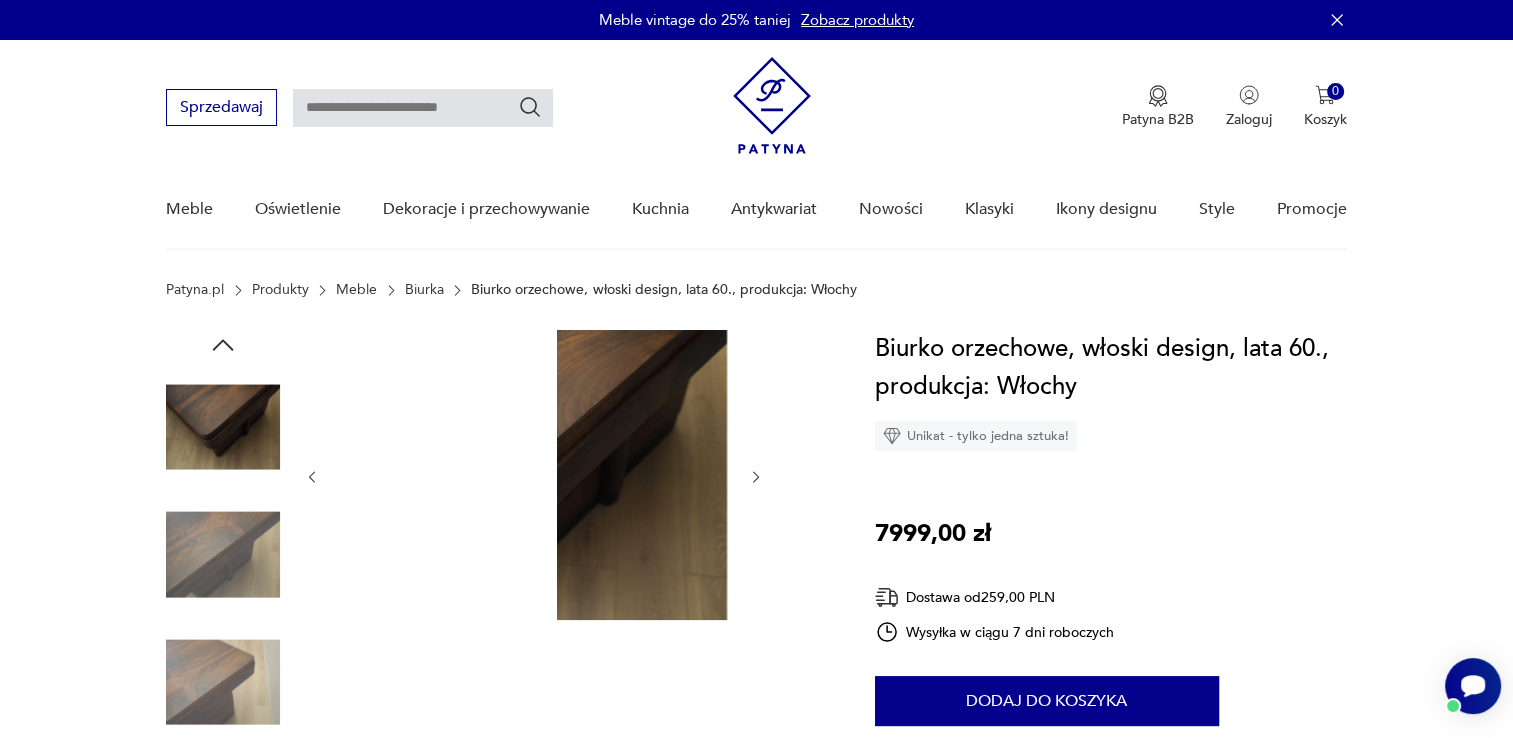 click 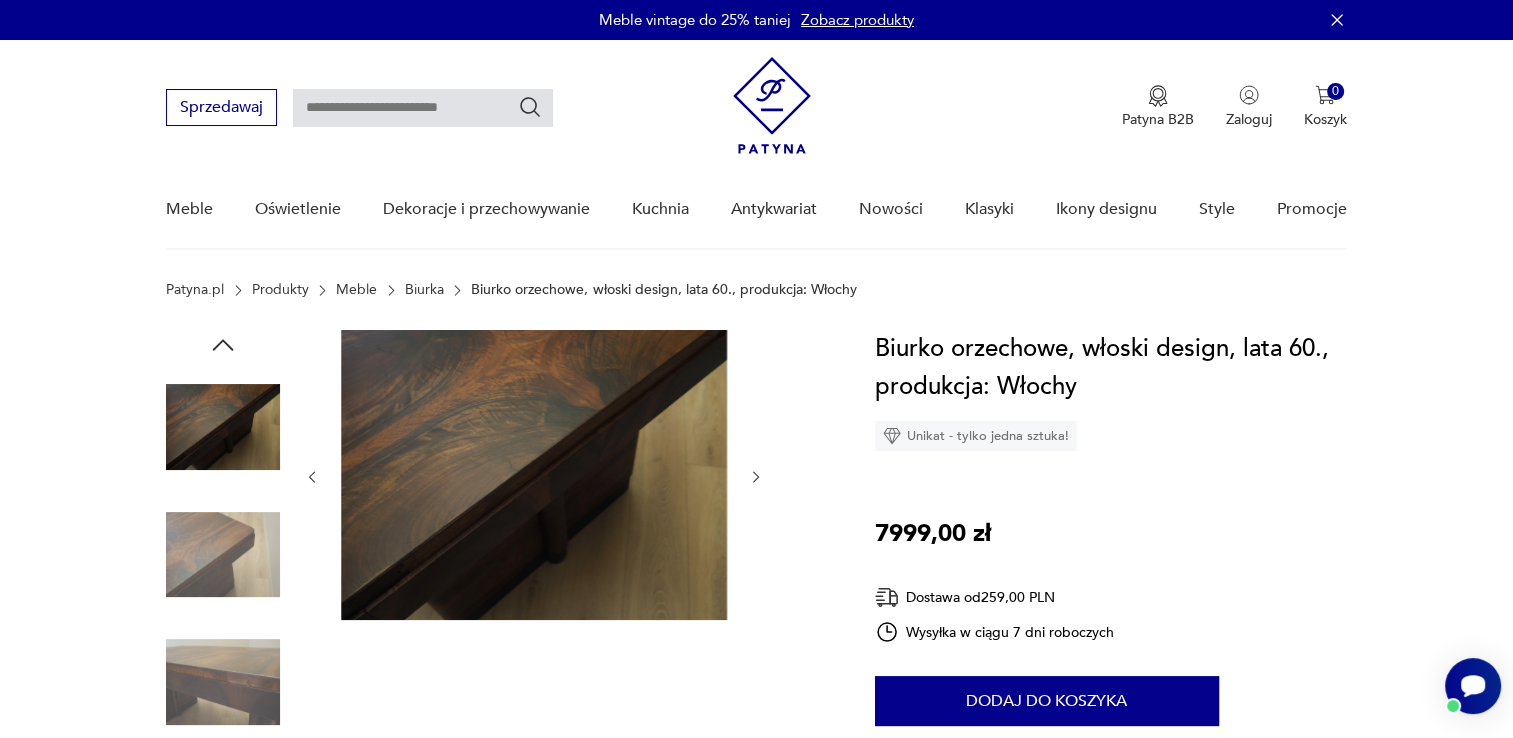 click 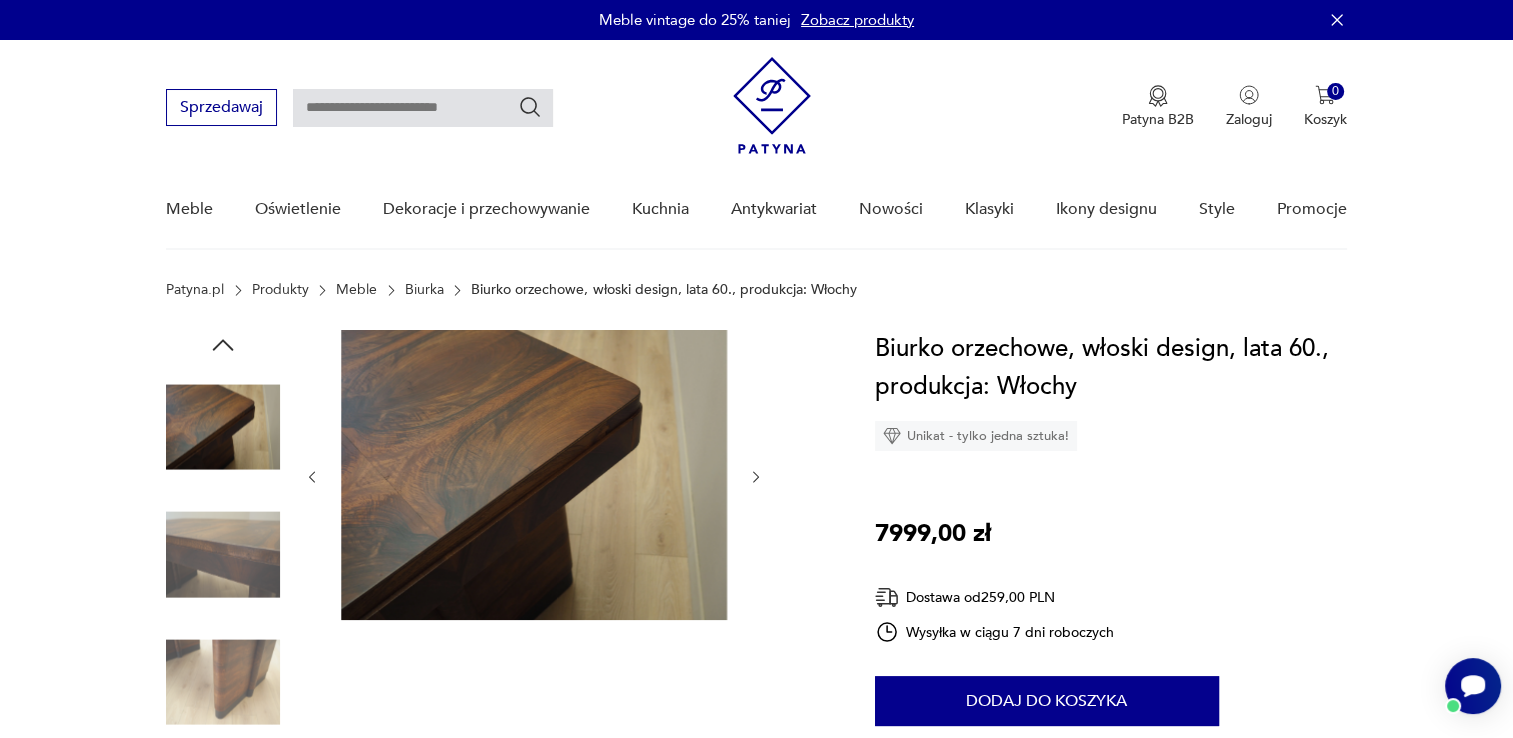 click 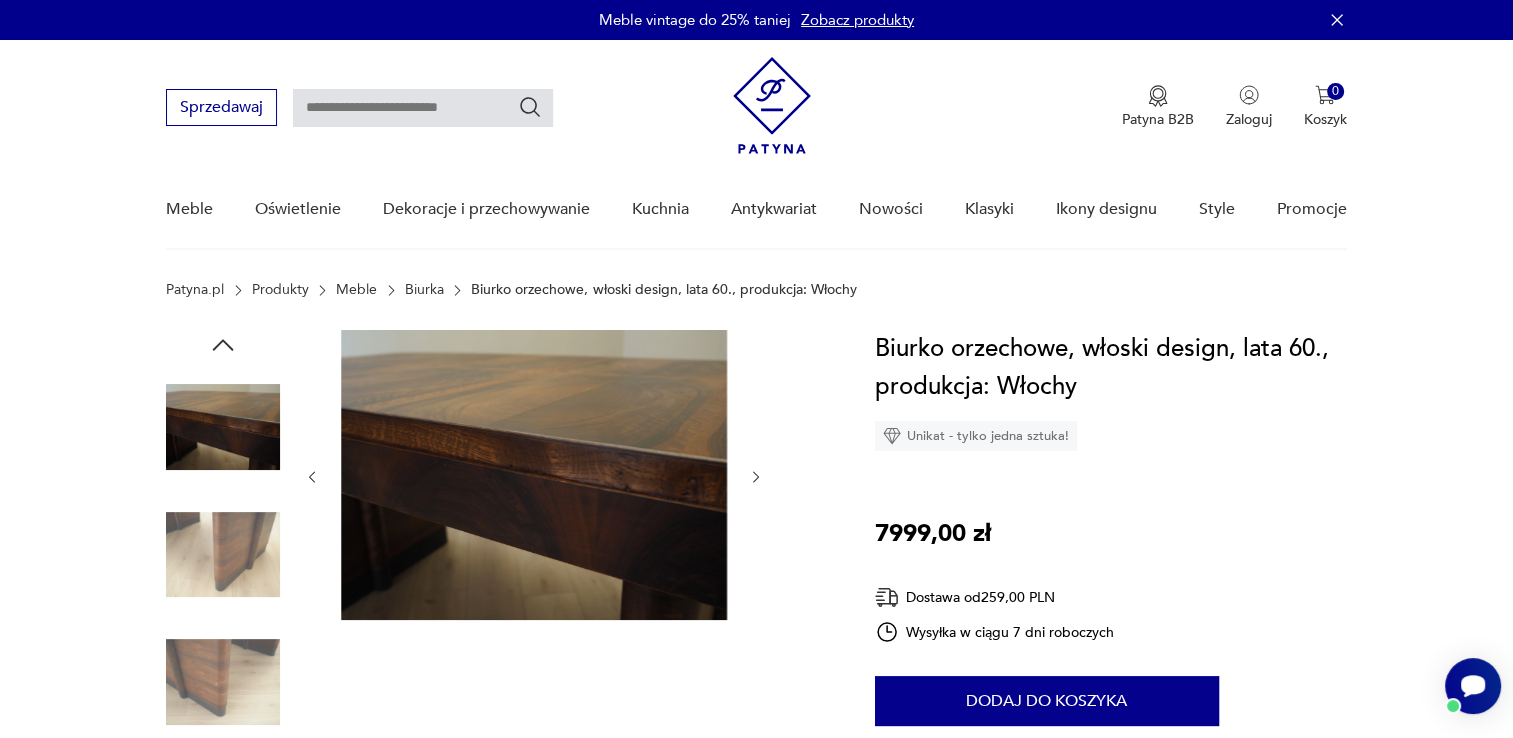 click 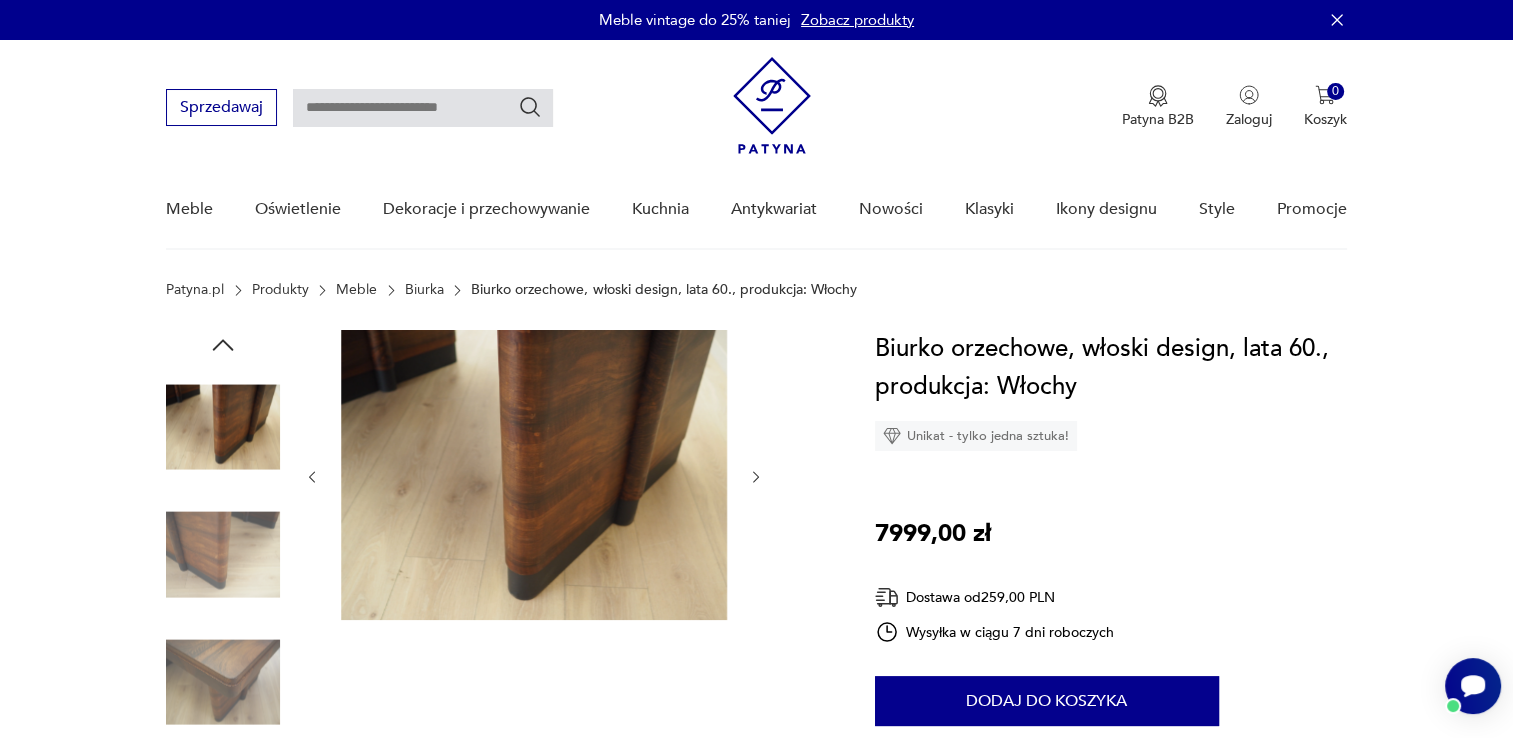 click 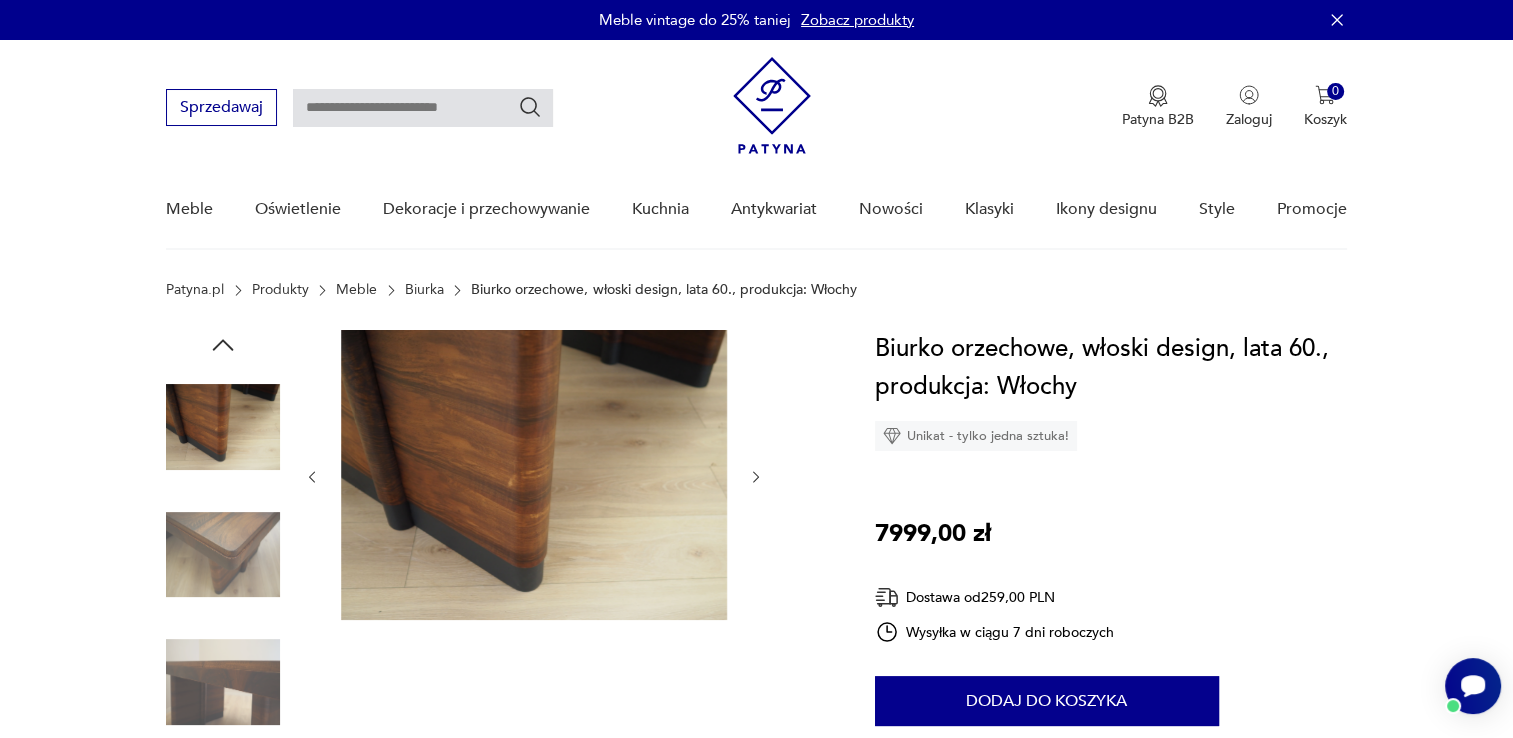 click 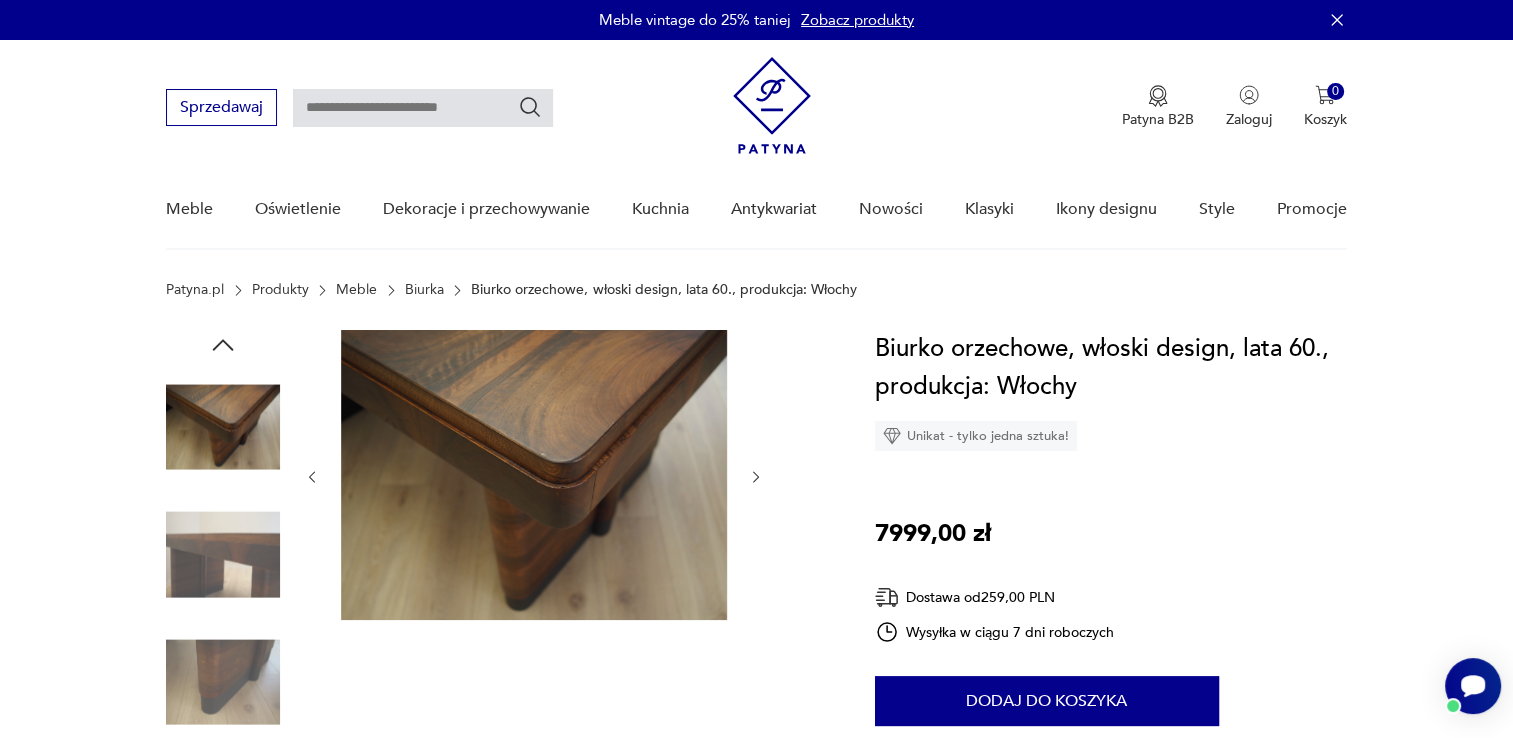 click 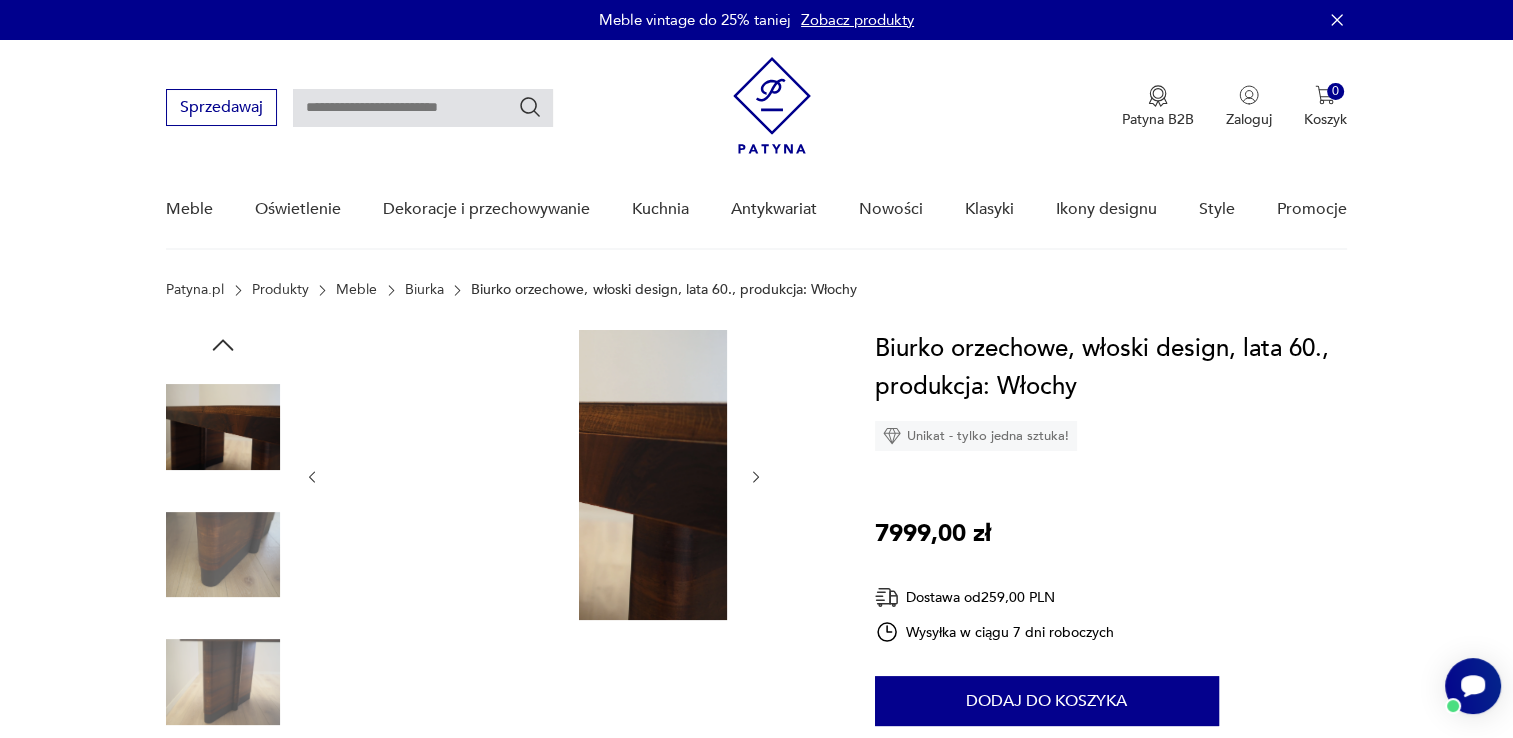 click 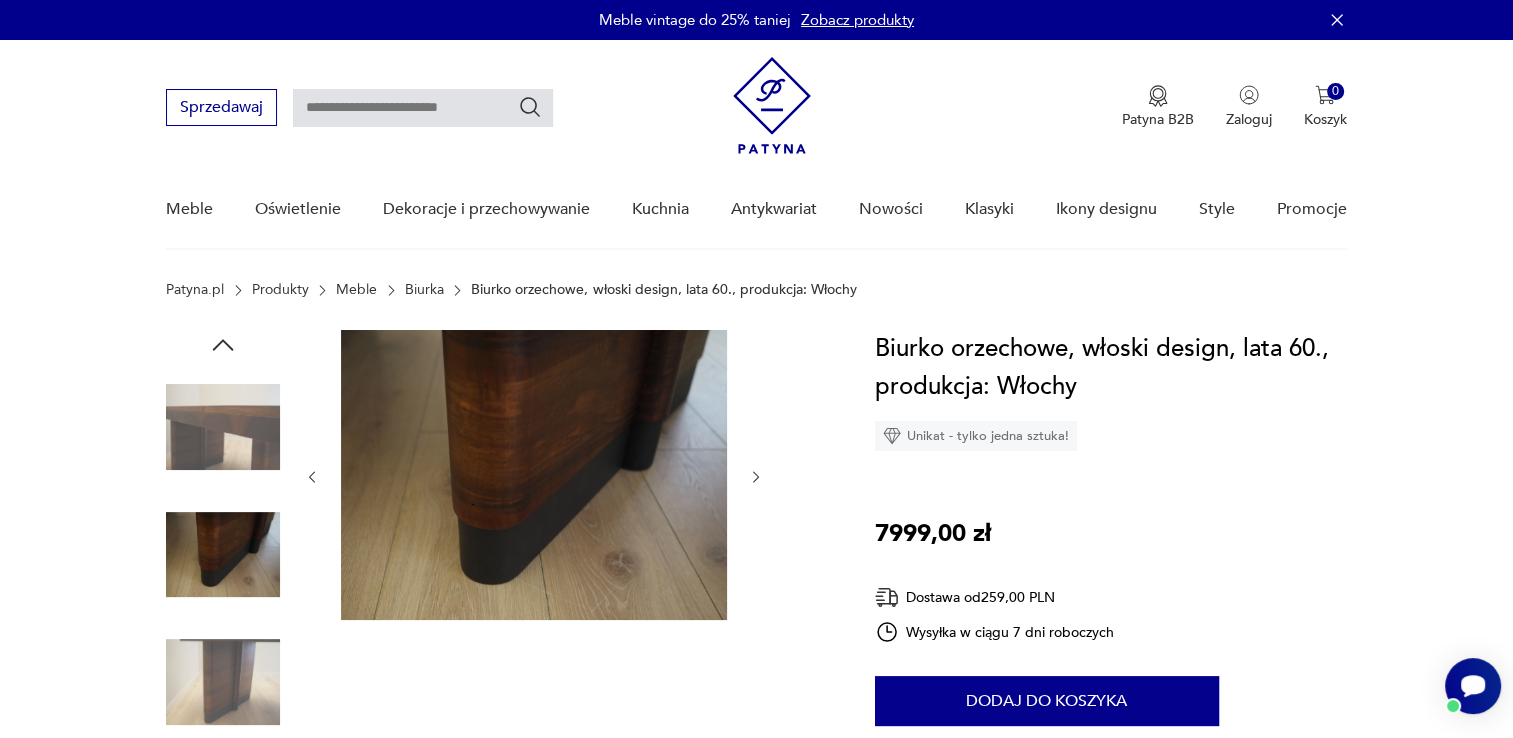 click 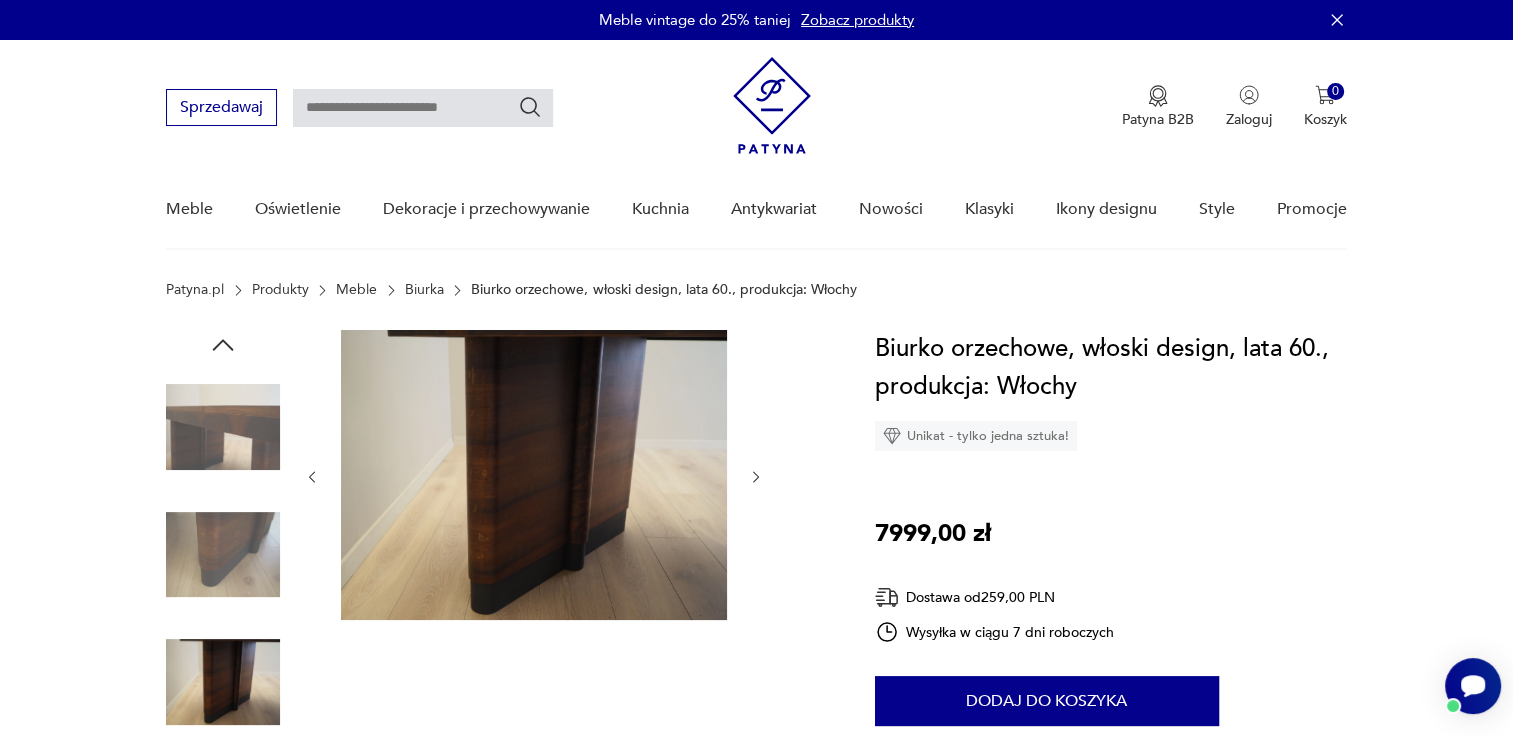 click 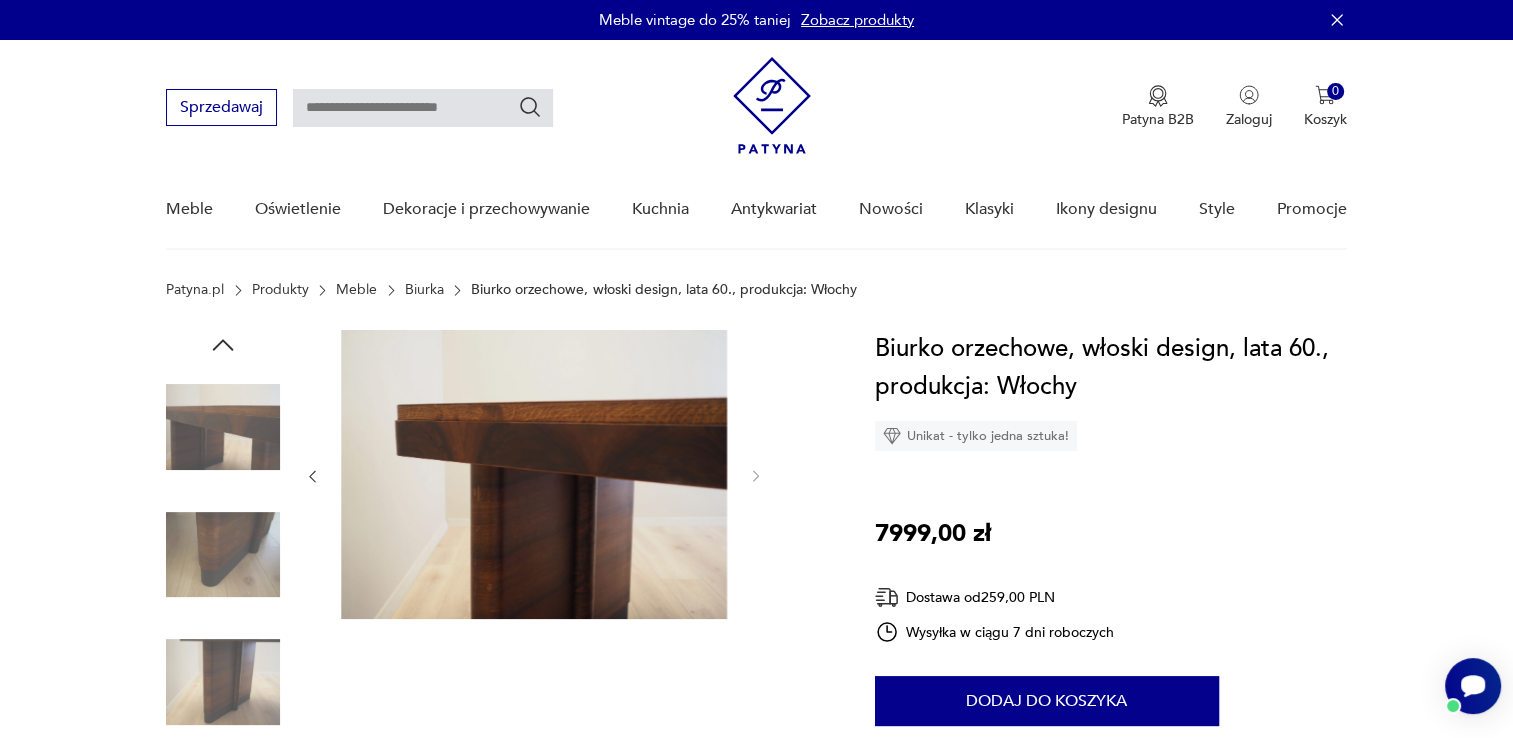 click at bounding box center (223, 427) 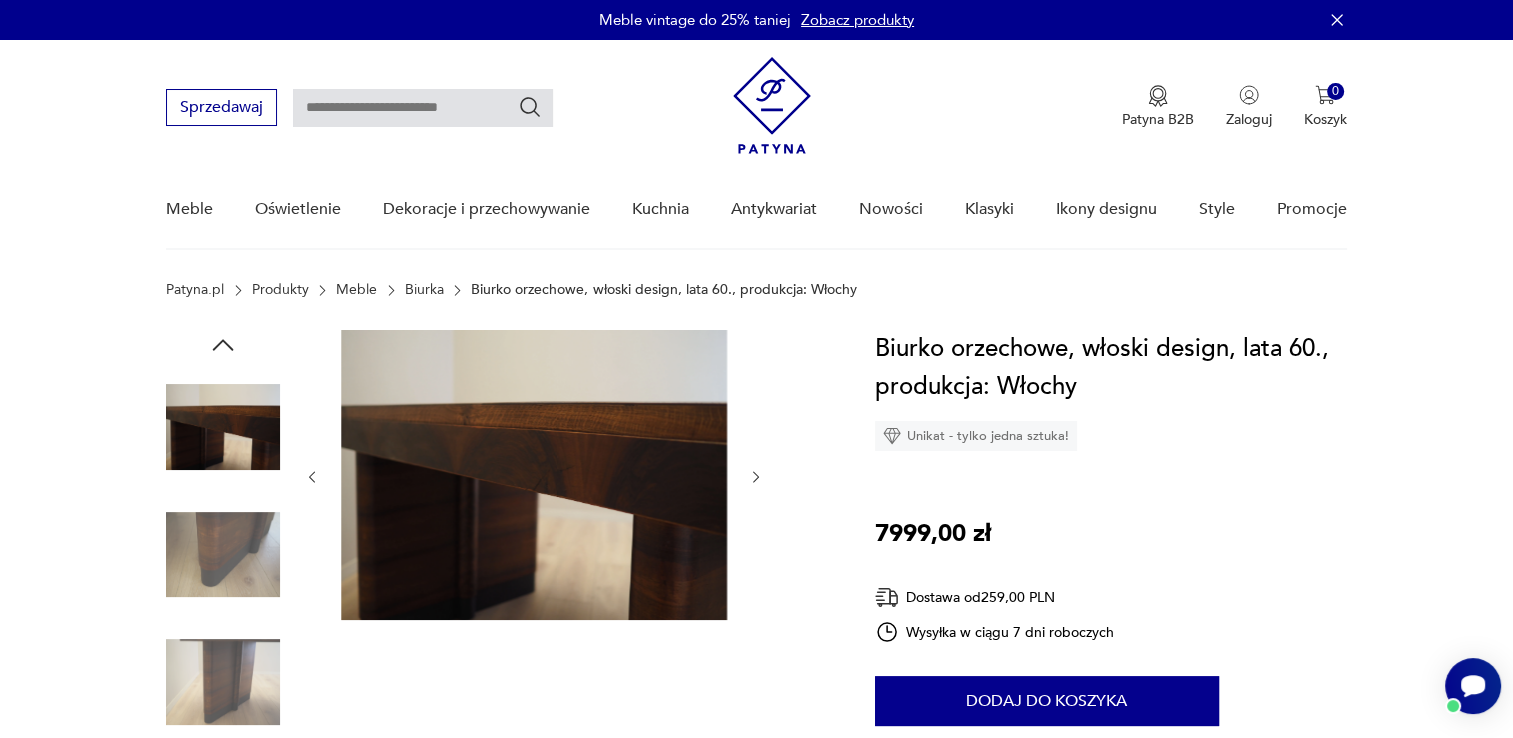 click at bounding box center [223, 555] 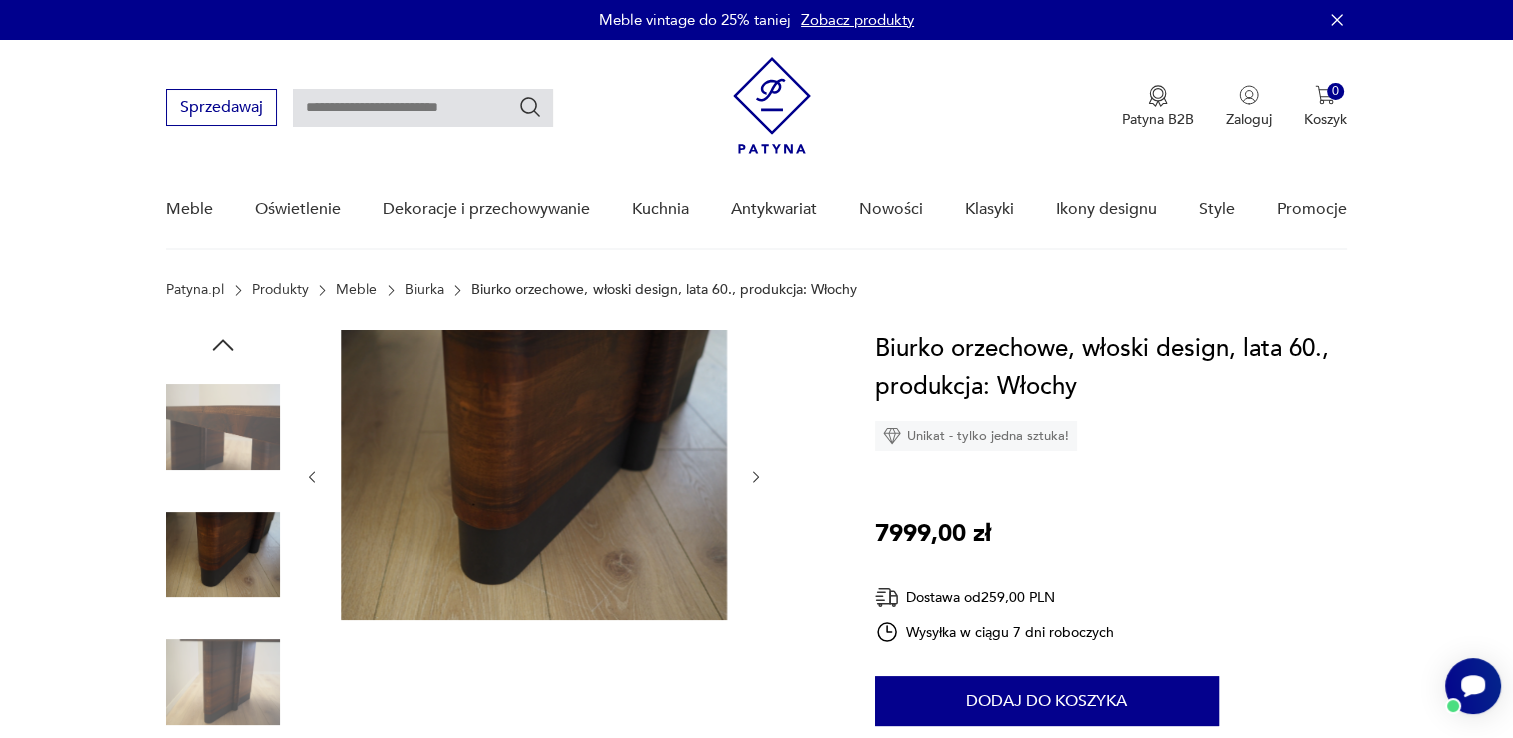 click at bounding box center [223, 682] 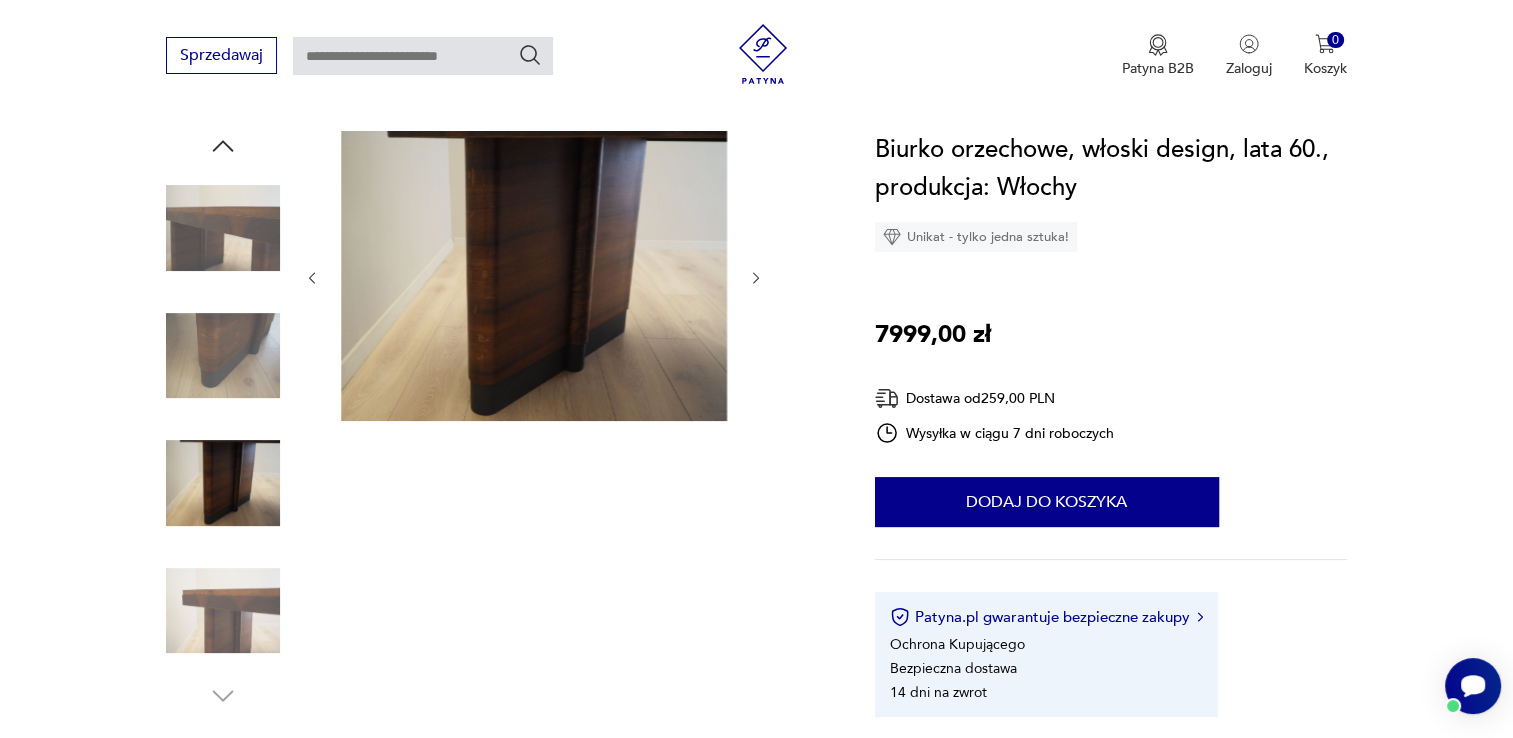 scroll, scrollTop: 200, scrollLeft: 0, axis: vertical 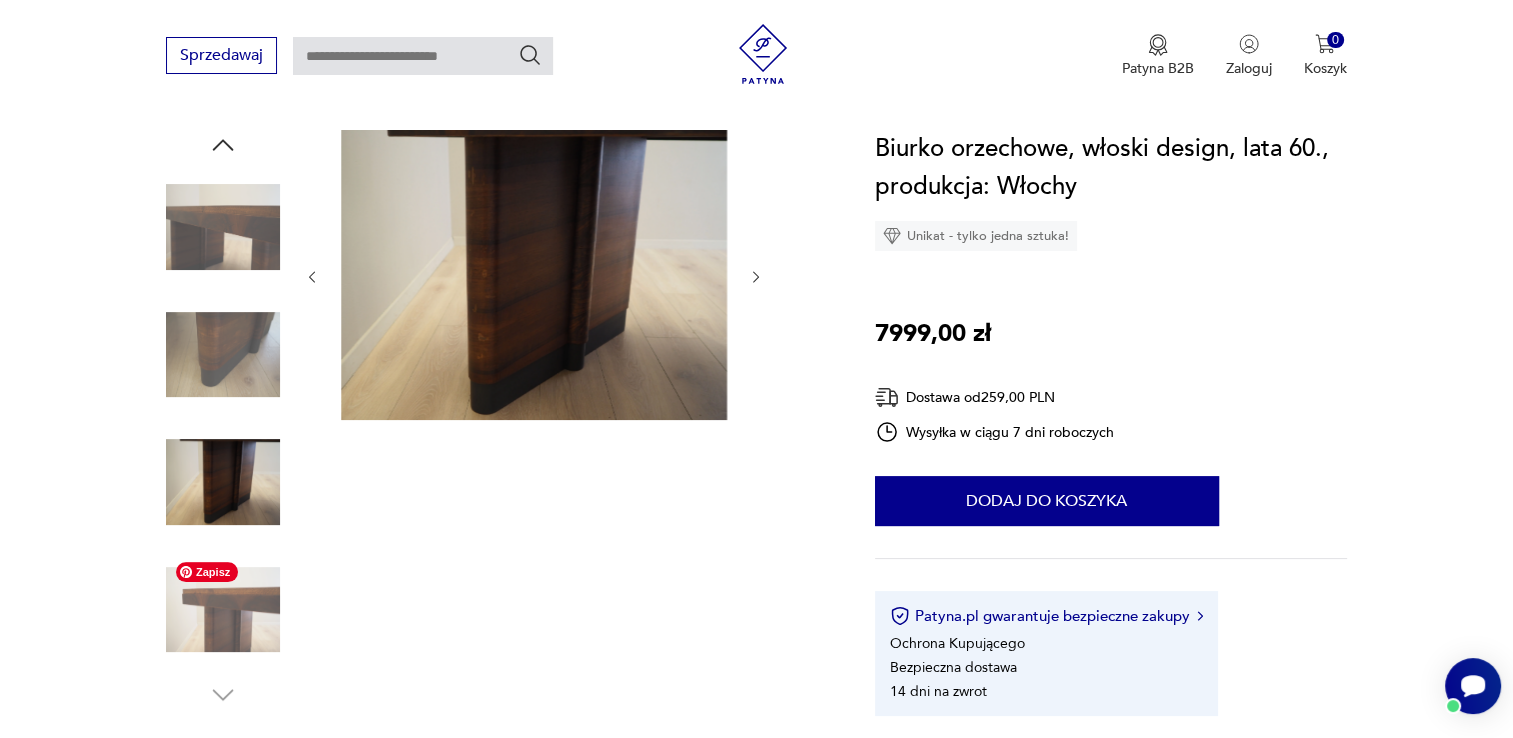 click at bounding box center (223, 610) 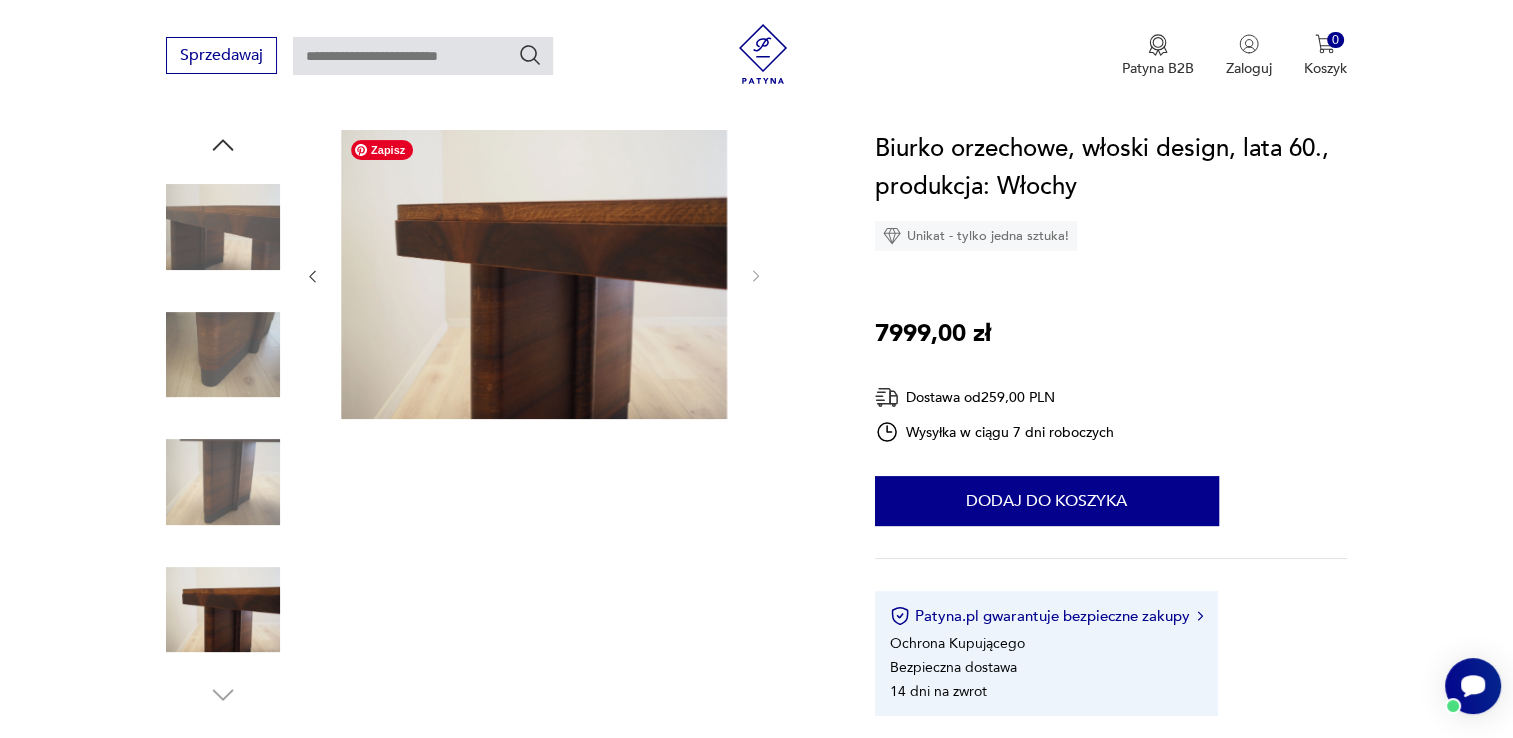 click at bounding box center [223, 227] 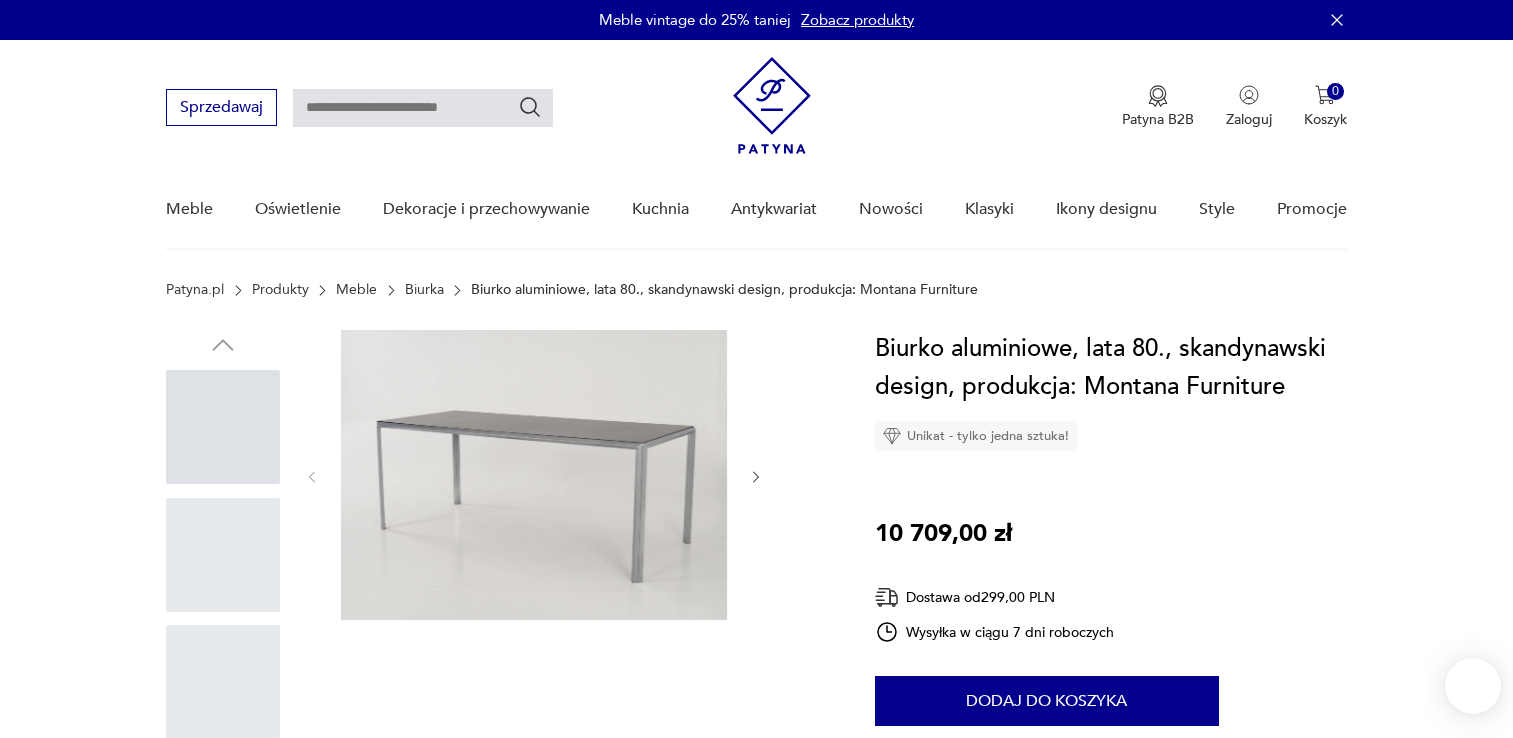 scroll, scrollTop: 0, scrollLeft: 0, axis: both 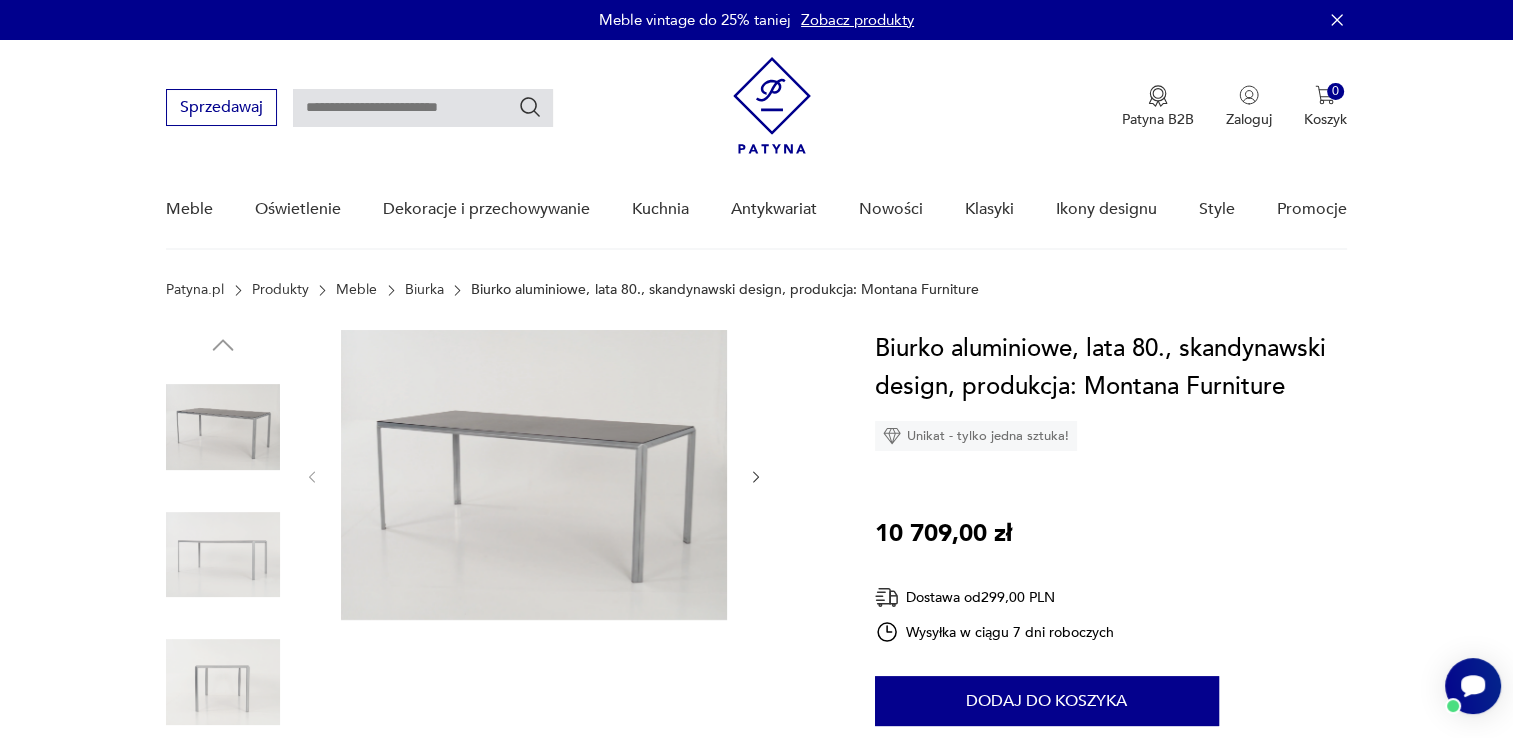 click at bounding box center (534, 477) 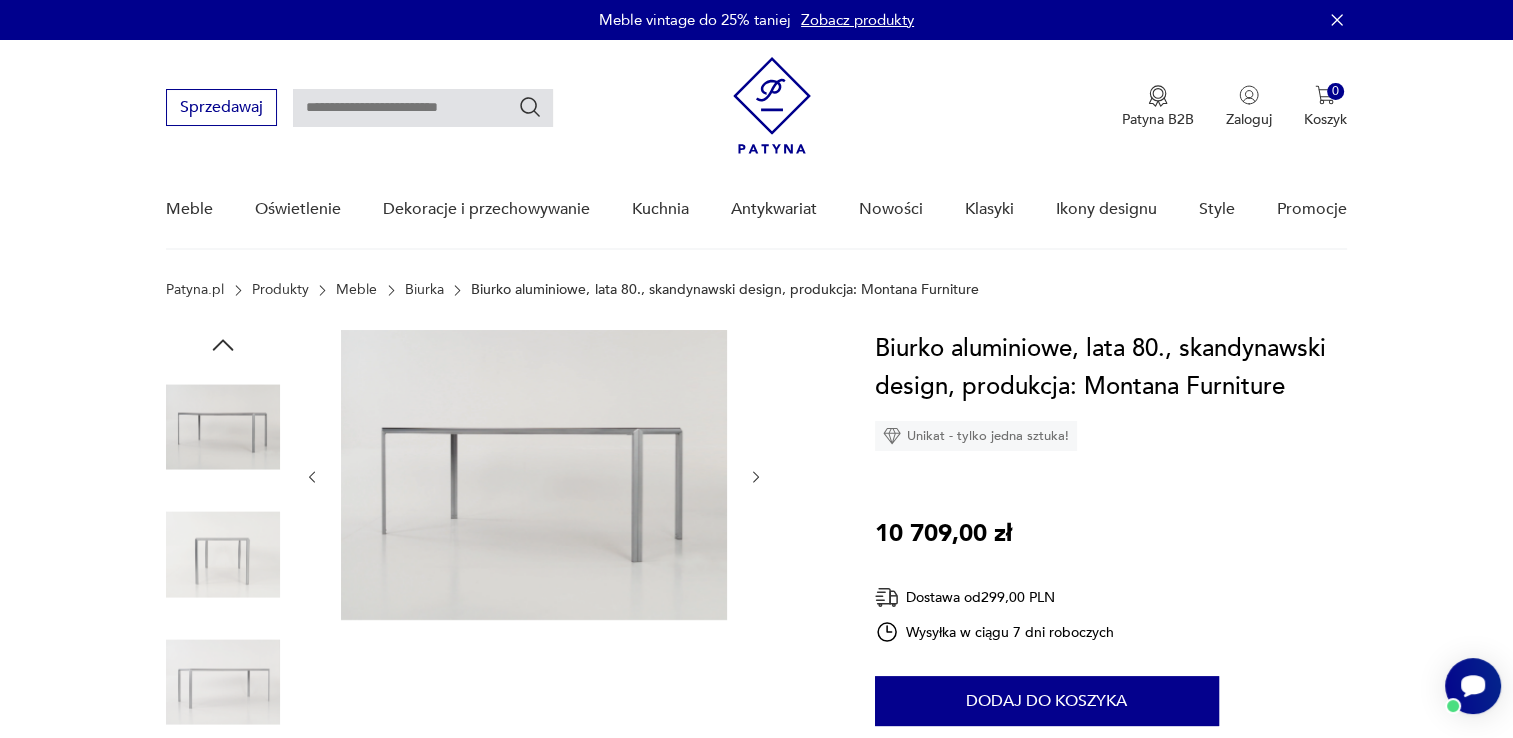 click 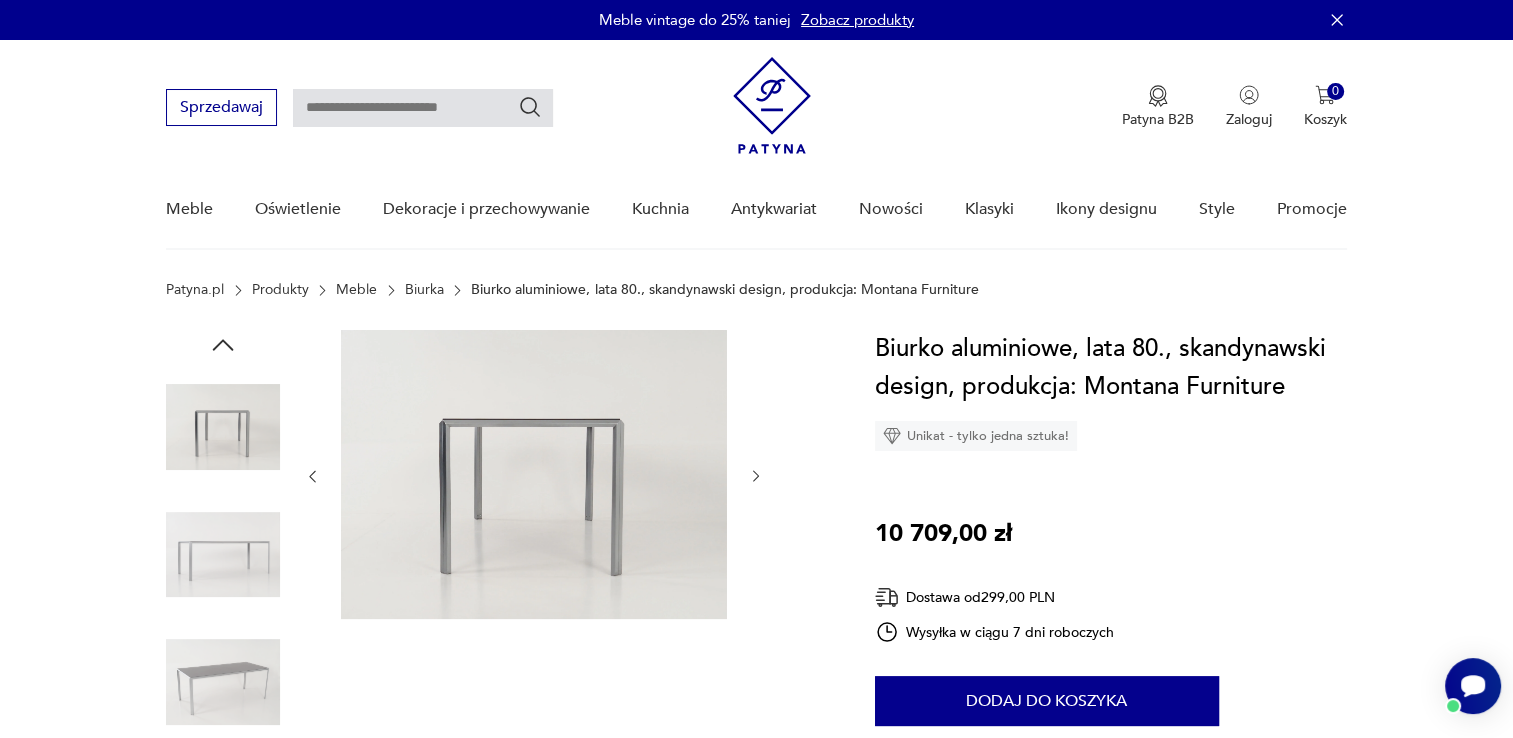 click 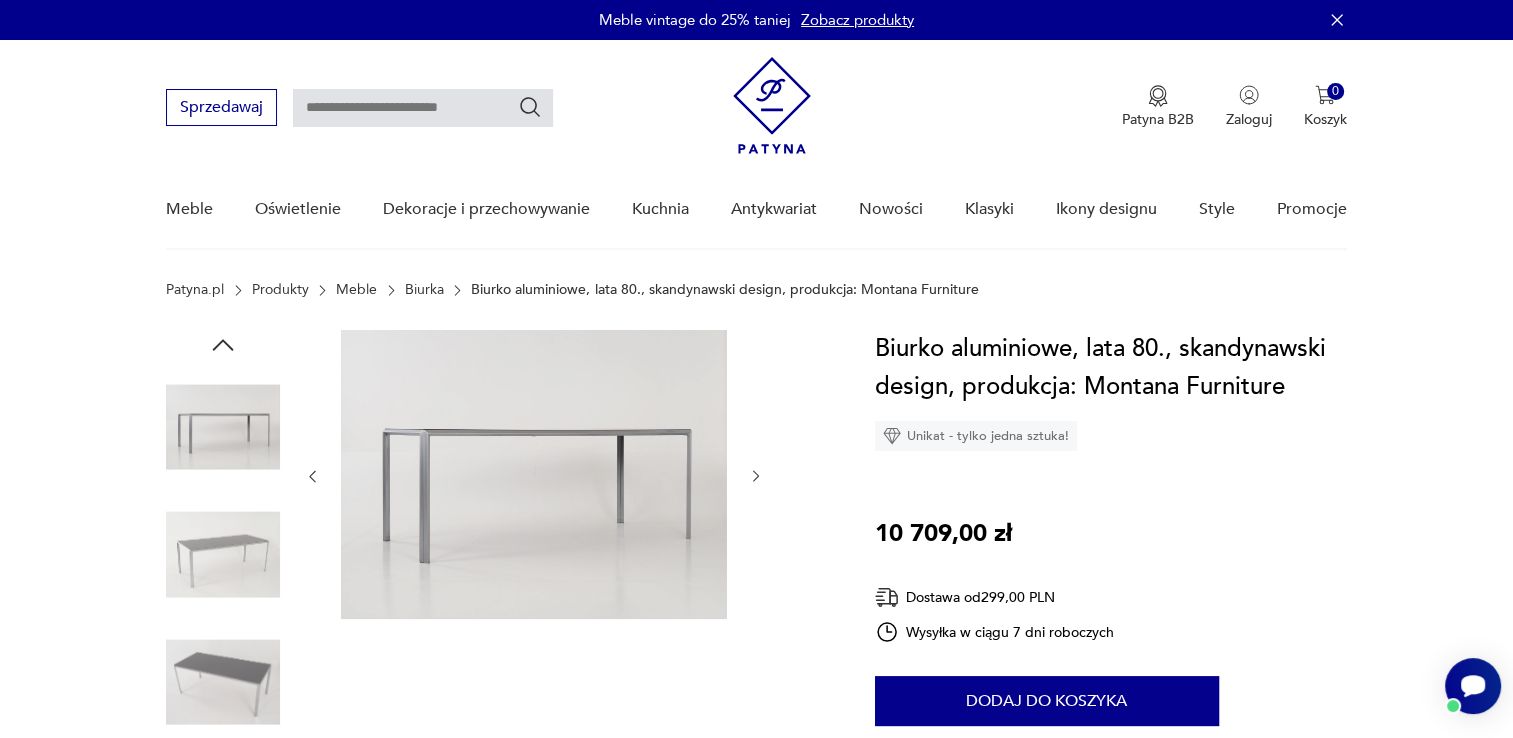 click 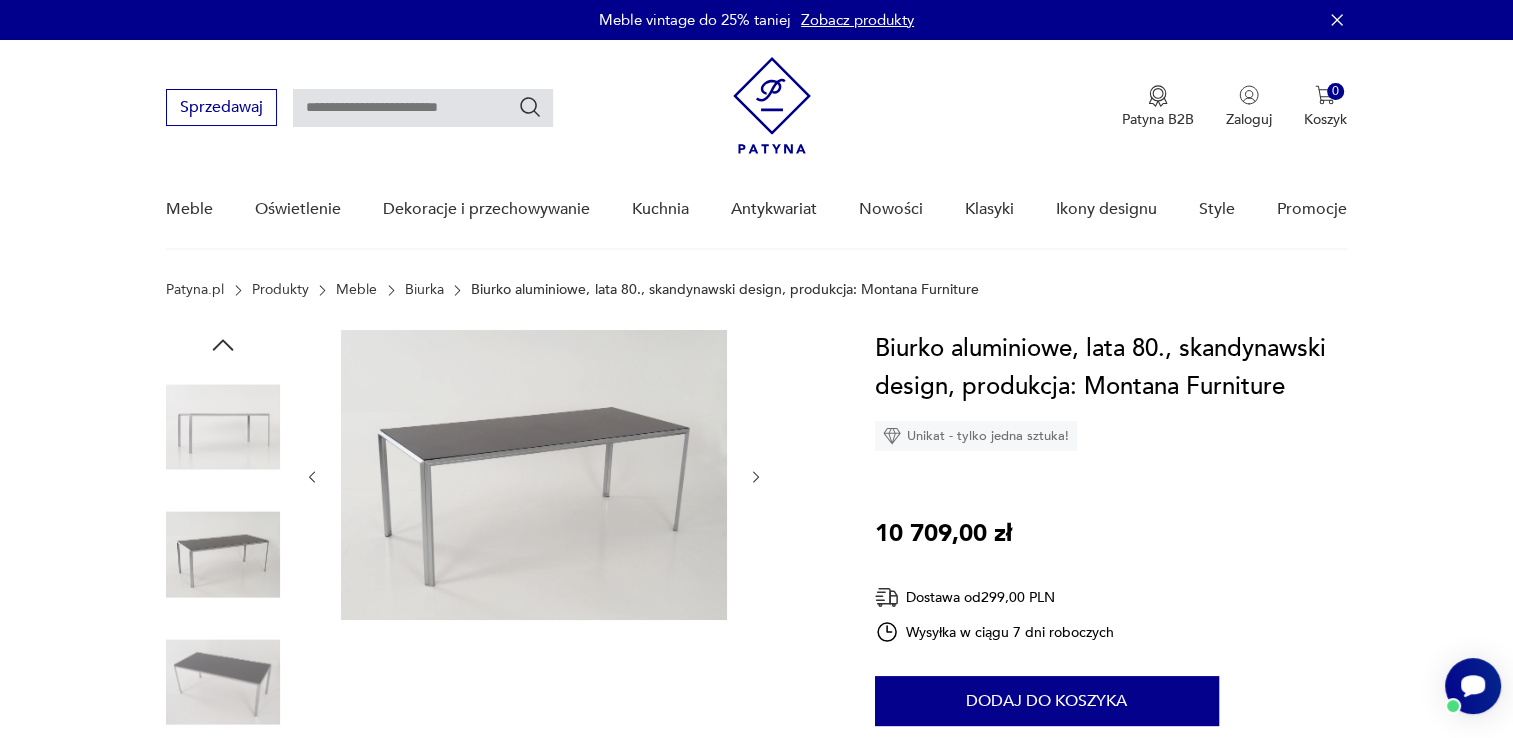 click 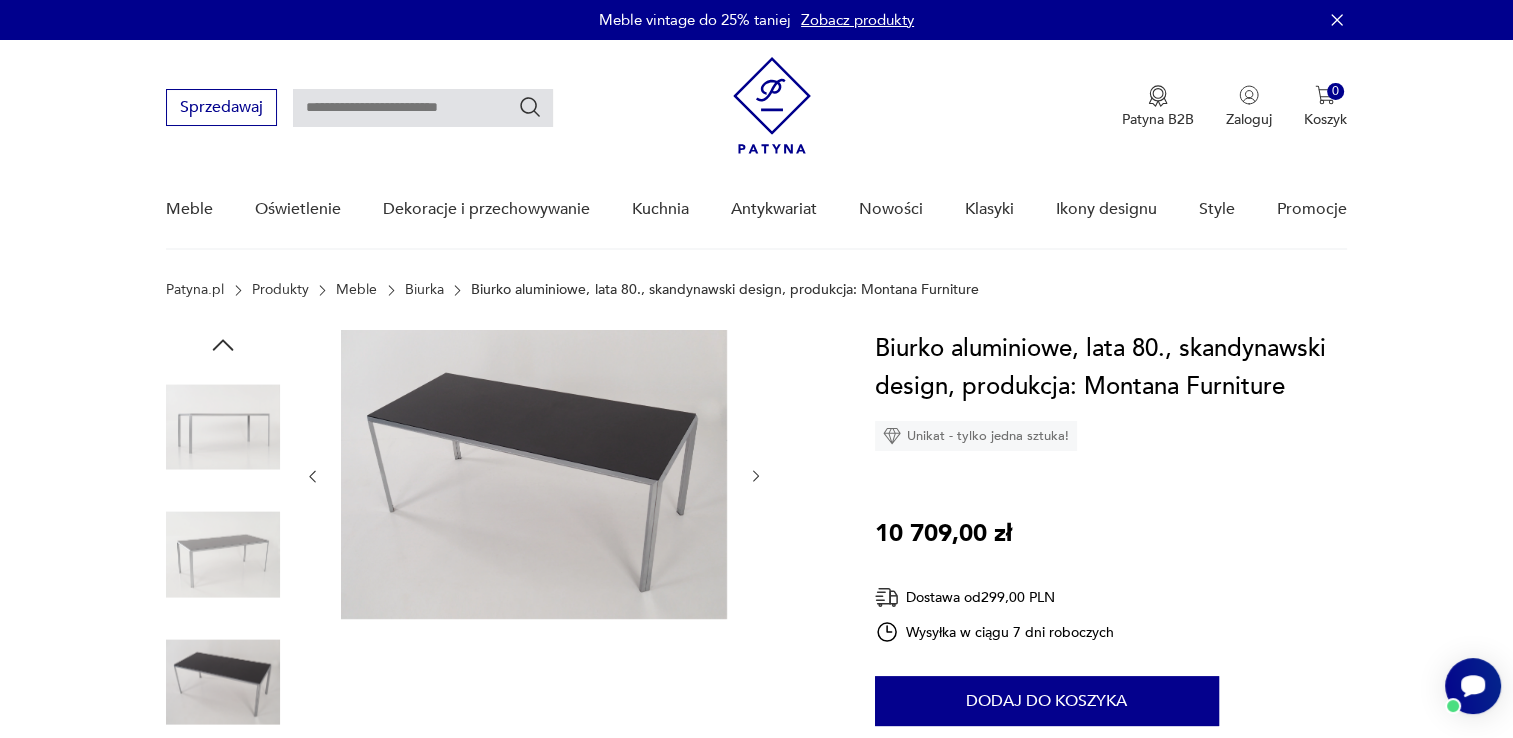 click 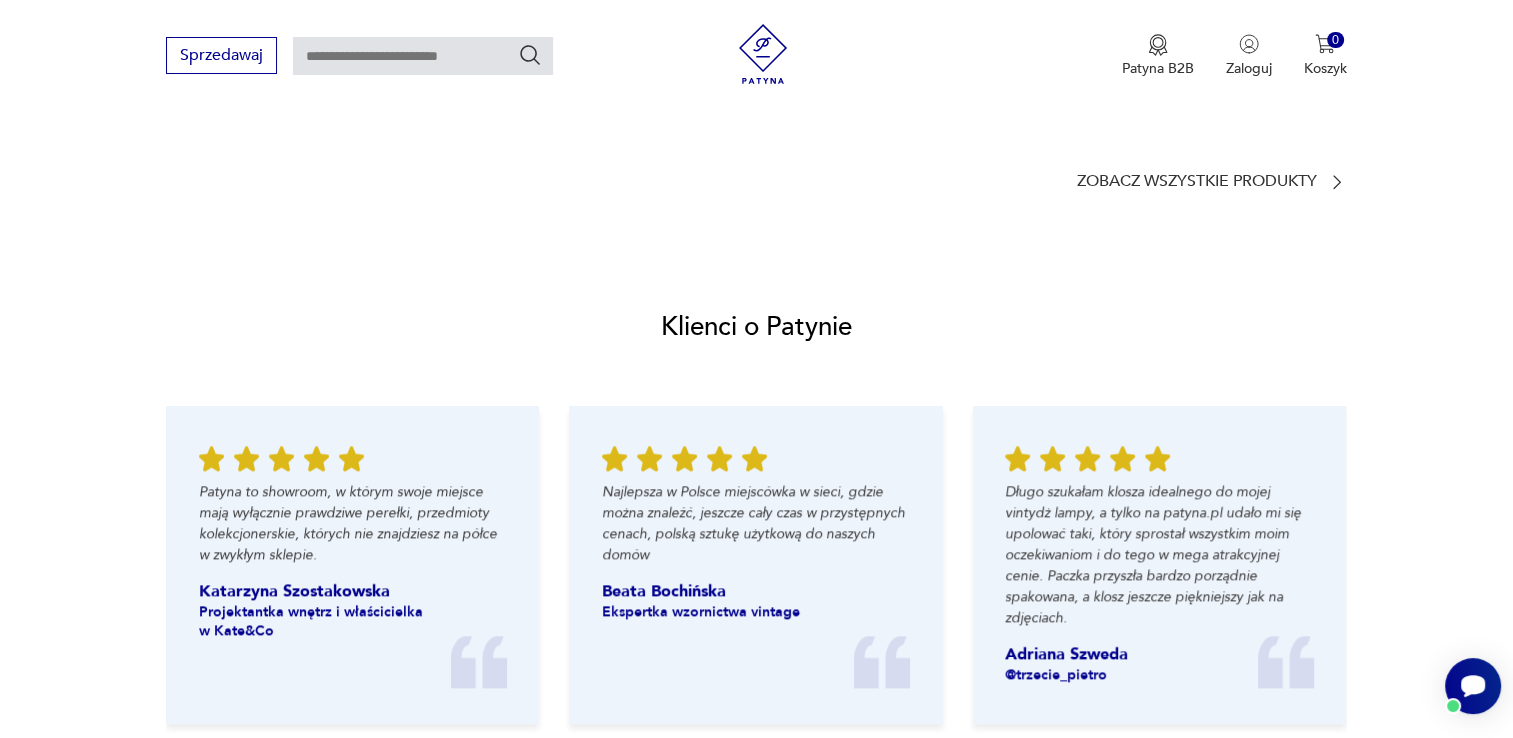 scroll, scrollTop: 2000, scrollLeft: 0, axis: vertical 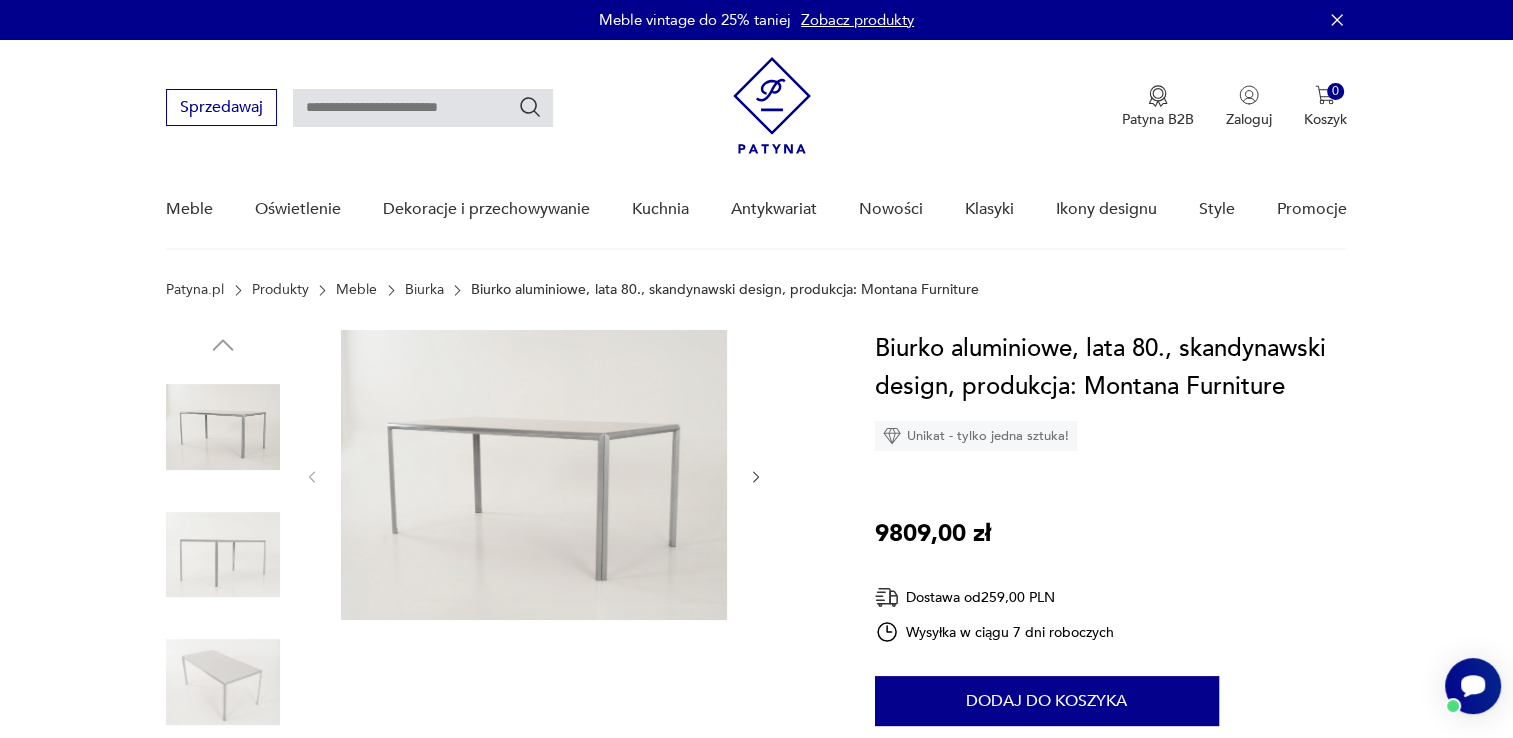 click 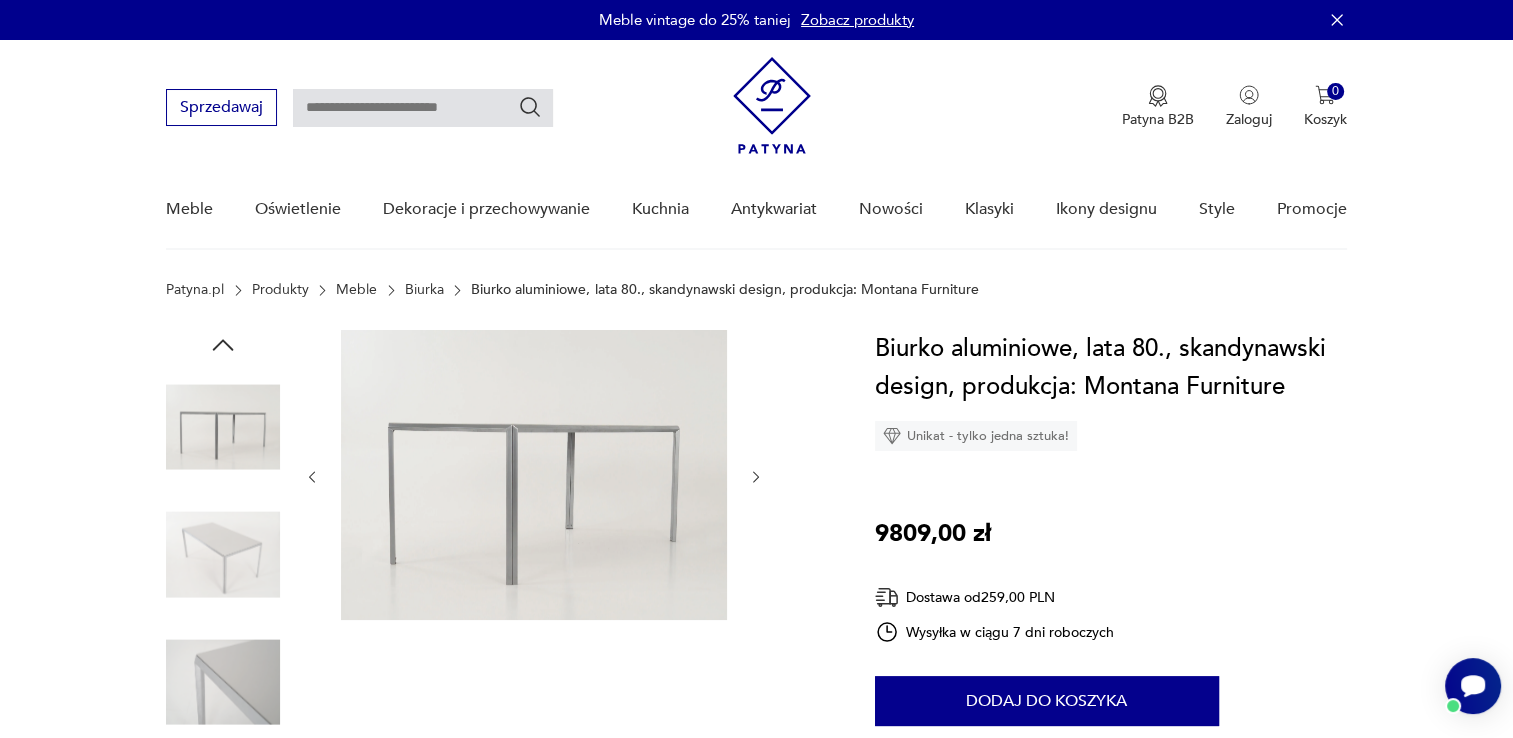 click 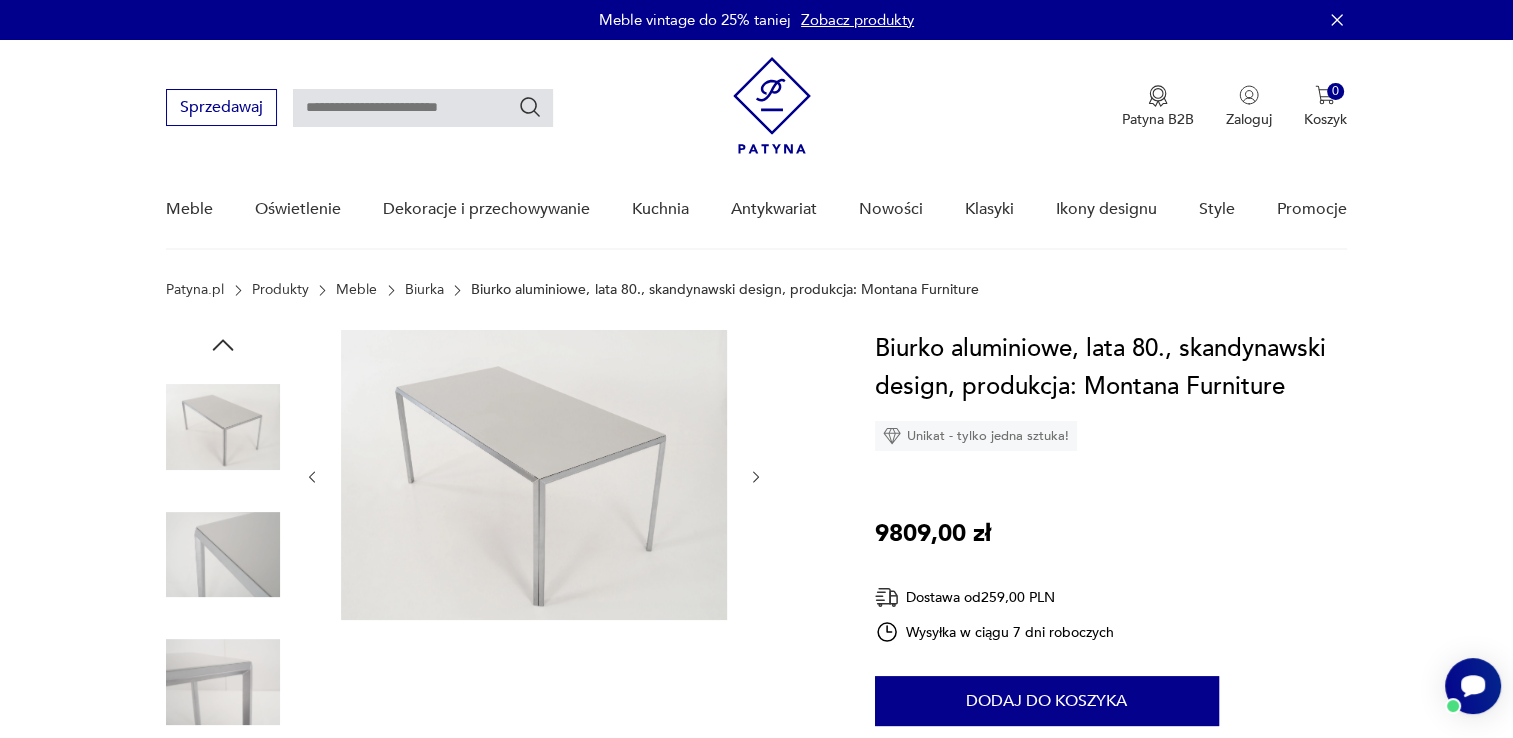 click 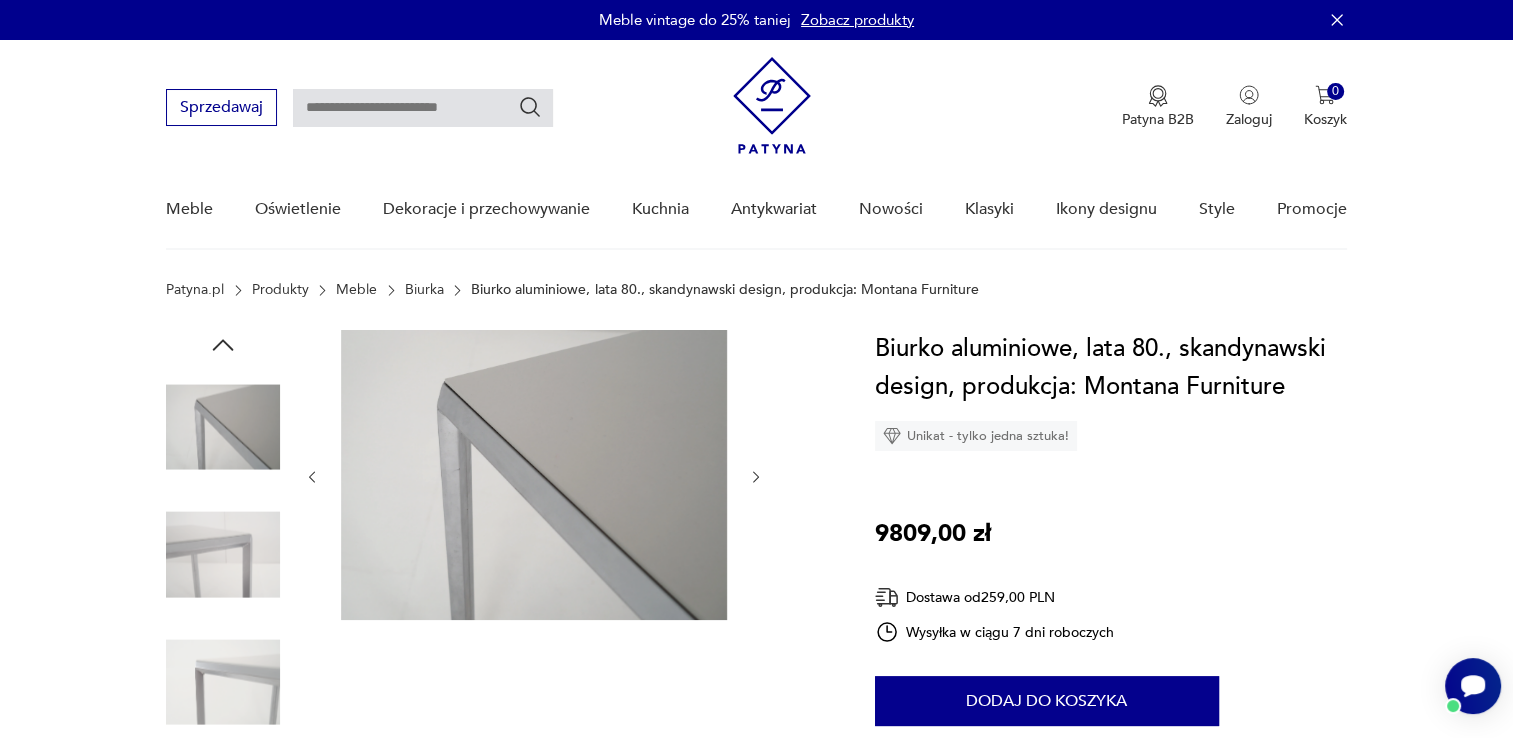 click 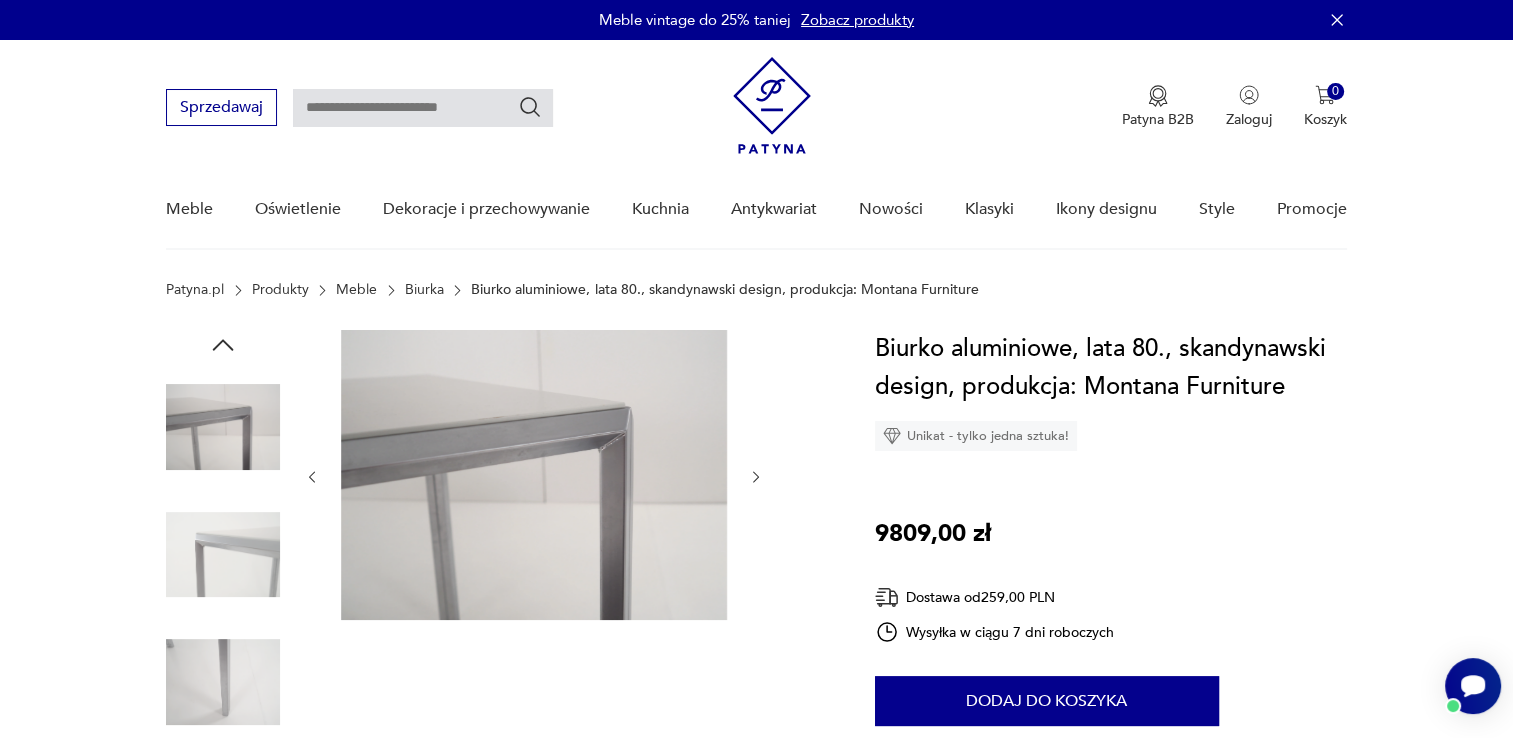 click 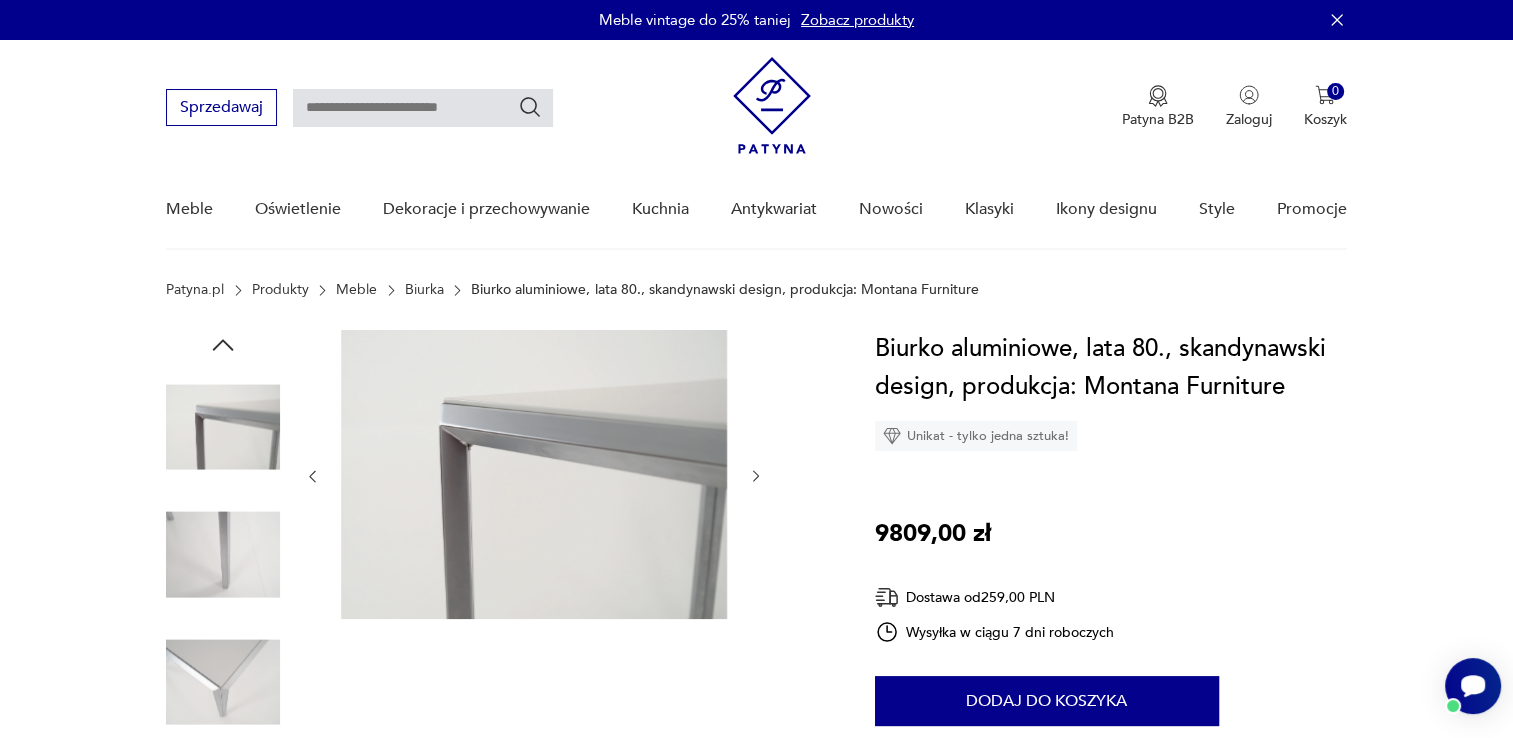 click 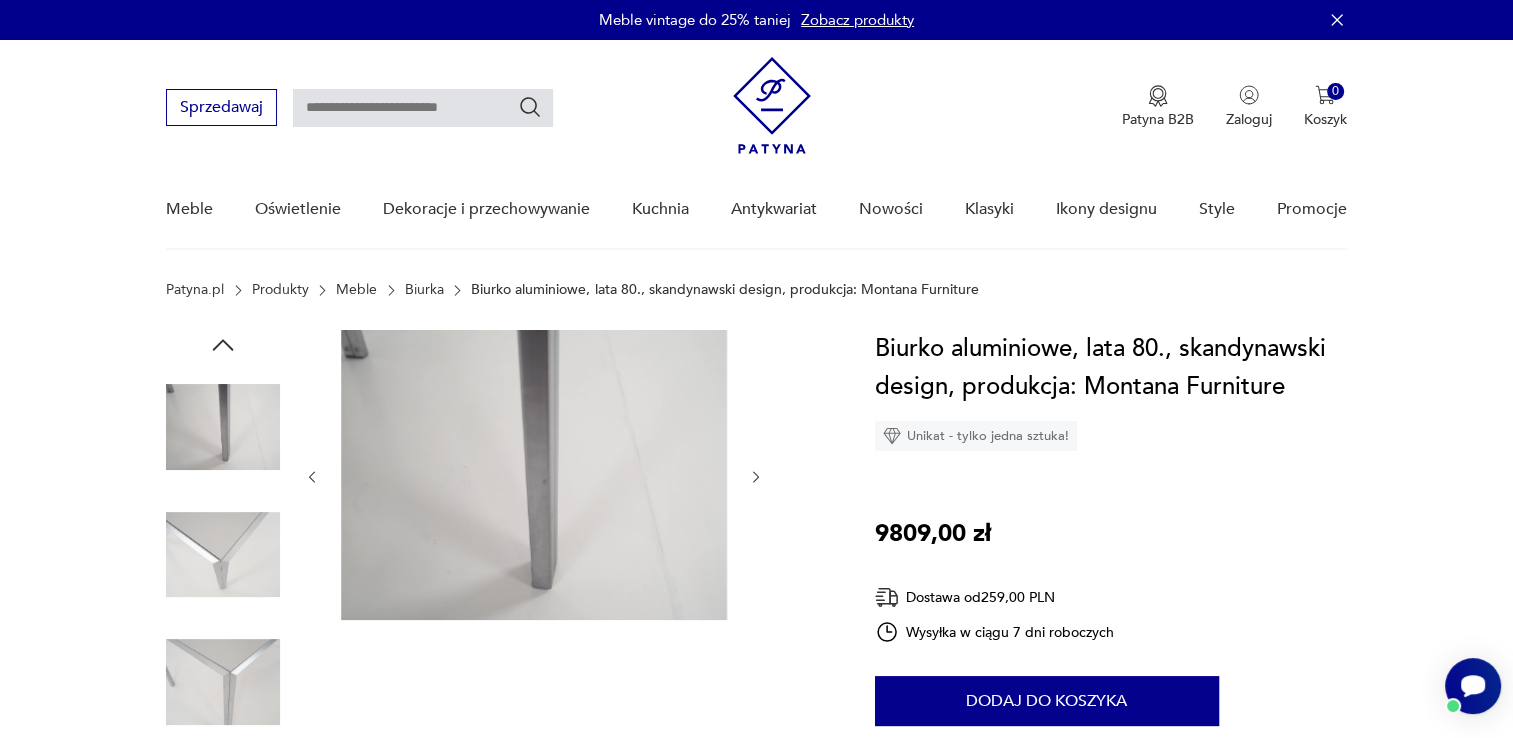 click 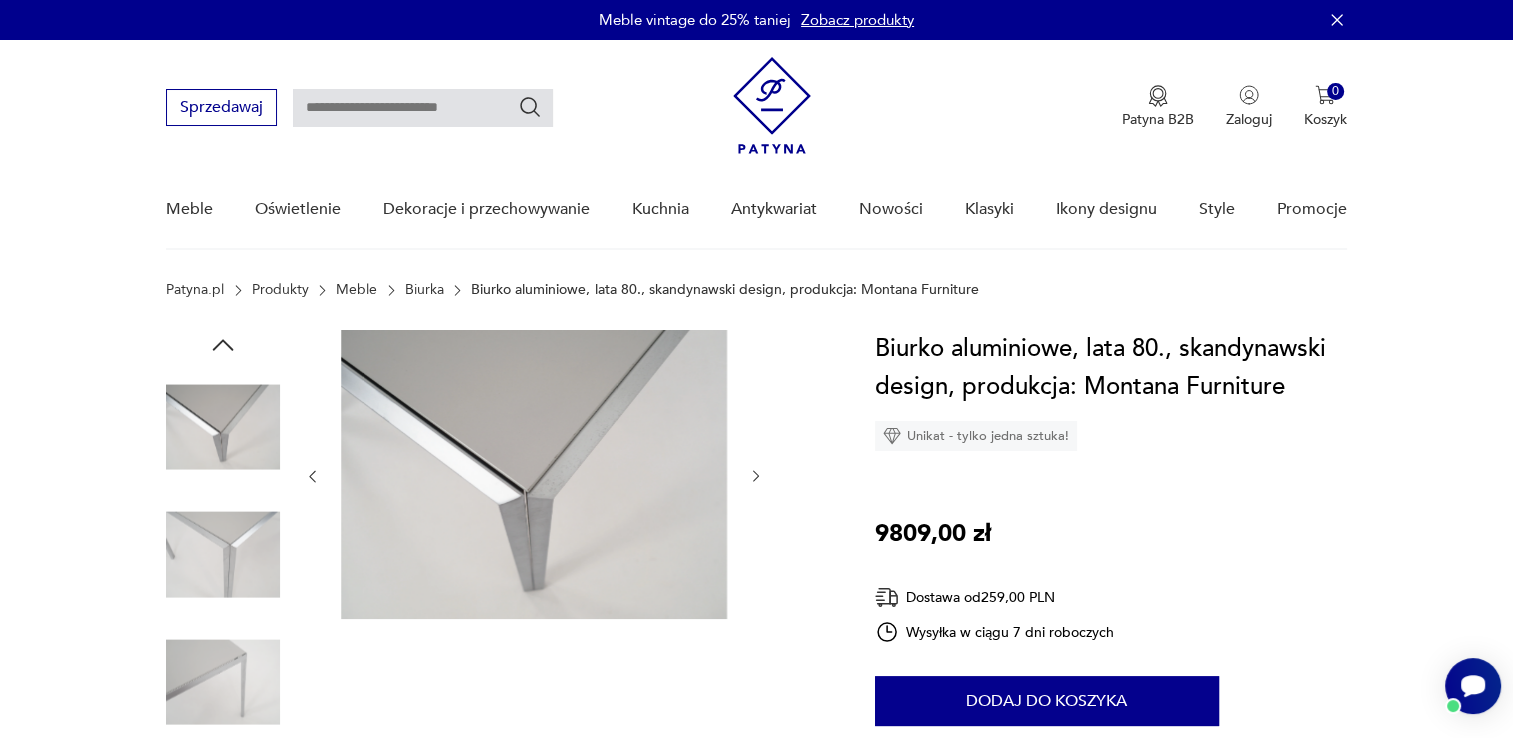 click 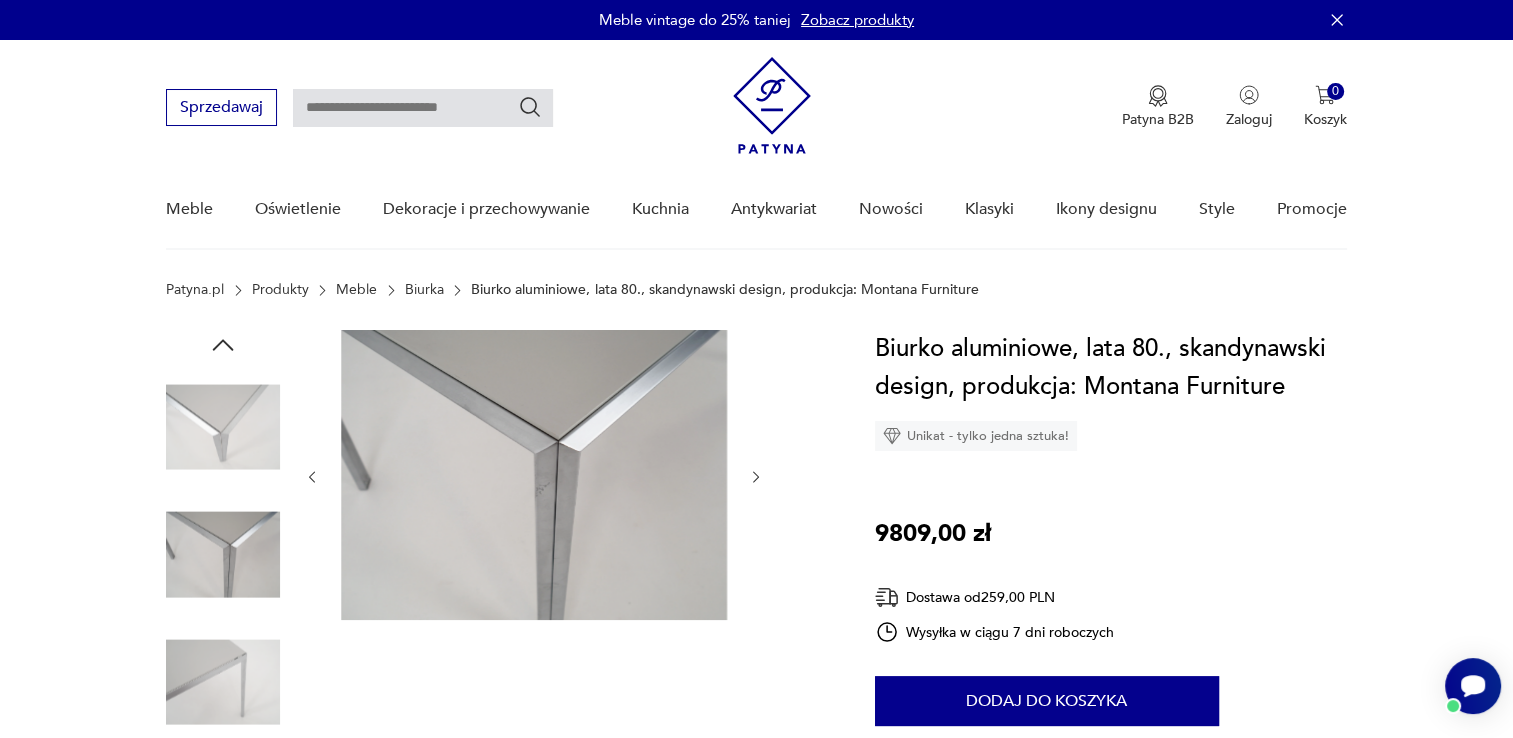 click 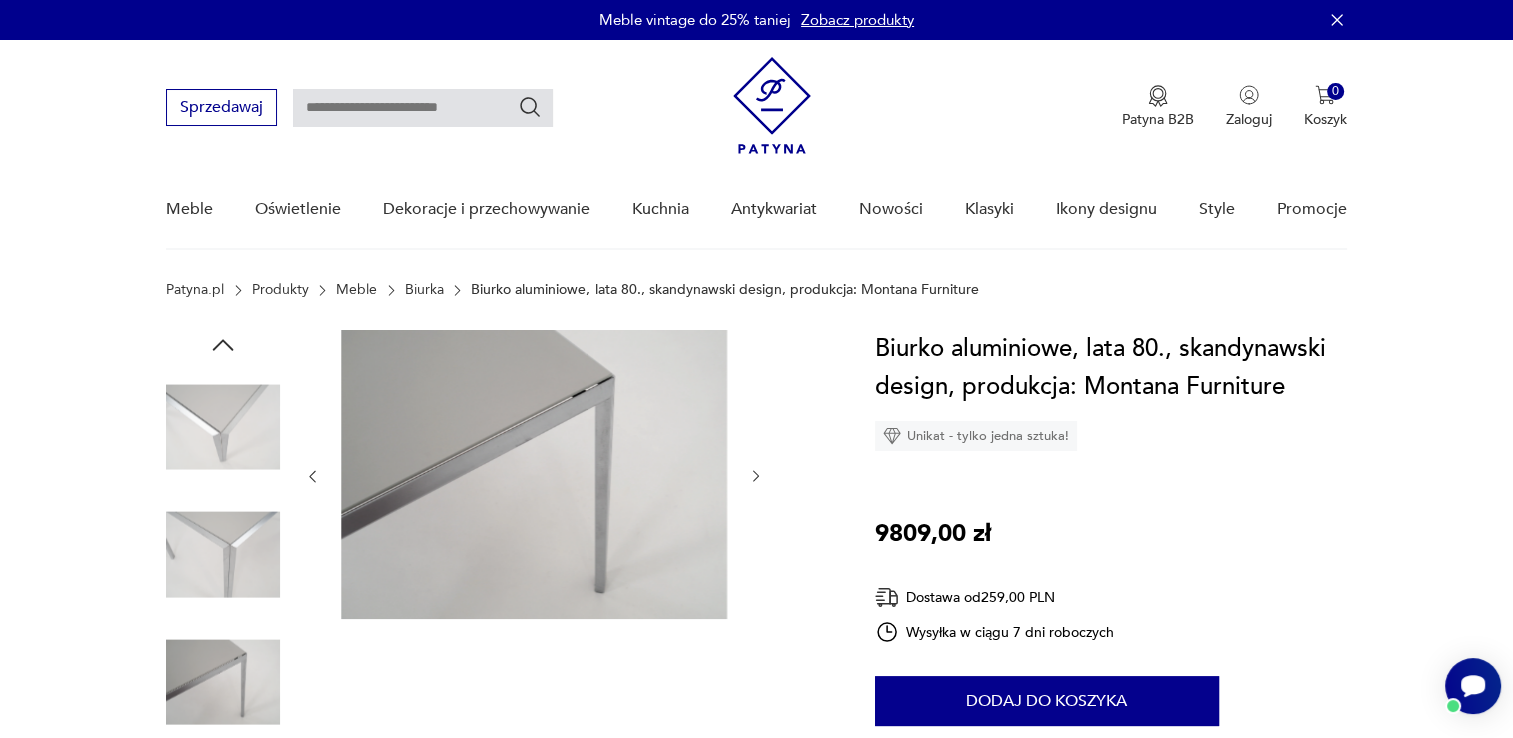 click 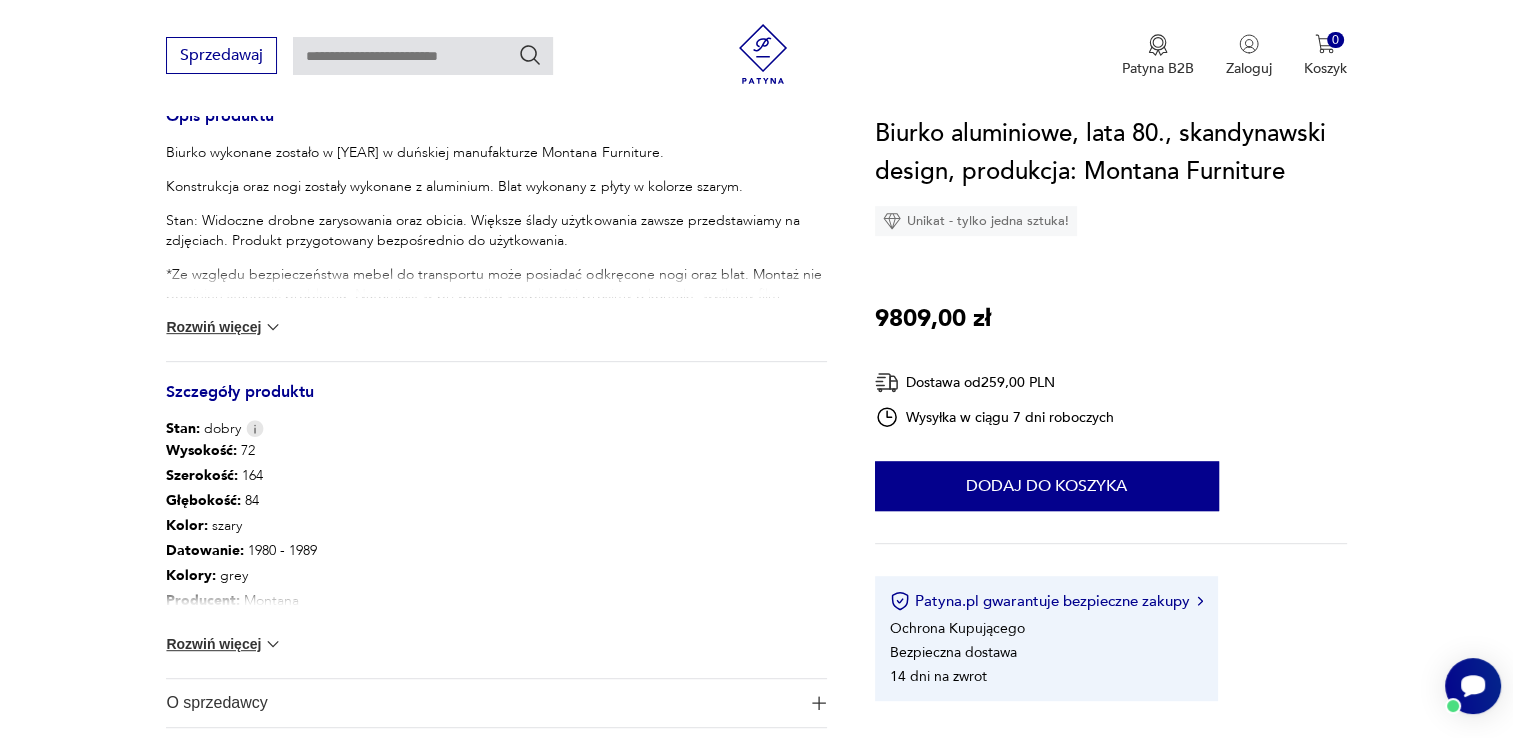 scroll, scrollTop: 900, scrollLeft: 0, axis: vertical 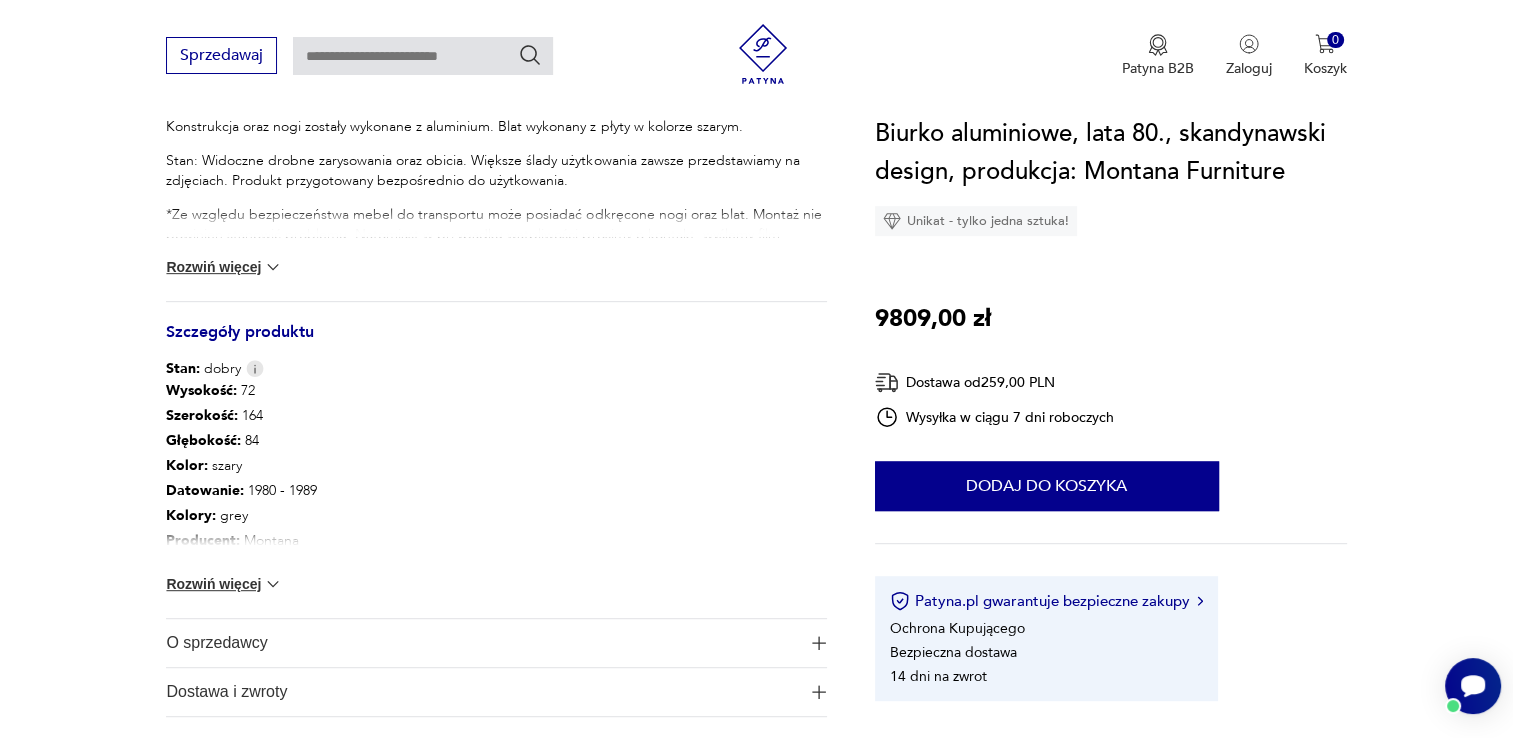 click on "Rozwiń więcej" at bounding box center [224, 267] 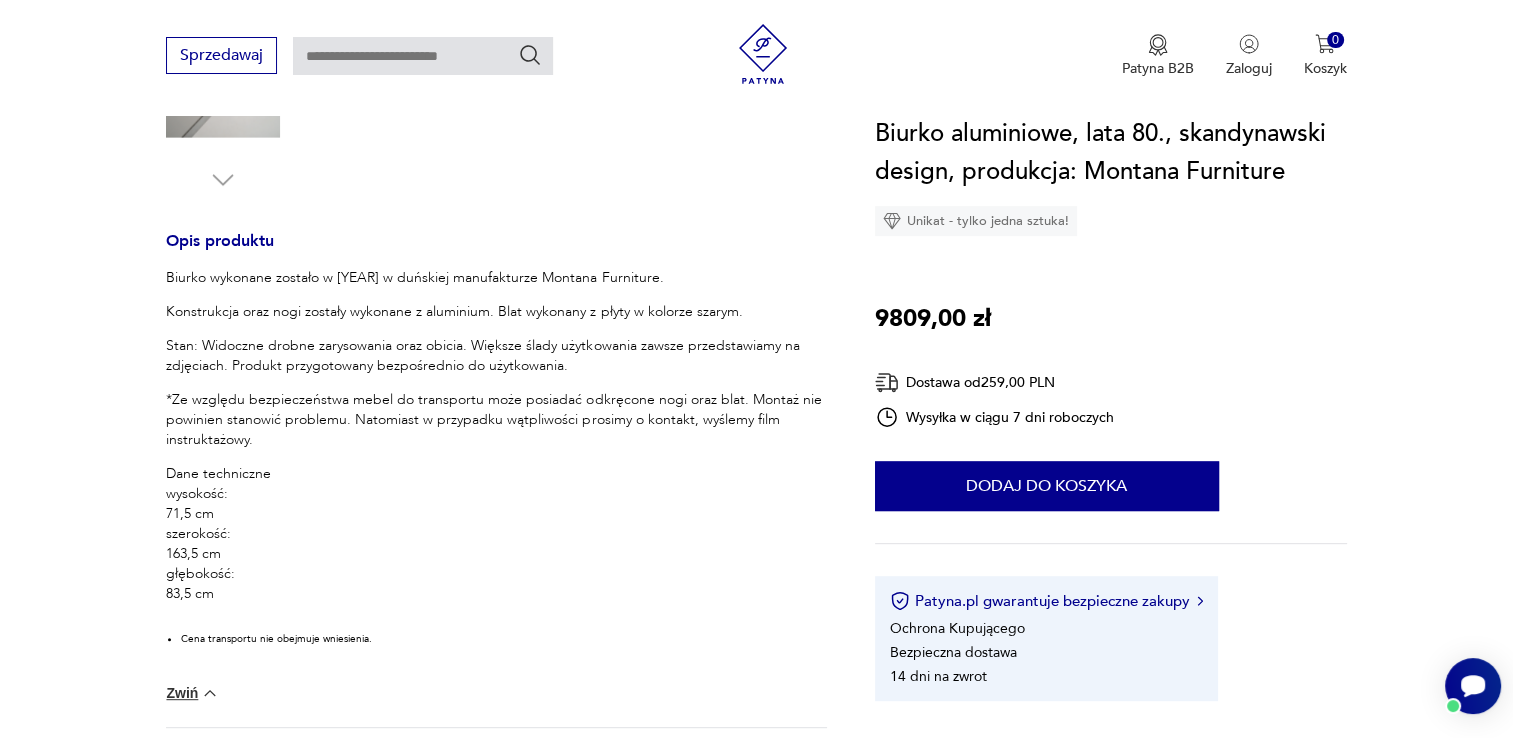 scroll, scrollTop: 800, scrollLeft: 0, axis: vertical 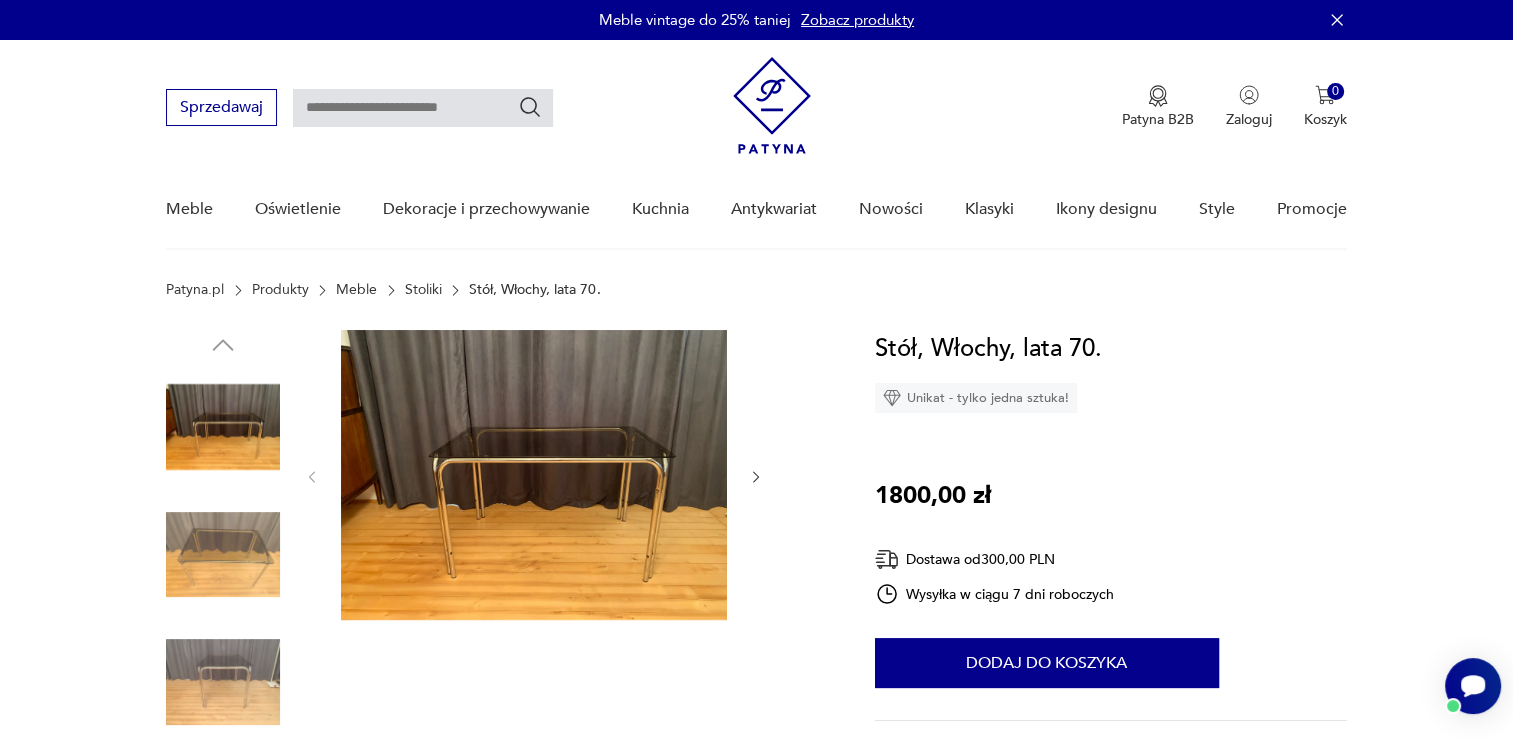 click at bounding box center (534, 477) 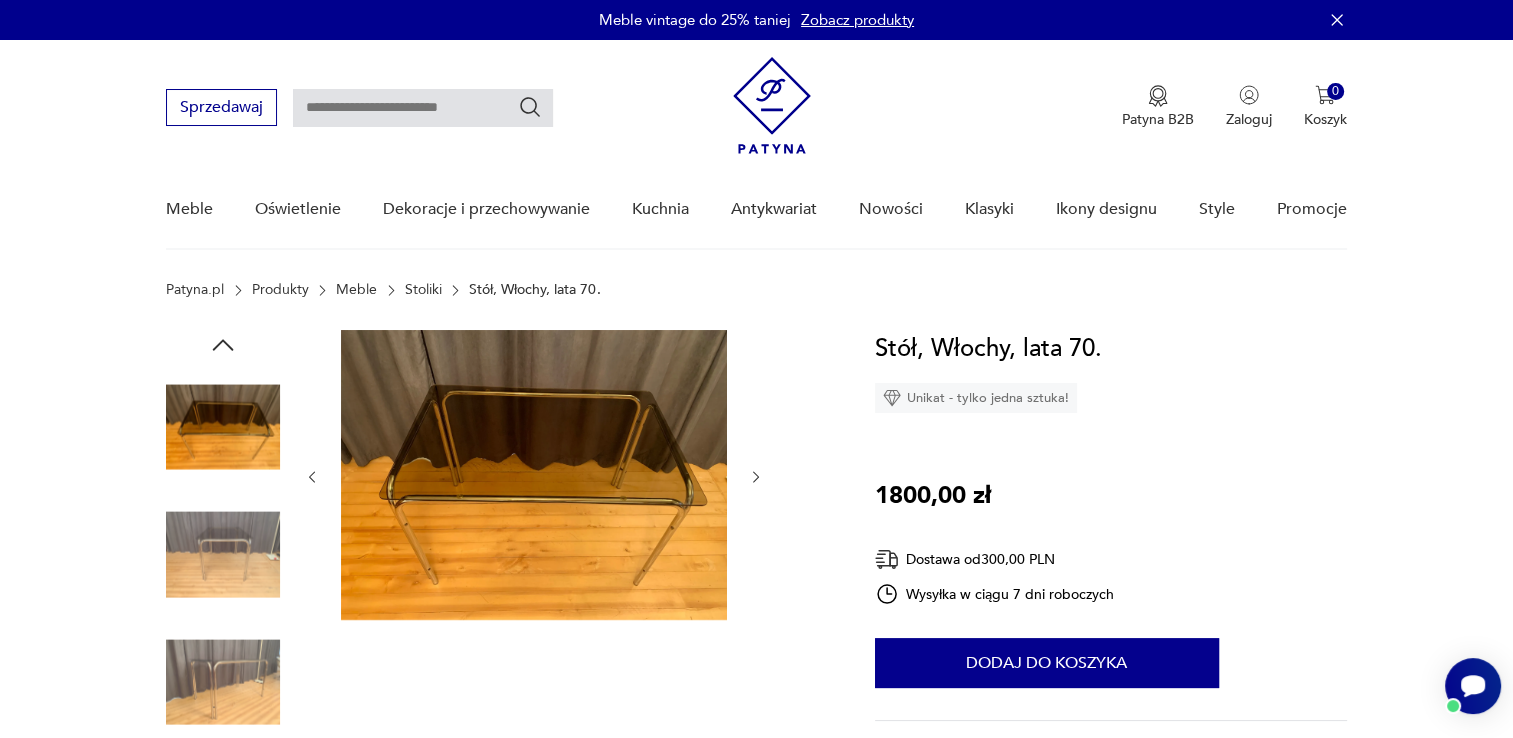 click 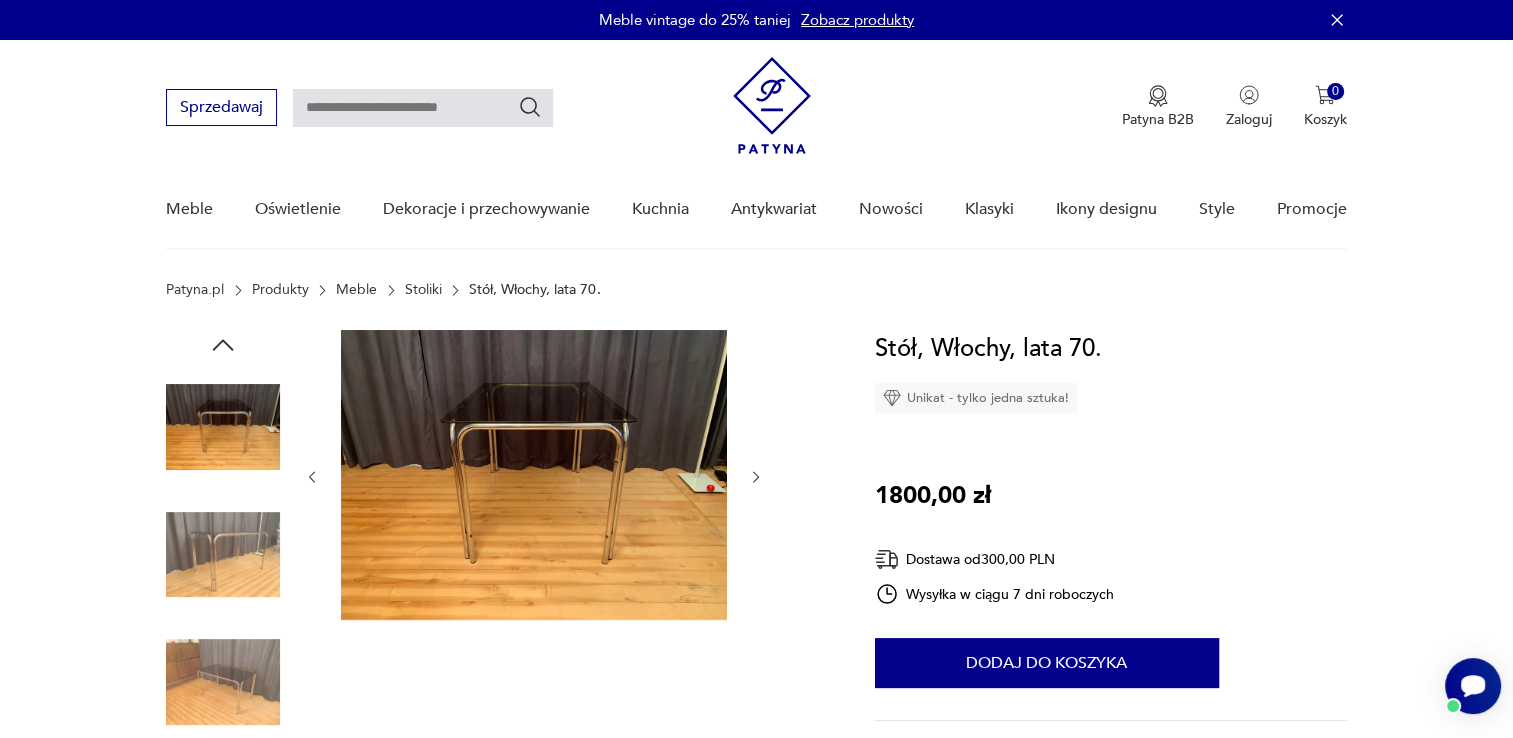 click 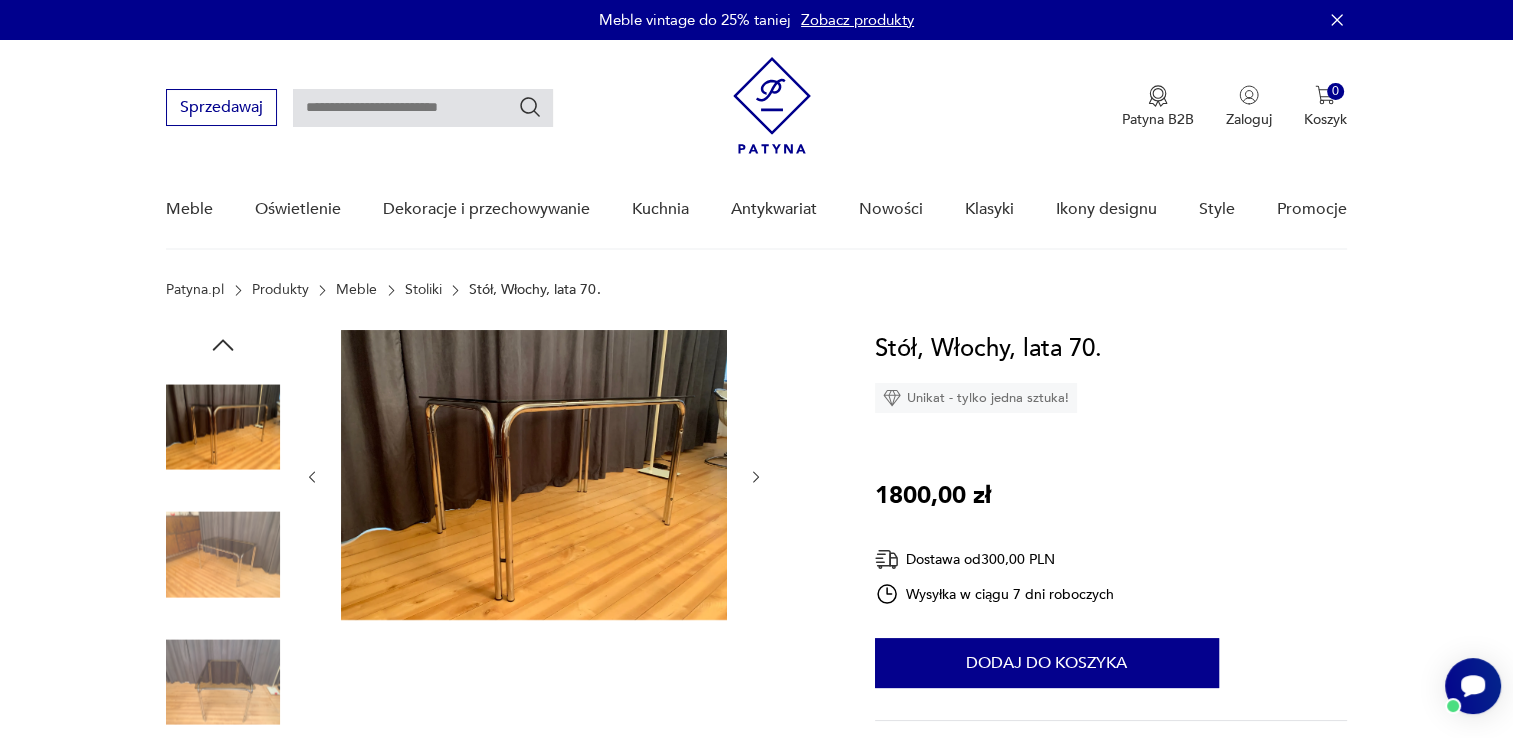 click 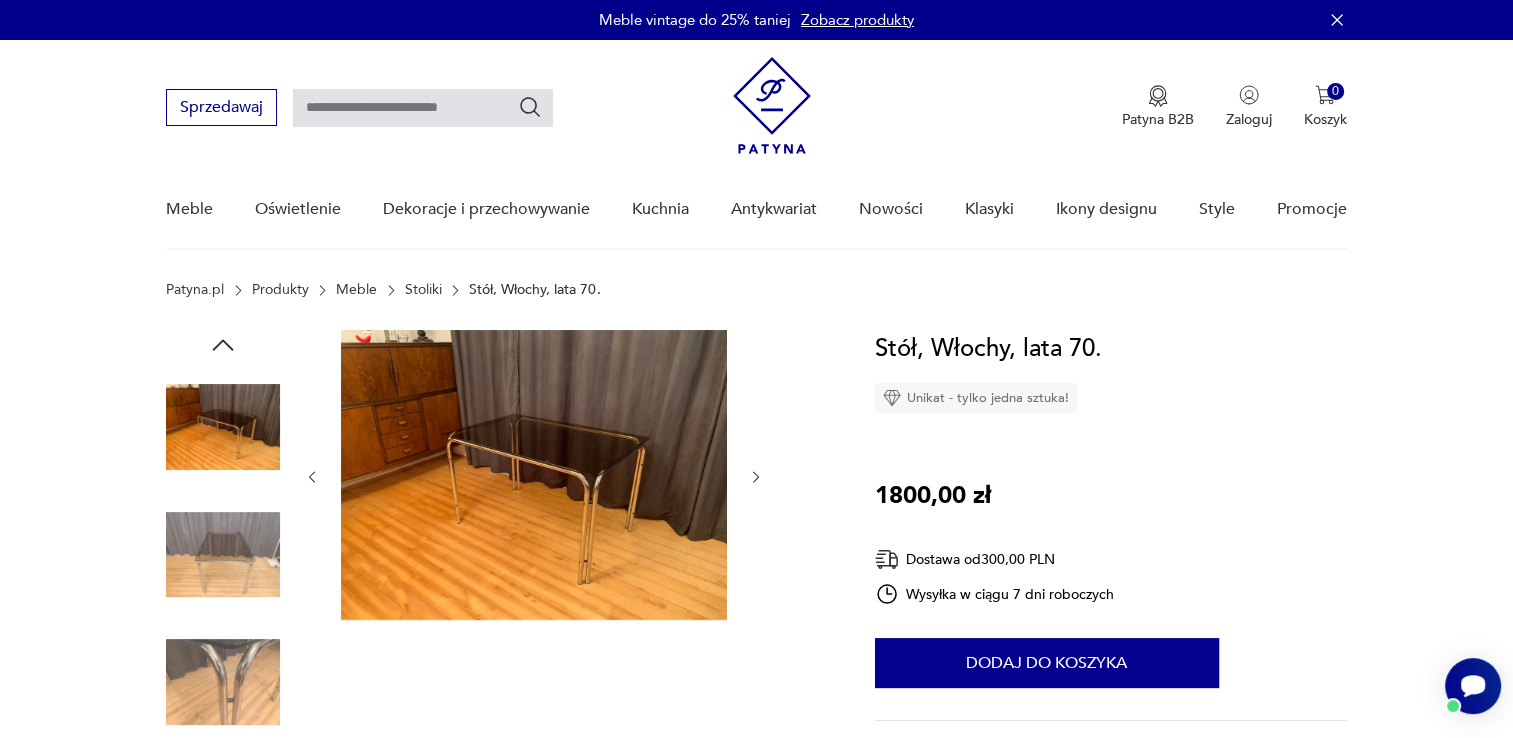 click 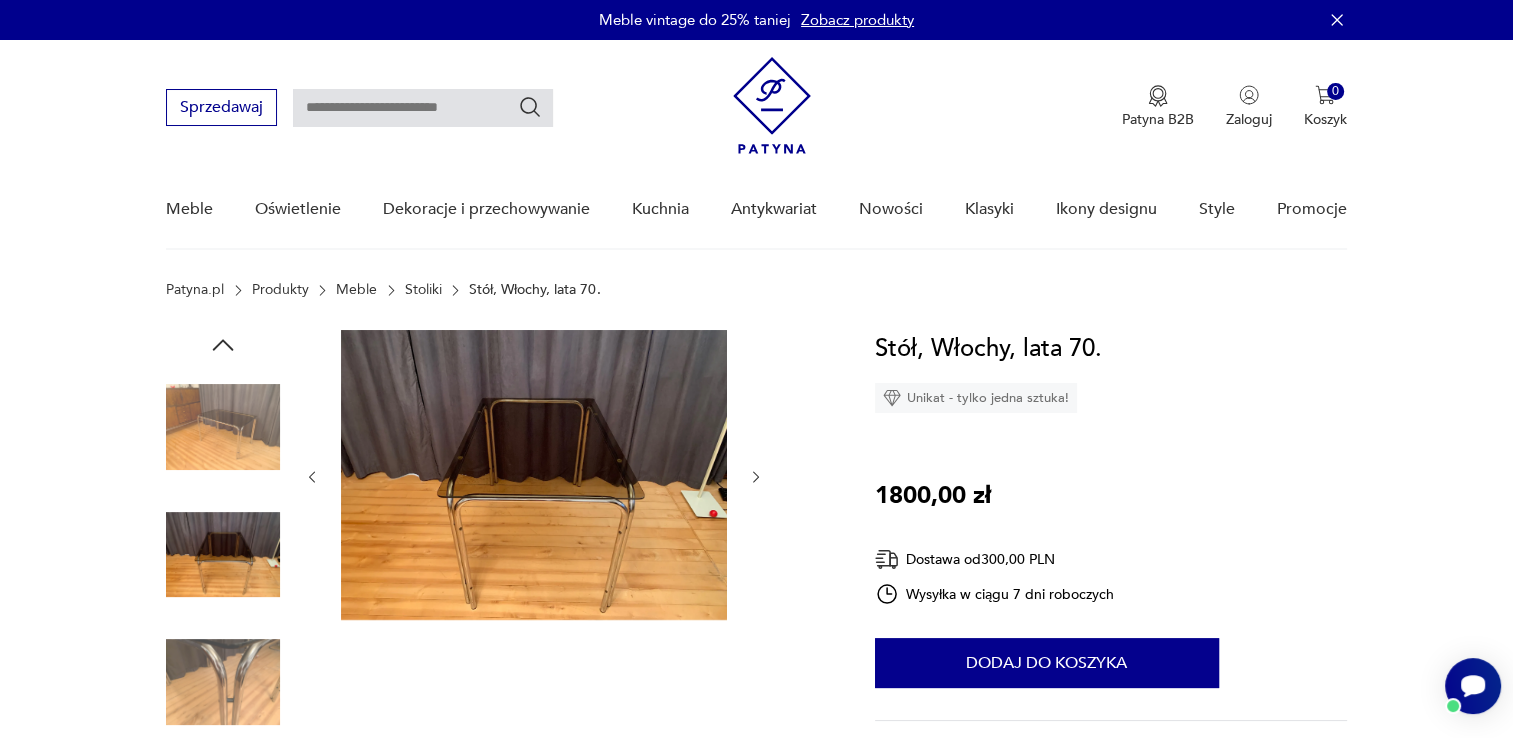 click 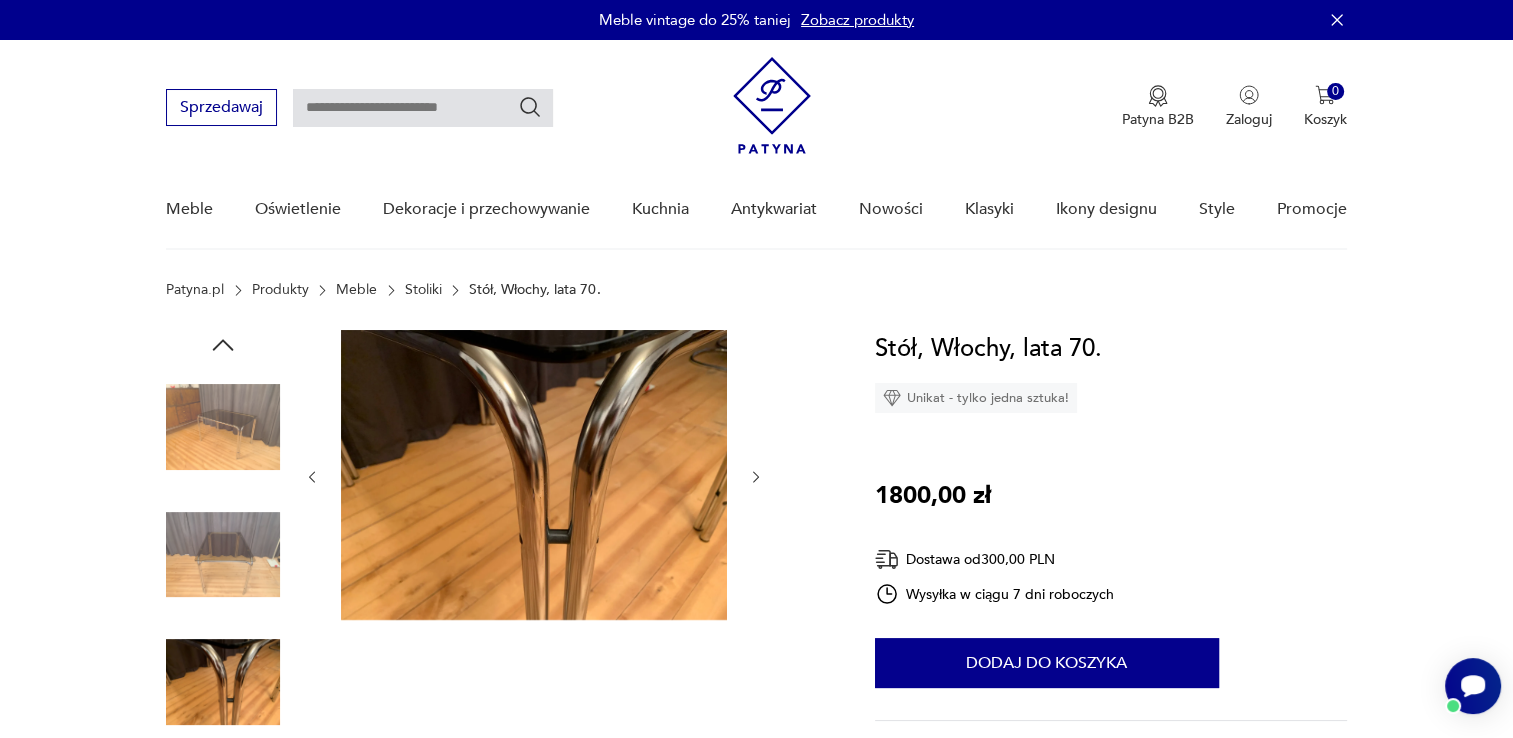 click 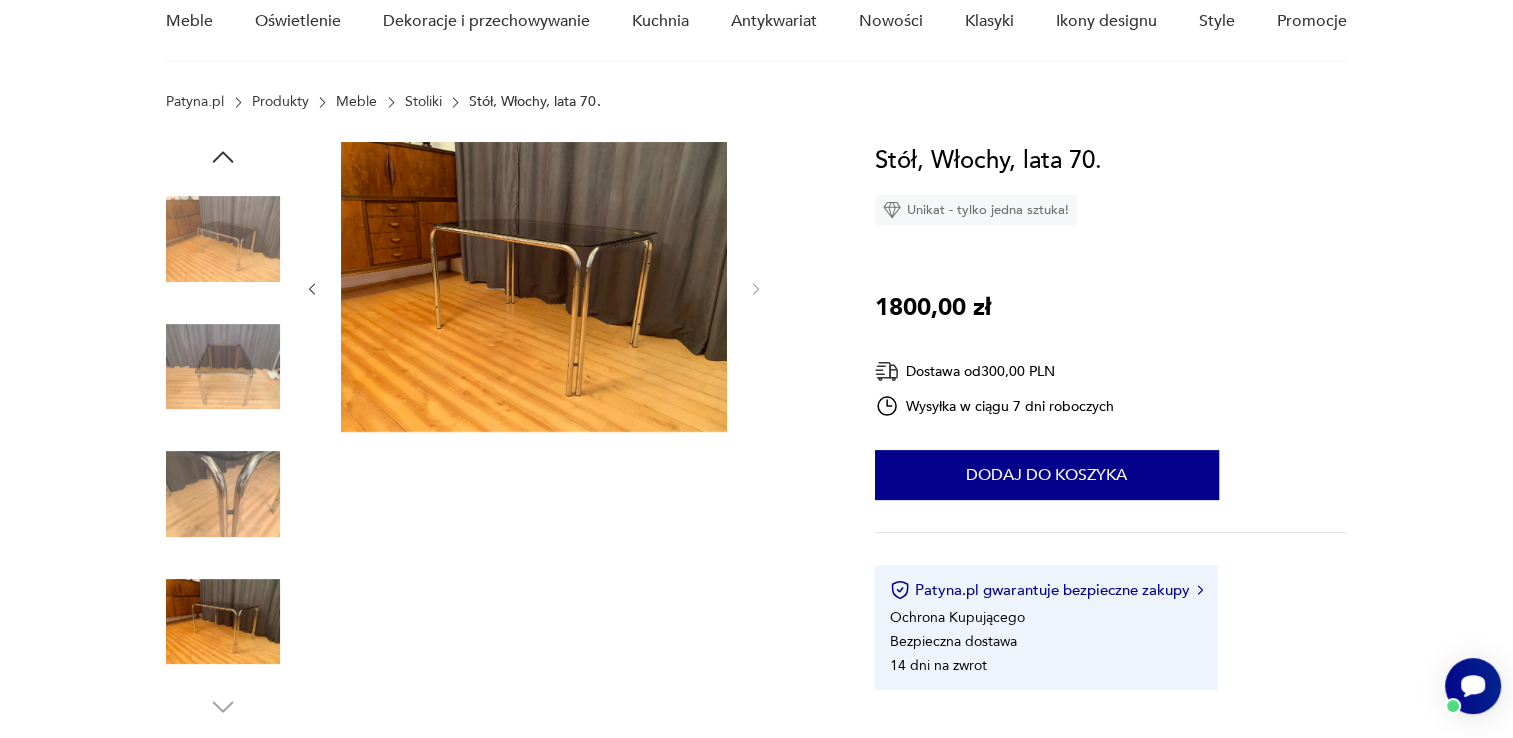 scroll, scrollTop: 200, scrollLeft: 0, axis: vertical 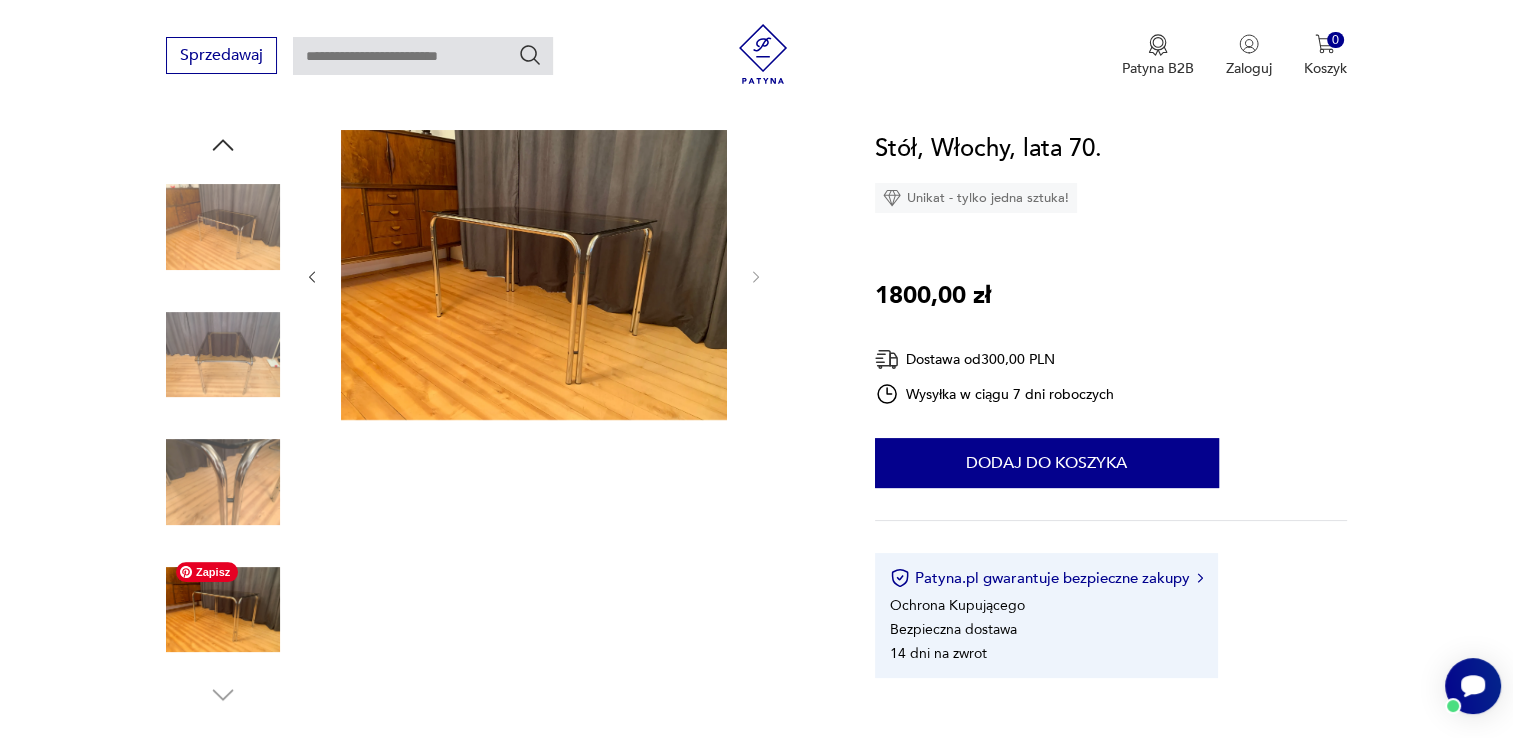 click at bounding box center (223, 610) 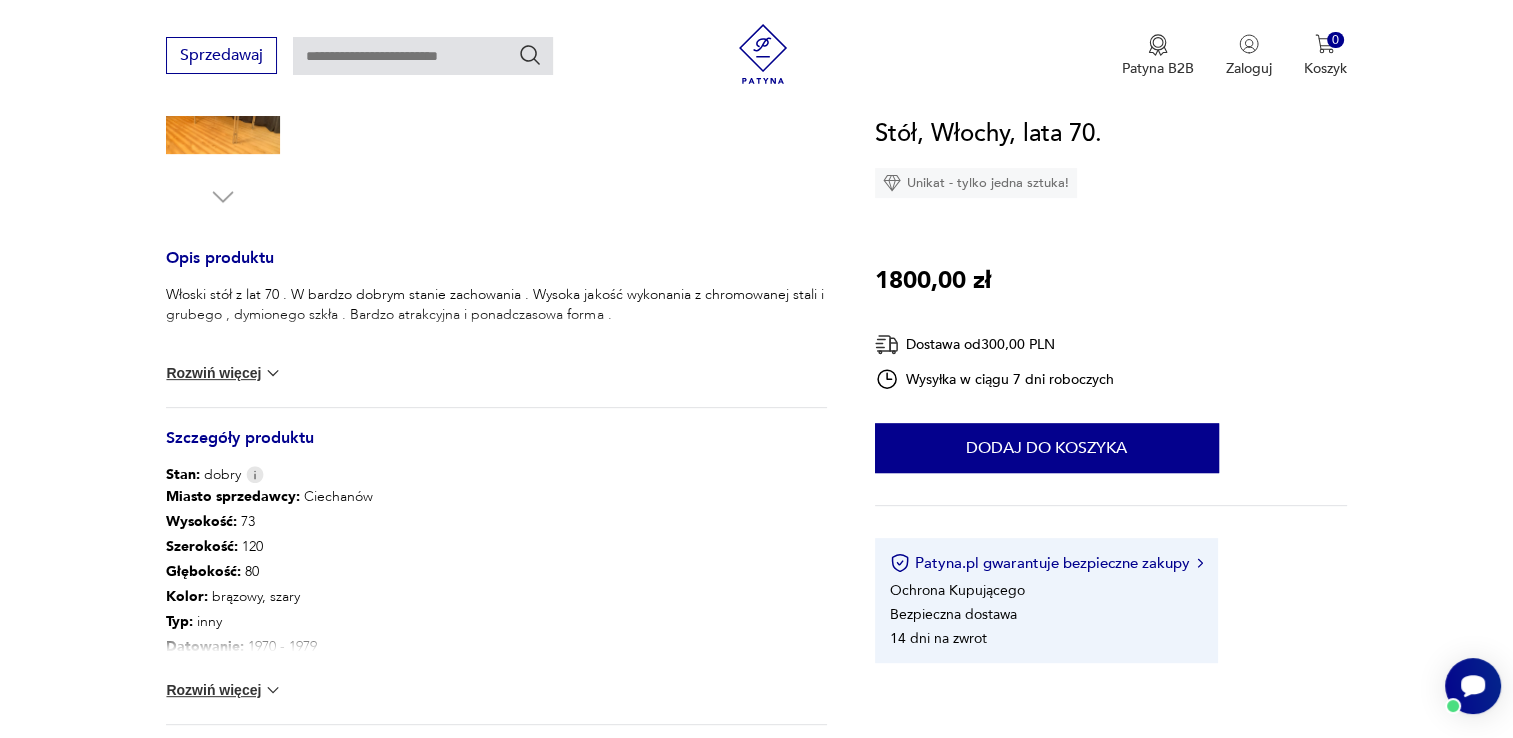 scroll, scrollTop: 700, scrollLeft: 0, axis: vertical 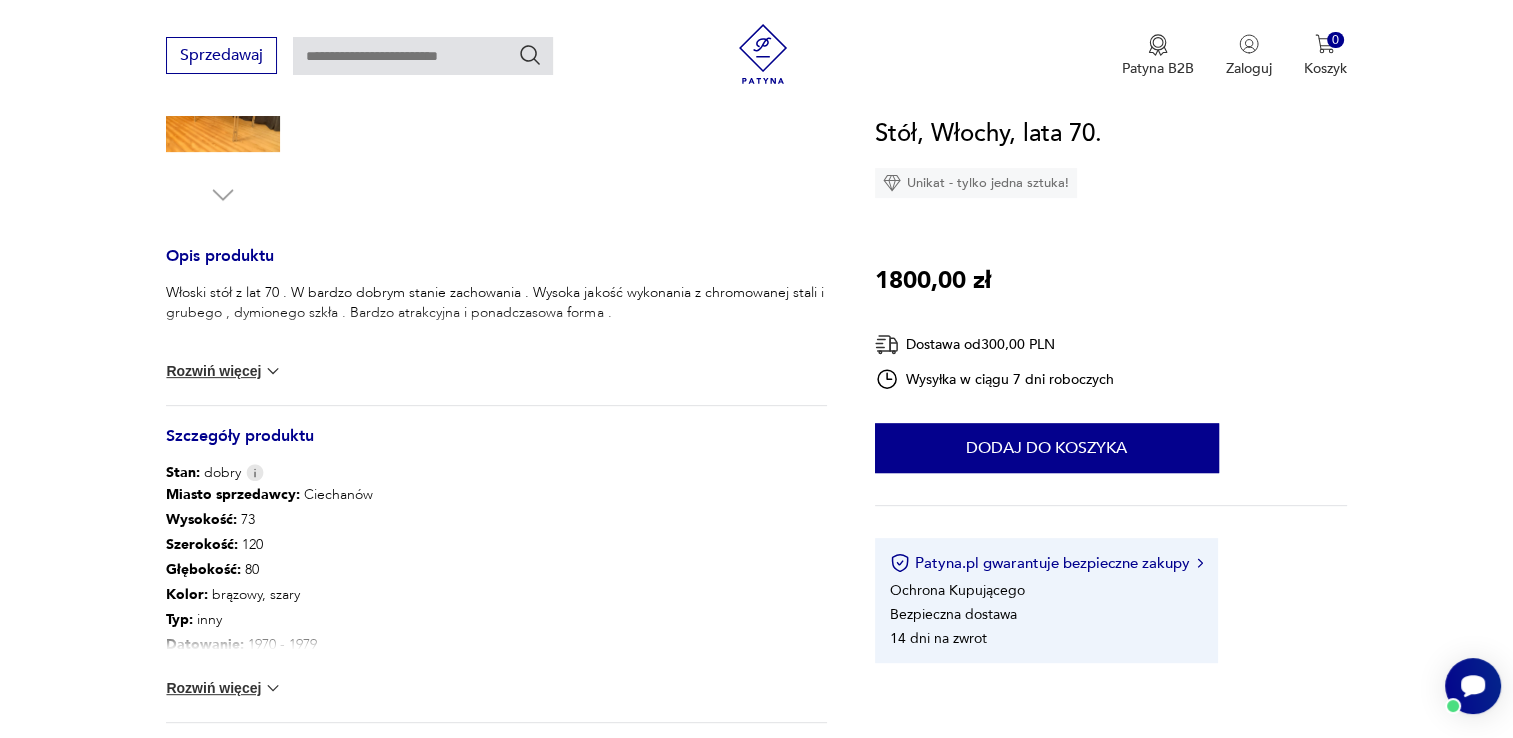 click on "Rozwiń więcej" at bounding box center [224, 688] 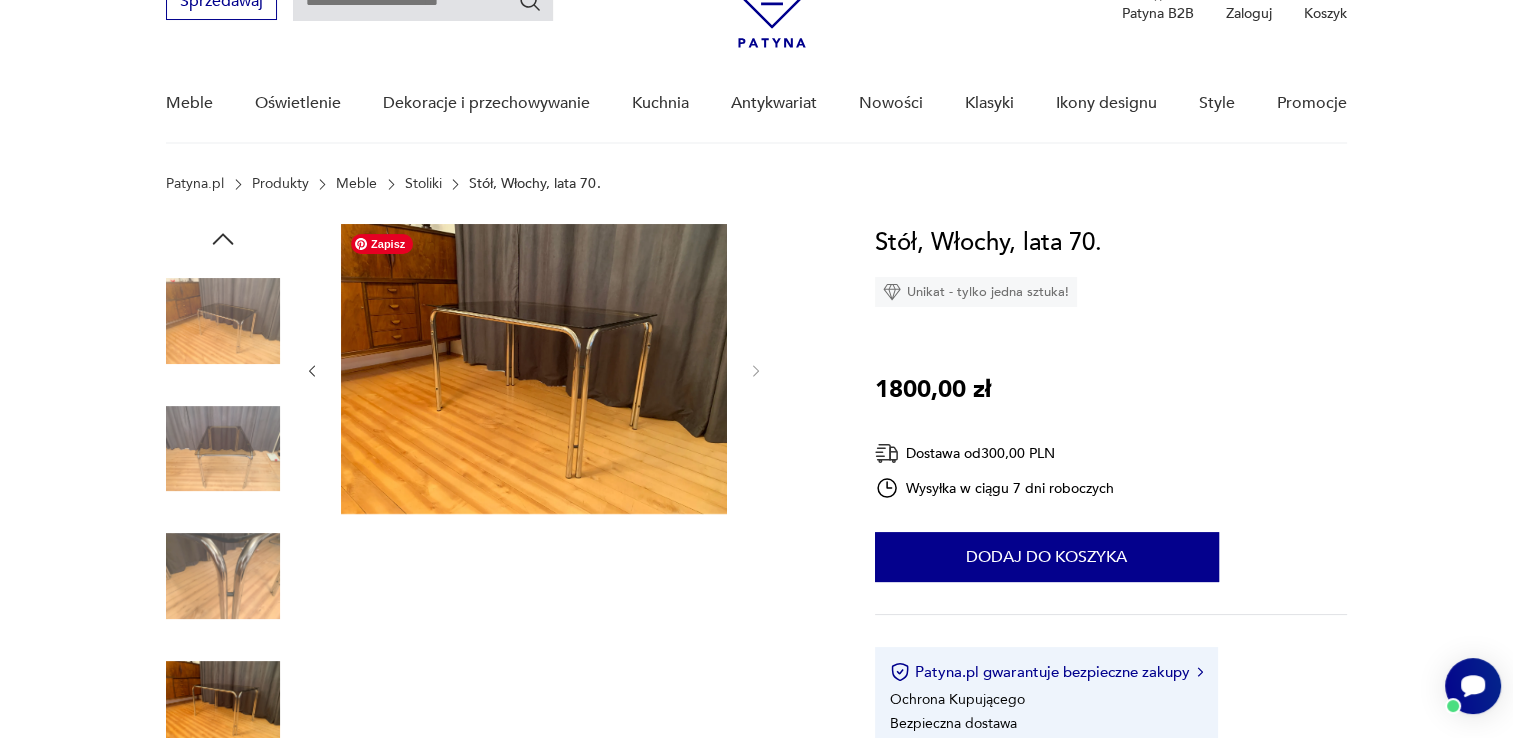 scroll, scrollTop: 0, scrollLeft: 0, axis: both 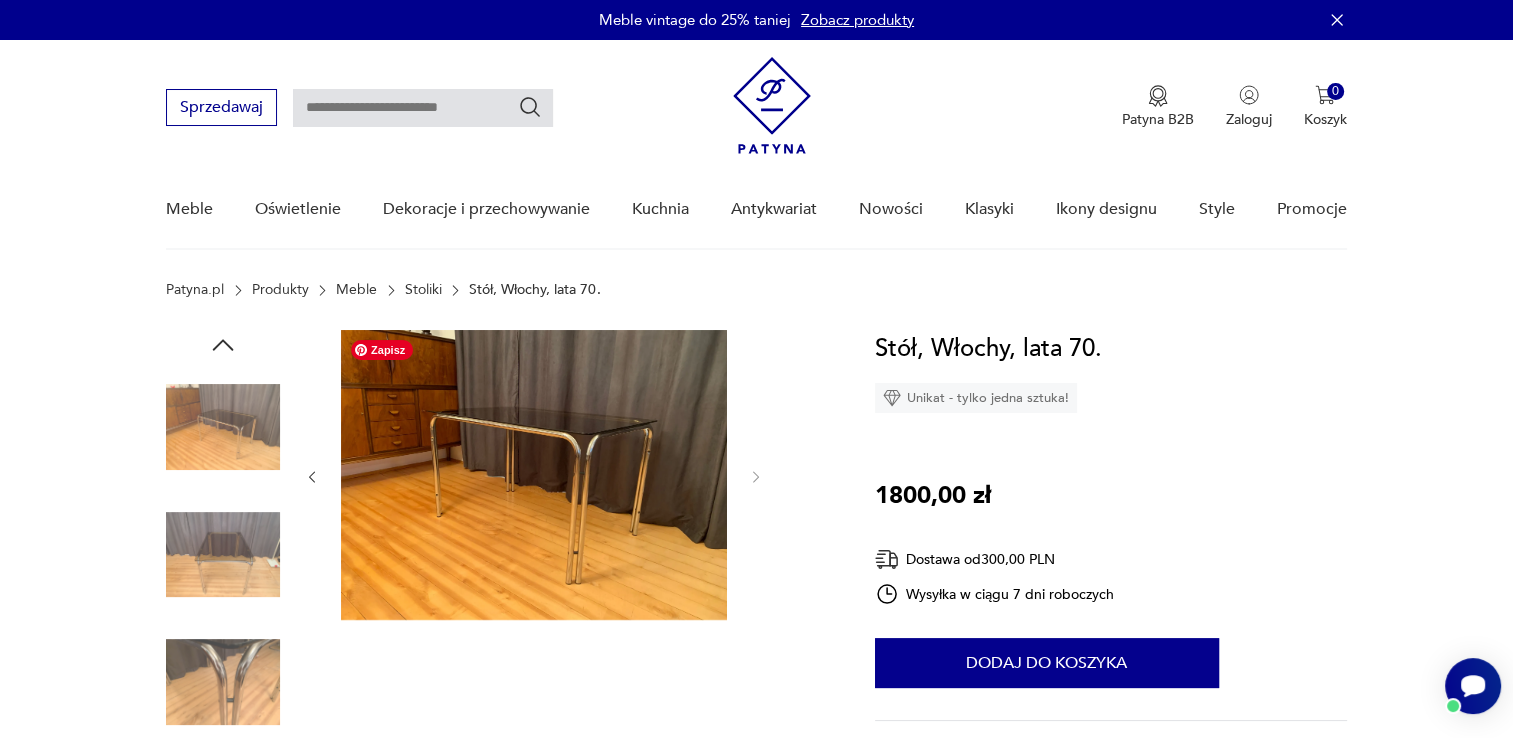 click at bounding box center [312, 477] 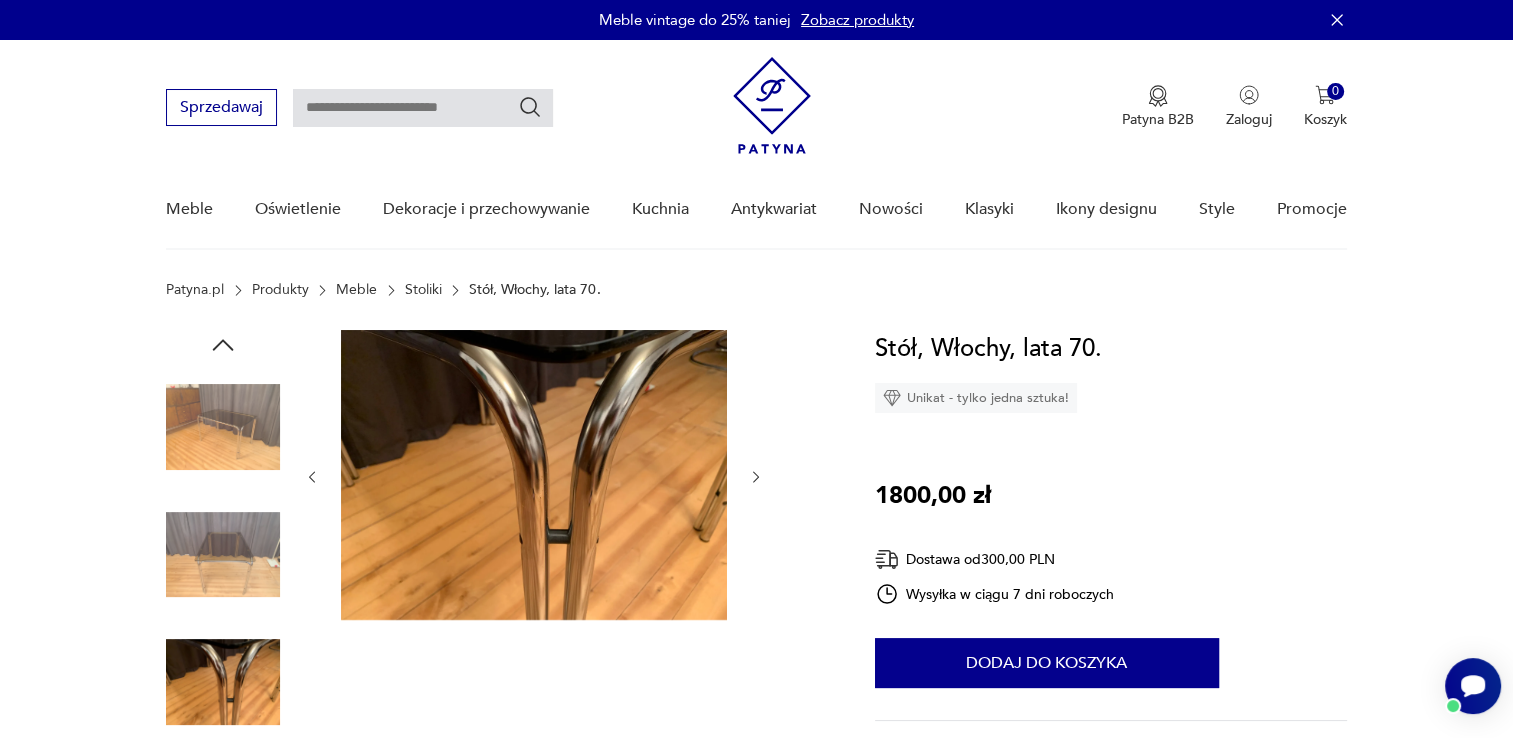 click 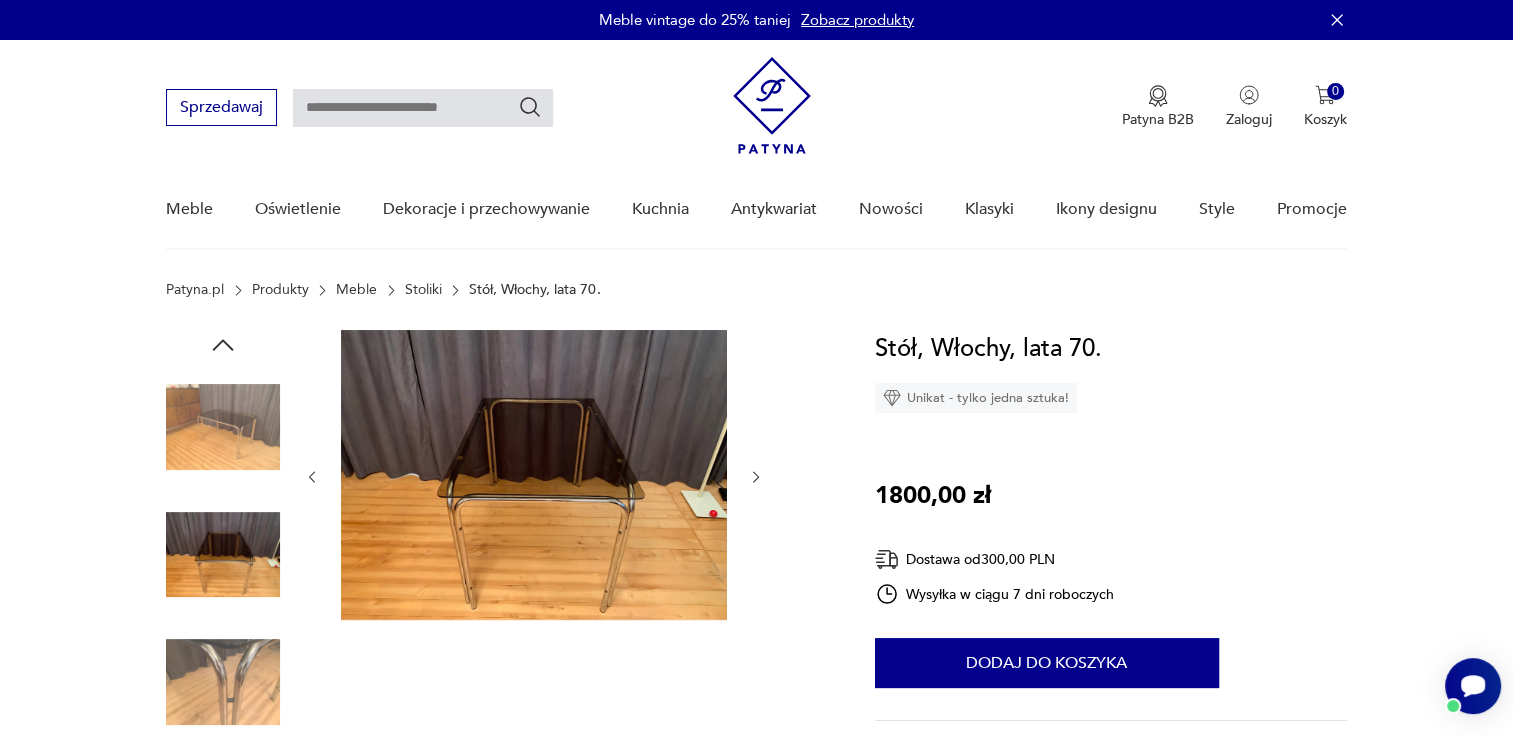 click 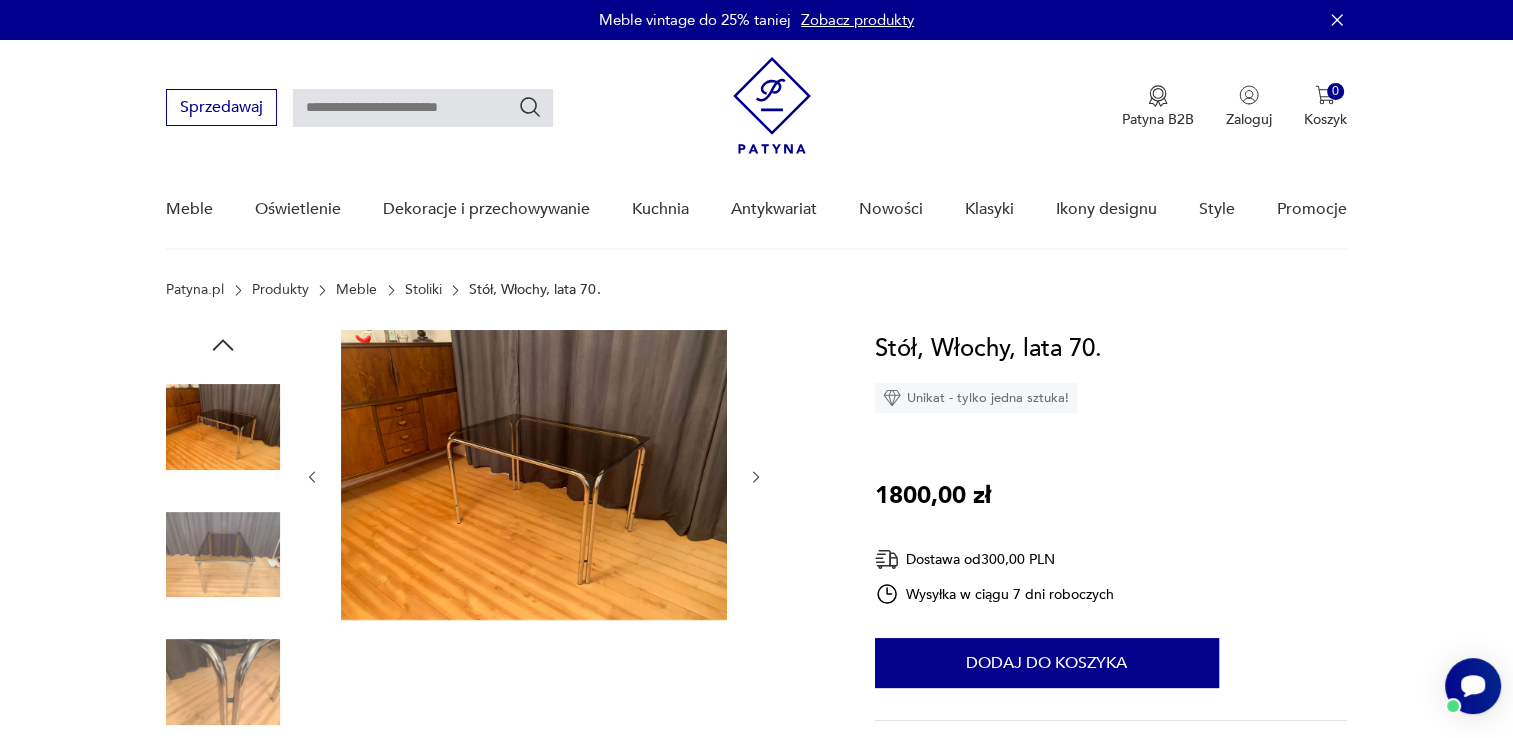 scroll, scrollTop: 0, scrollLeft: 0, axis: both 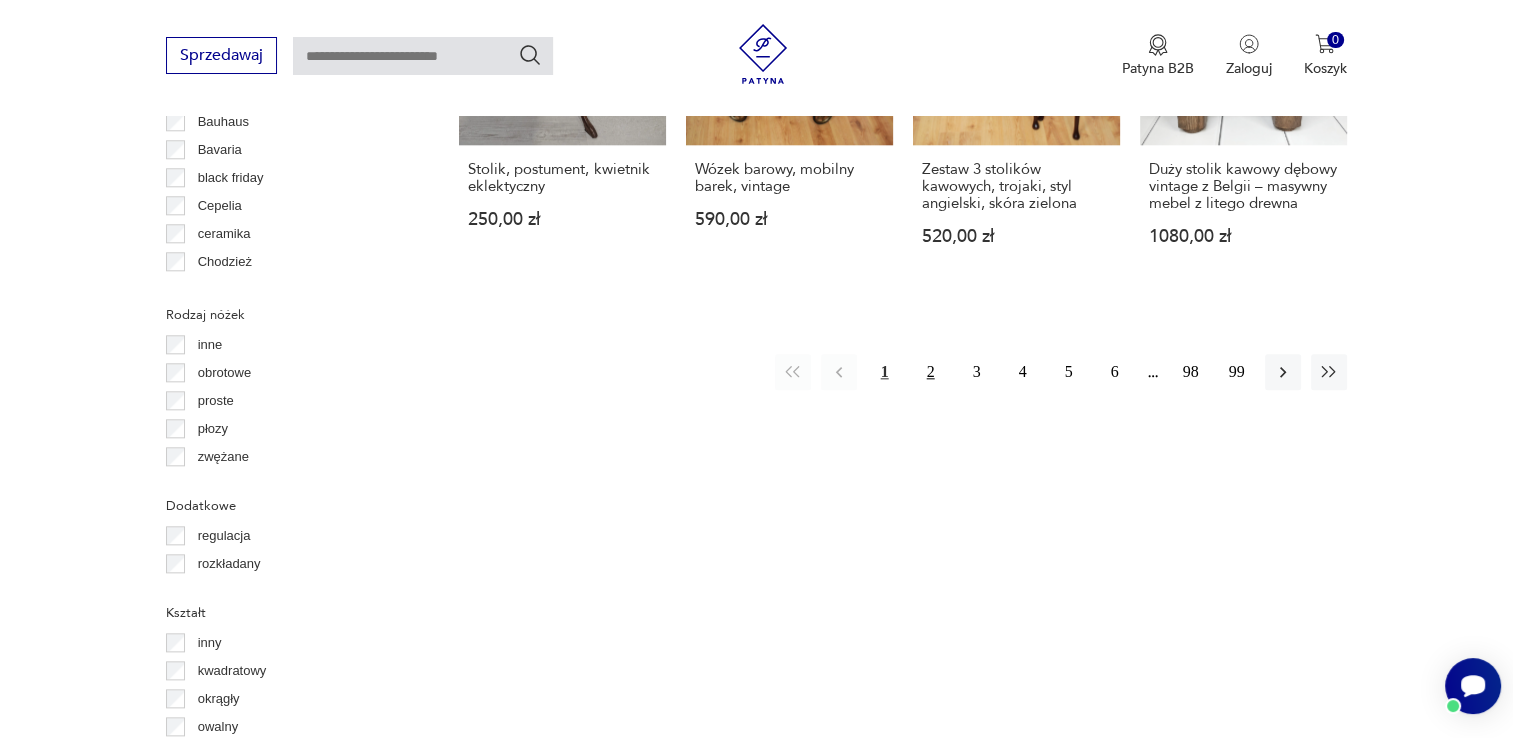 click on "2" at bounding box center [931, 372] 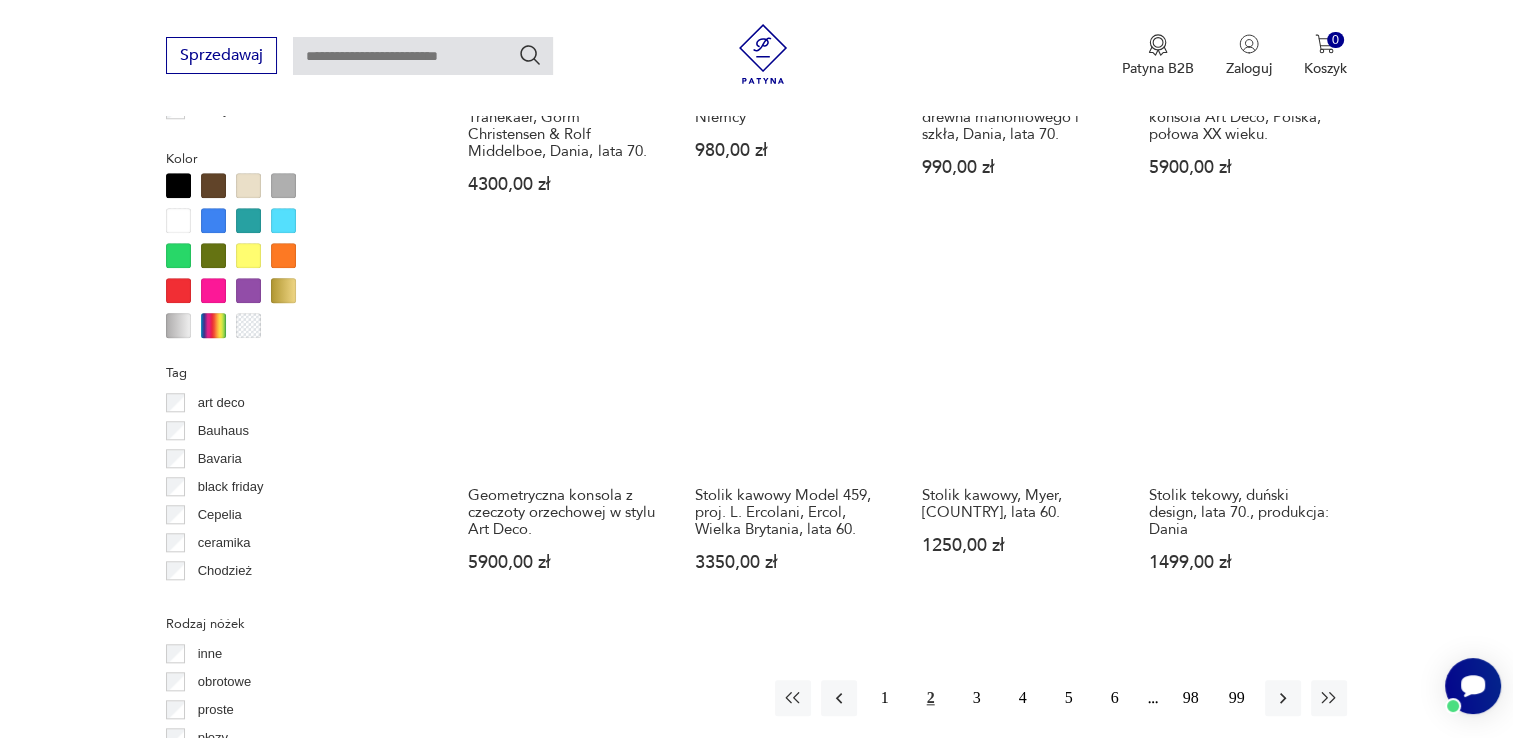 scroll, scrollTop: 1830, scrollLeft: 0, axis: vertical 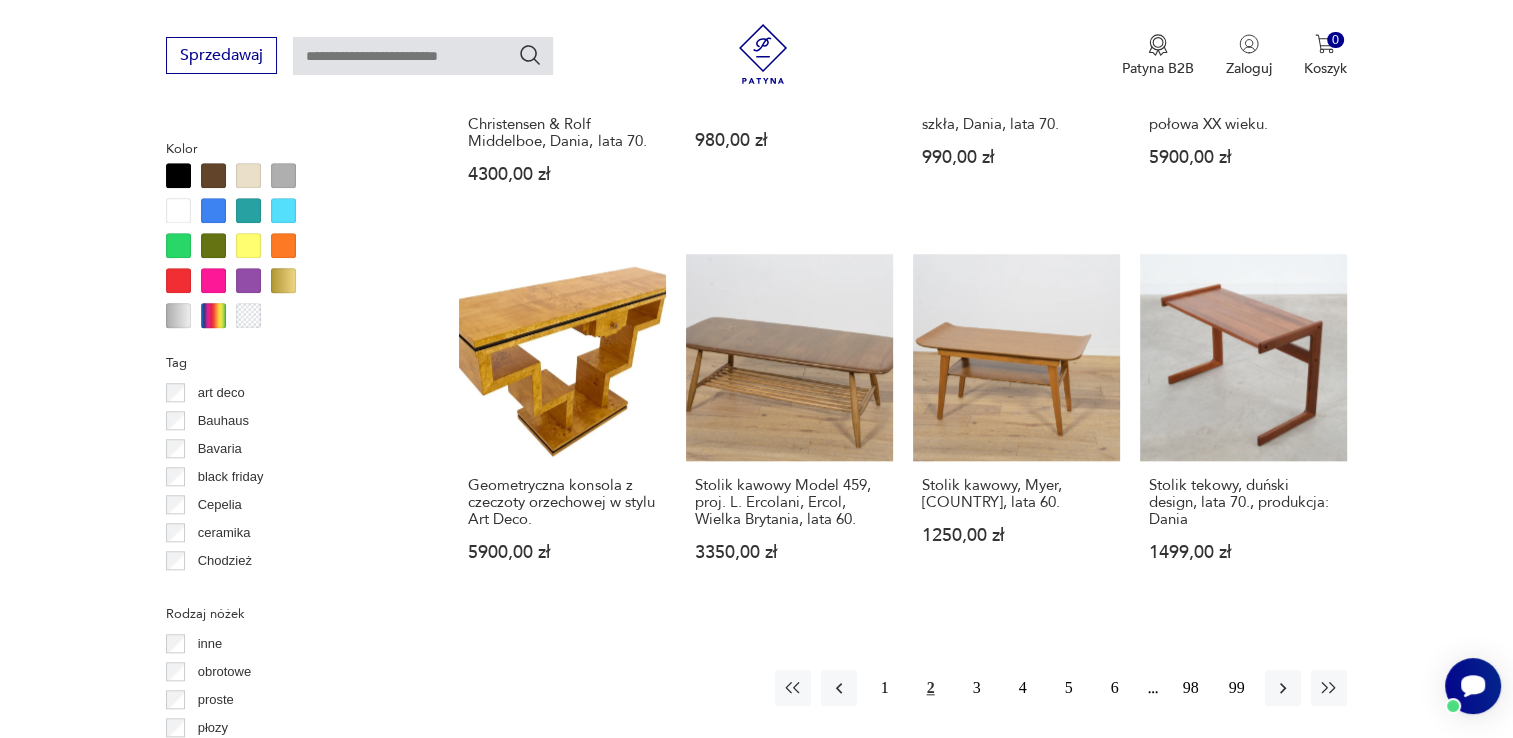 click at bounding box center (423, 56) 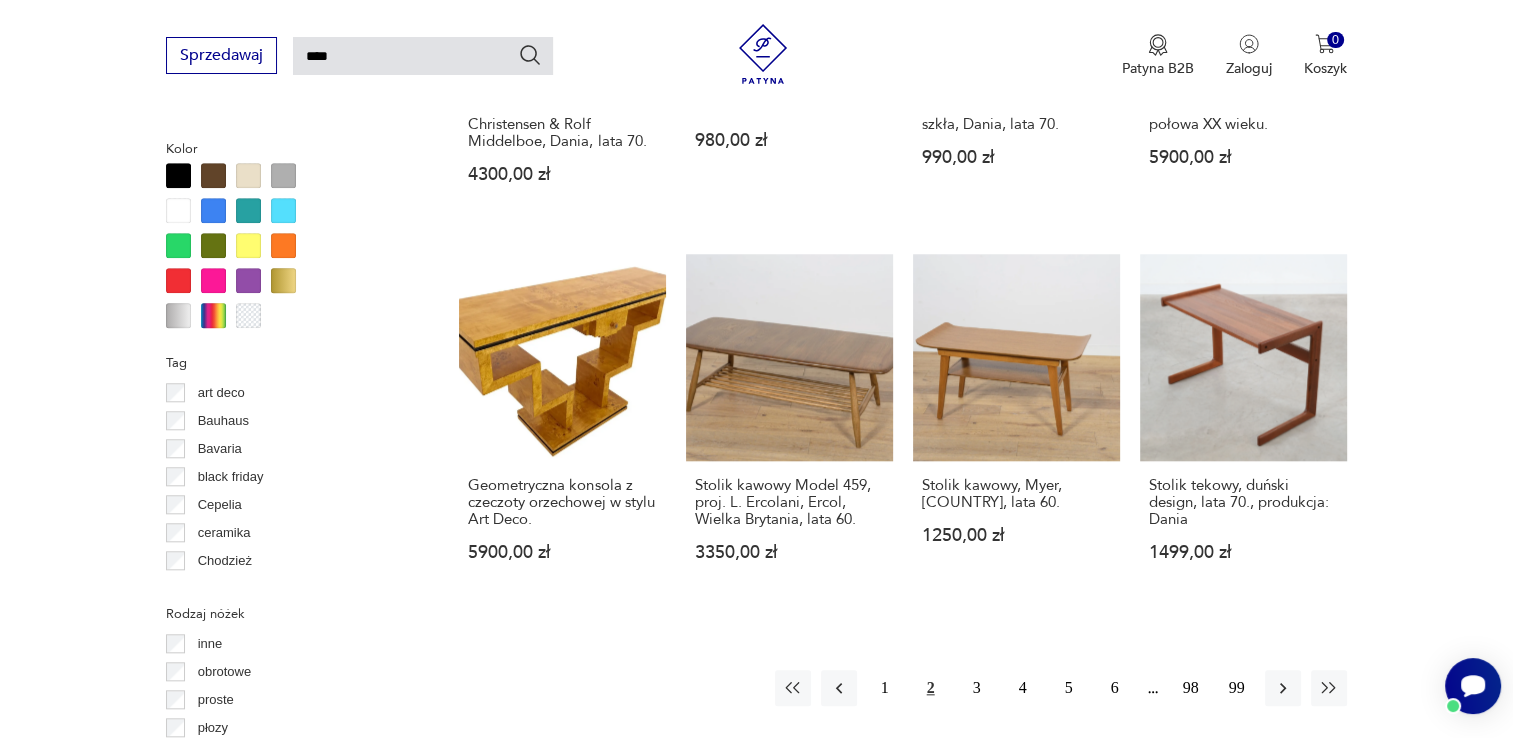 type on "****" 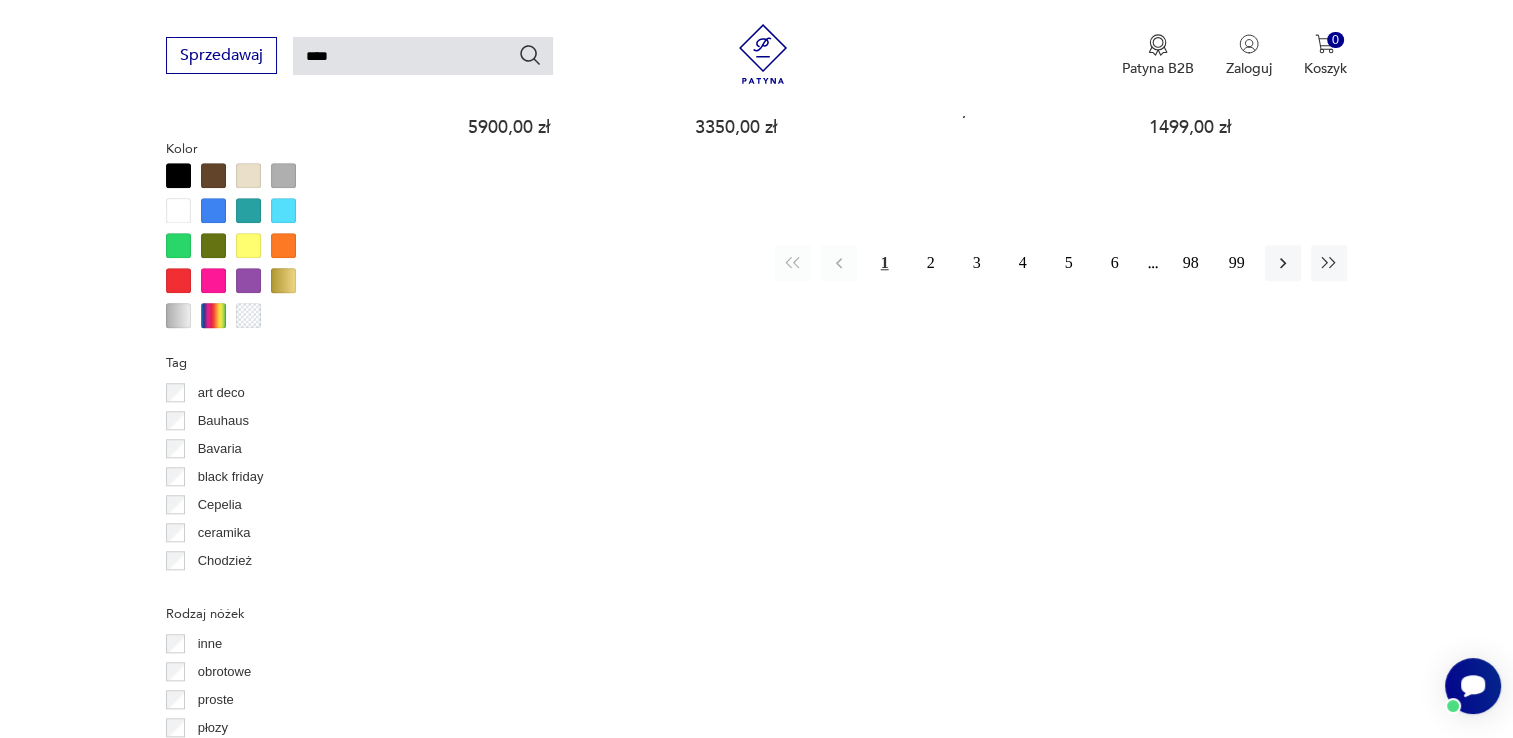 type 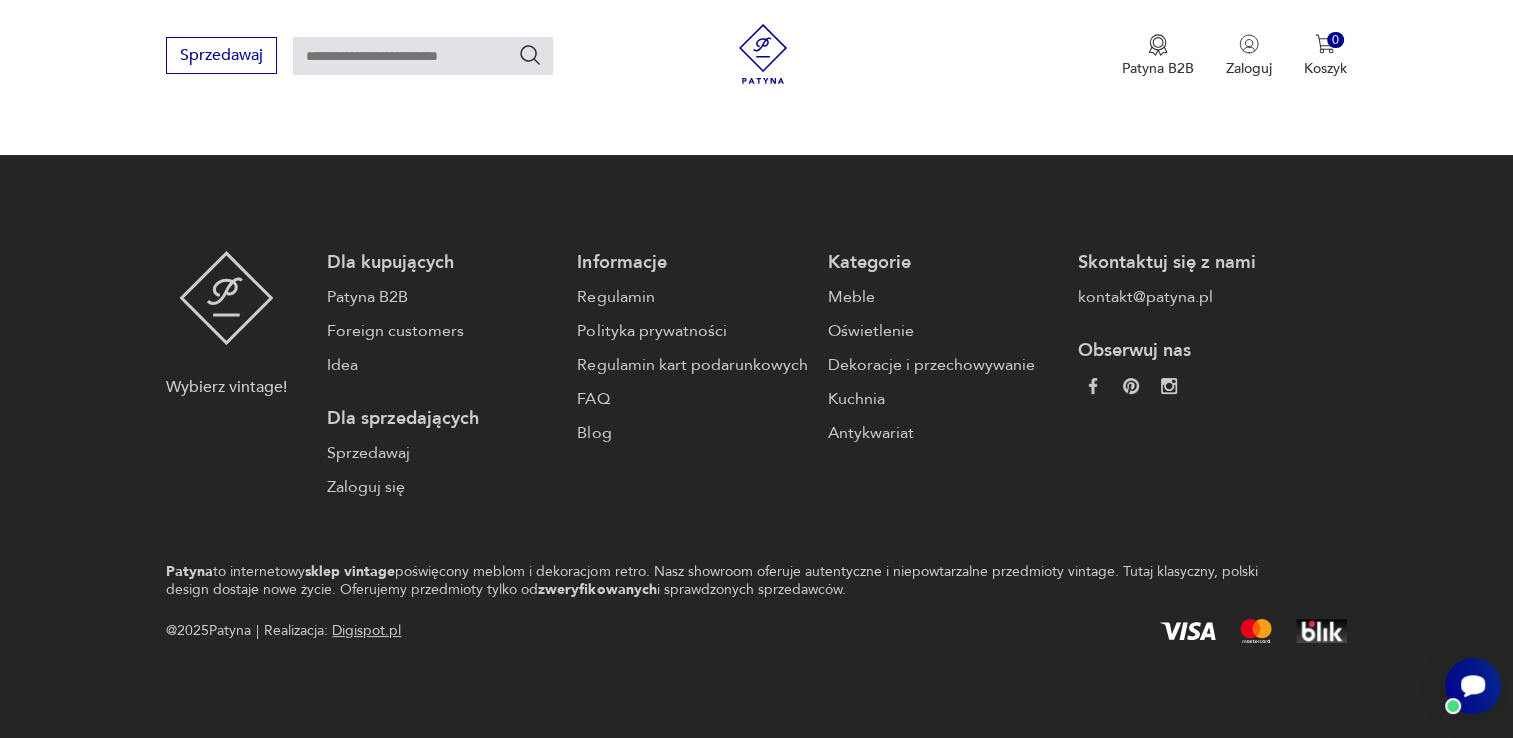 type on "****" 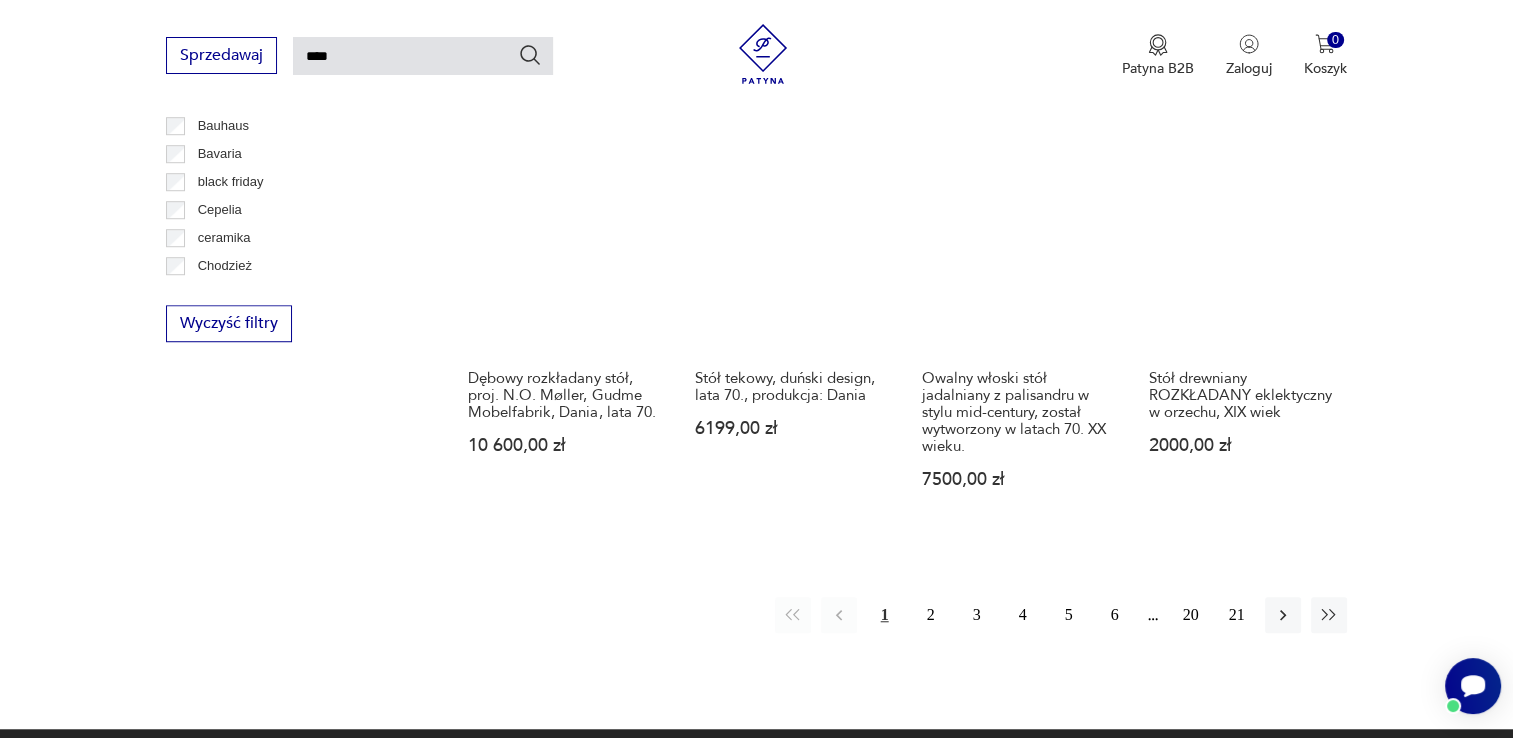 scroll, scrollTop: 1458, scrollLeft: 0, axis: vertical 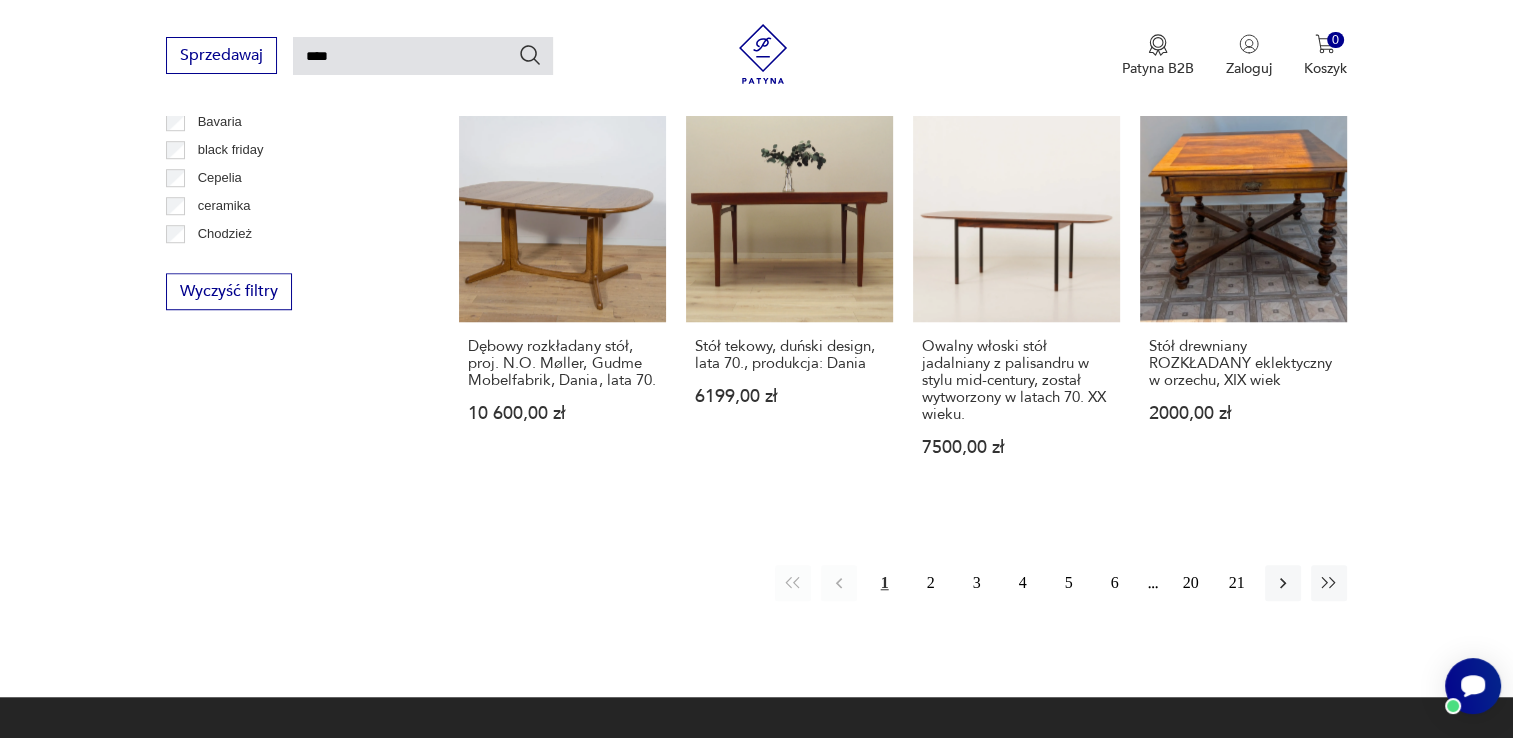drag, startPoint x: 434, startPoint y: 51, endPoint x: 165, endPoint y: 34, distance: 269.53665 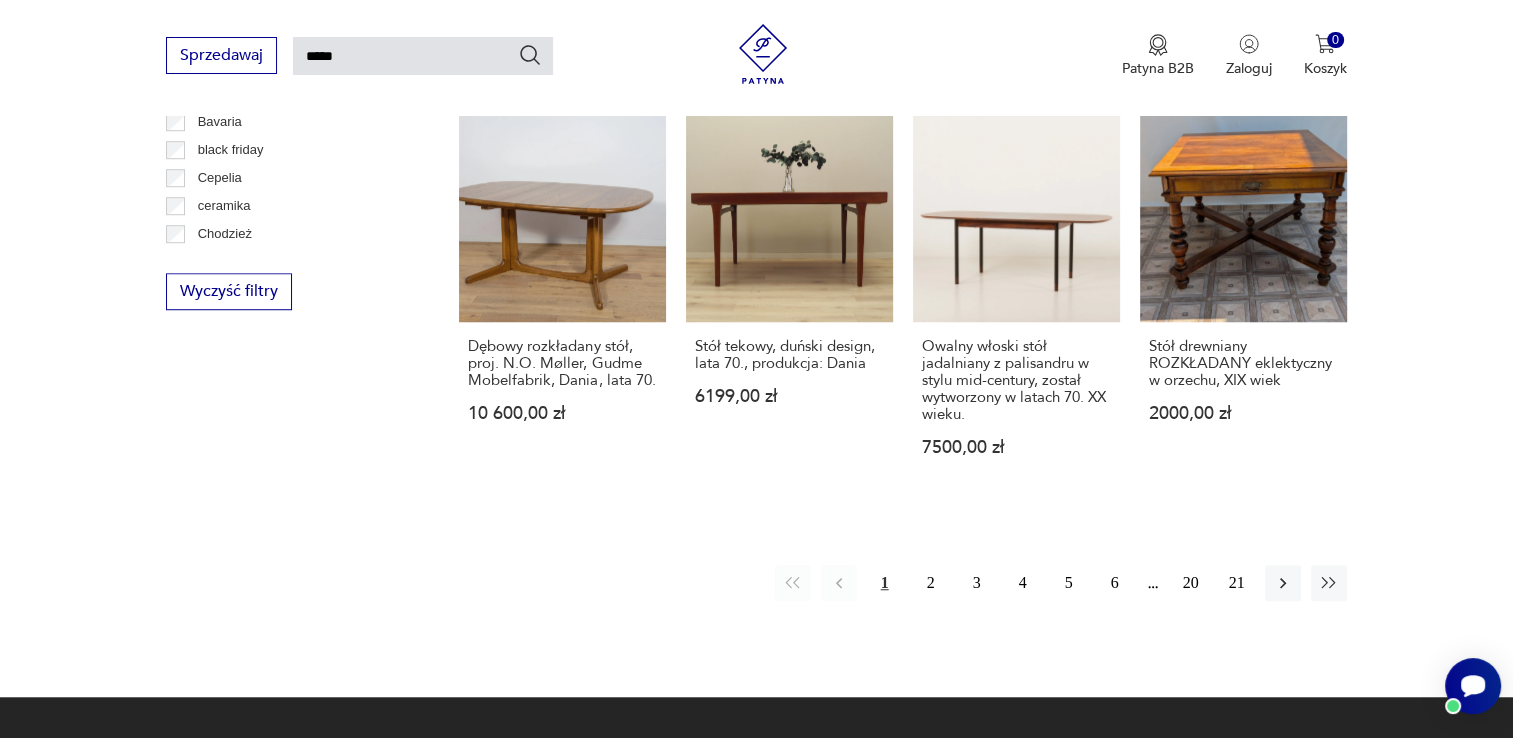 type on "*****" 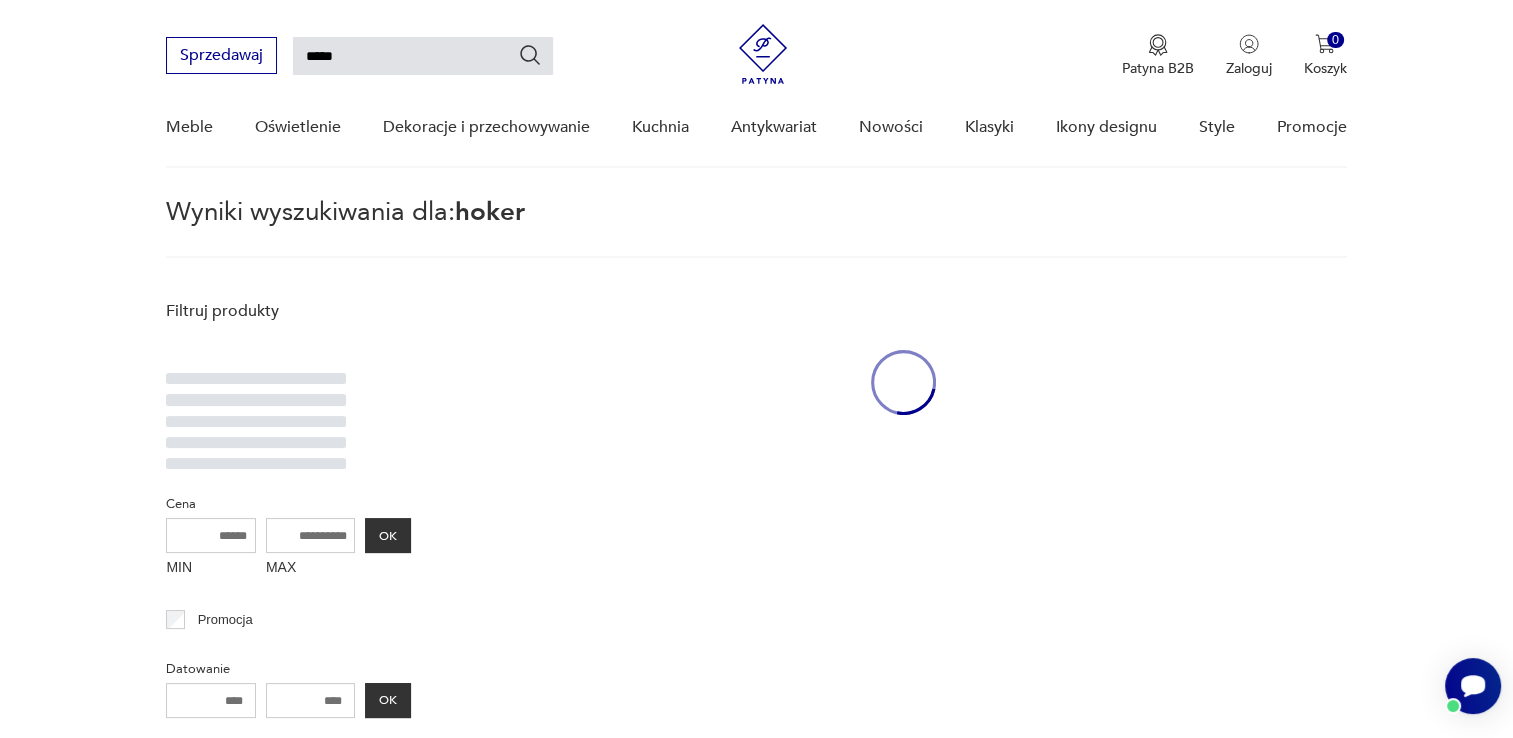 scroll, scrollTop: 71, scrollLeft: 0, axis: vertical 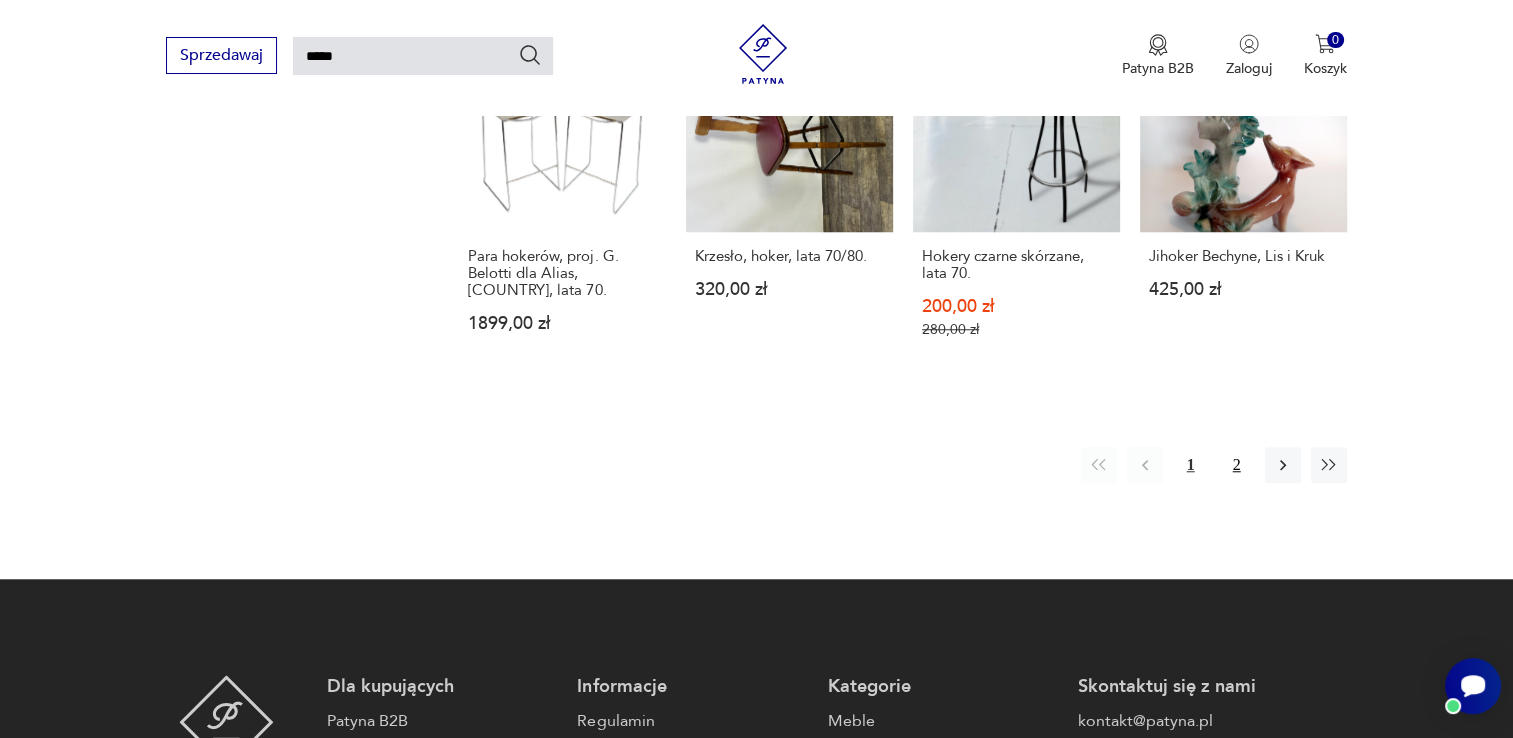 click on "2" at bounding box center (1237, 465) 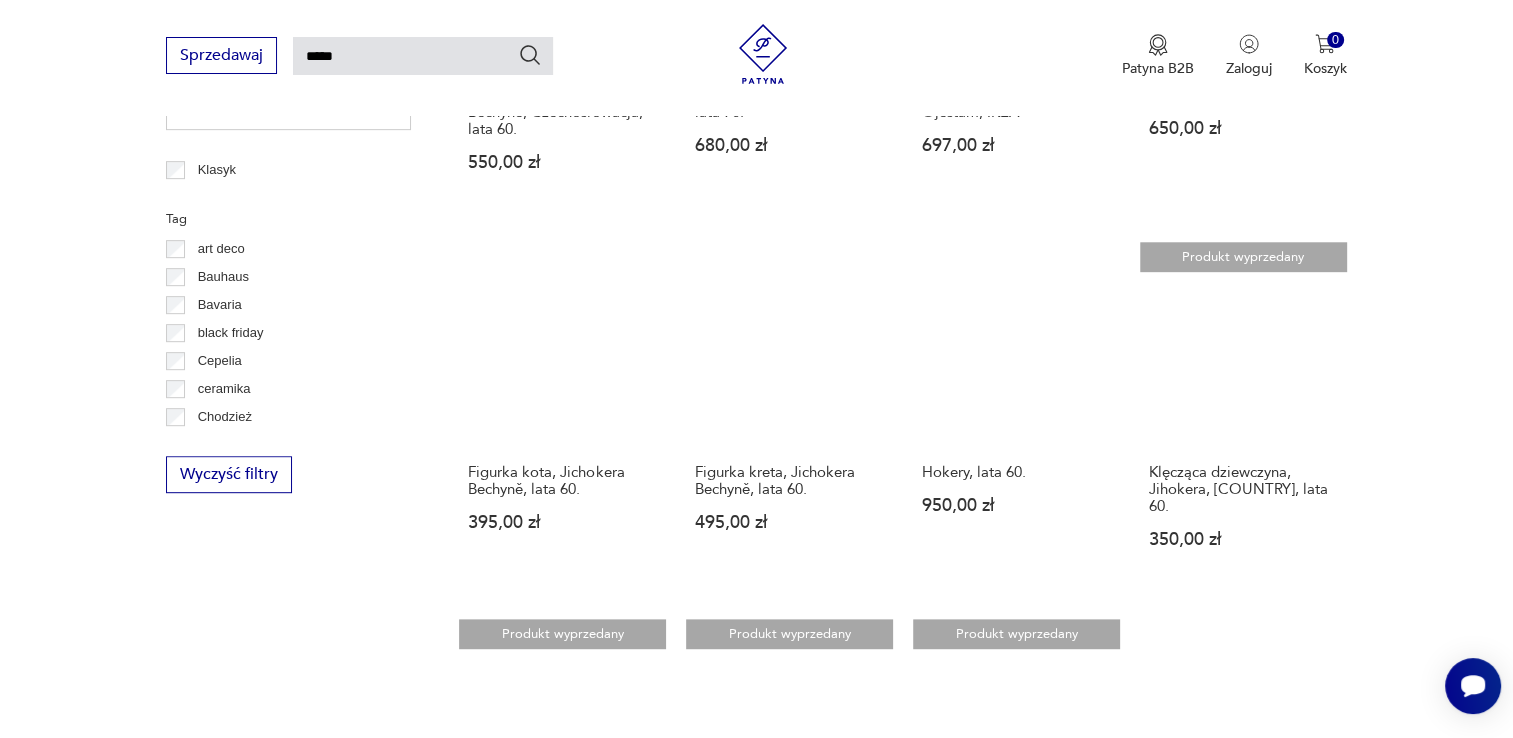 scroll, scrollTop: 1071, scrollLeft: 0, axis: vertical 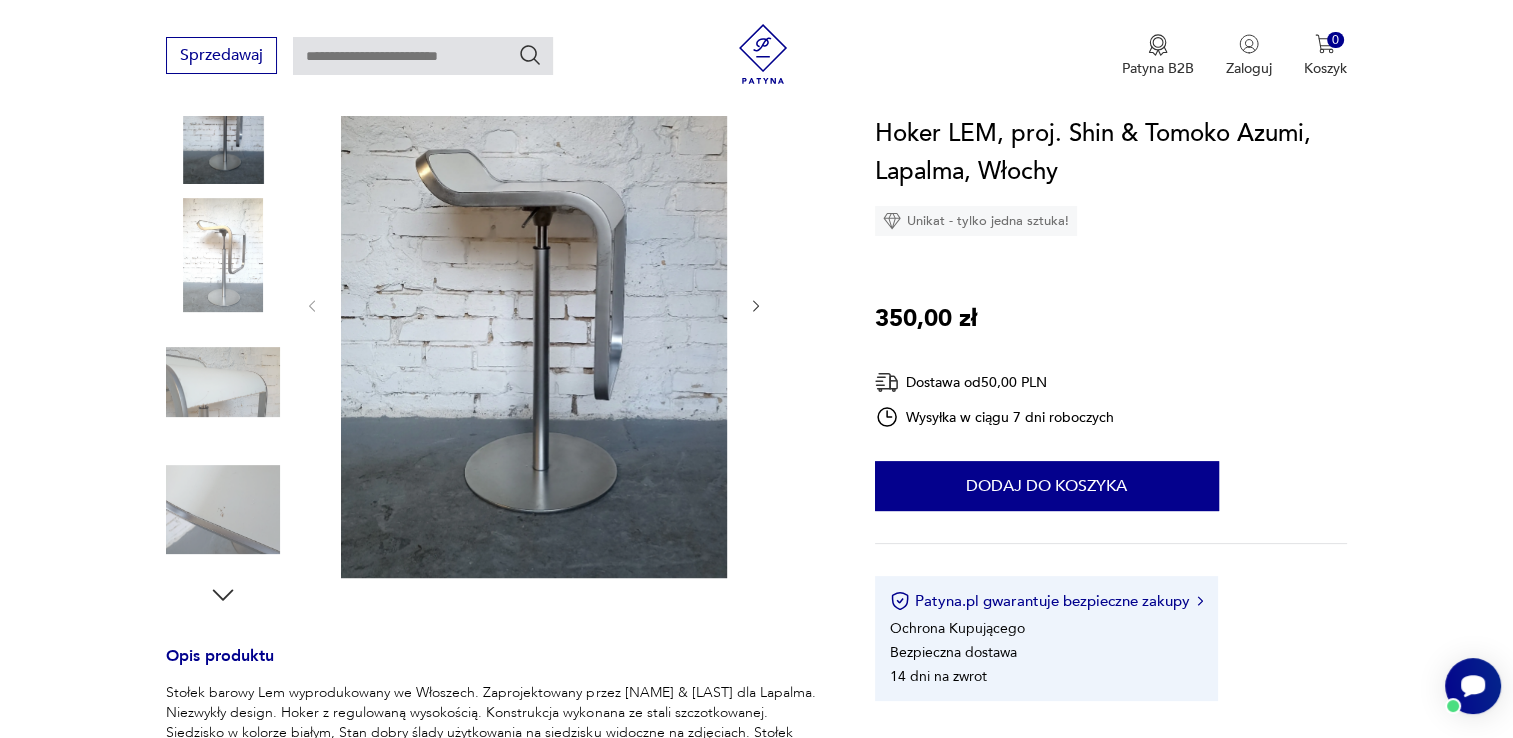 click 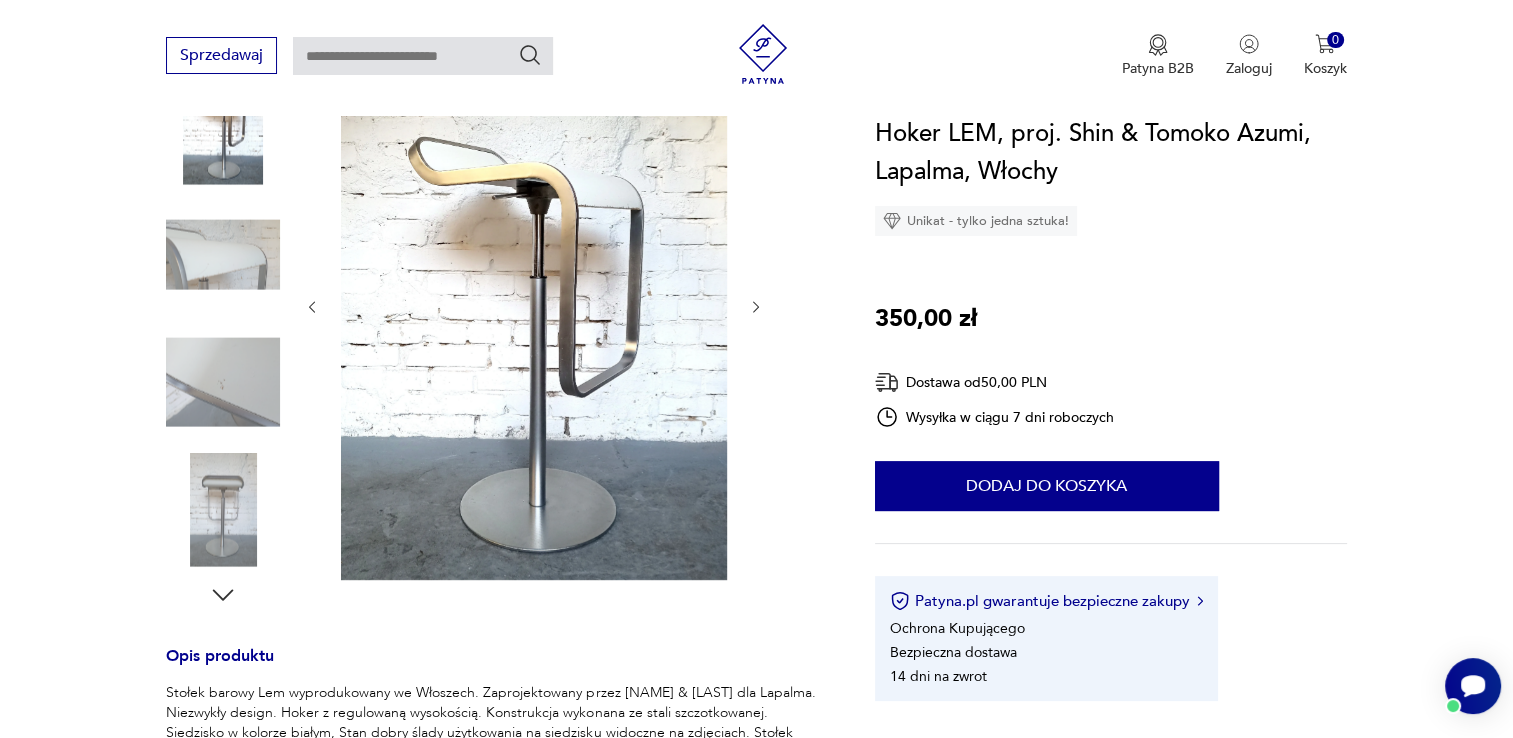 click 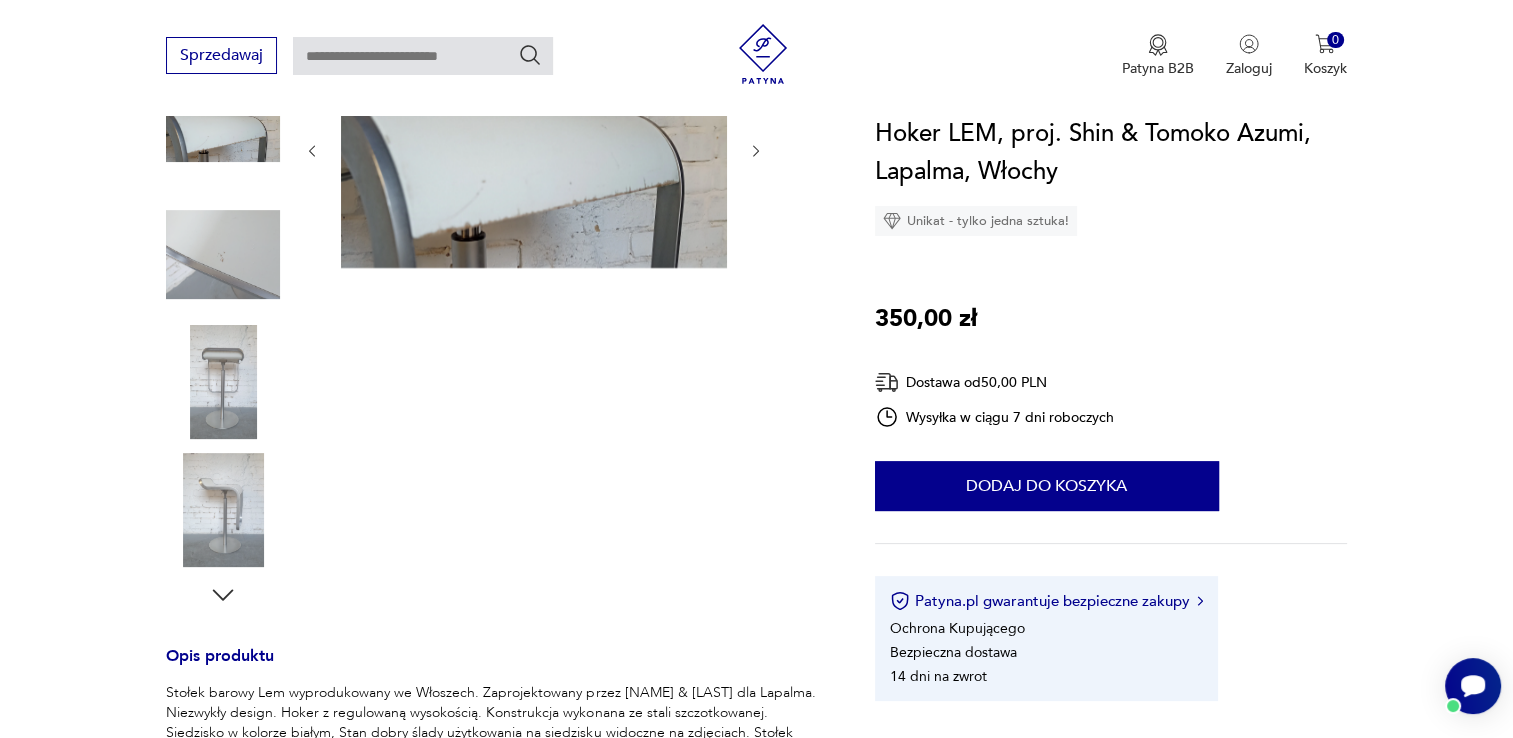 click at bounding box center [534, 320] 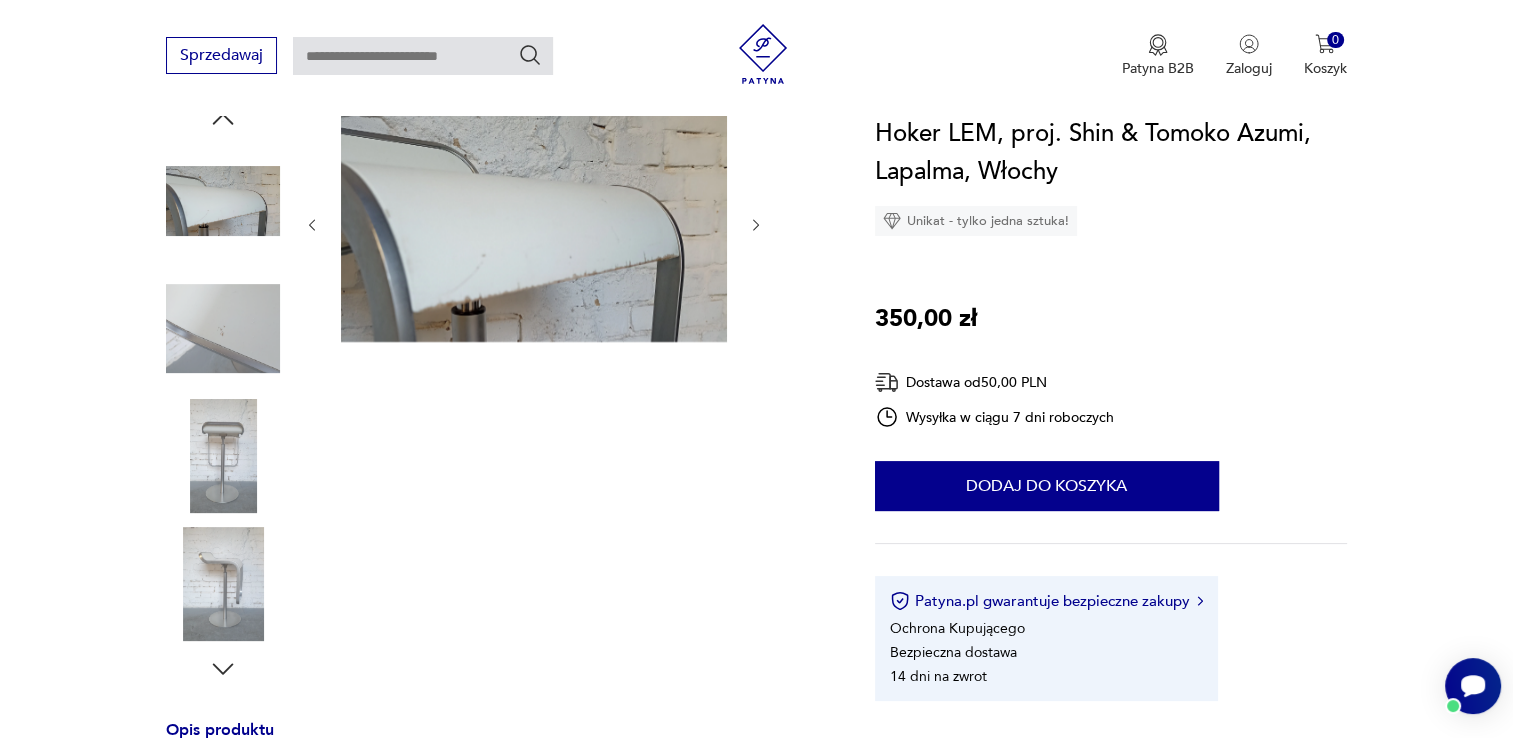 scroll, scrollTop: 200, scrollLeft: 0, axis: vertical 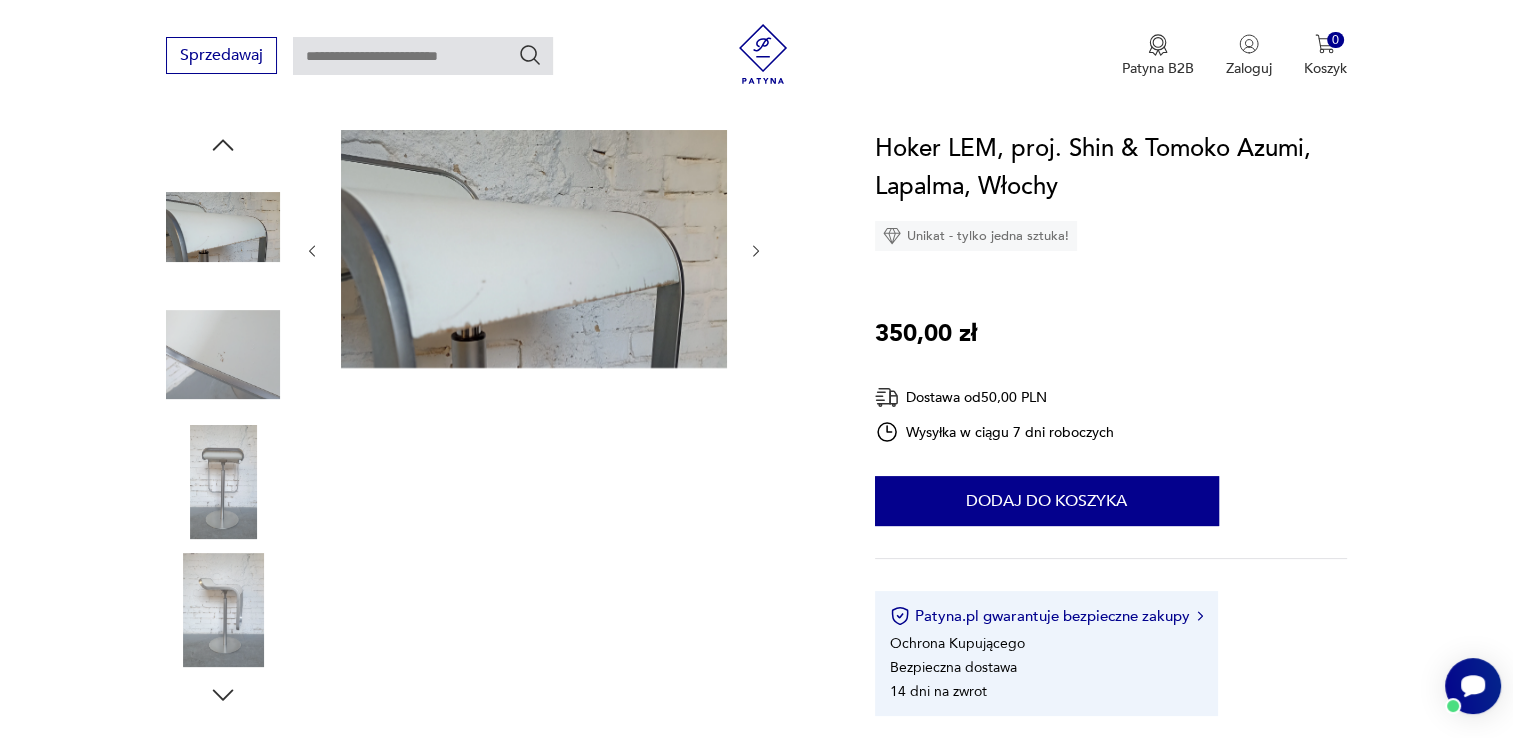 click 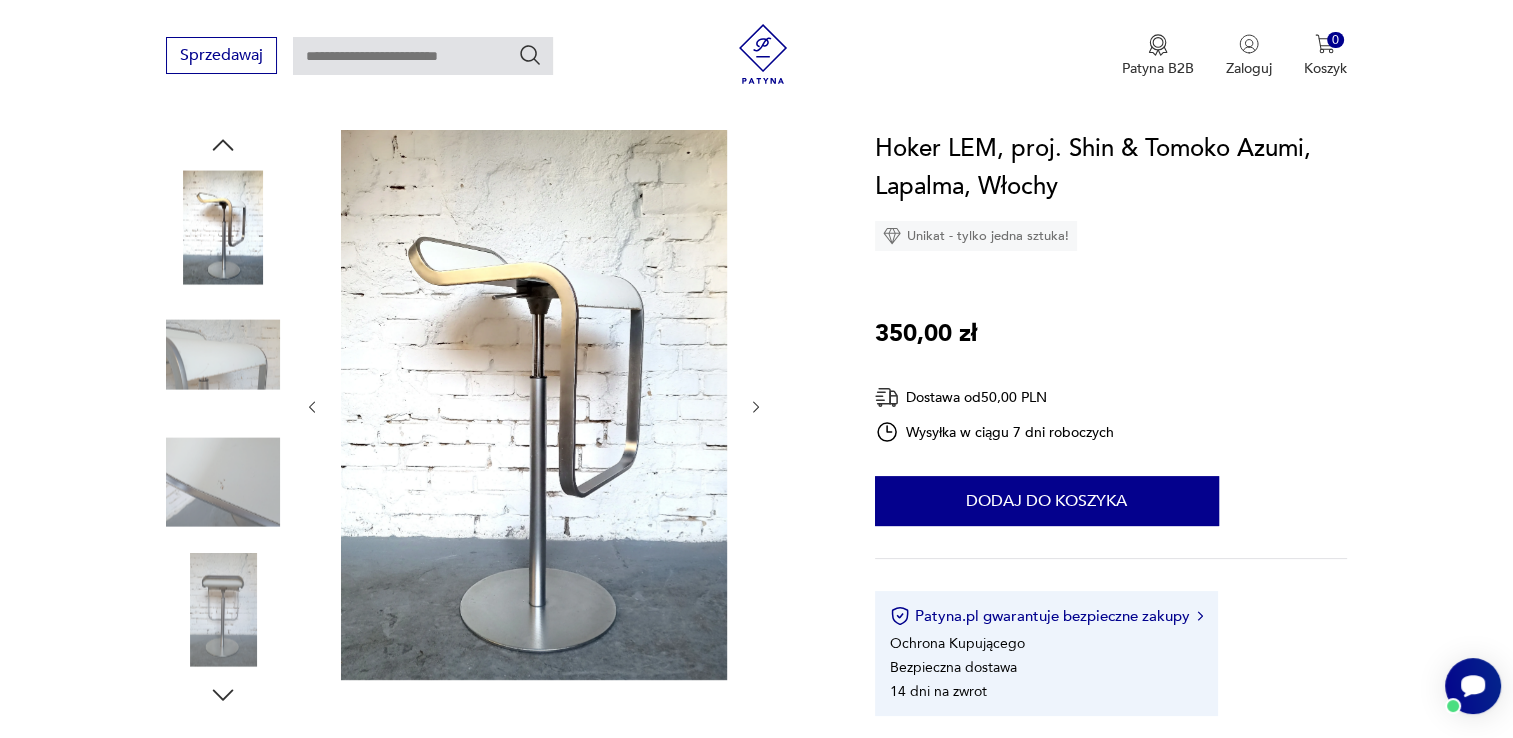 click at bounding box center (223, 610) 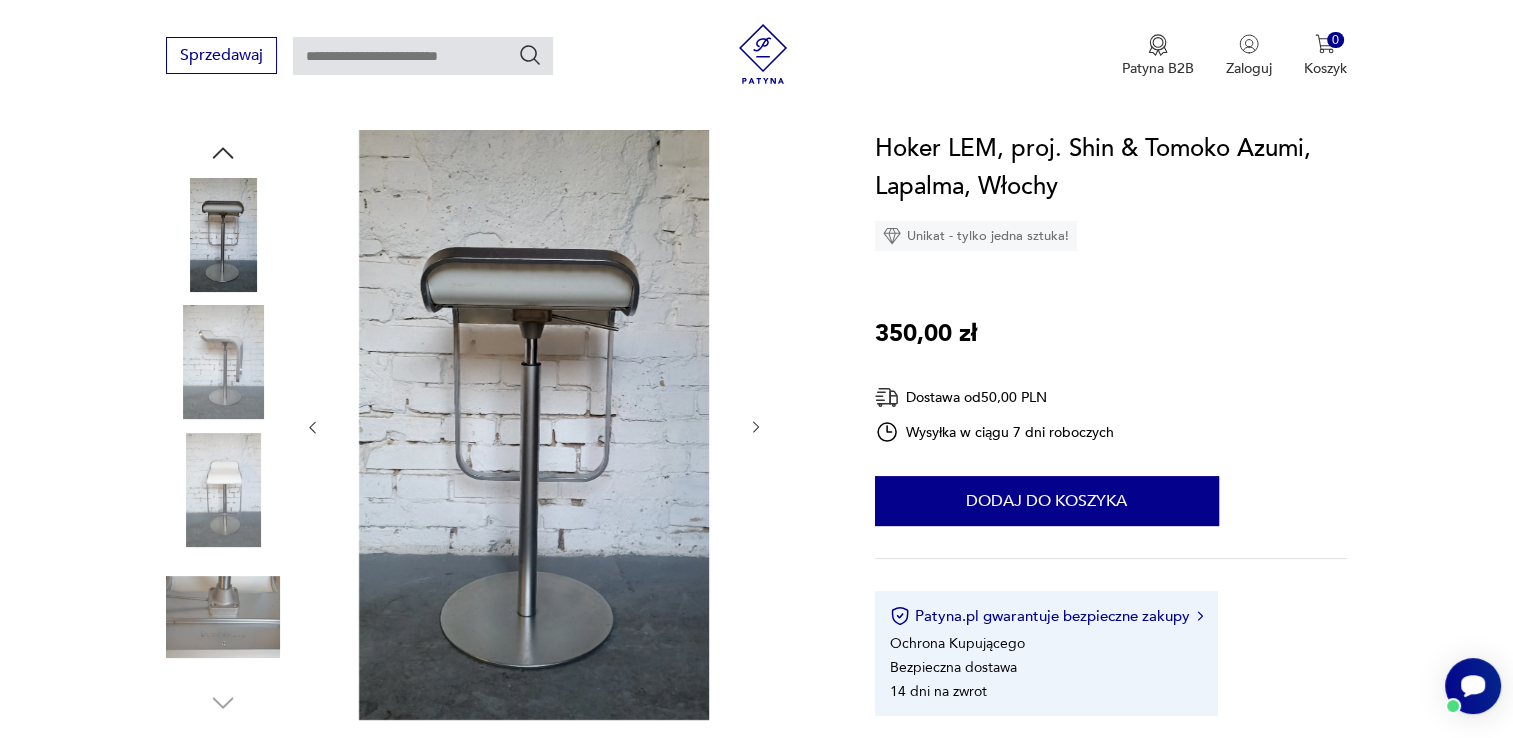 click at bounding box center (223, 362) 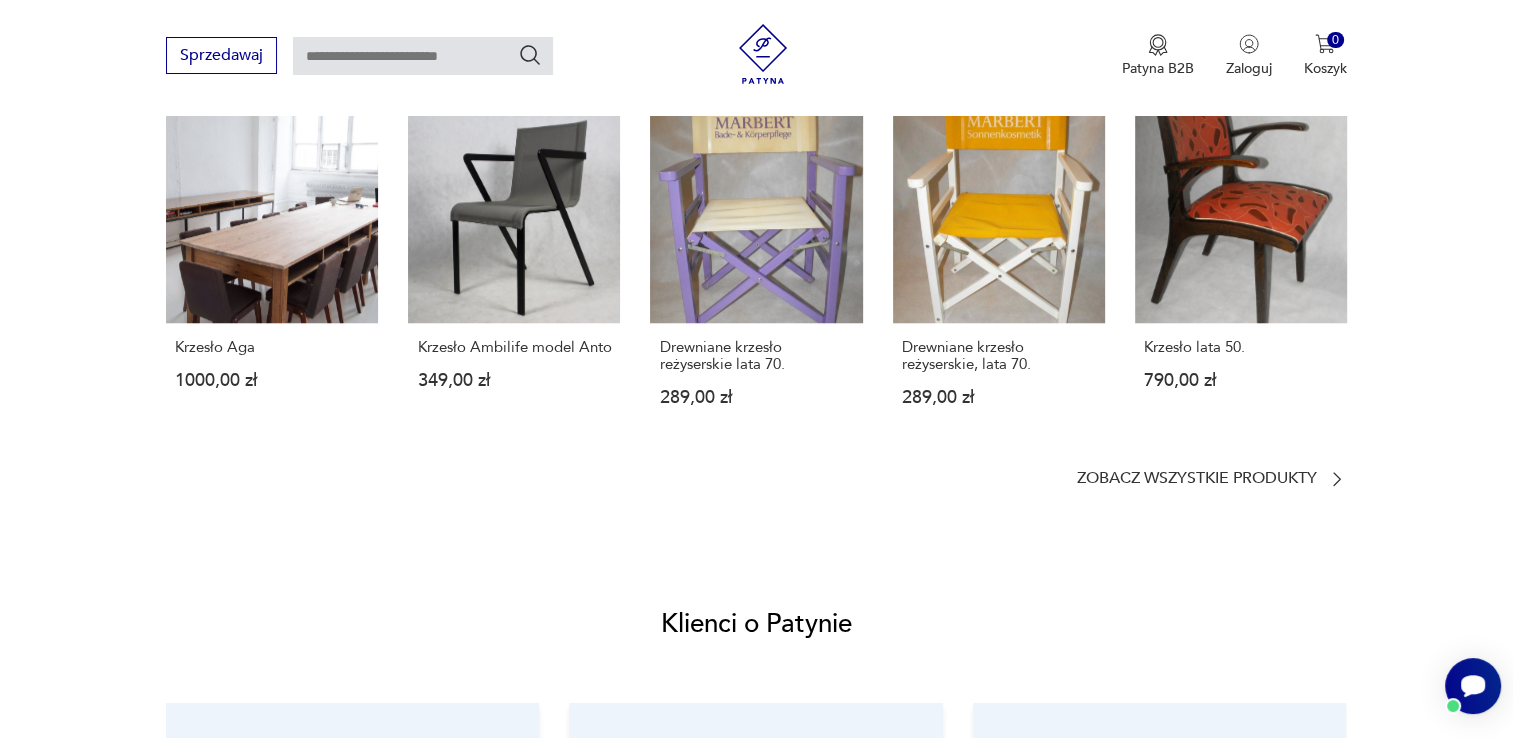 scroll, scrollTop: 1600, scrollLeft: 0, axis: vertical 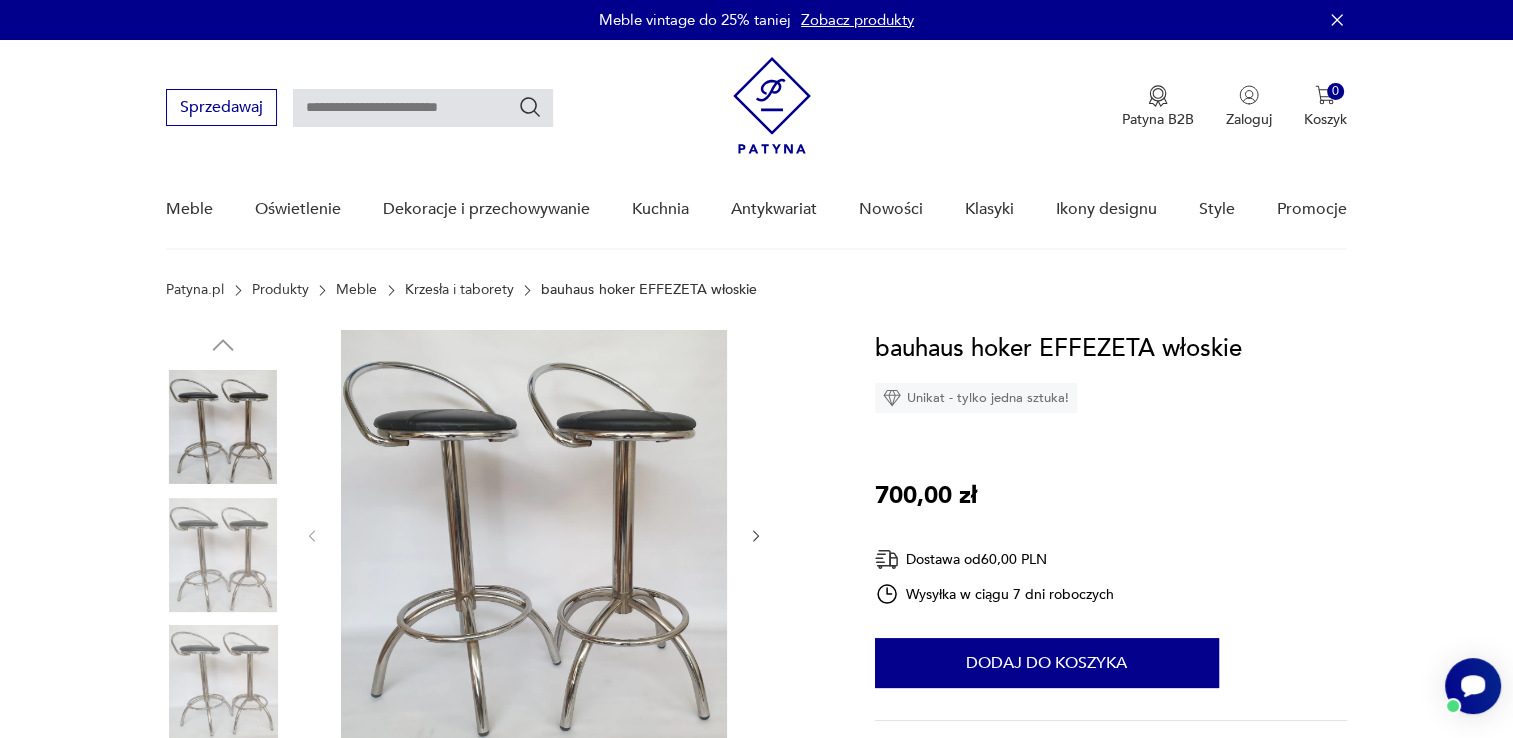 click 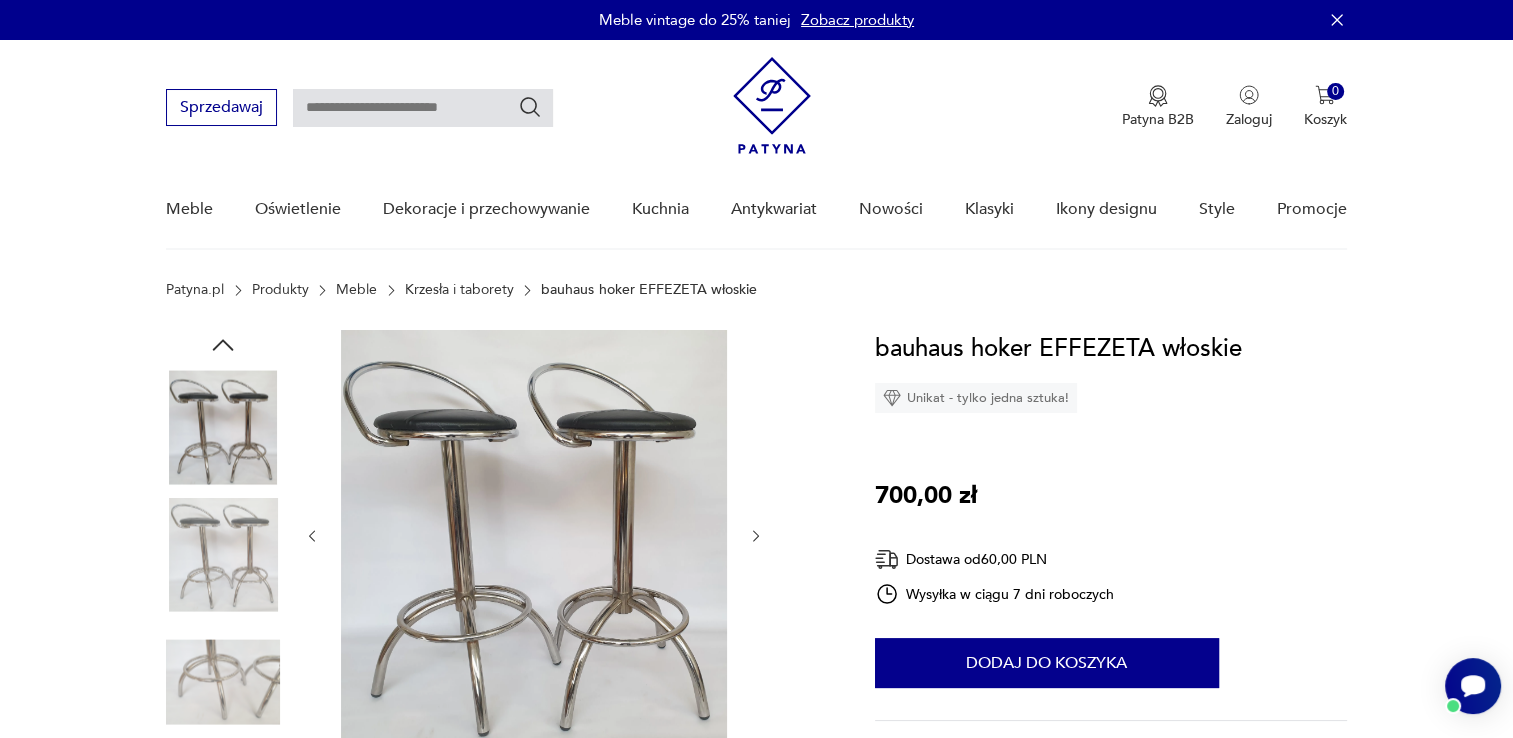 click 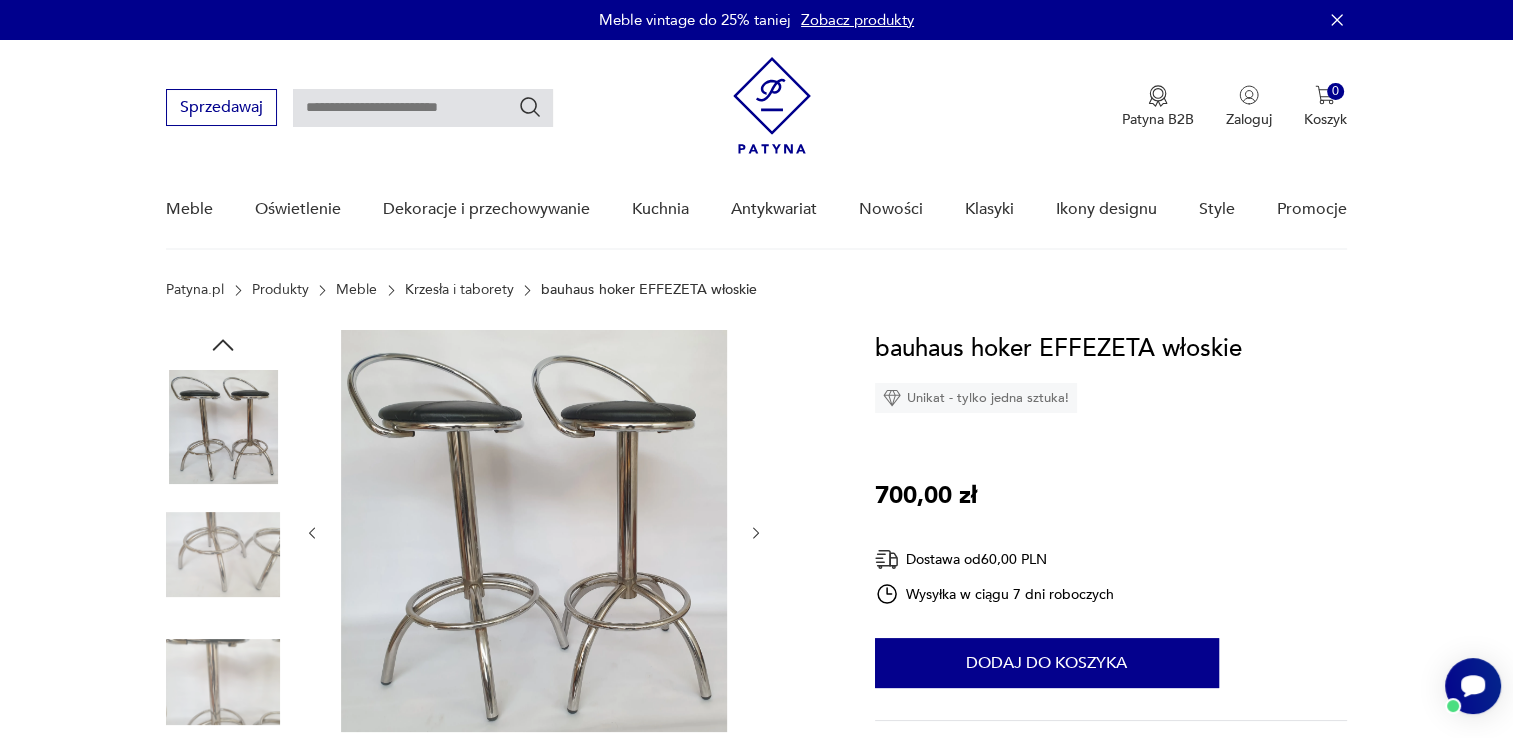 click at bounding box center [756, 533] 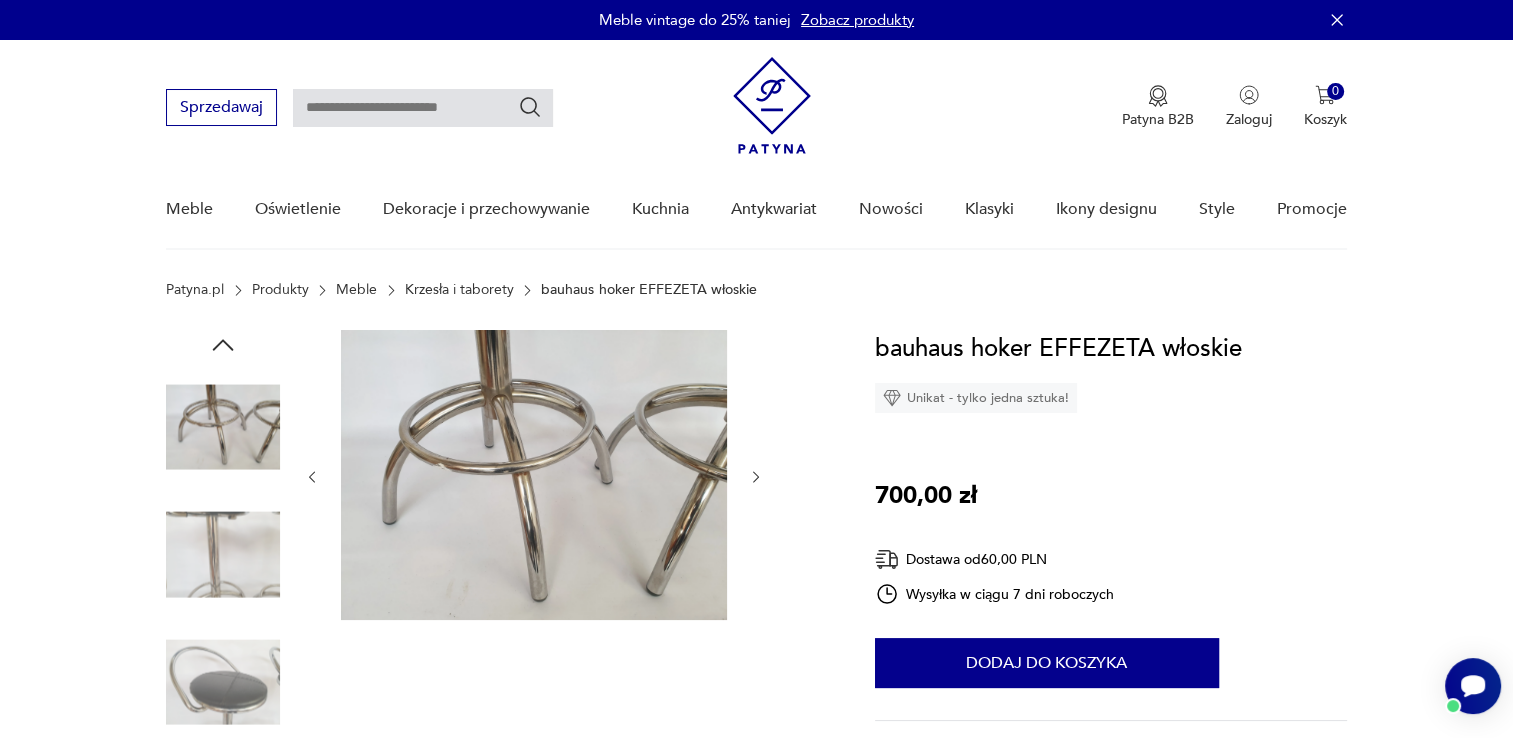 click at bounding box center [534, 477] 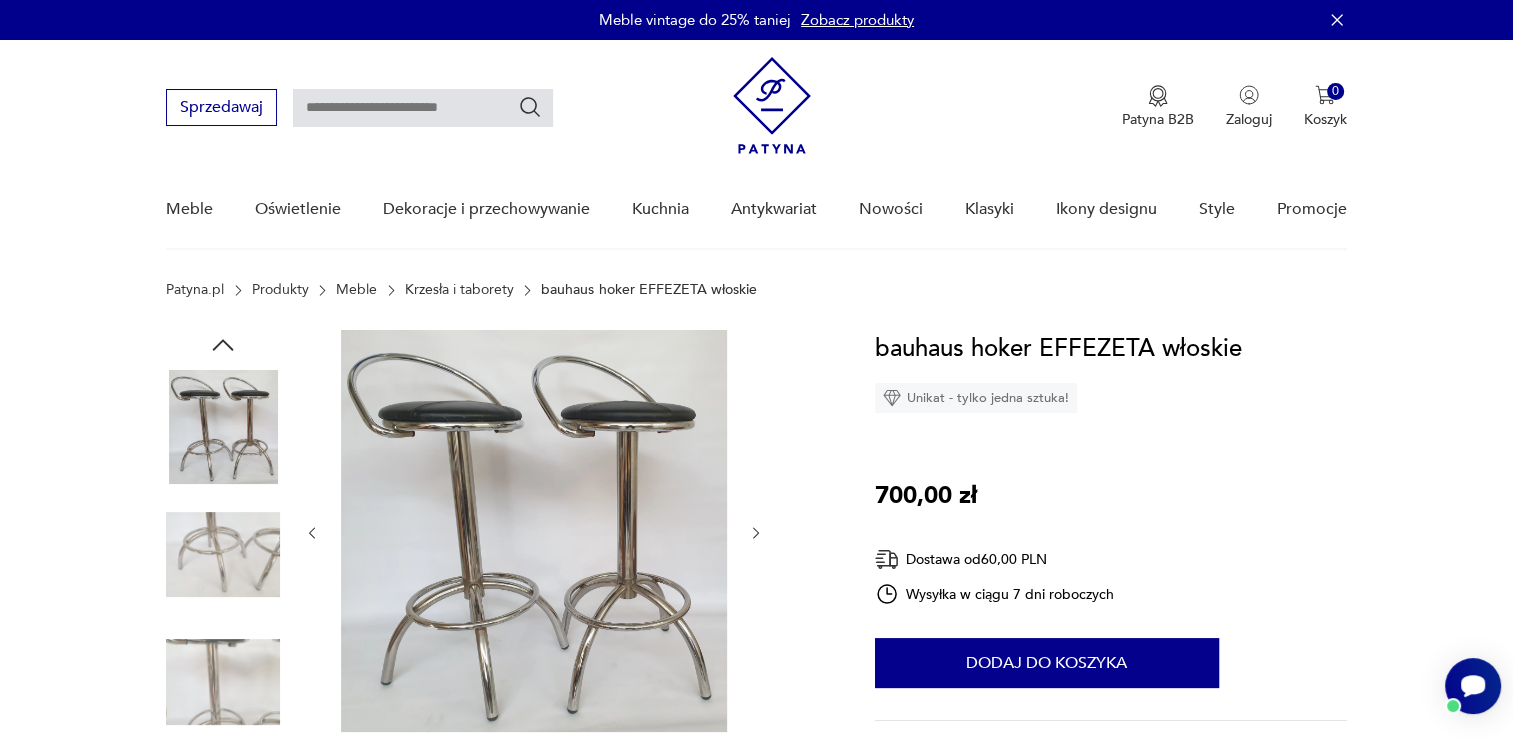 click at bounding box center (534, 533) 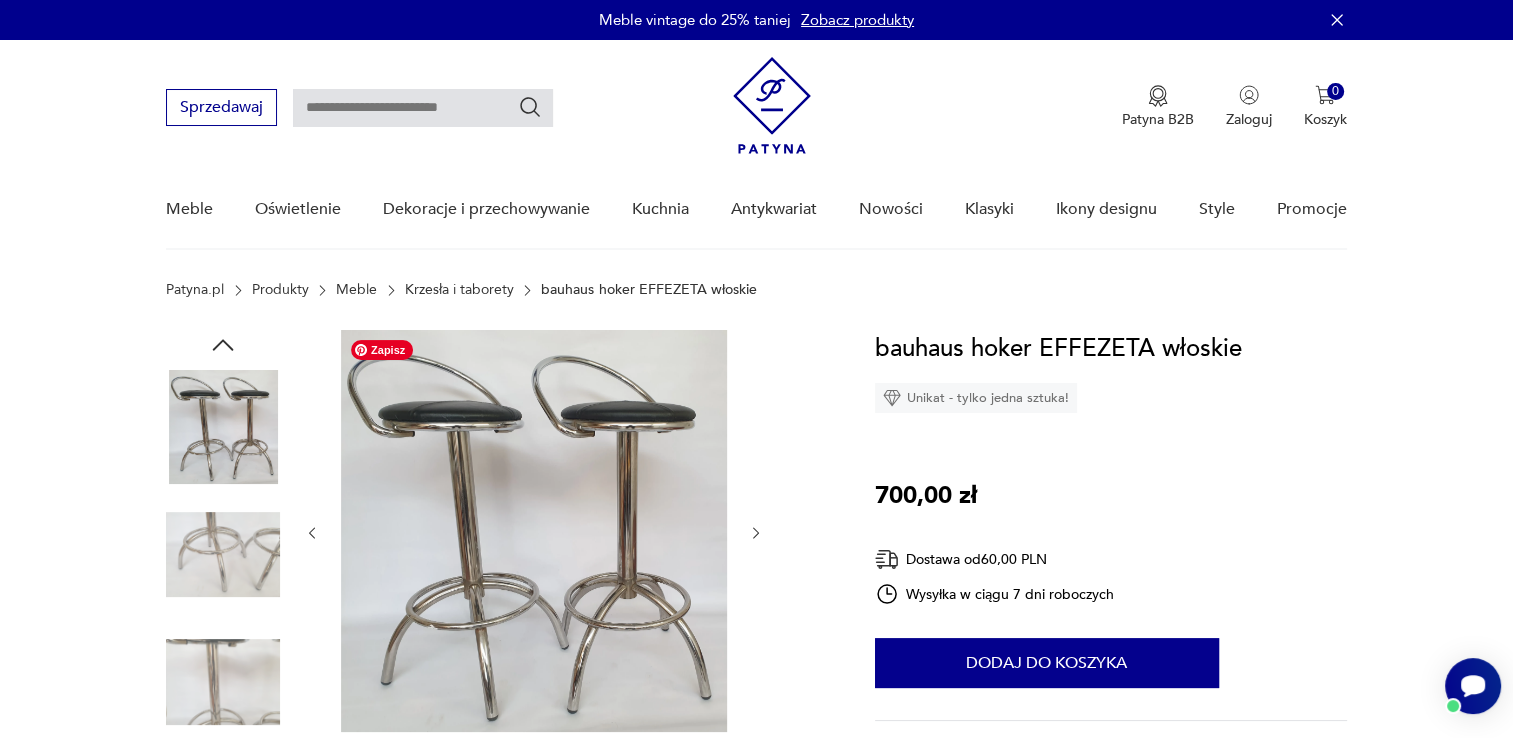 click at bounding box center (534, 531) 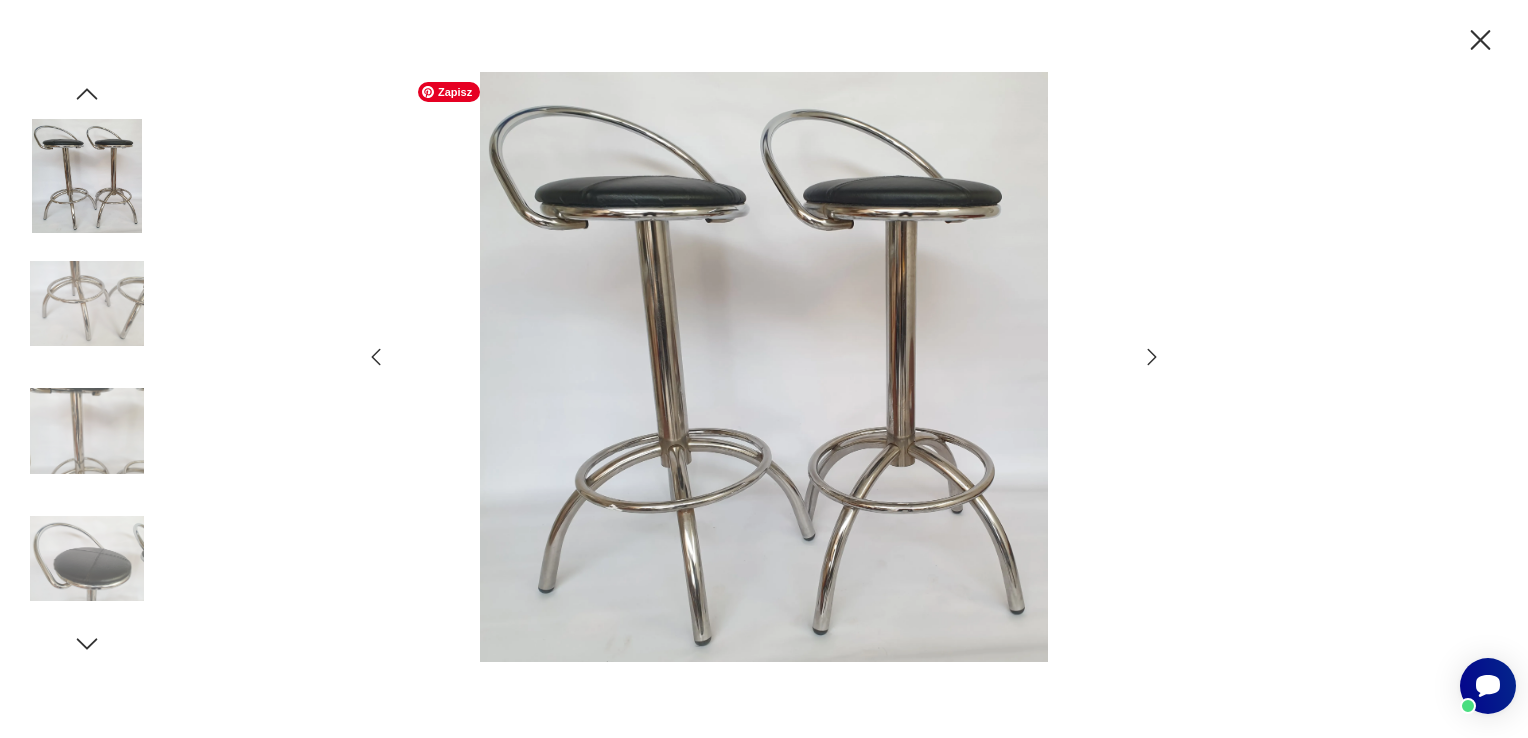 click at bounding box center [764, 367] 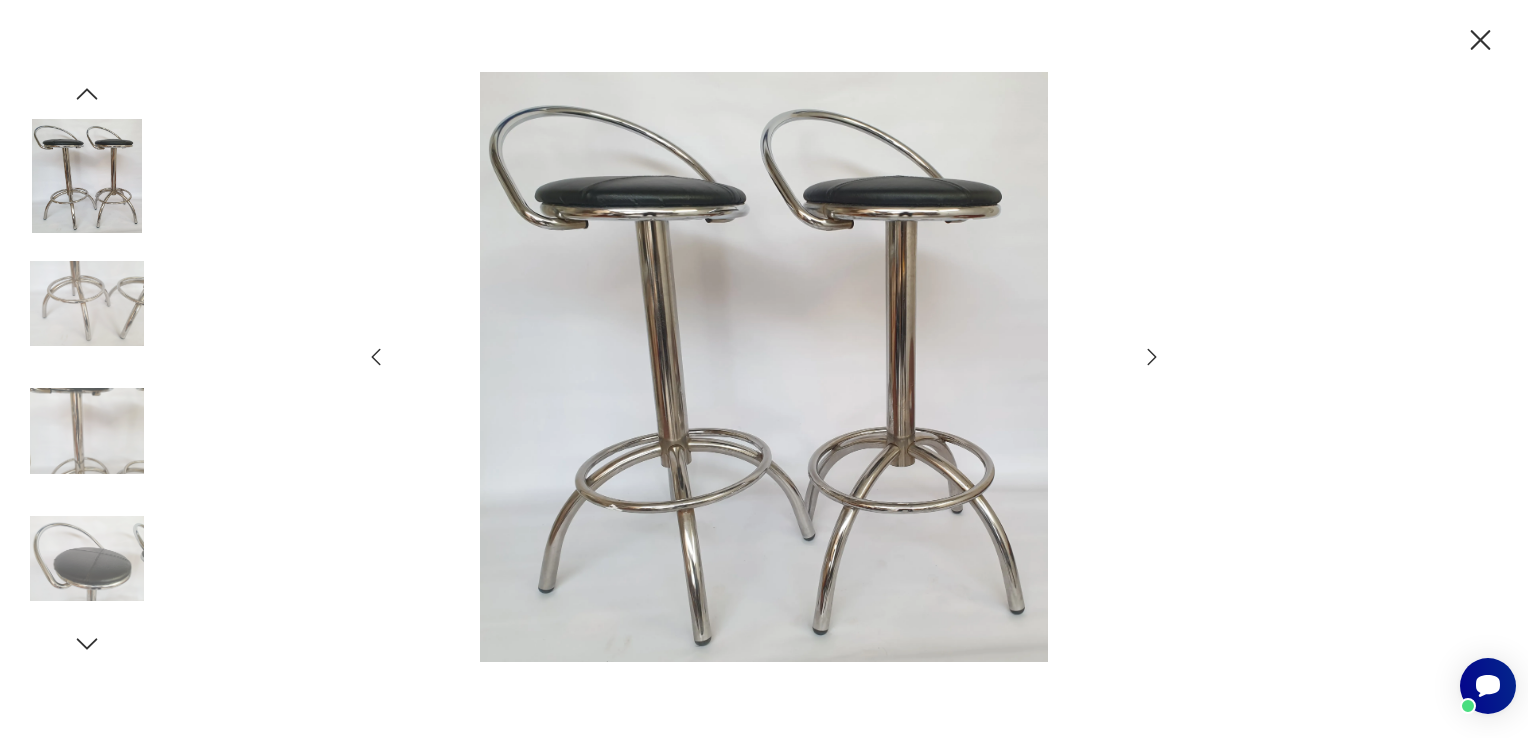 click 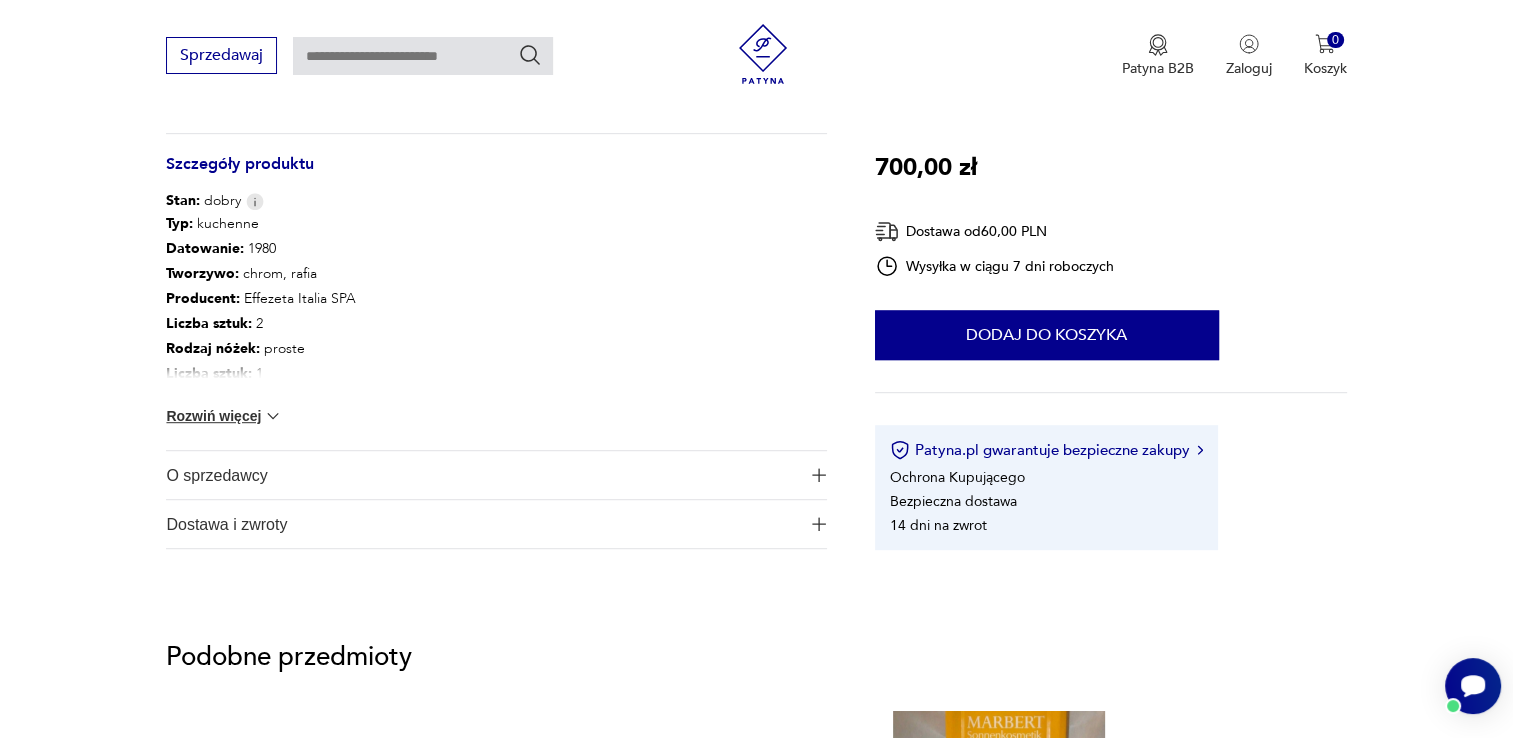scroll, scrollTop: 1000, scrollLeft: 0, axis: vertical 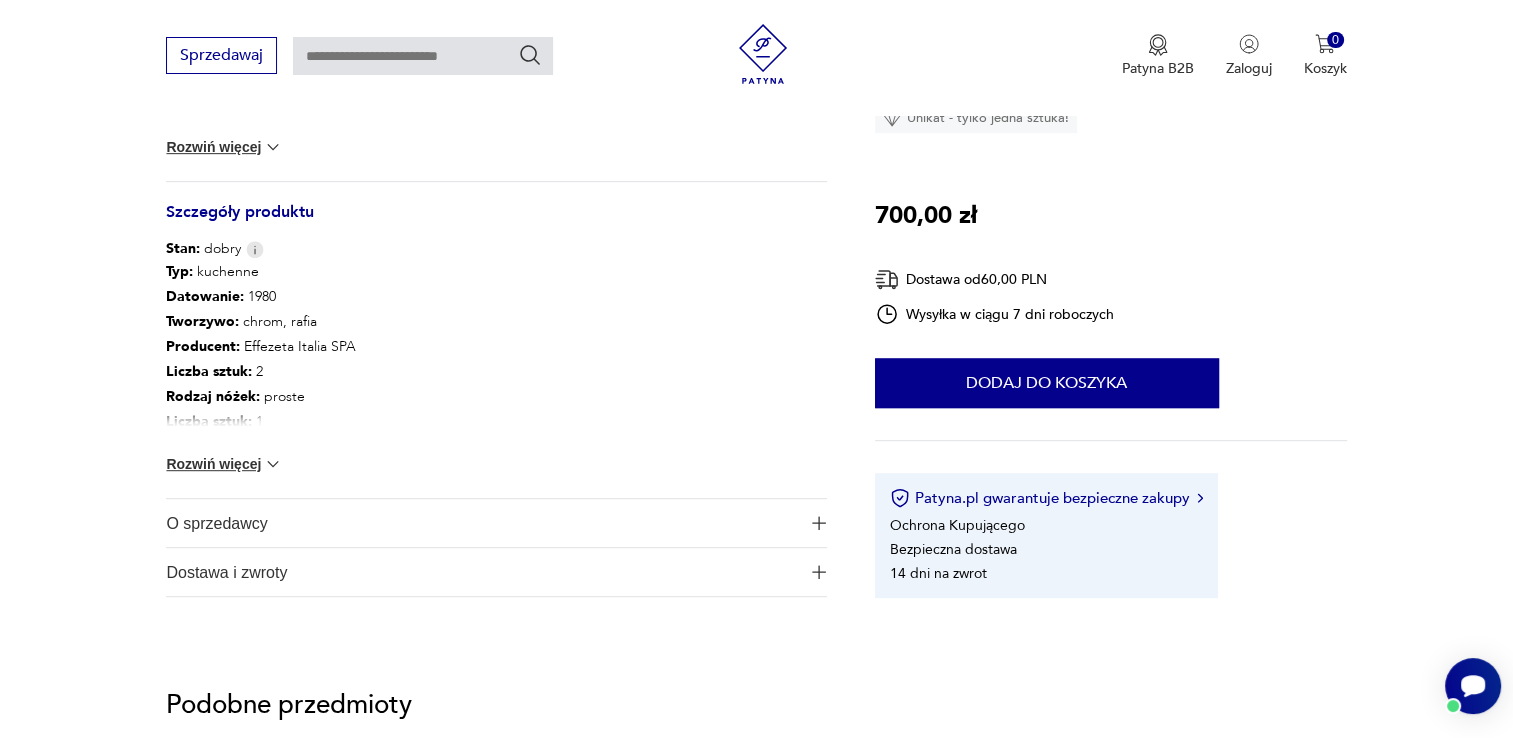 click on "bauhaus hoker EFFEZETA włoskie Unikat - tylko jedna sztuka! 700,00 zł Dostawa od  60,00 PLN Wysyłka w ciągu 7 dni roboczych 1 Dodaj do koszyka Patyna.pl gwarantuje bezpieczne zakupy Ochrona Kupującego Bezpieczna dostawa 14 dni na zwrot Opis produktu HOKER  w stylu   bauhaus, produkcja włoska, solidnie wykonany, obrotowe siedzisko.
producent EFFEZETA
stelaż niklowany, poszycie skóra naturalna.
wymiary siedziska 36x36 szerokość całkowita 45, wysokość siedziska 81 cm.
stan bardzo dobry minus naturalne nieduże  ślady użytkowania - patrz zbliżenia zdjęć
hoker  jest stabilny
cena za sztukę Rozwiń więcej Szczegóły produktu Stan:   dobry Typ :   kuchenne Datowanie :   1980 Tworzywo :   chrom, rafia Producent :   Effezeta Italia SPA Liczba sztuk :   2 Rodzaj nóżek :   proste Liczba sztuk:   1 Tagi:   Bauhaus O sprzedawcy RetroDom Zweryfikowany sprzedawca Od roku z Patyną Dostawa i zwroty Dostępne formy dostawy: Kurier   60,00 PLN Zwroty:" at bounding box center (1111, 324) 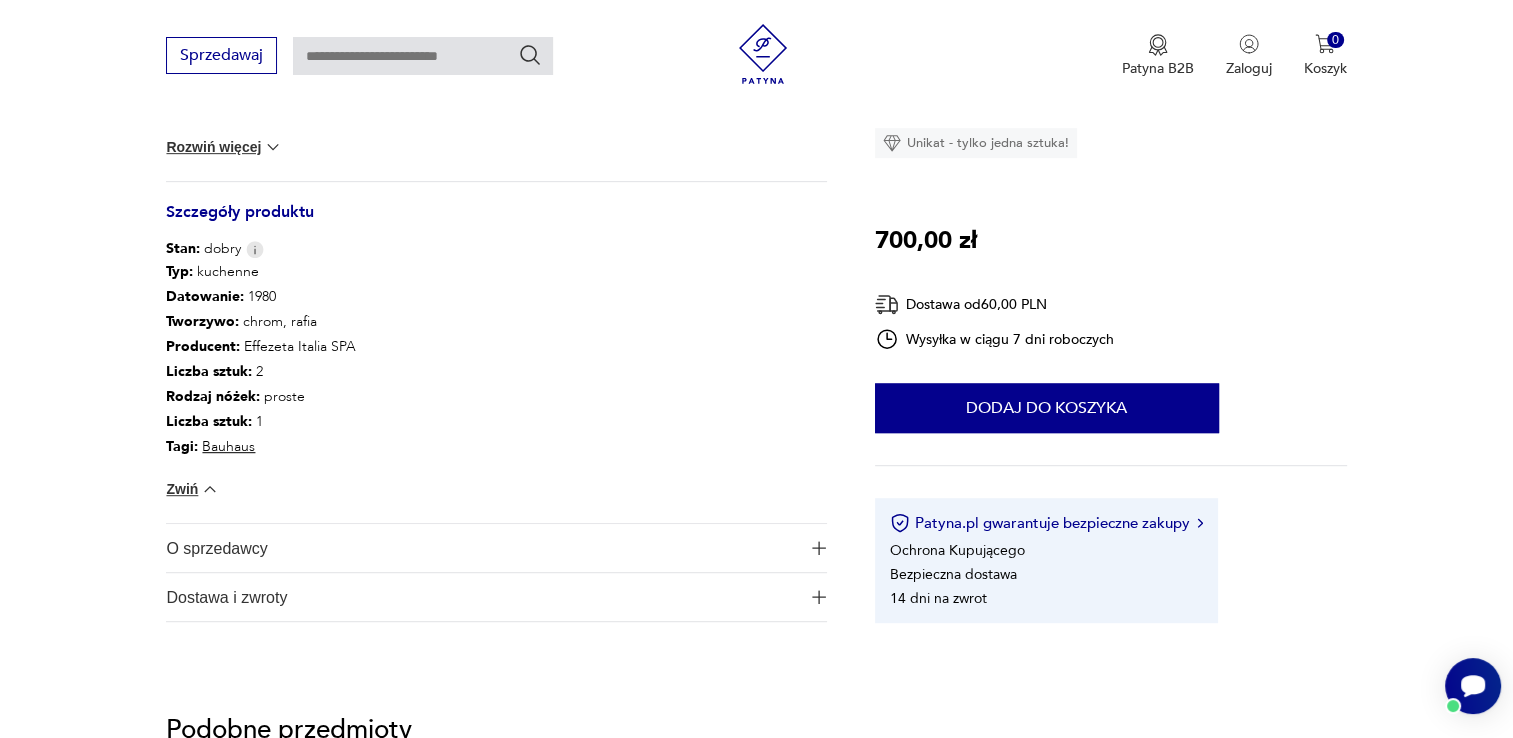 click on "O sprzedawcy" at bounding box center (482, 548) 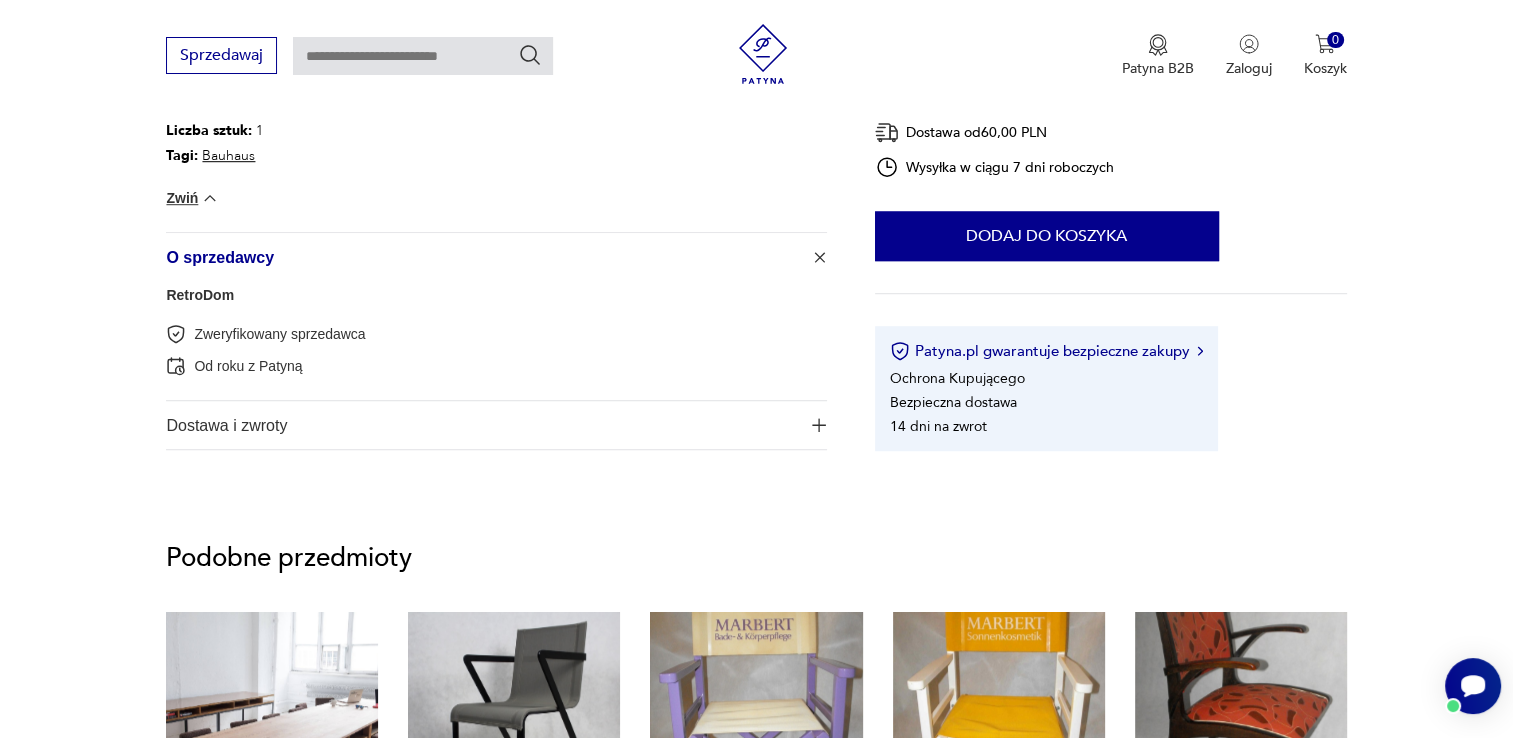 scroll, scrollTop: 1300, scrollLeft: 0, axis: vertical 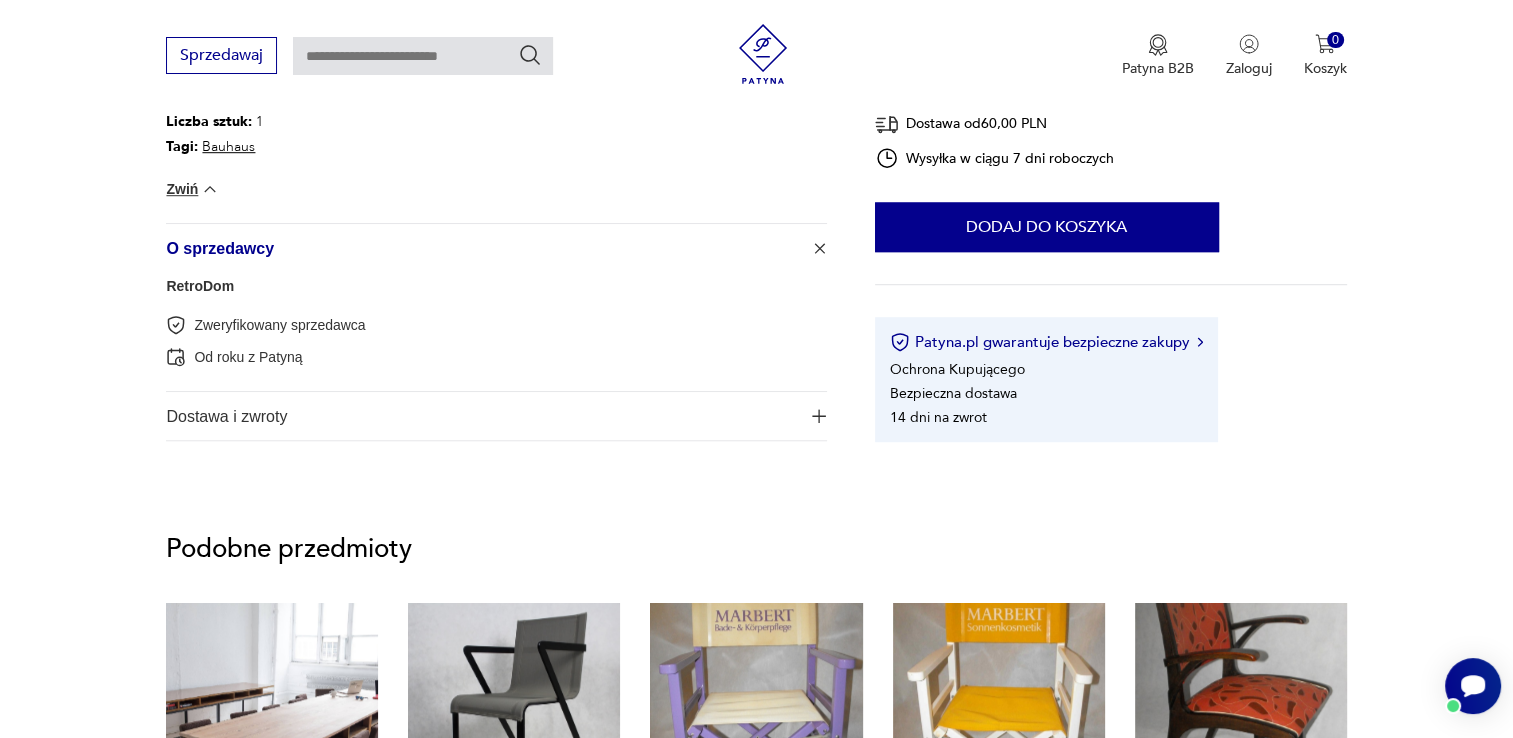 click on "Dostawa i zwroty" at bounding box center (482, 416) 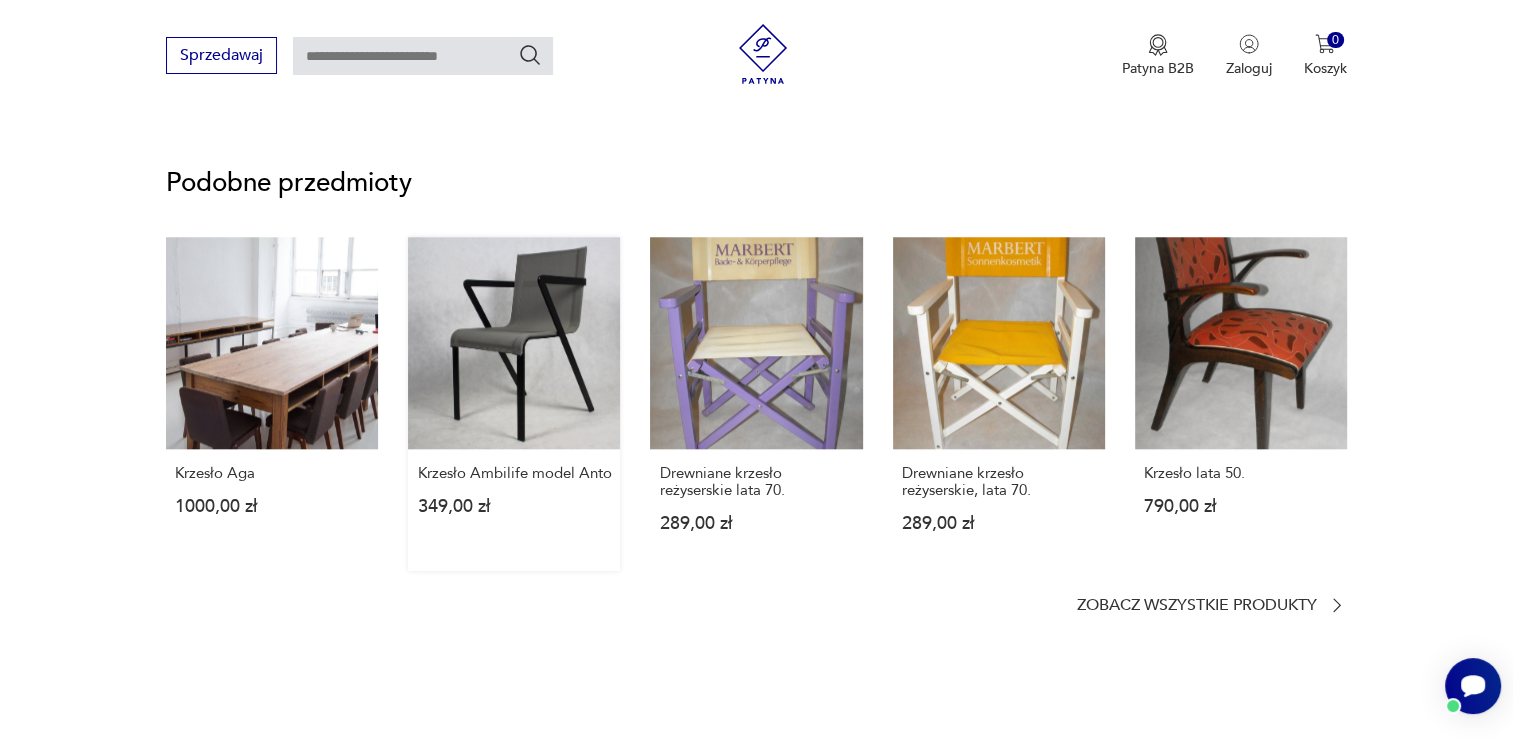 scroll, scrollTop: 1900, scrollLeft: 0, axis: vertical 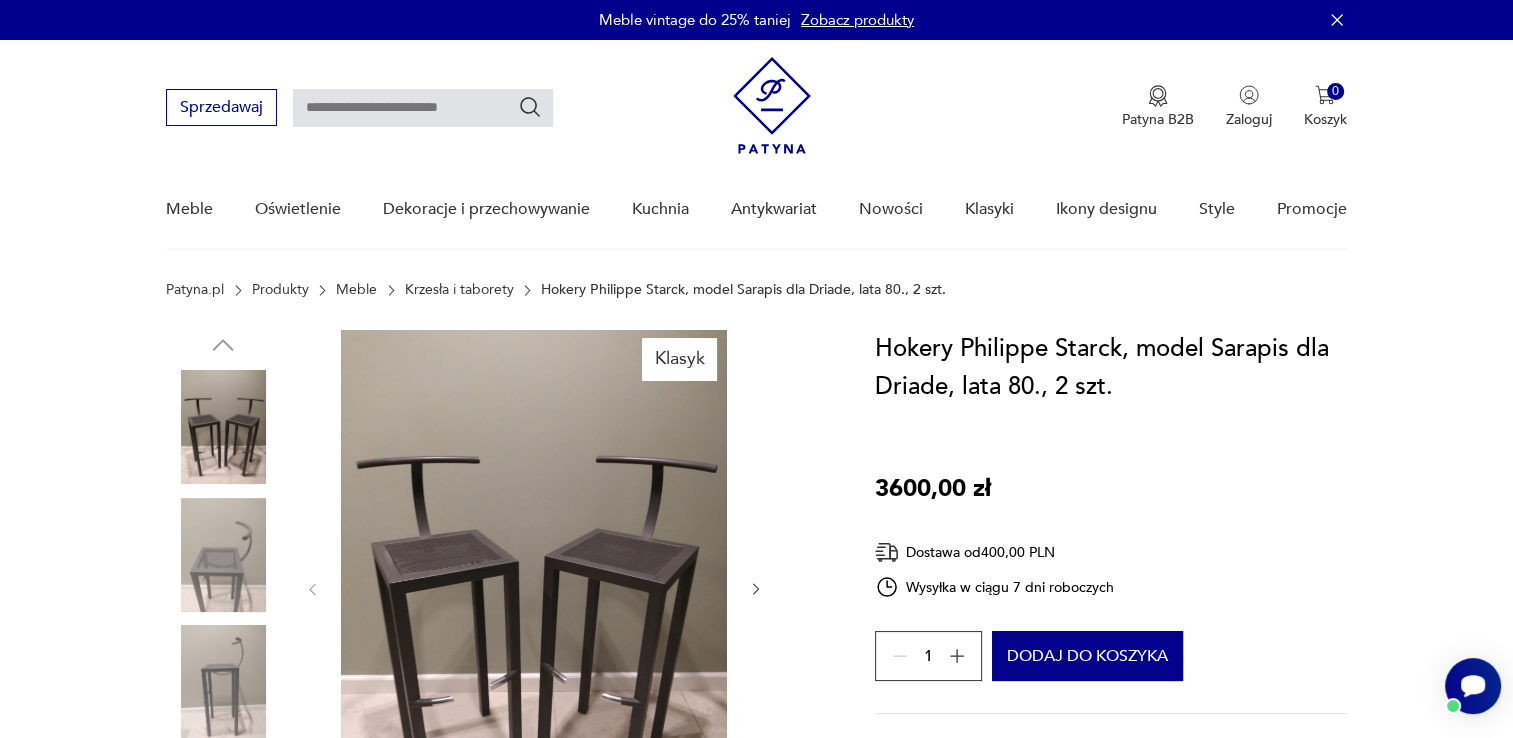 click 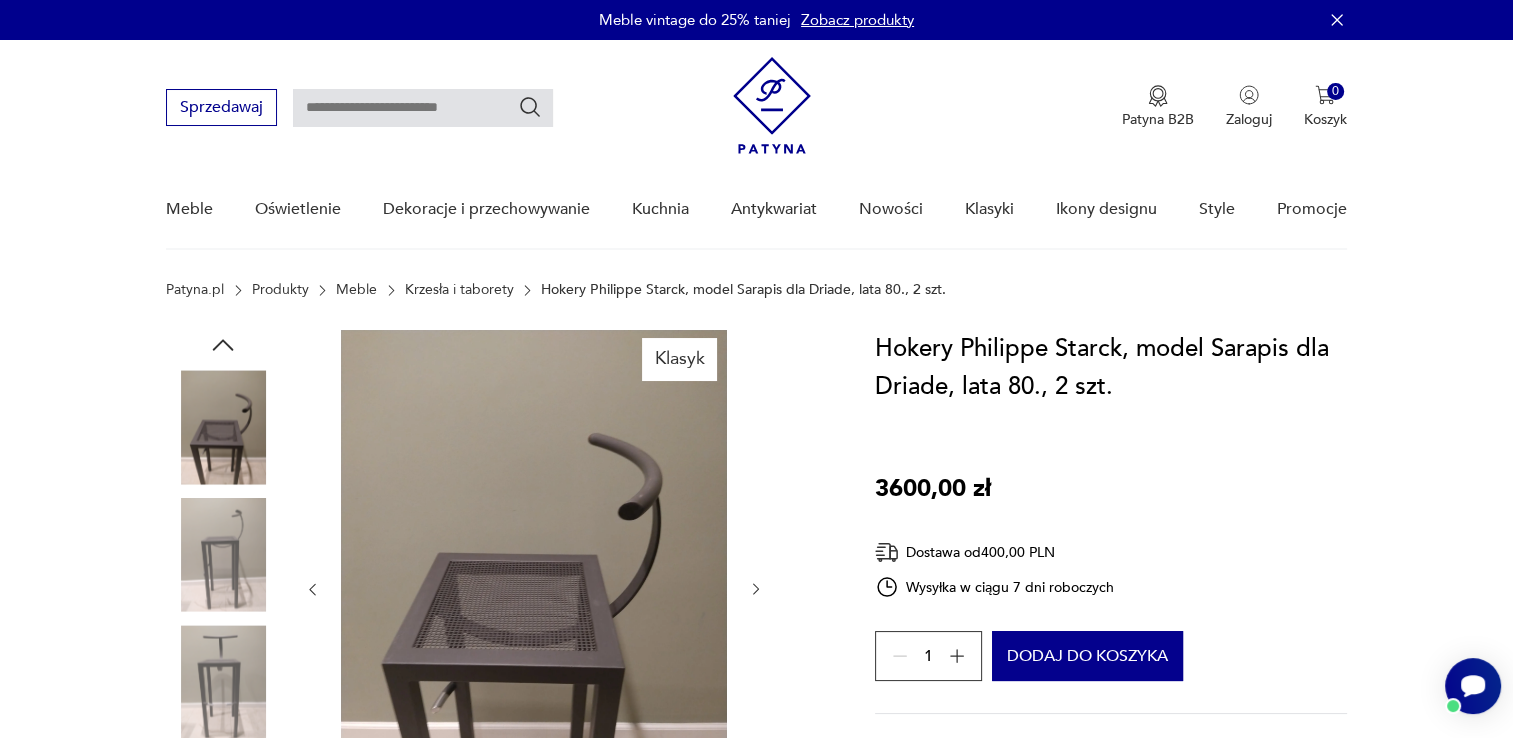 click 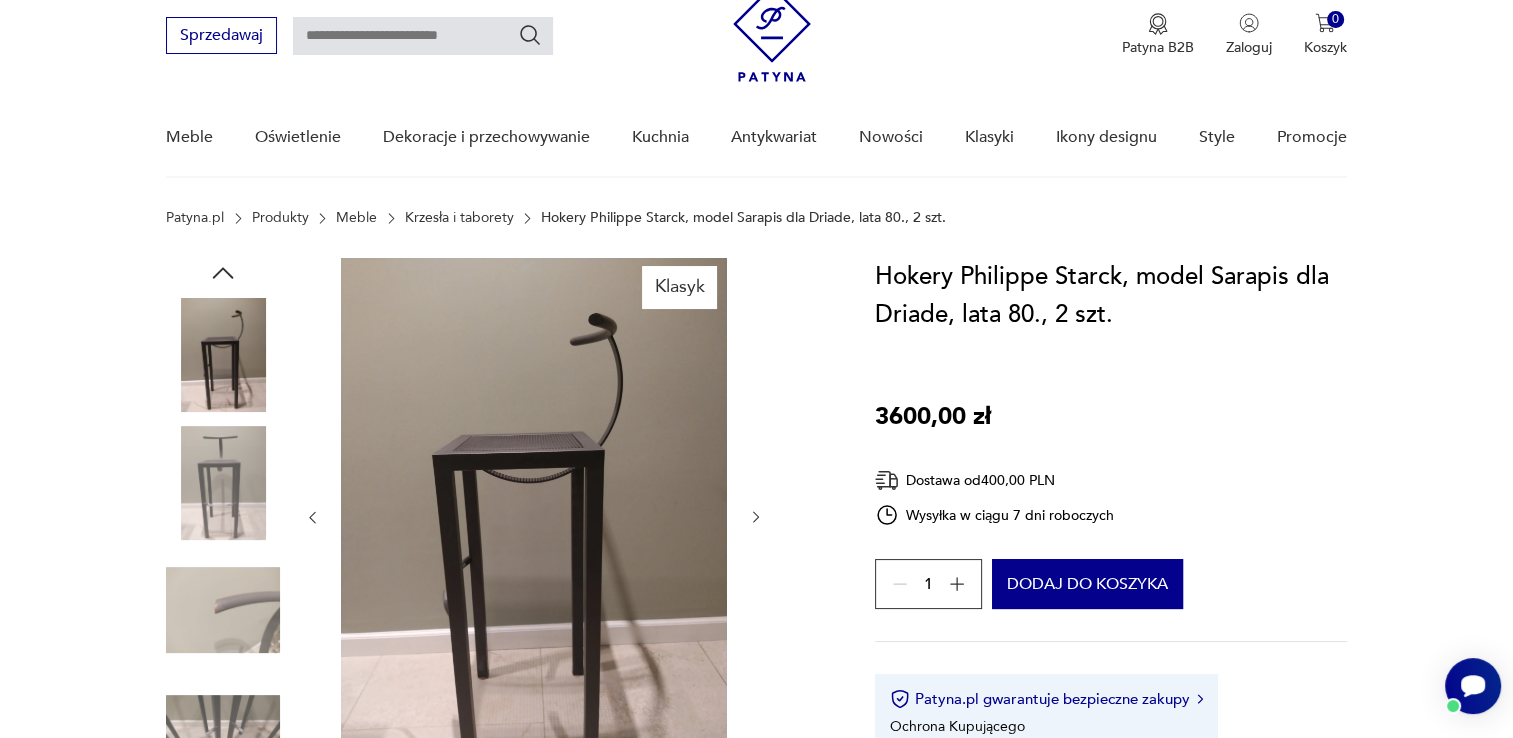 scroll, scrollTop: 100, scrollLeft: 0, axis: vertical 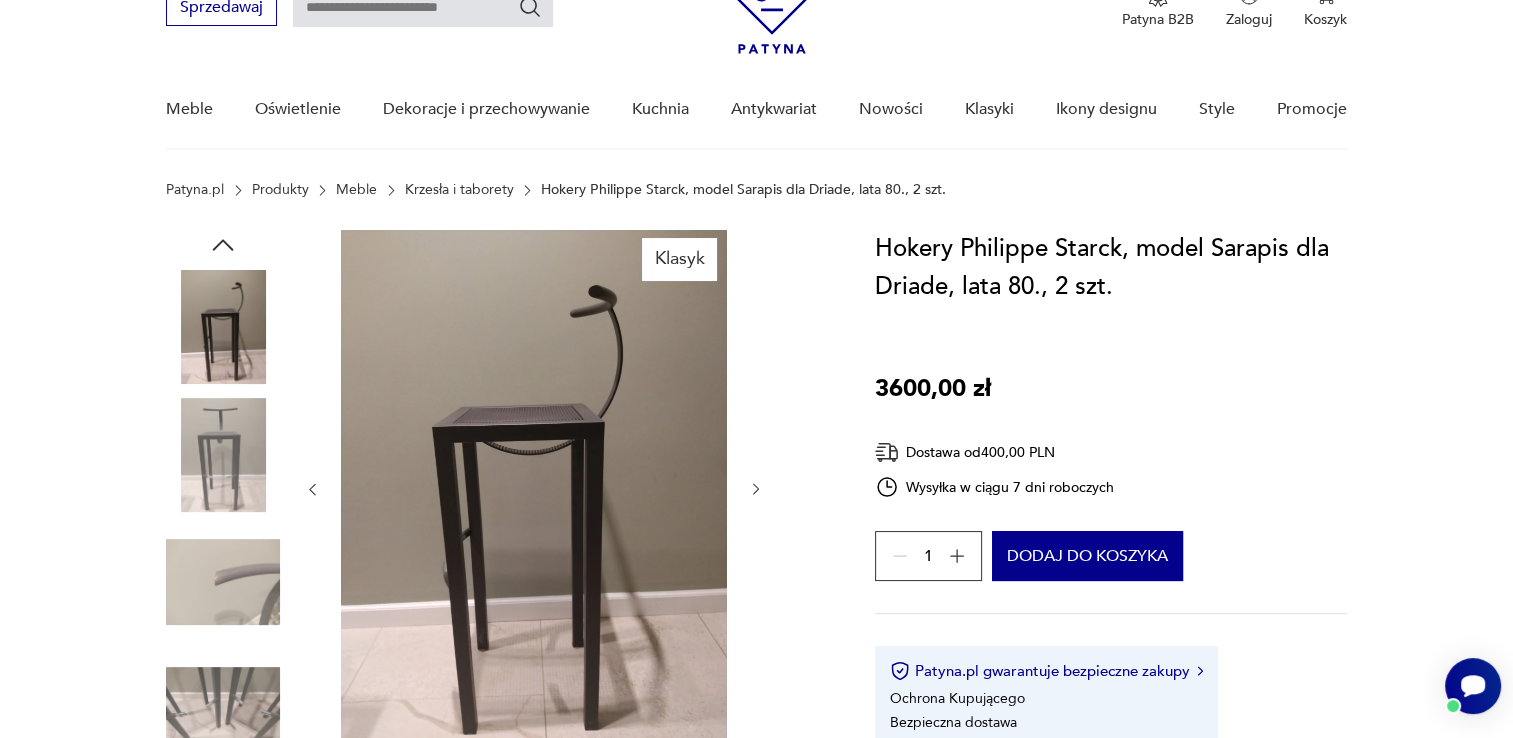 click 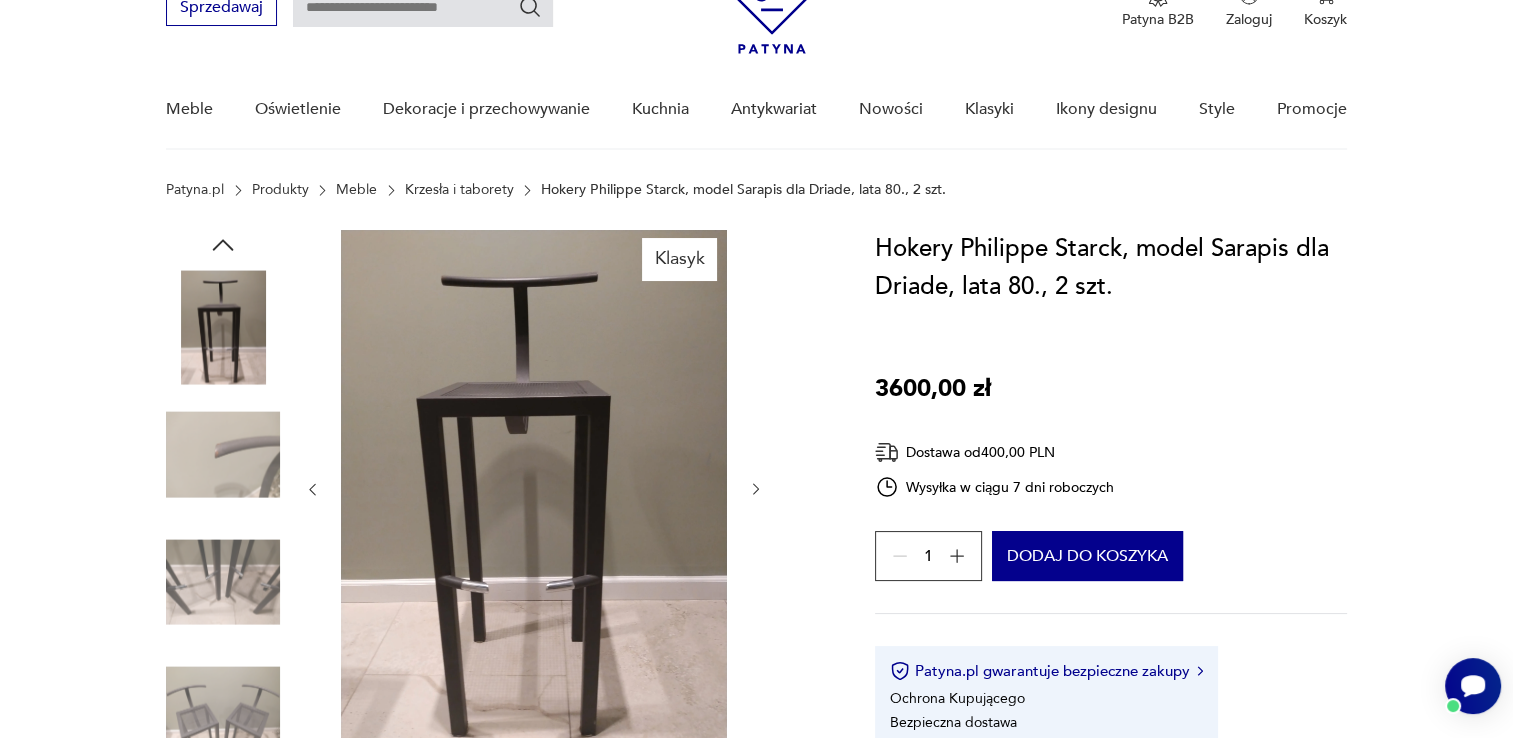 click 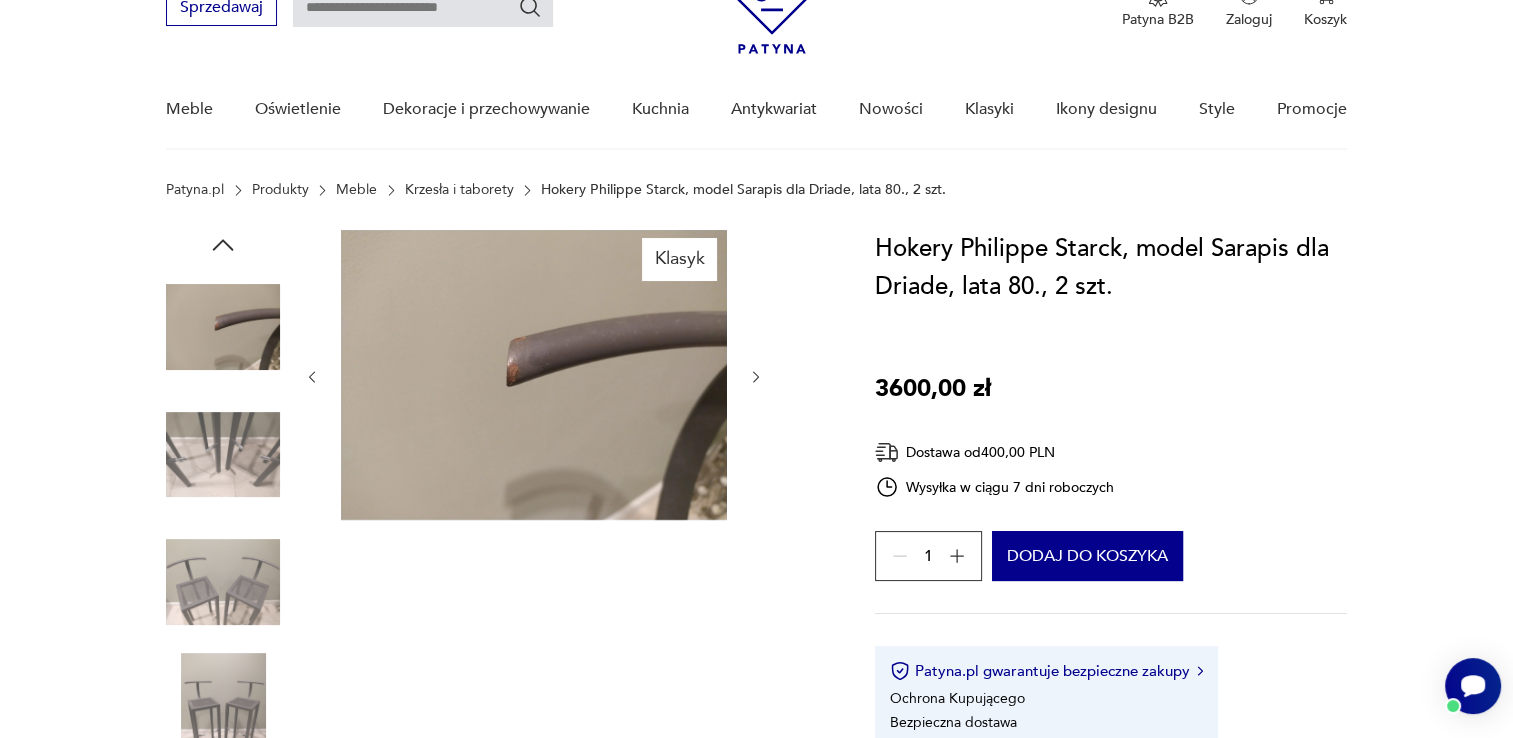 click at bounding box center [534, 377] 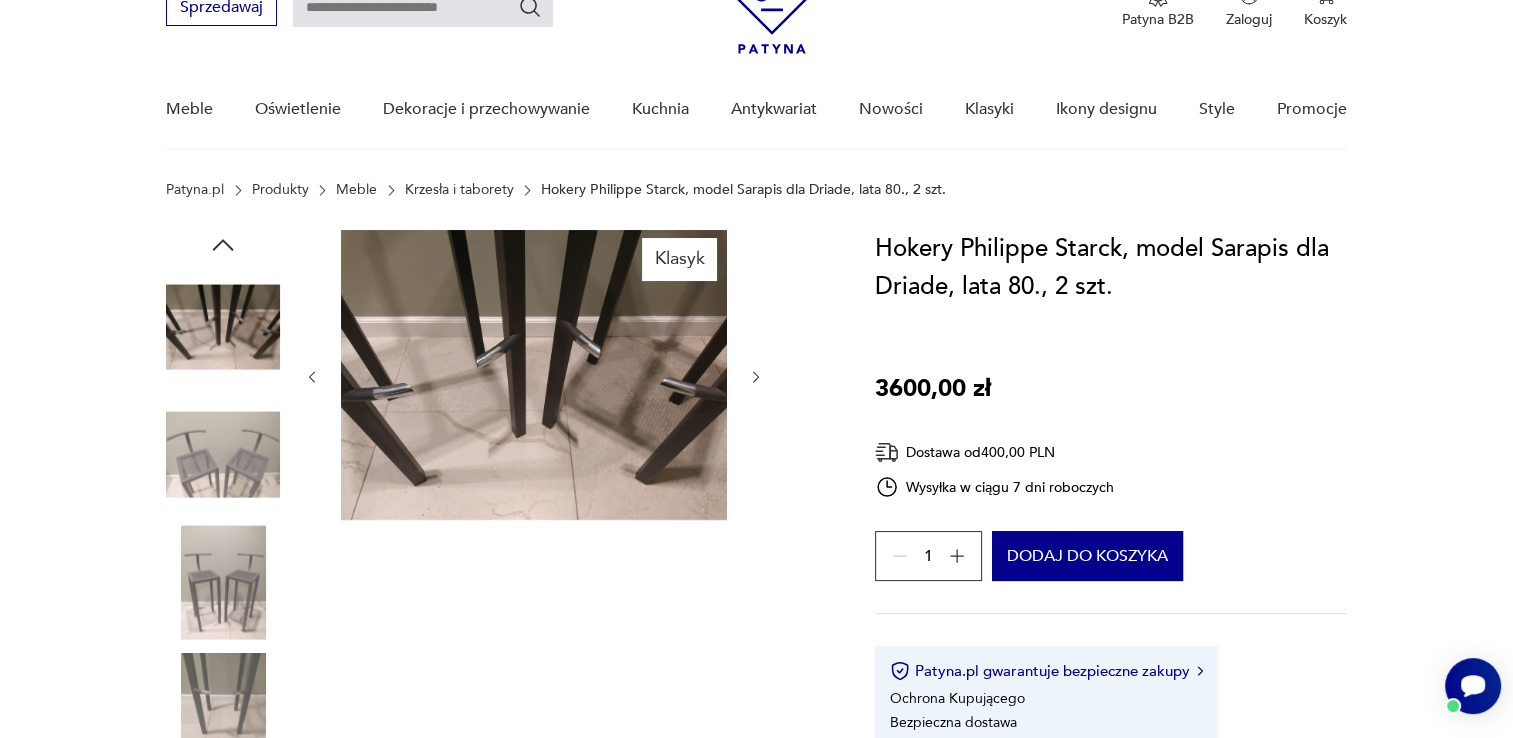 click 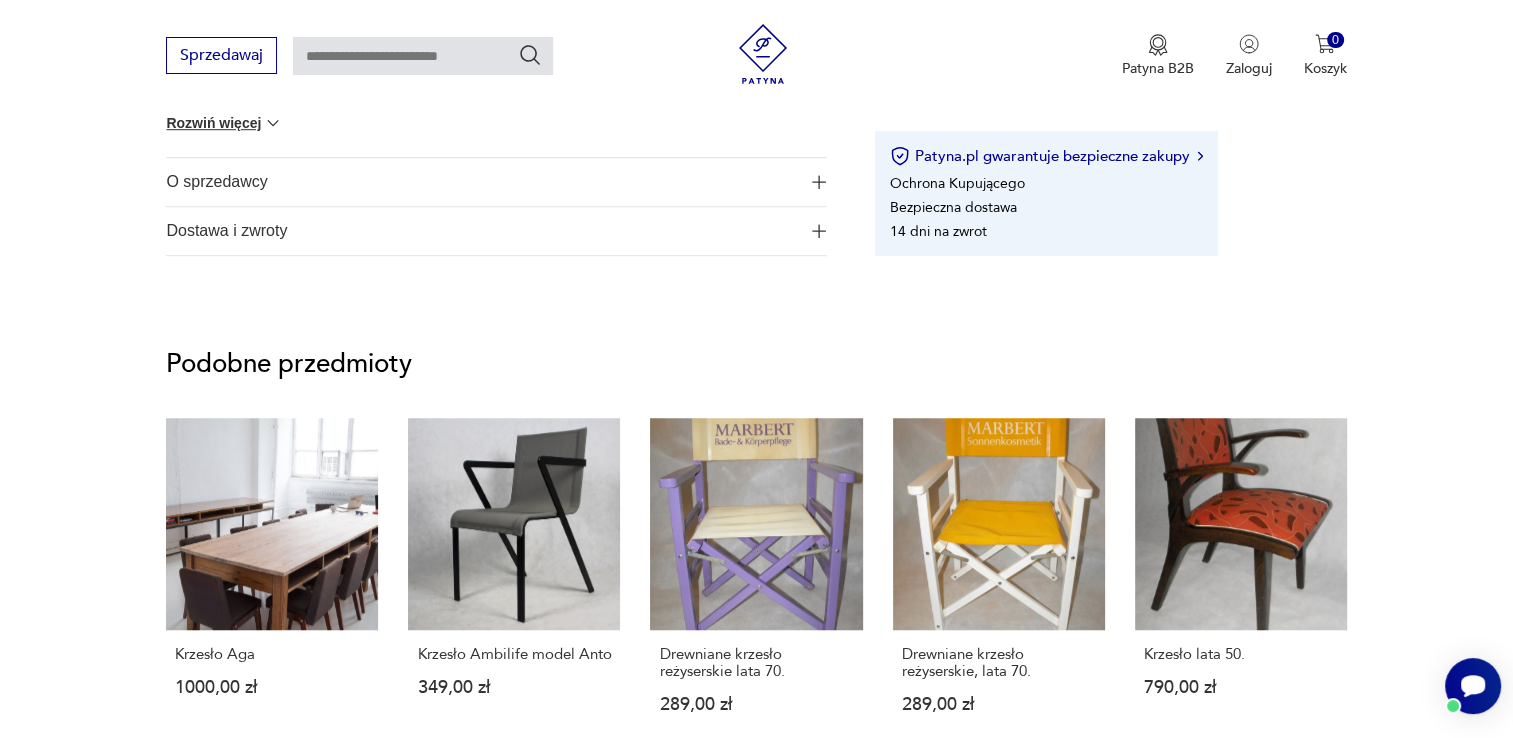 scroll, scrollTop: 1300, scrollLeft: 0, axis: vertical 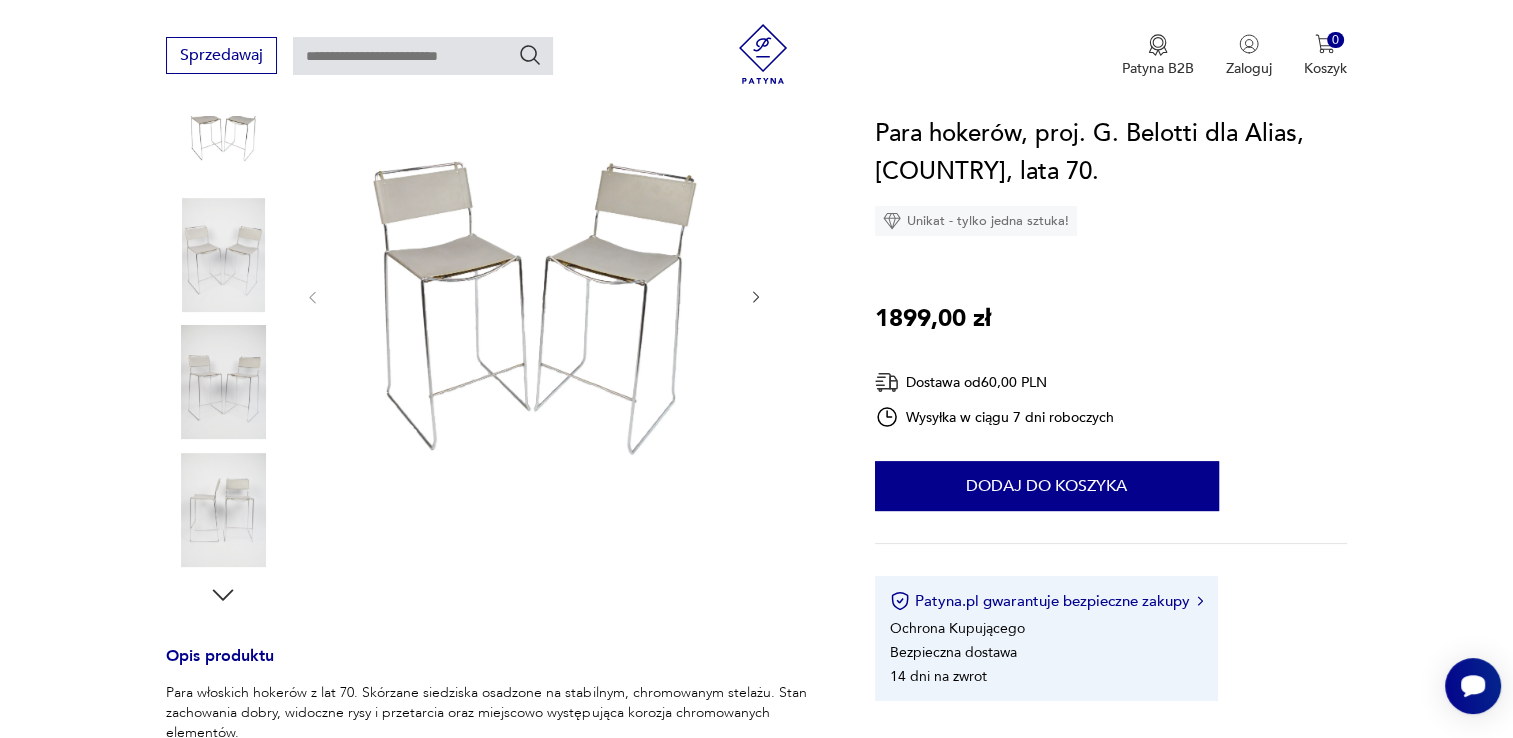 click 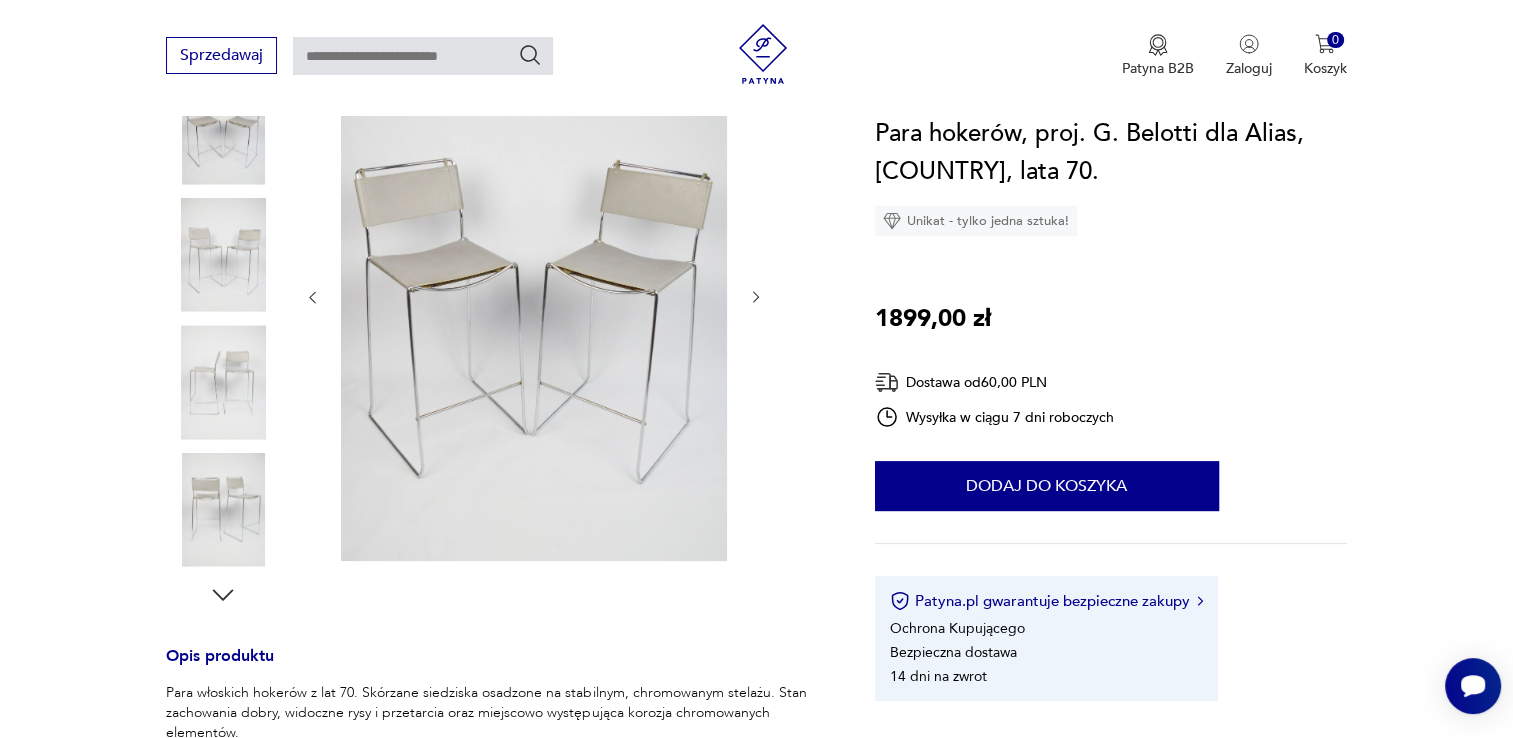 click 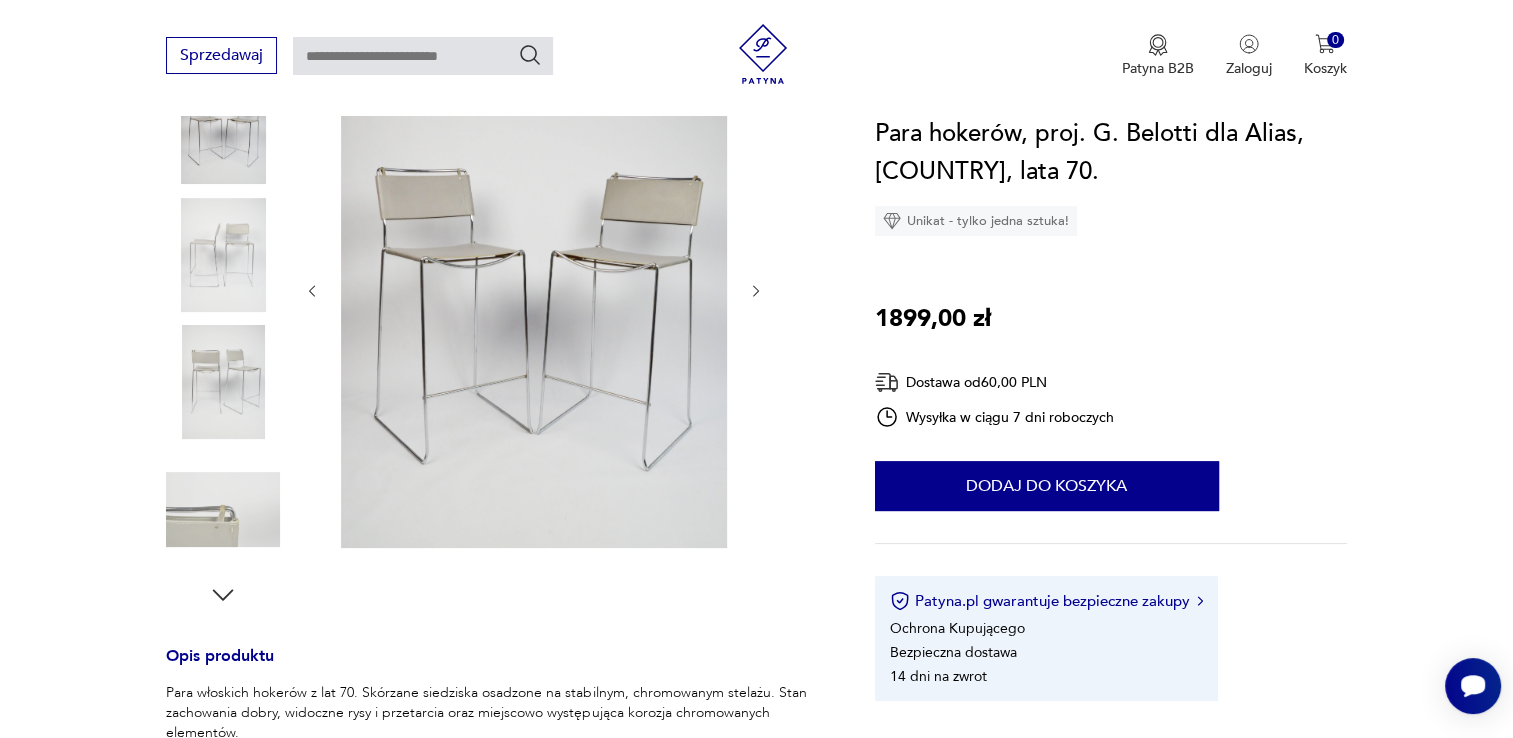 click 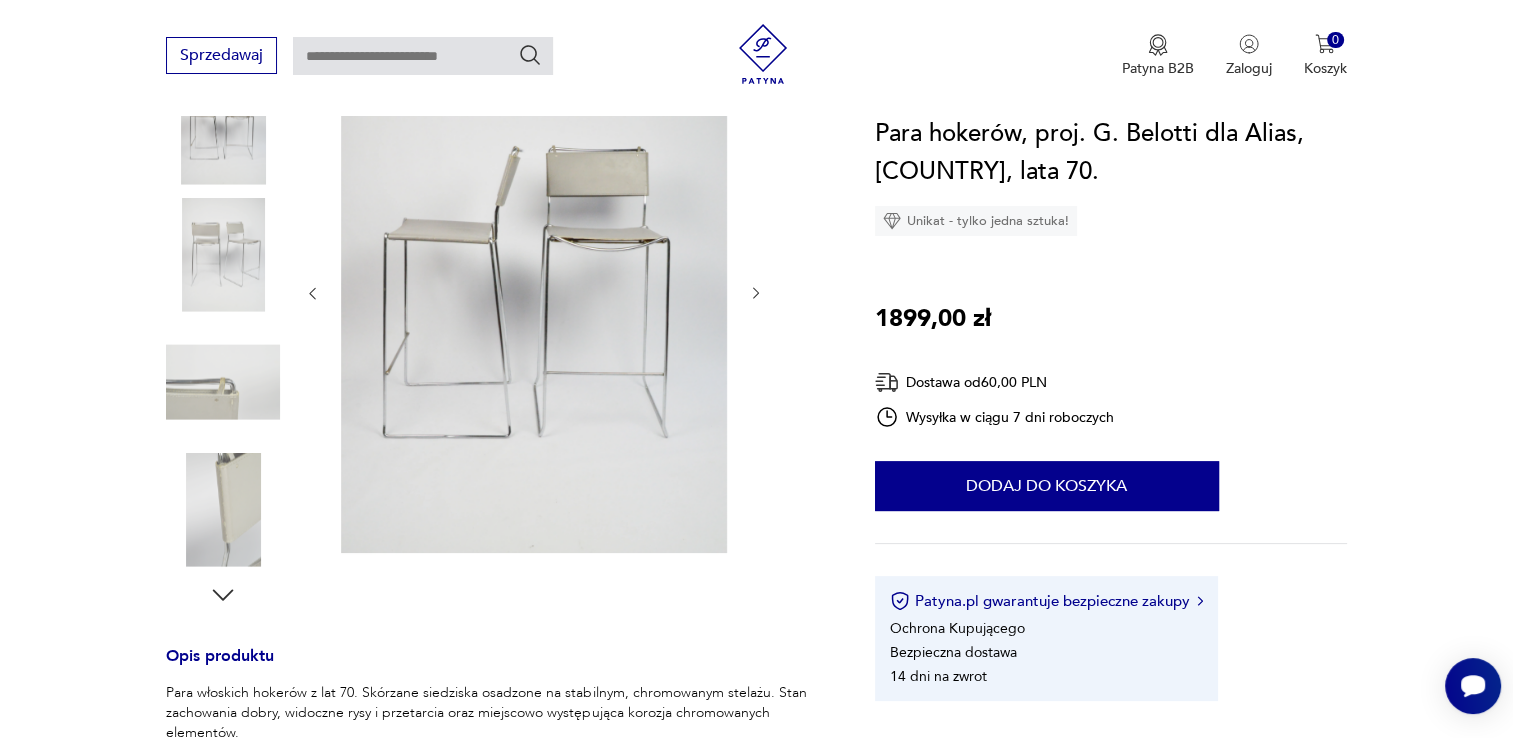 click 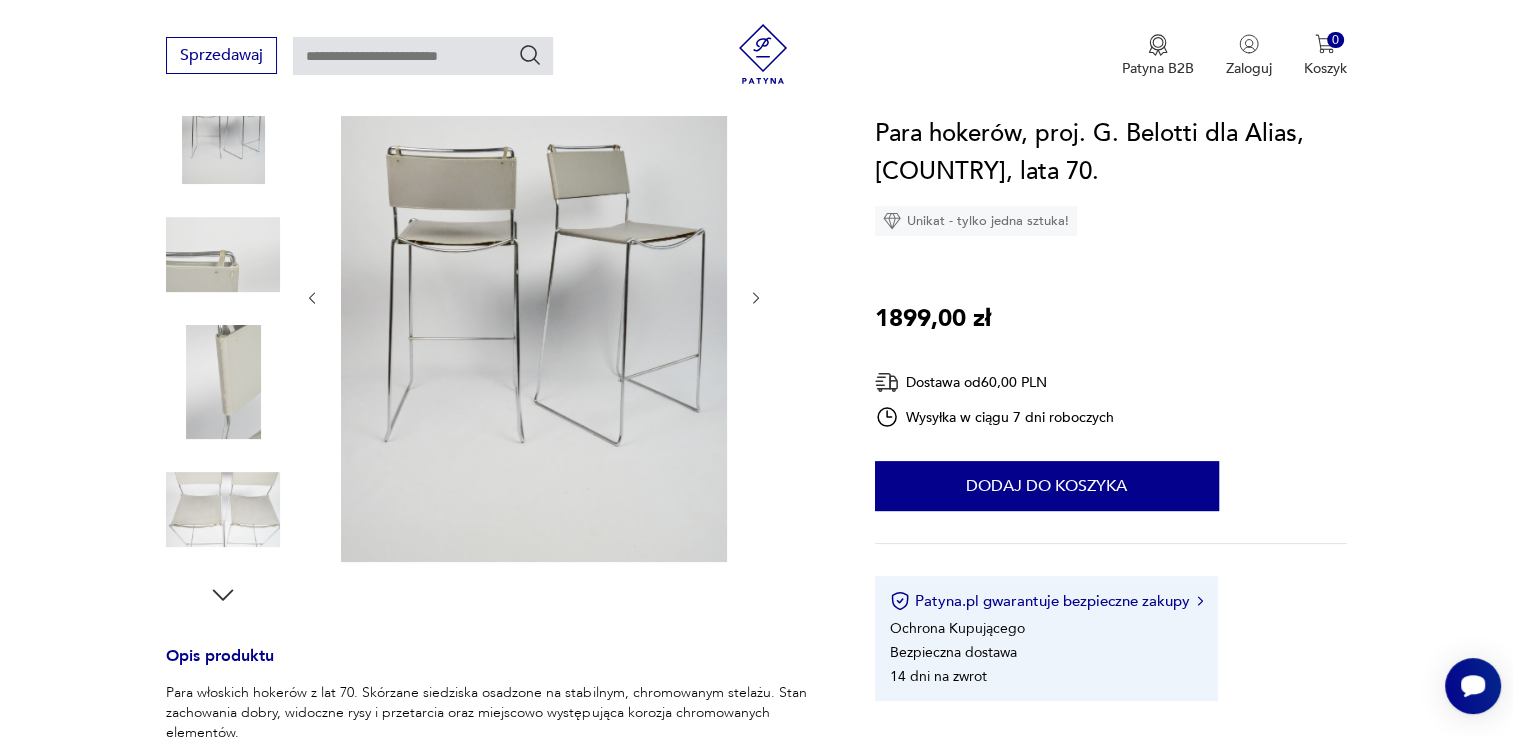 click 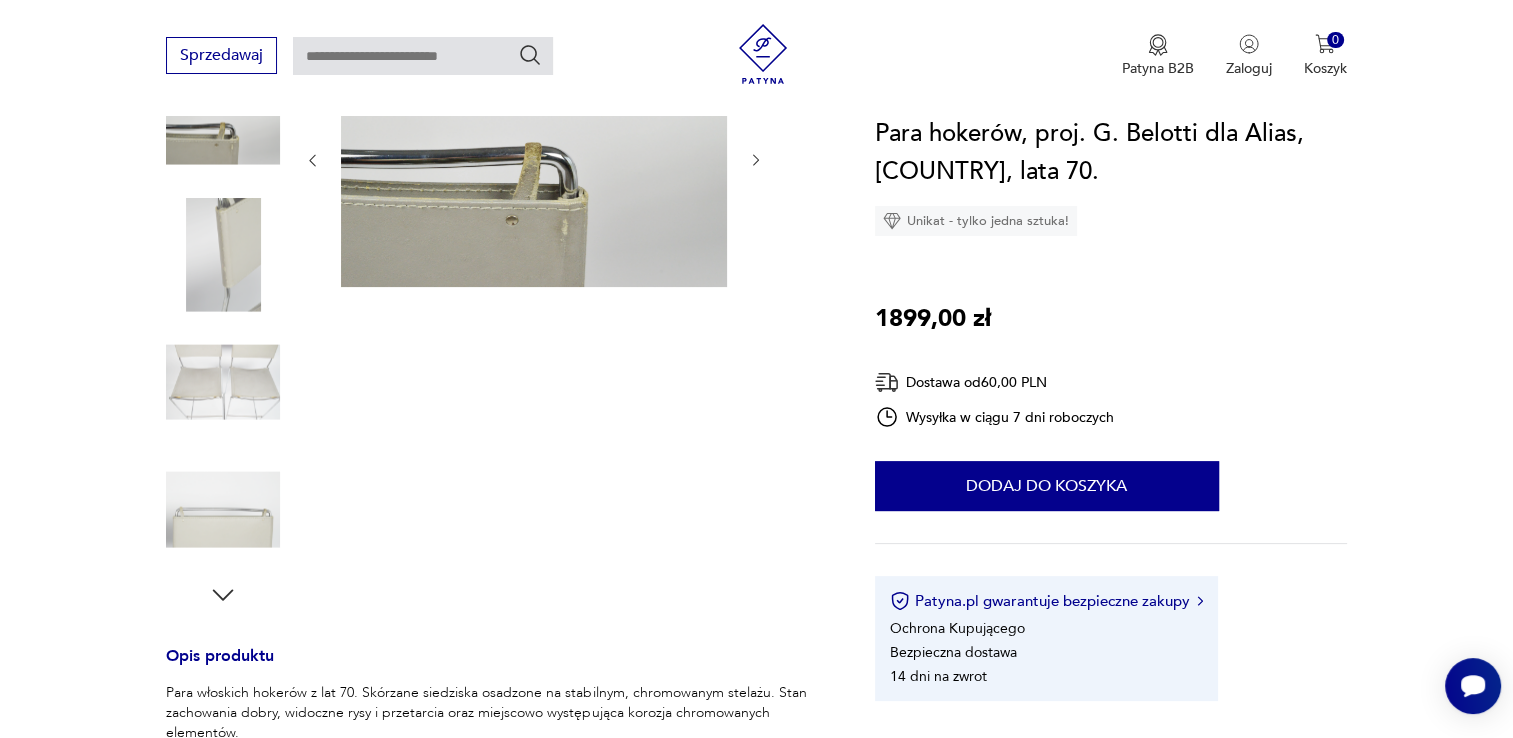 click at bounding box center [534, 320] 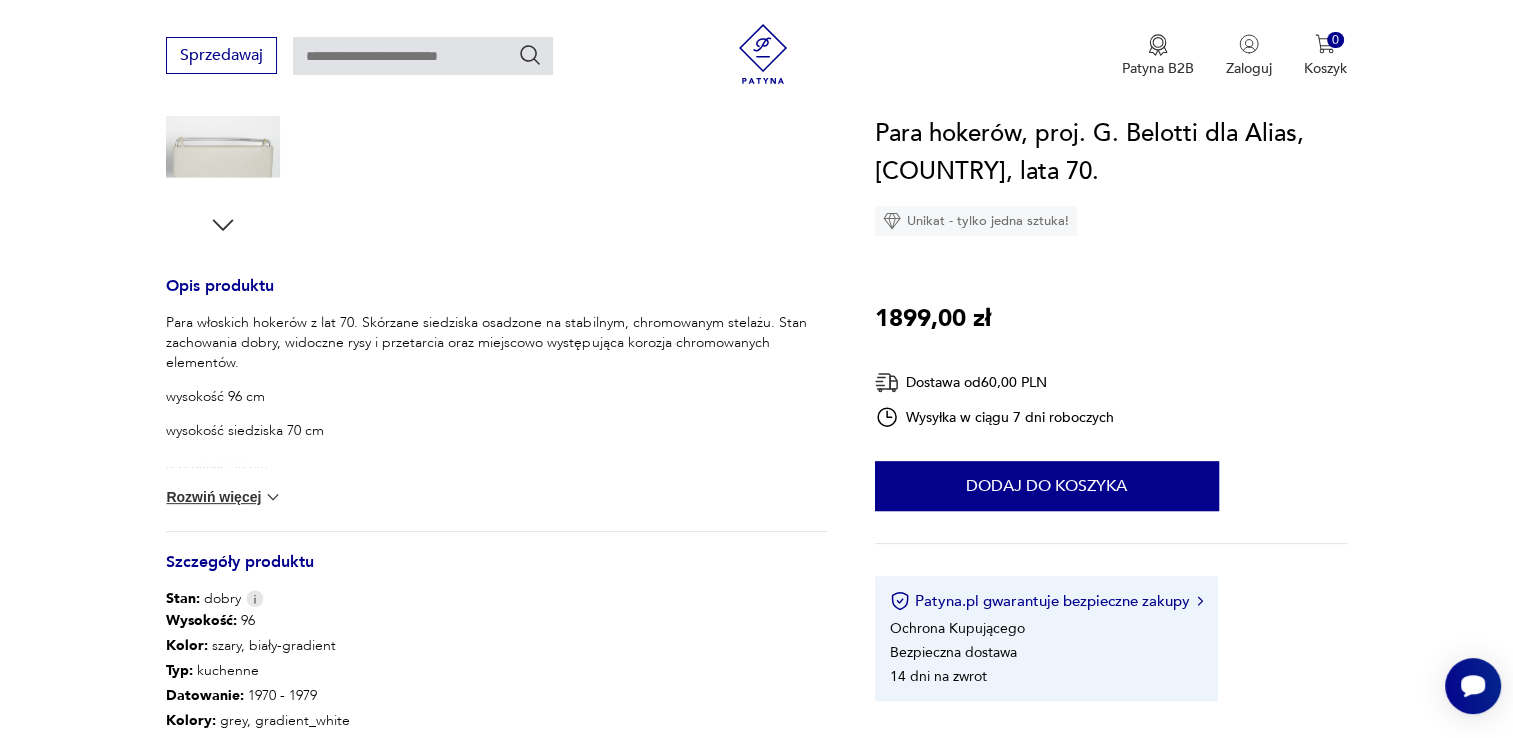 scroll, scrollTop: 700, scrollLeft: 0, axis: vertical 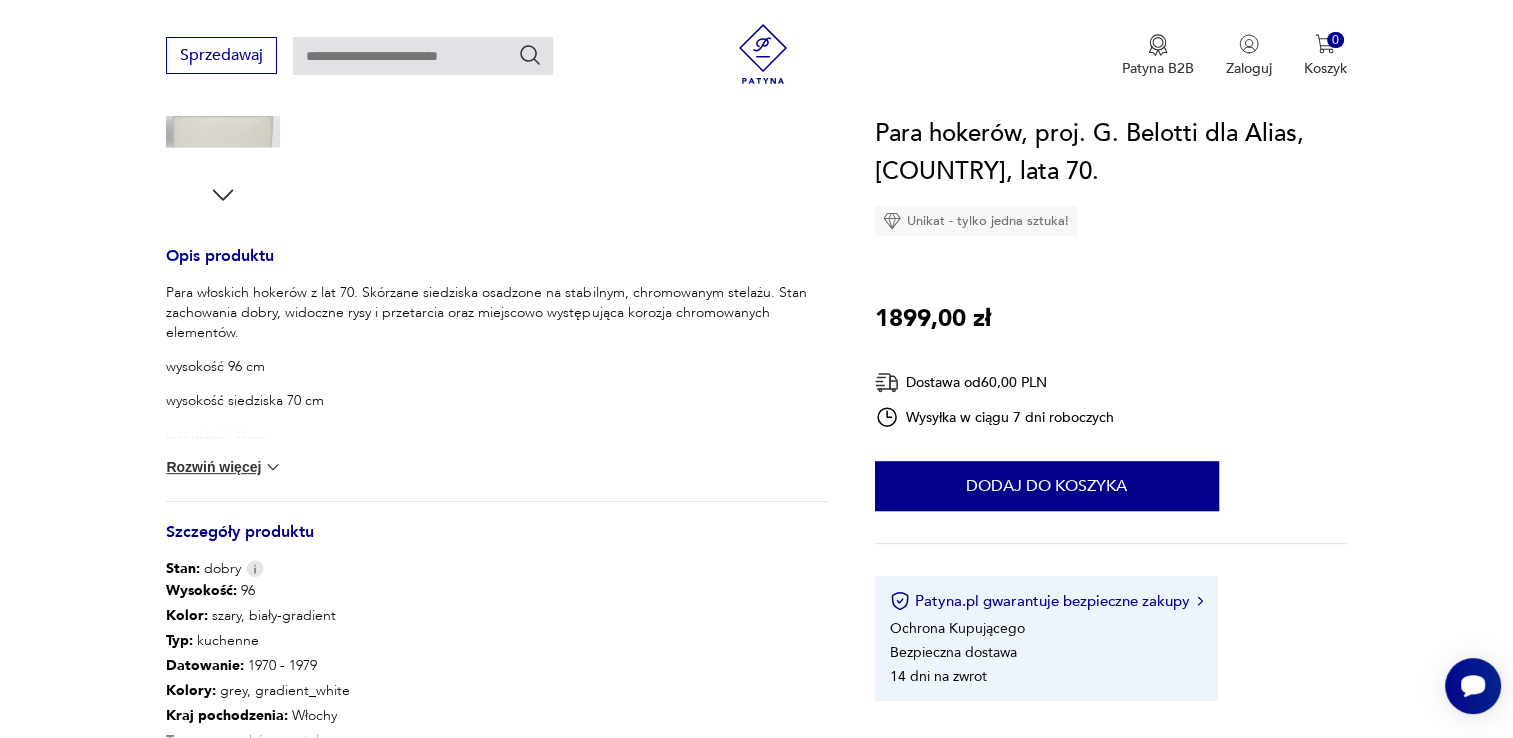 click on "Rozwiń więcej" at bounding box center [224, 467] 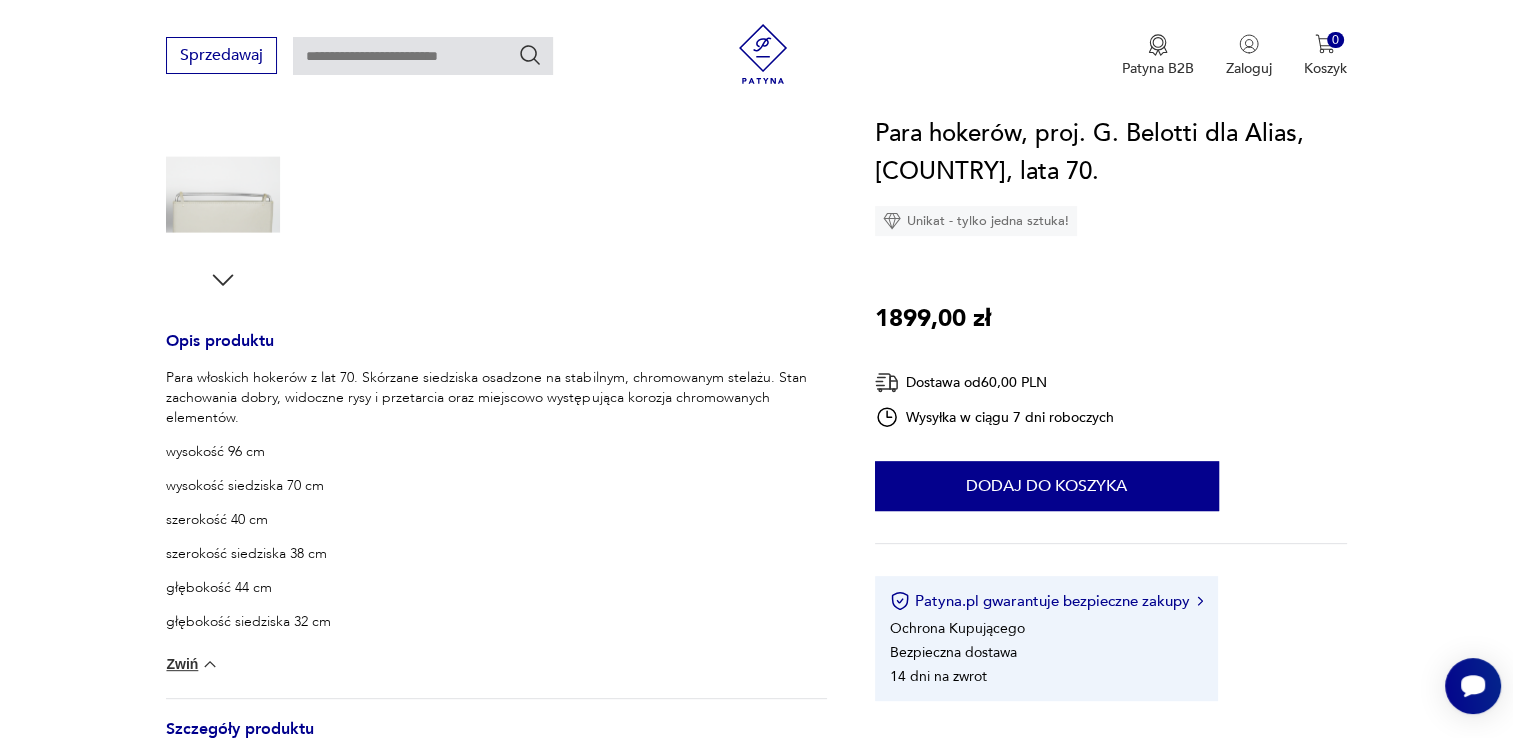 scroll, scrollTop: 0, scrollLeft: 0, axis: both 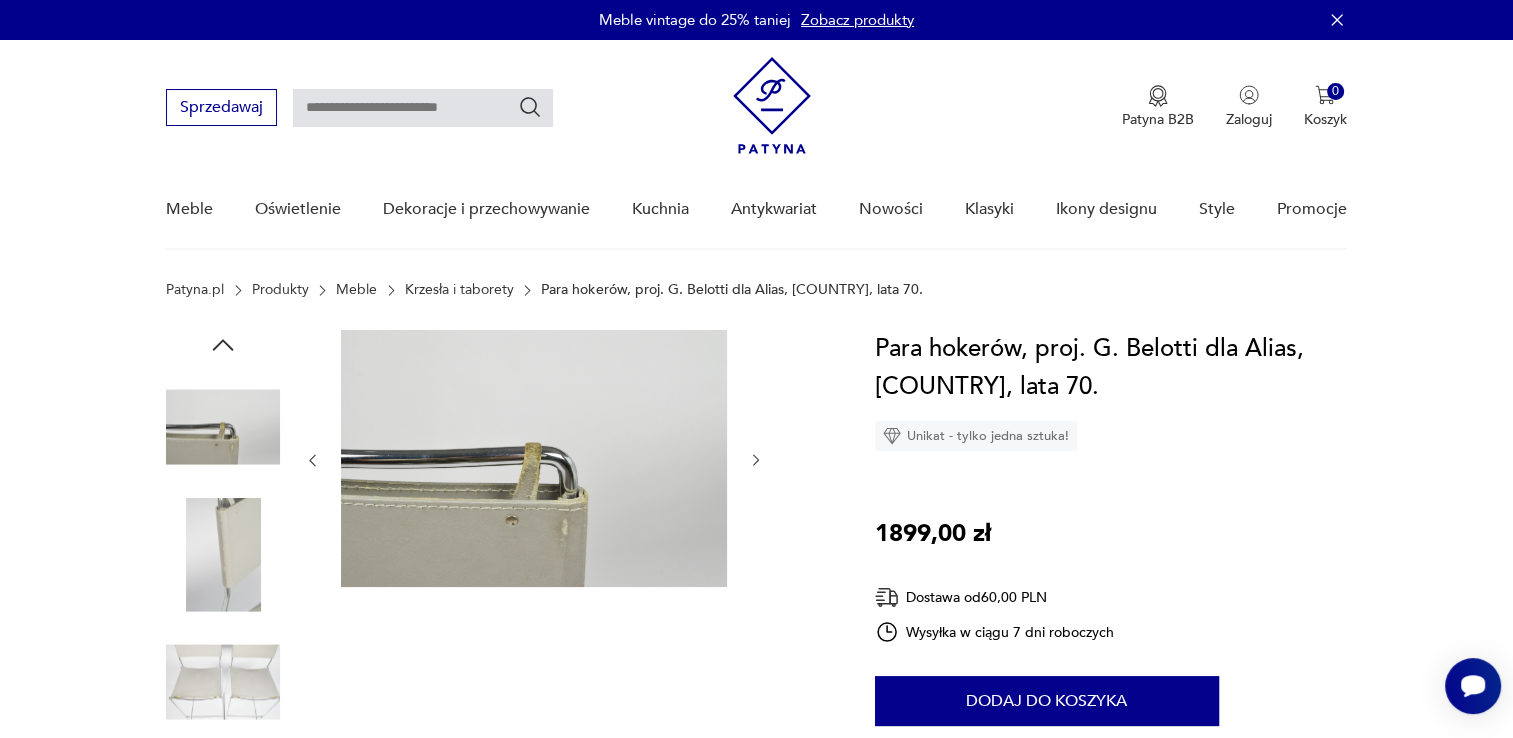 click 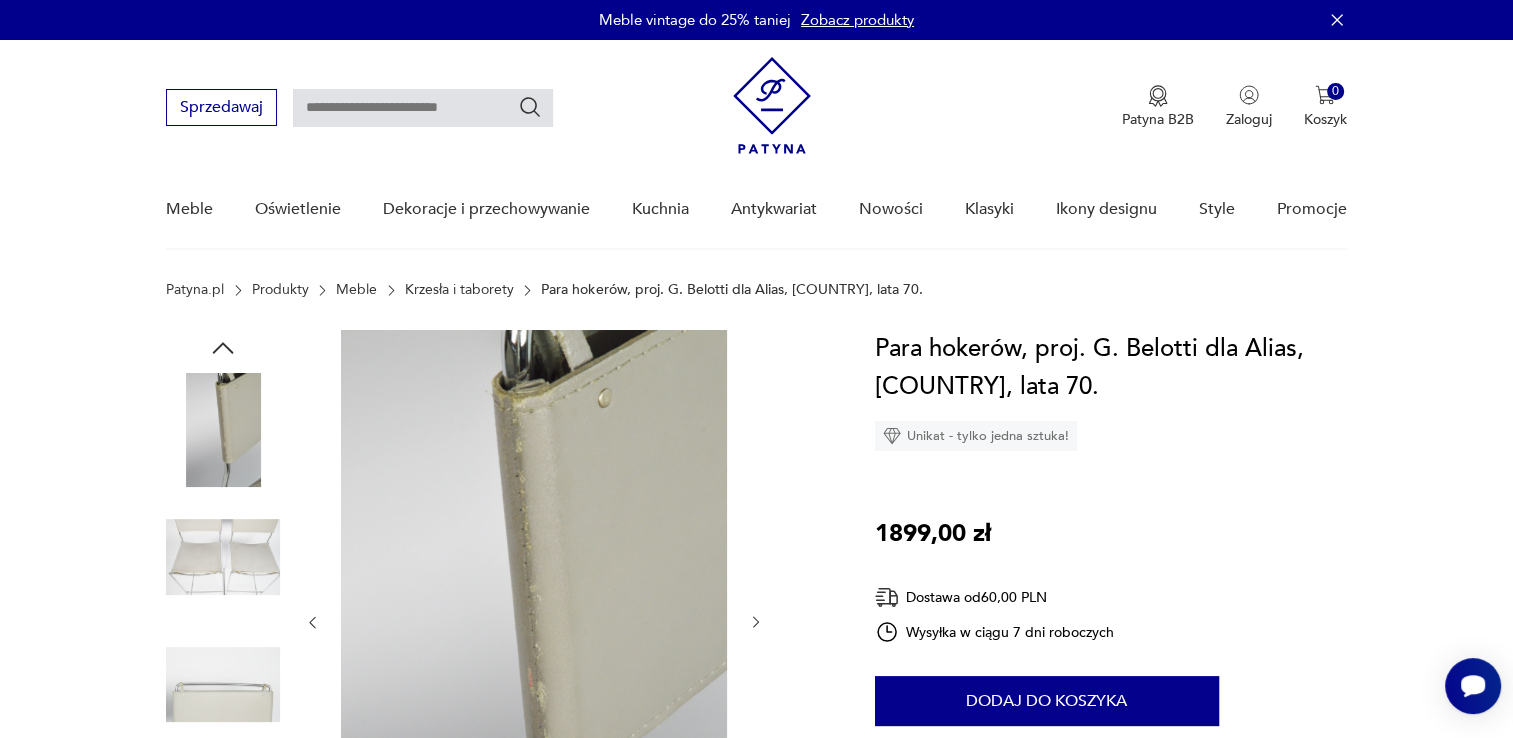click 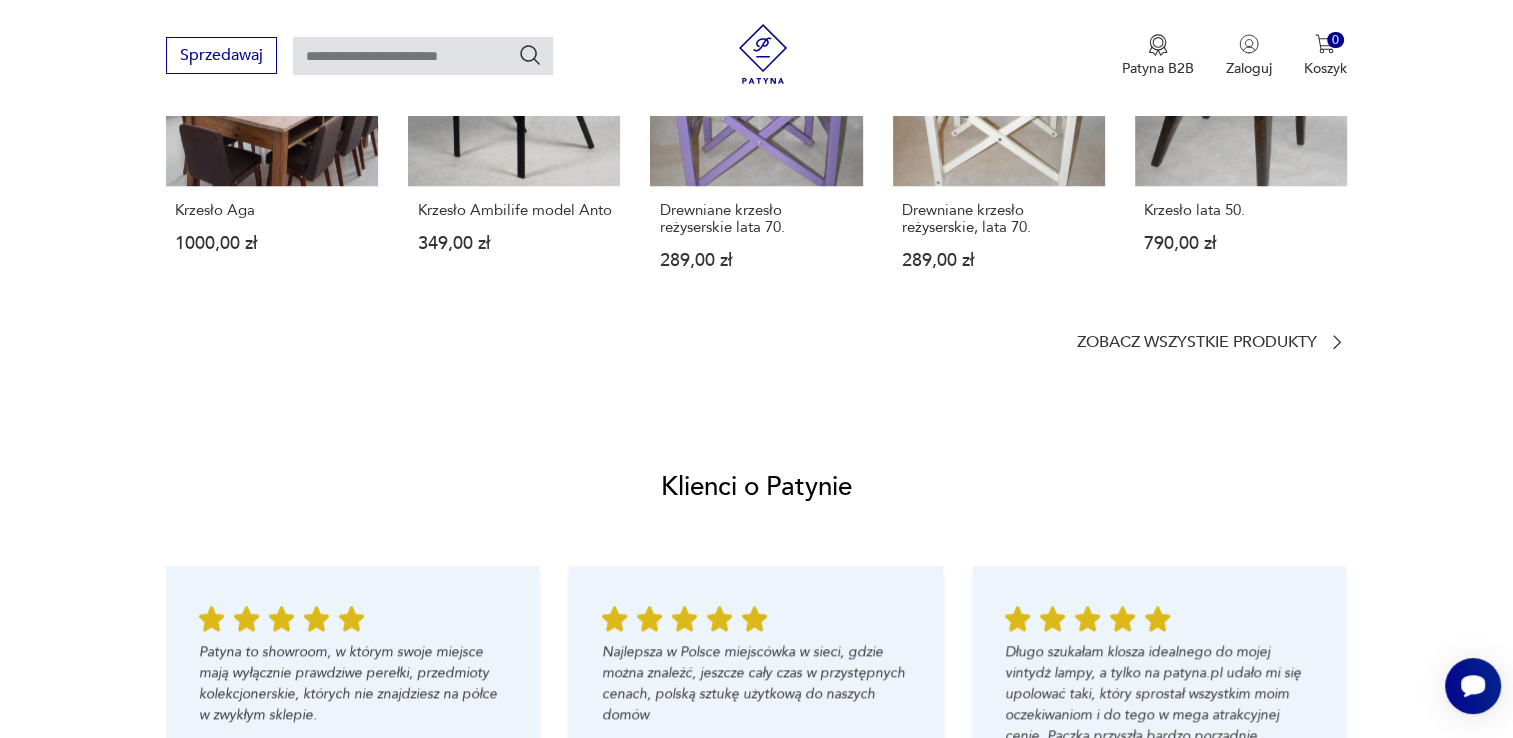 scroll, scrollTop: 2000, scrollLeft: 0, axis: vertical 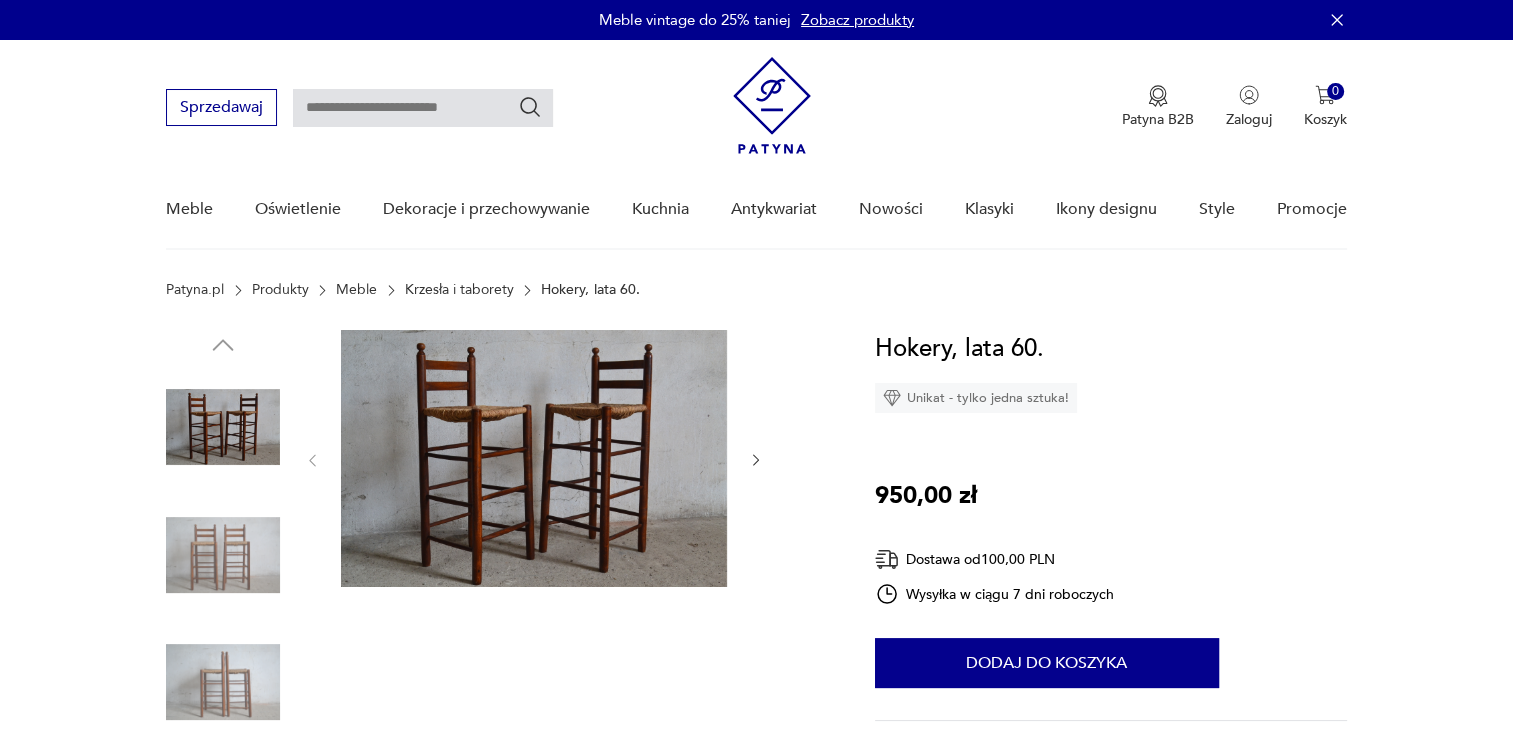 click 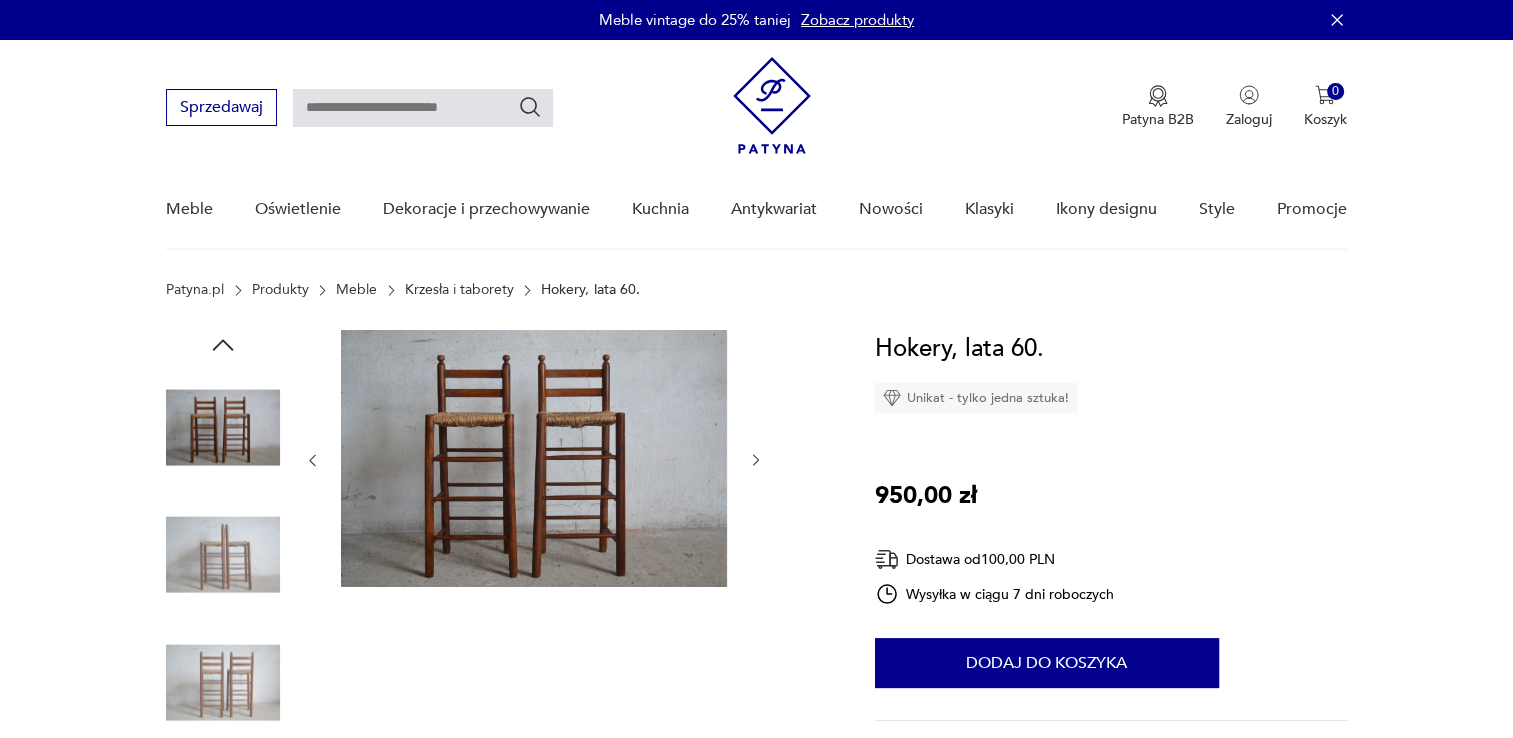click 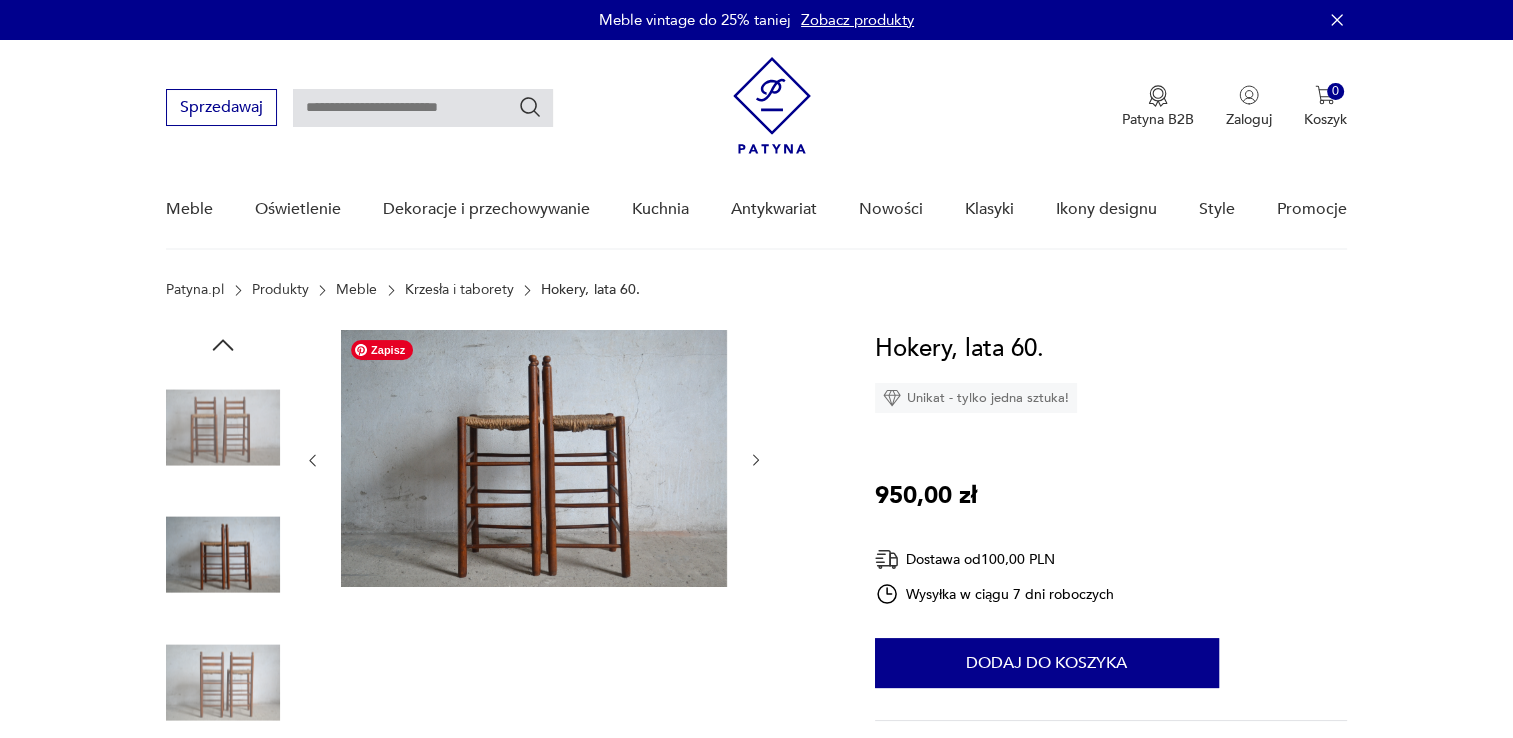 click at bounding box center (534, 458) 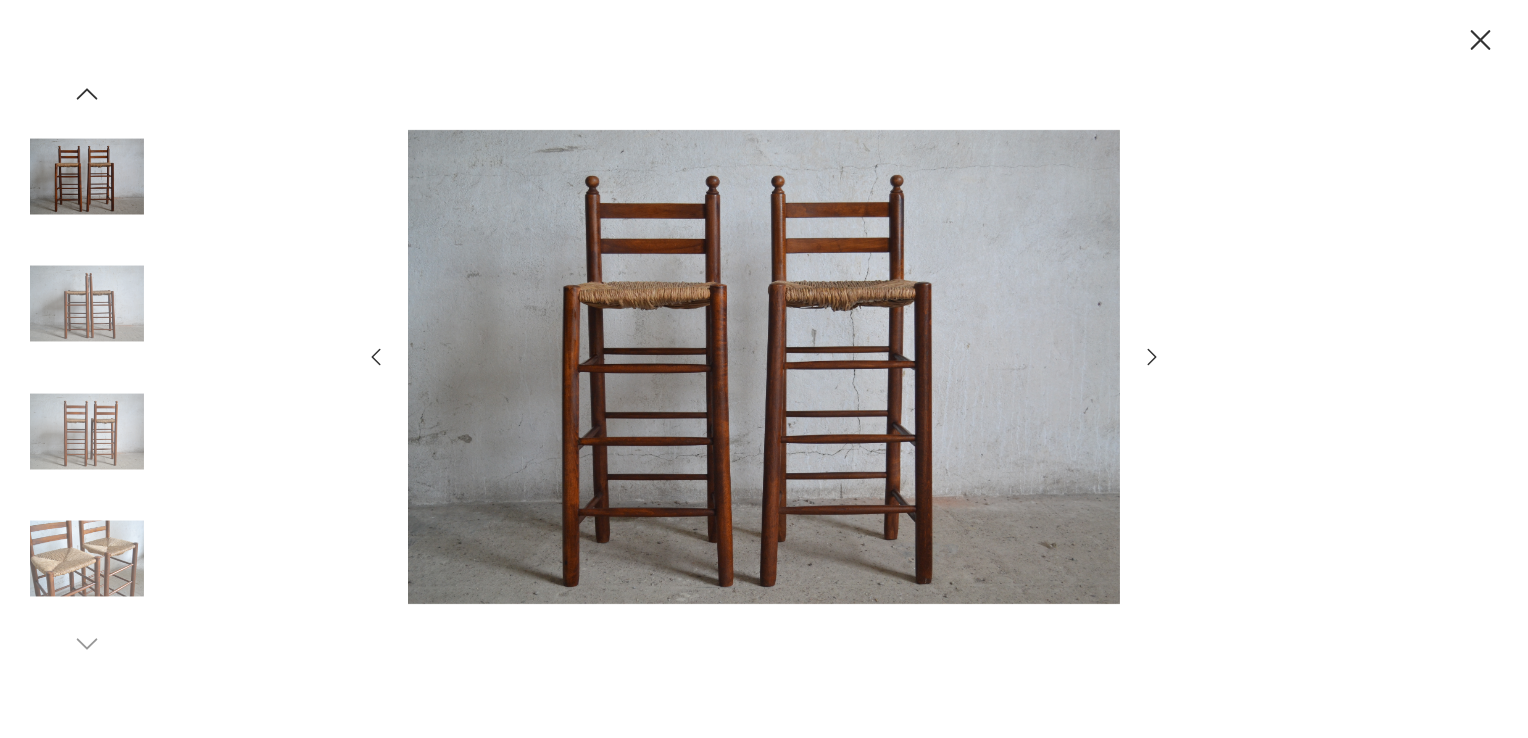 click 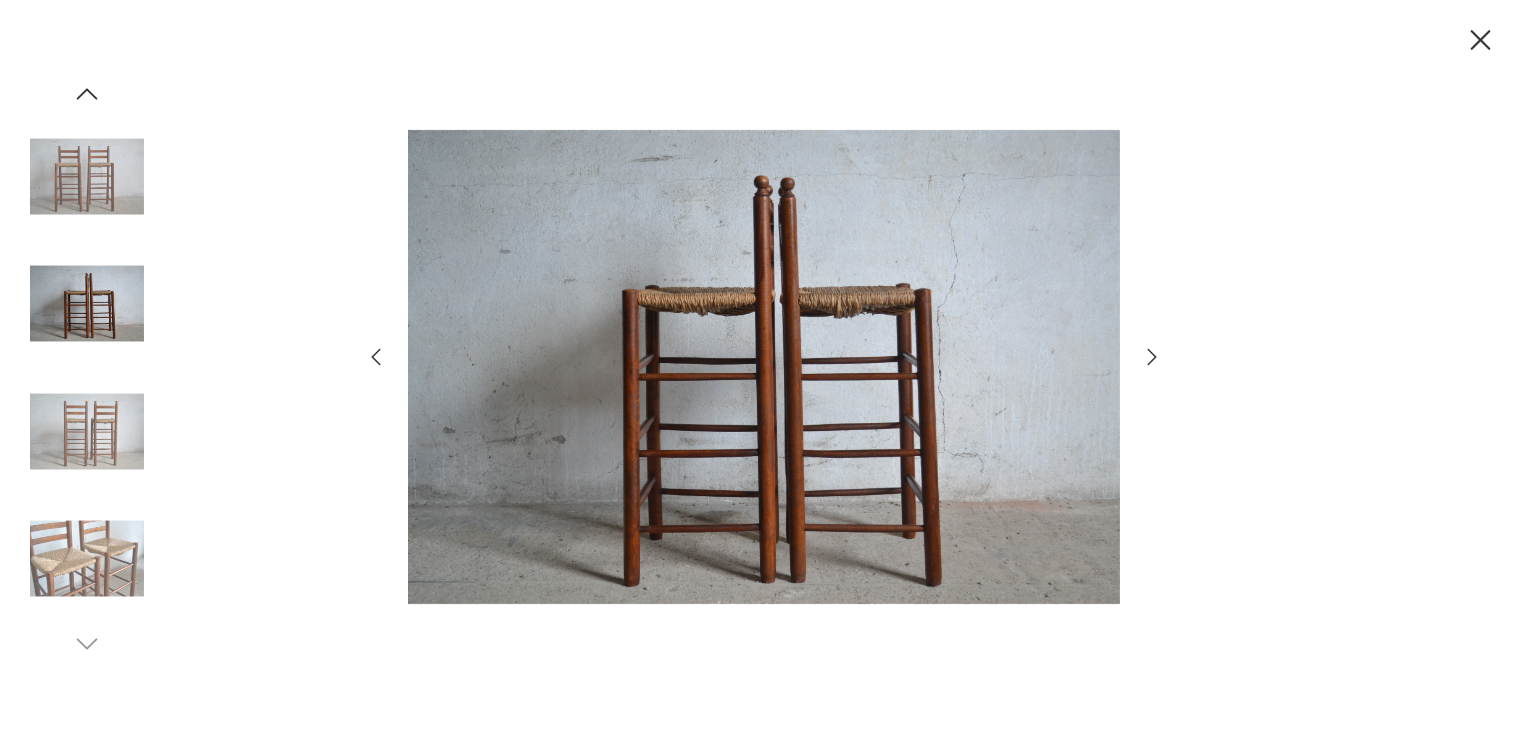 click 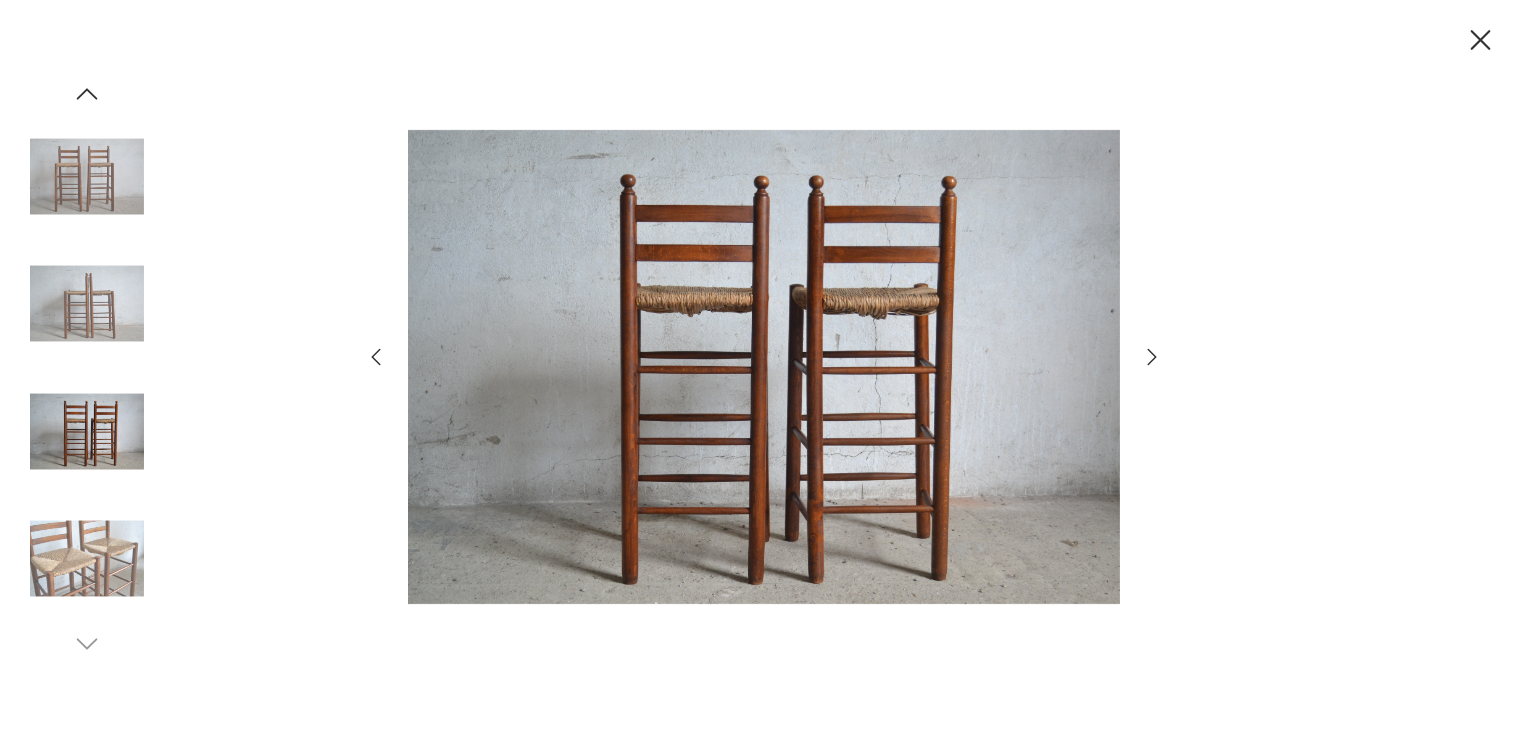 scroll, scrollTop: 0, scrollLeft: 0, axis: both 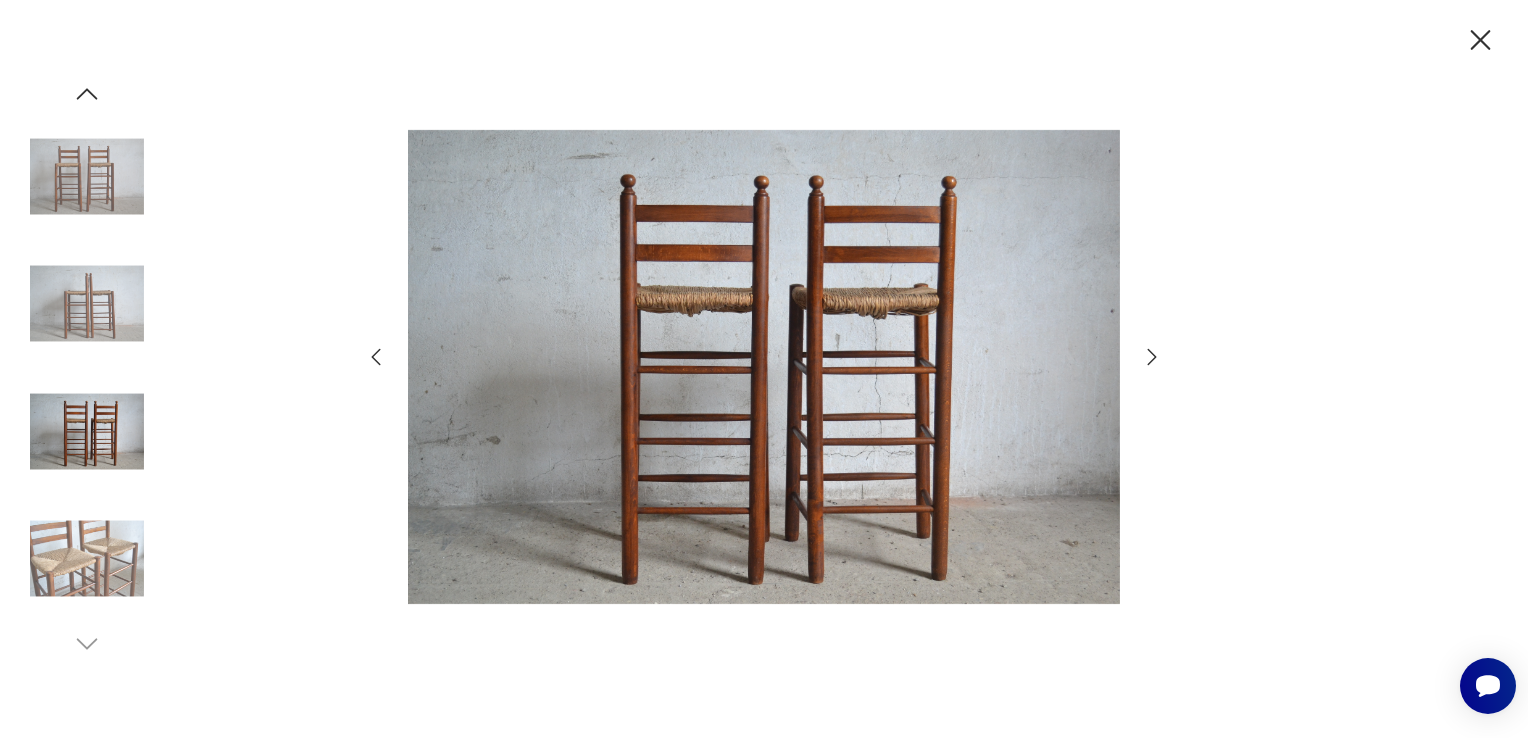 click 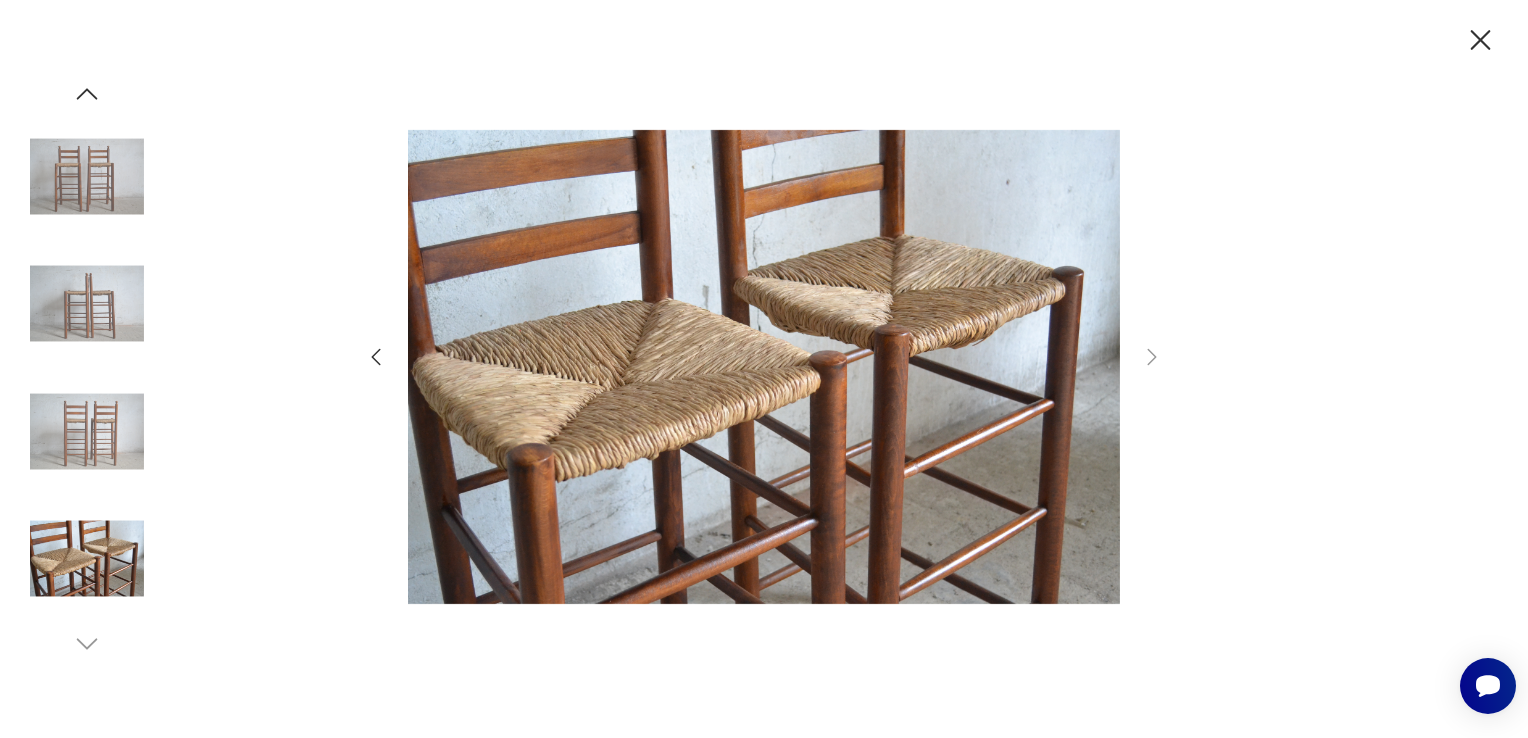 click 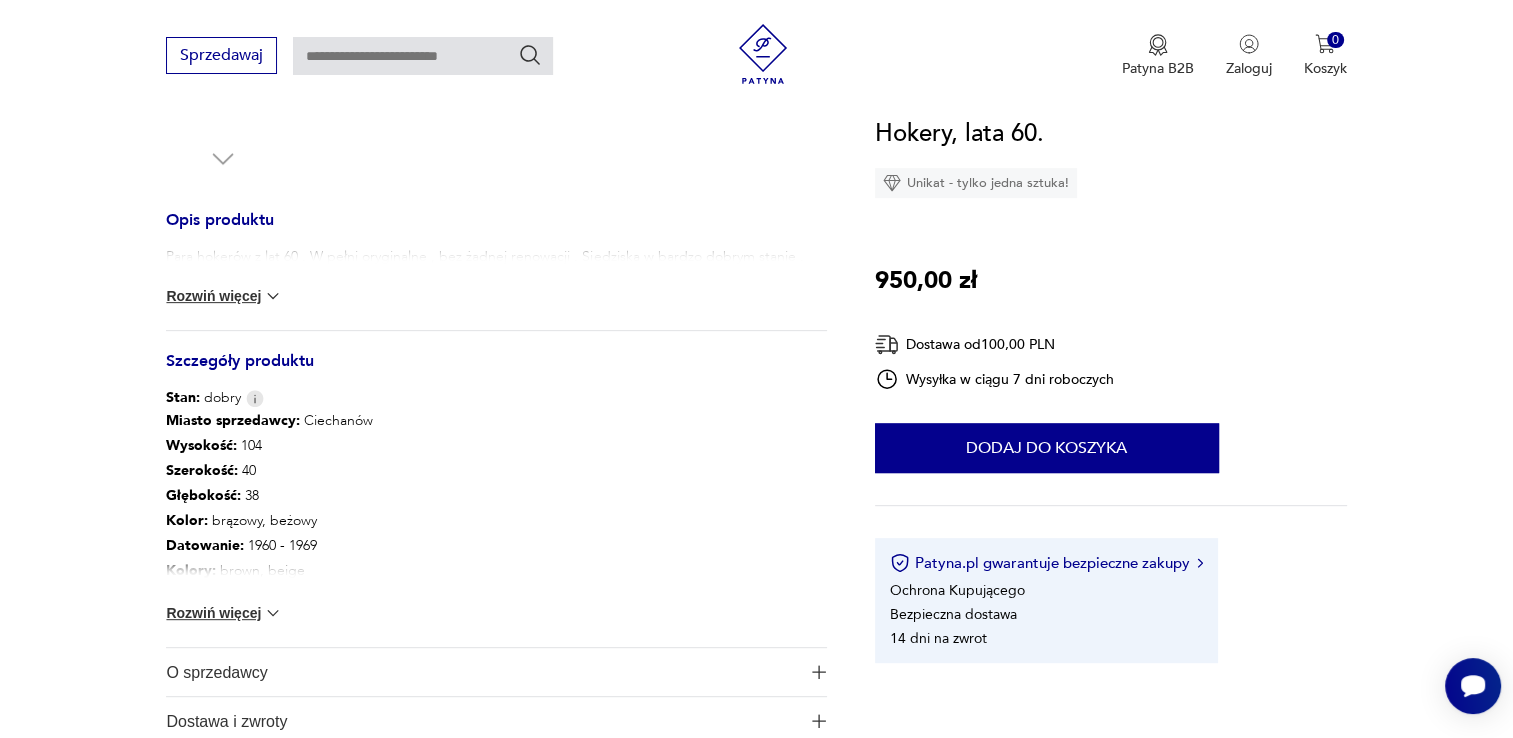 scroll, scrollTop: 800, scrollLeft: 0, axis: vertical 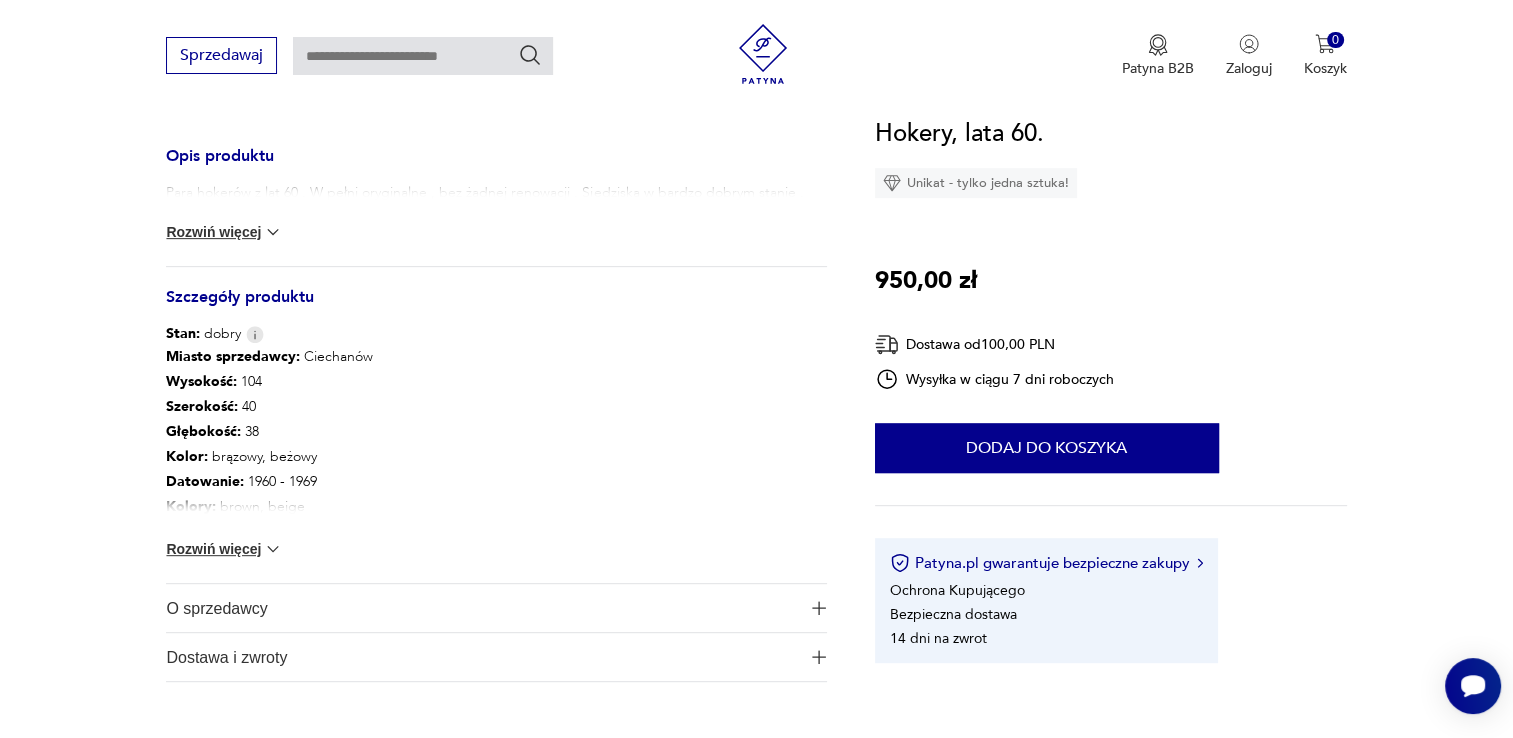 click on "Rozwiń więcej" at bounding box center (224, 549) 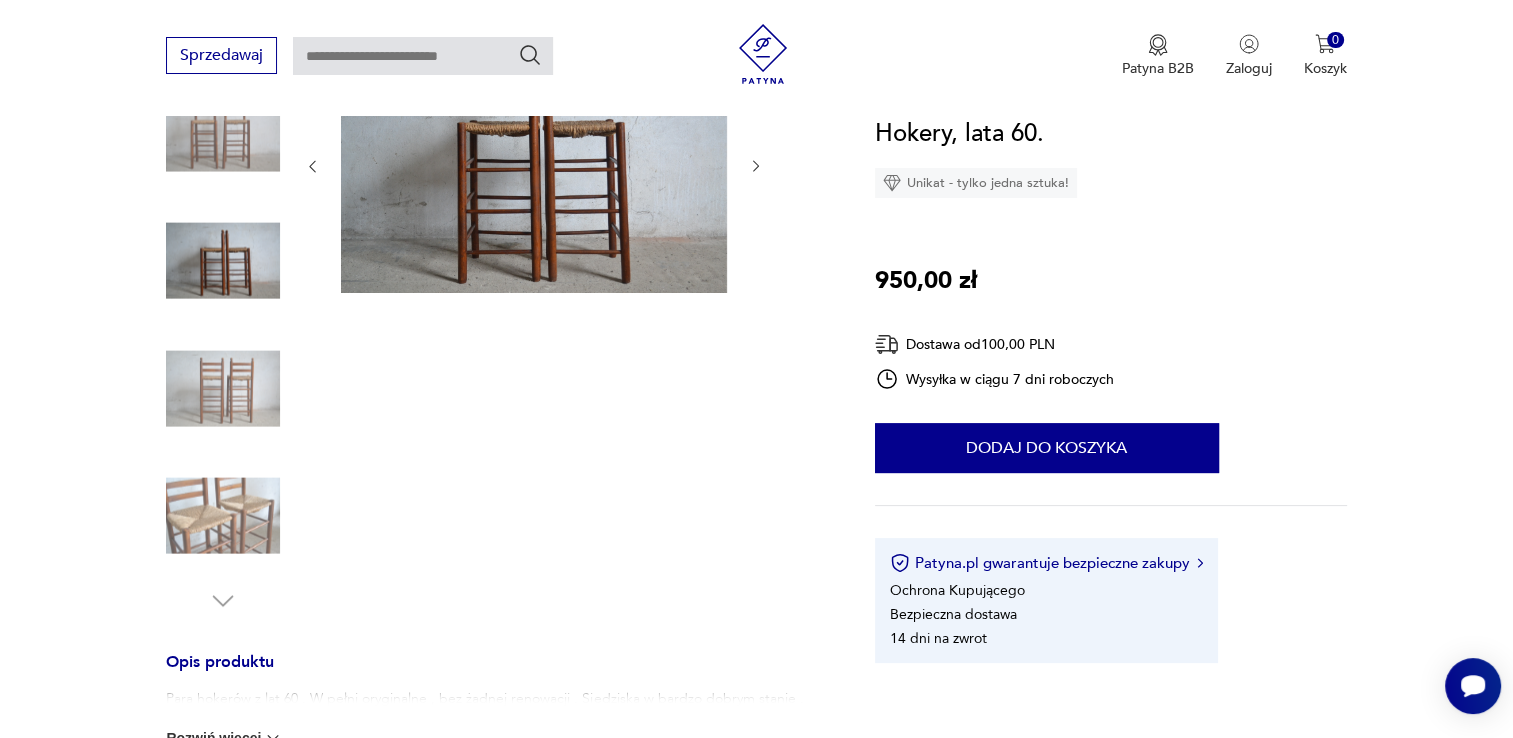 scroll, scrollTop: 200, scrollLeft: 0, axis: vertical 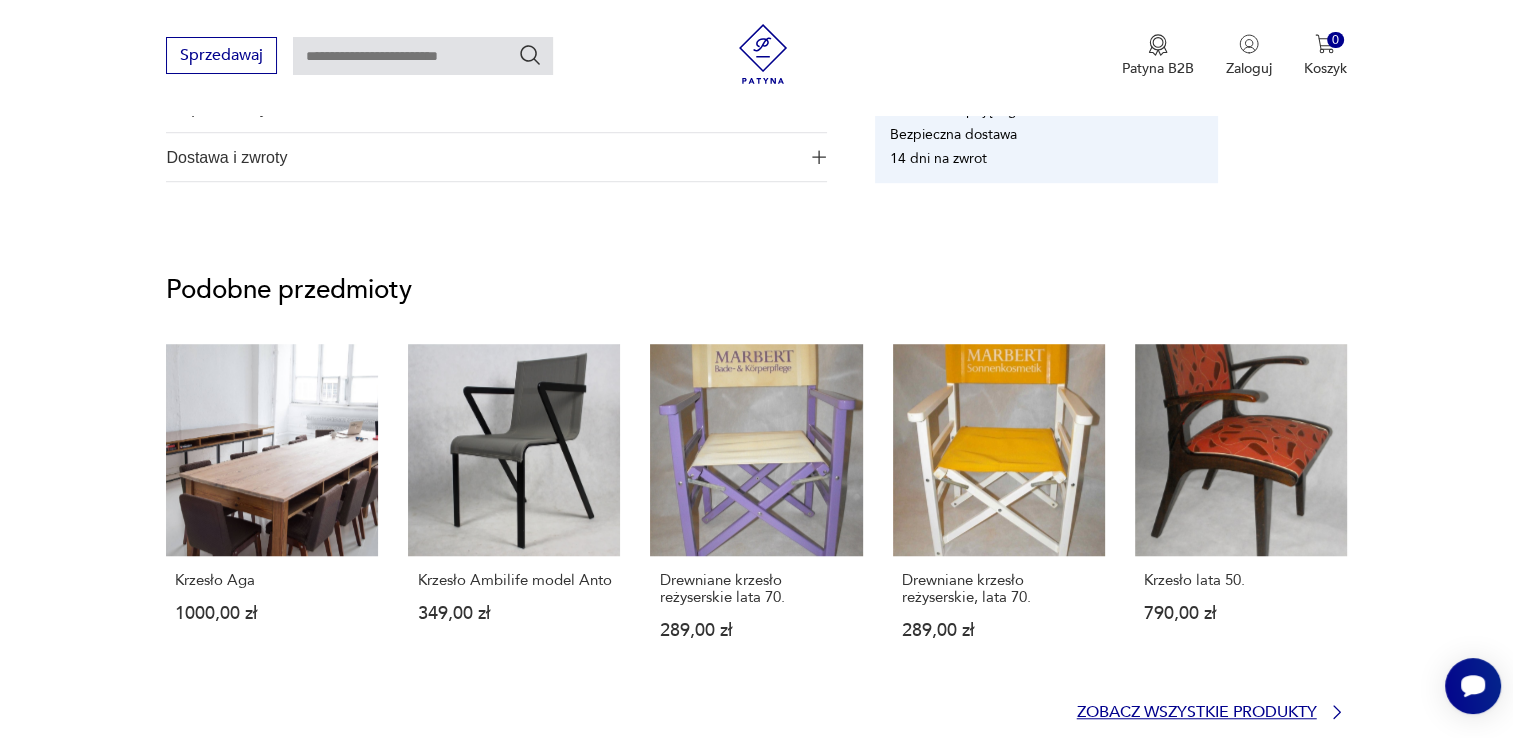 click on "Zobacz wszystkie produkty" at bounding box center [1197, 712] 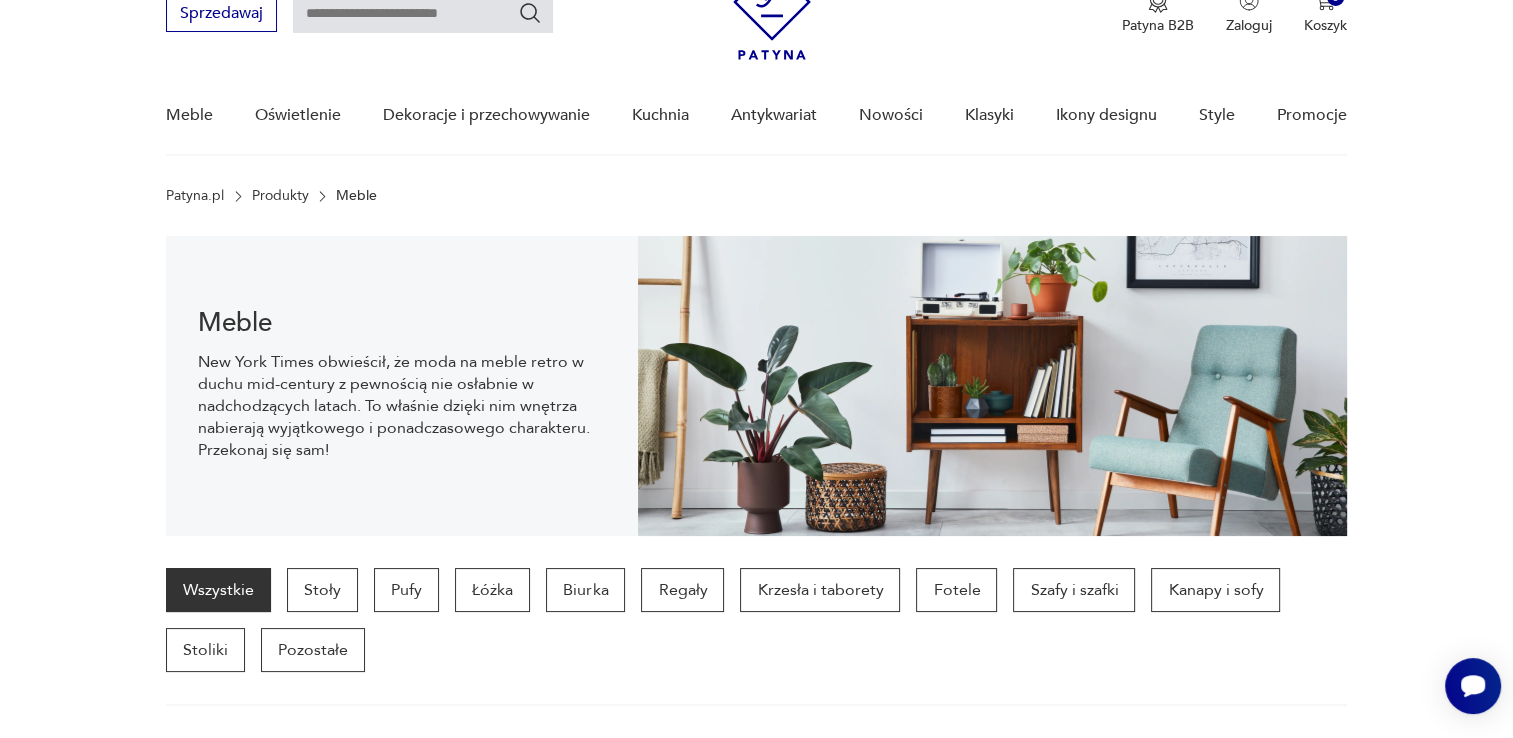 scroll, scrollTop: 0, scrollLeft: 0, axis: both 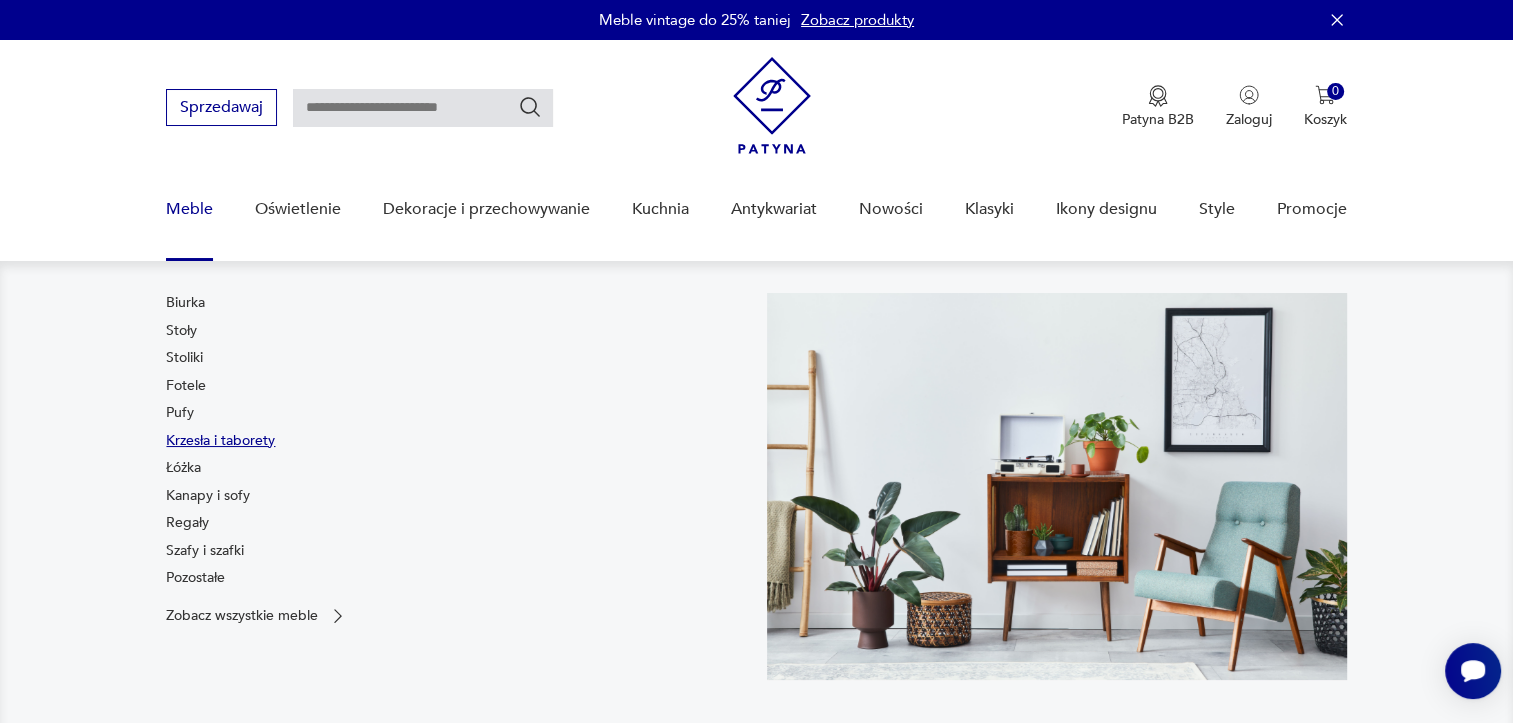 click on "Krzesła i taborety" at bounding box center [220, 441] 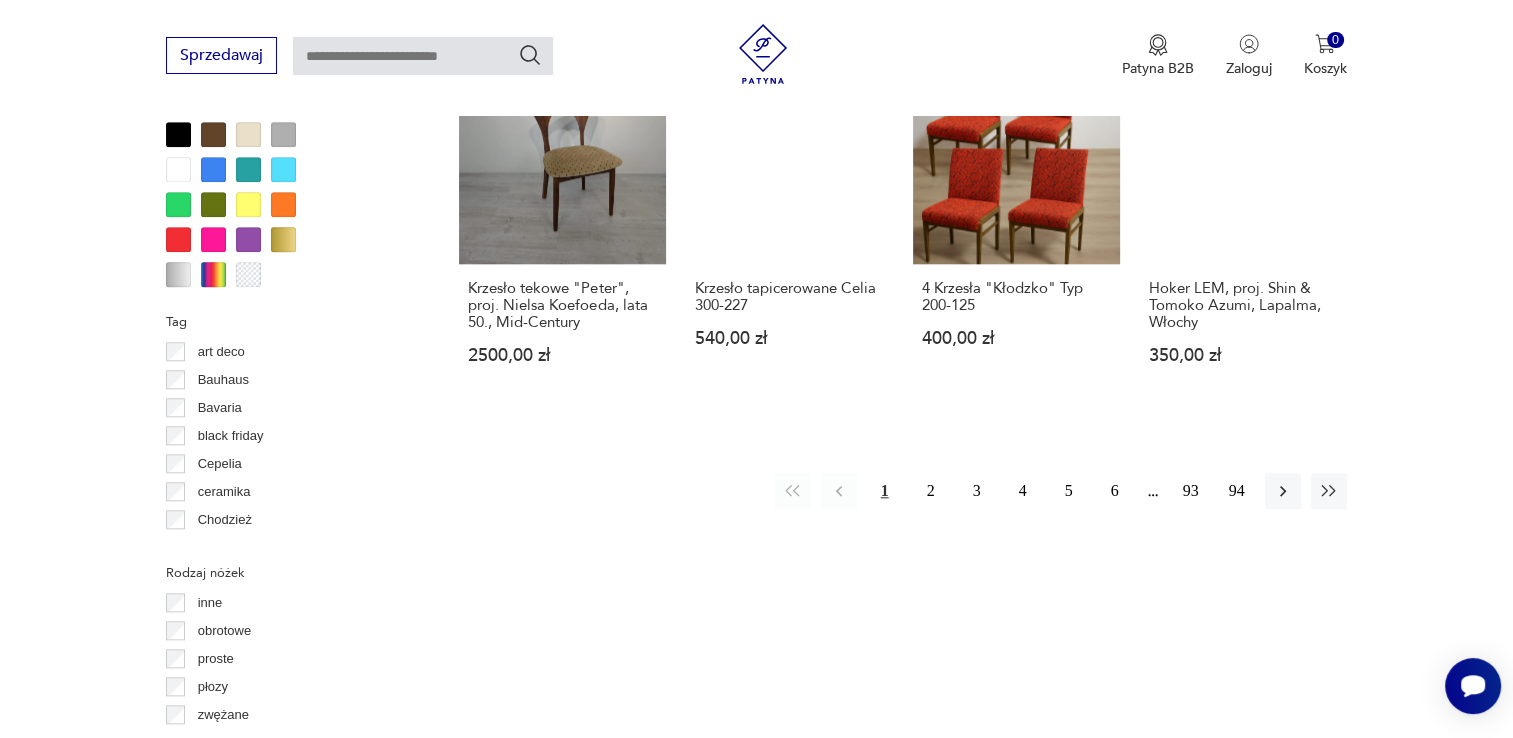 scroll, scrollTop: 2030, scrollLeft: 0, axis: vertical 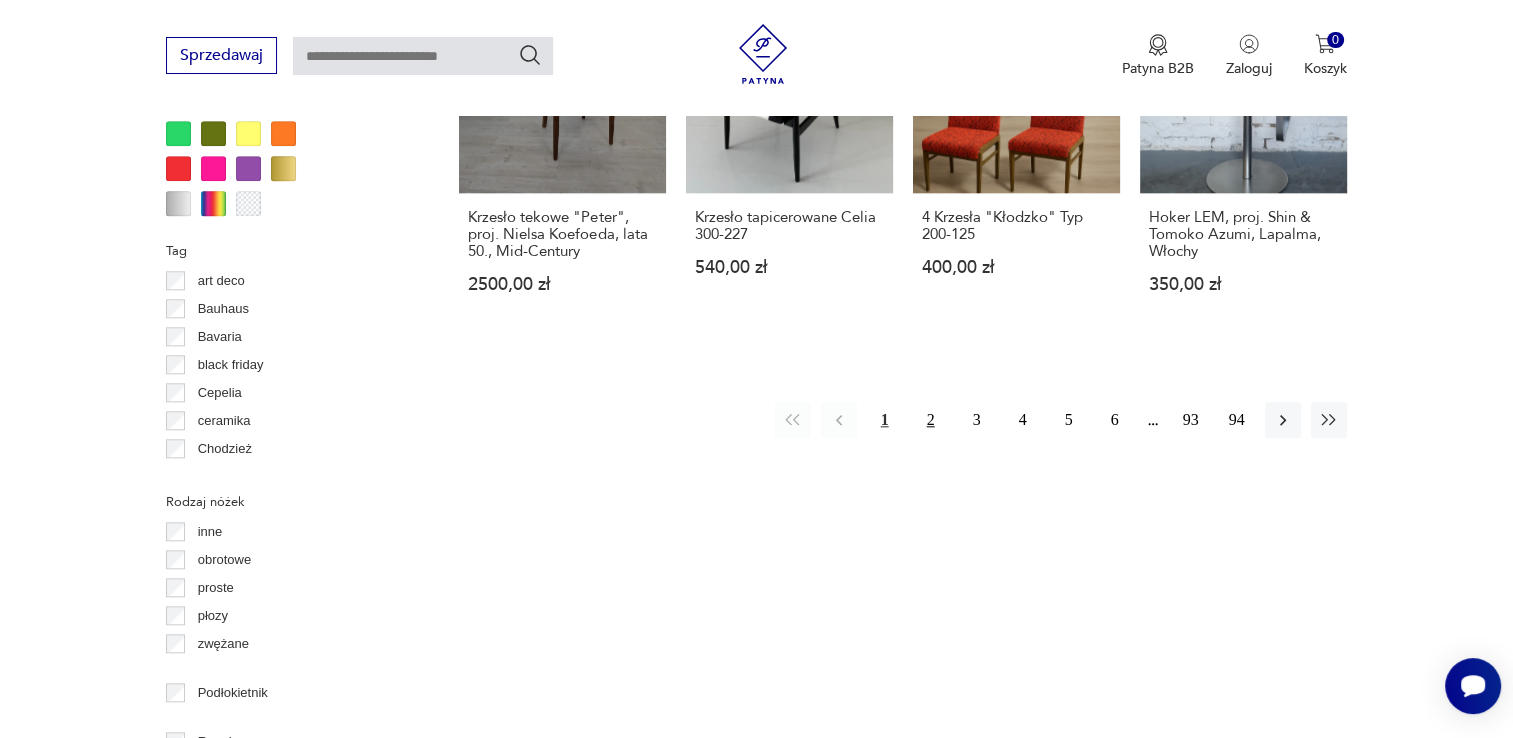 click on "2" at bounding box center (931, 420) 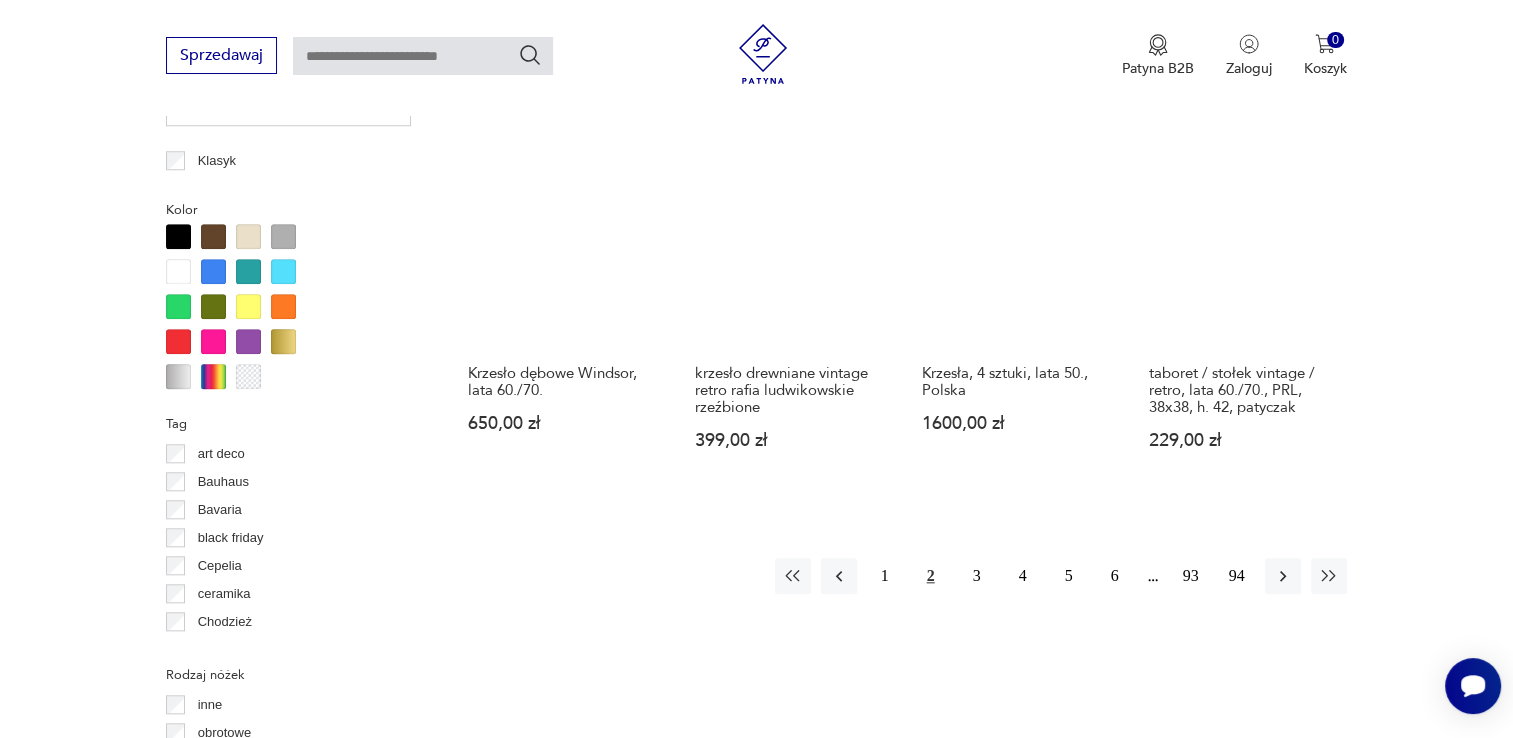 scroll, scrollTop: 1830, scrollLeft: 0, axis: vertical 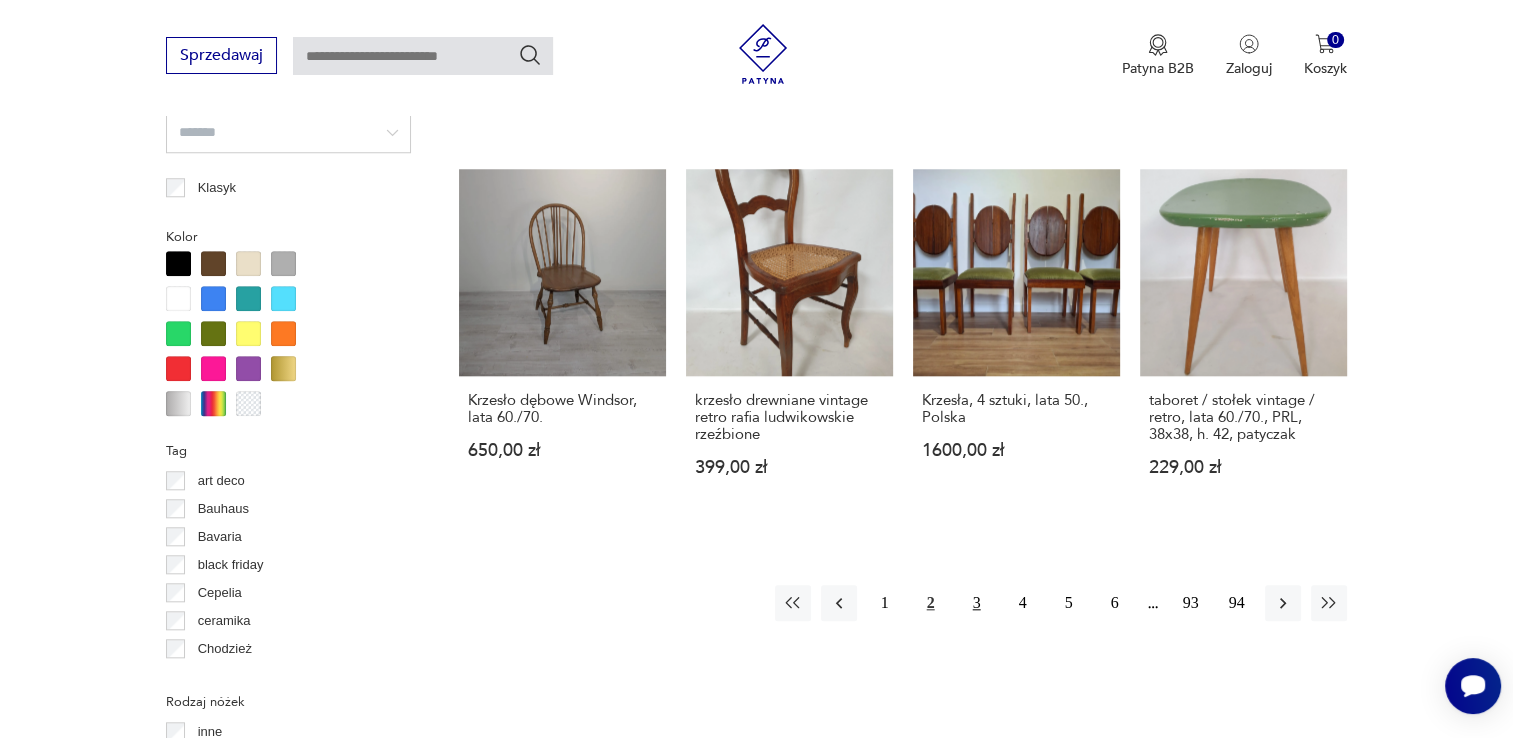 click on "3" at bounding box center (977, 603) 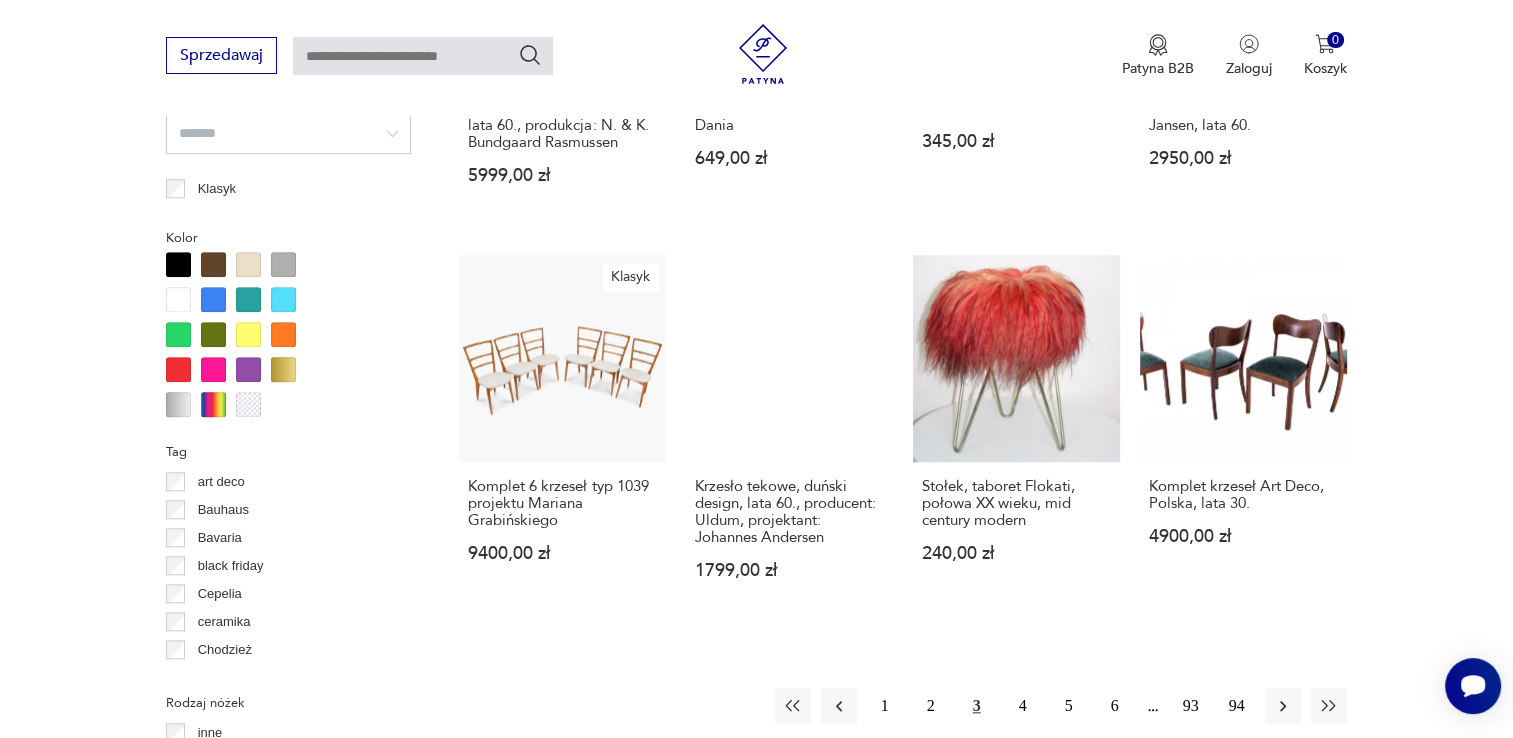 scroll, scrollTop: 1830, scrollLeft: 0, axis: vertical 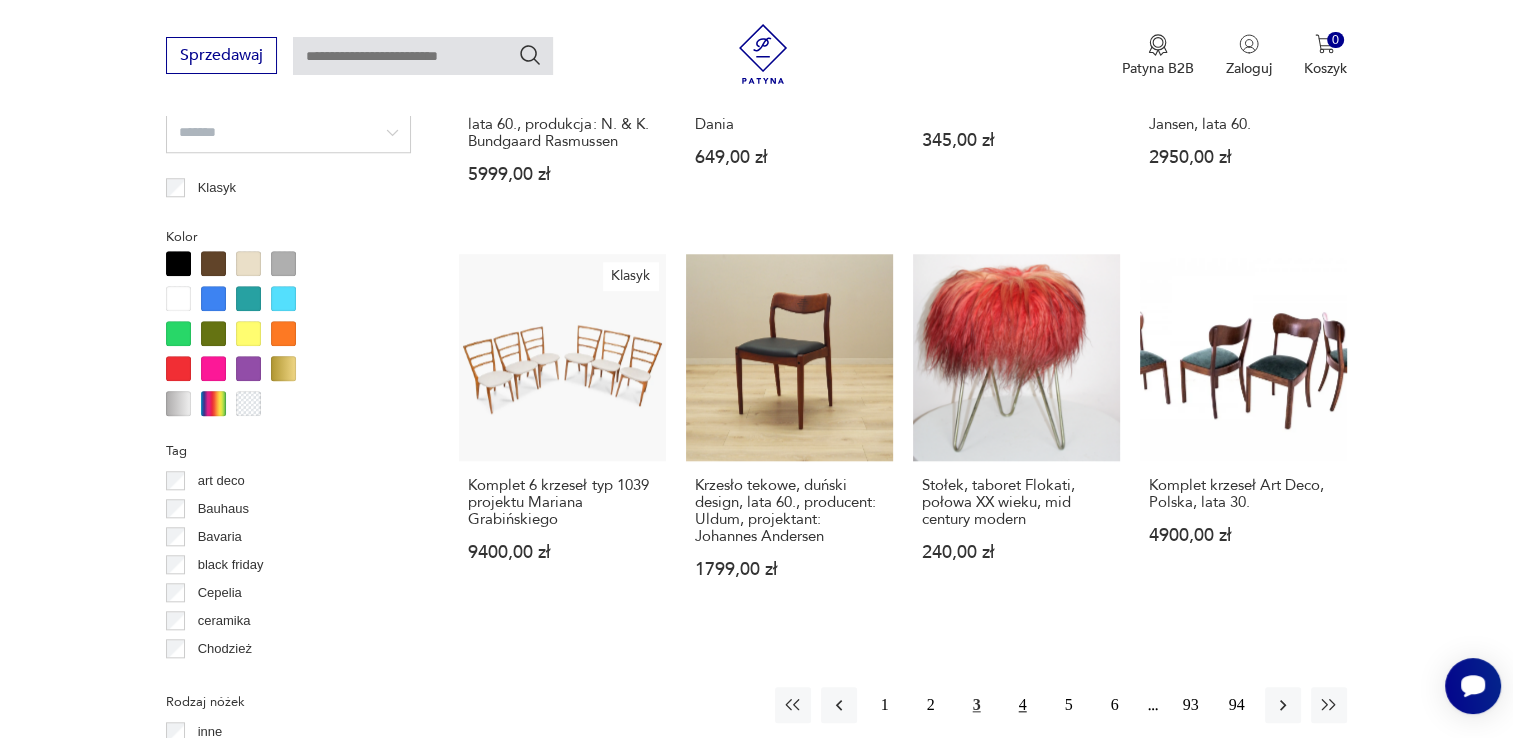 click on "4" at bounding box center [1023, 705] 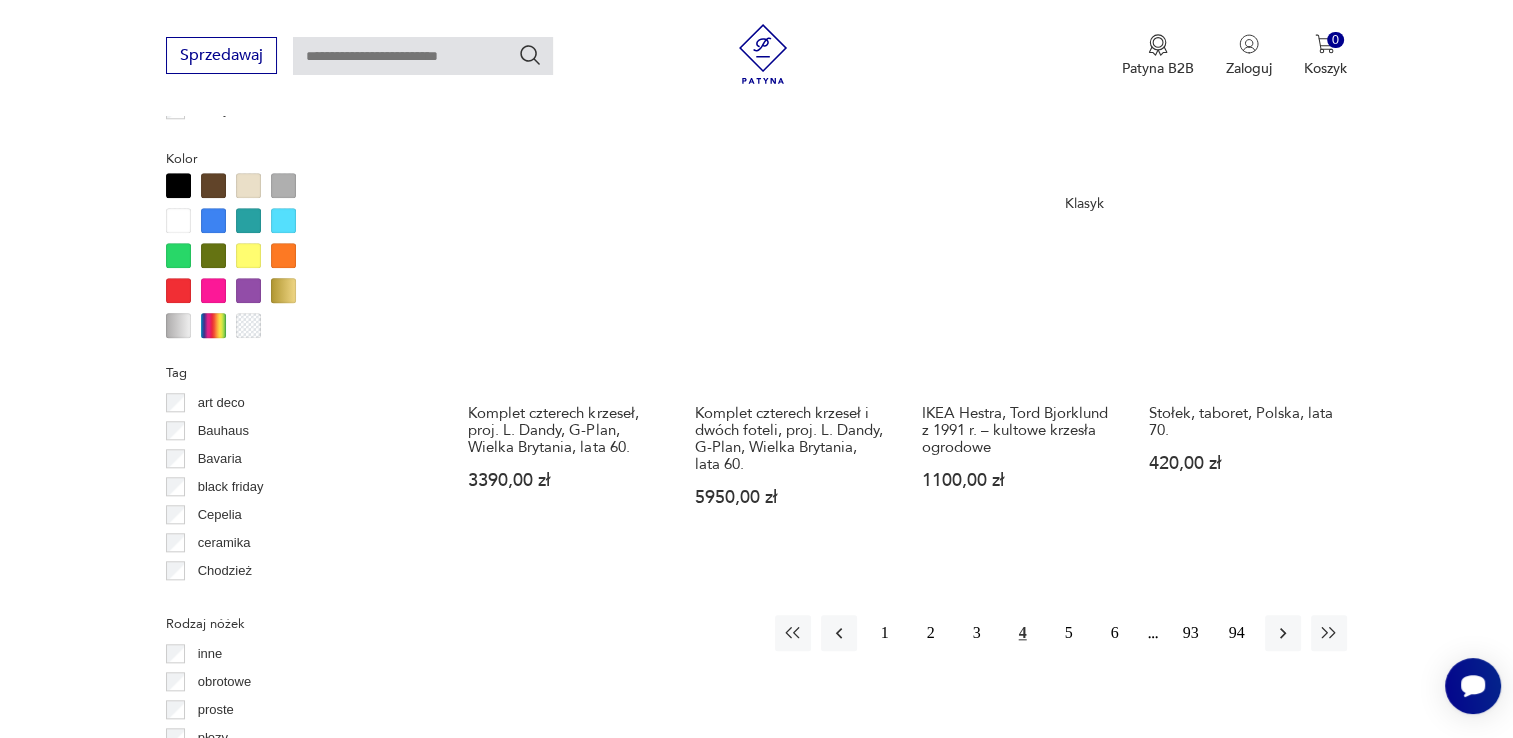 scroll, scrollTop: 2030, scrollLeft: 0, axis: vertical 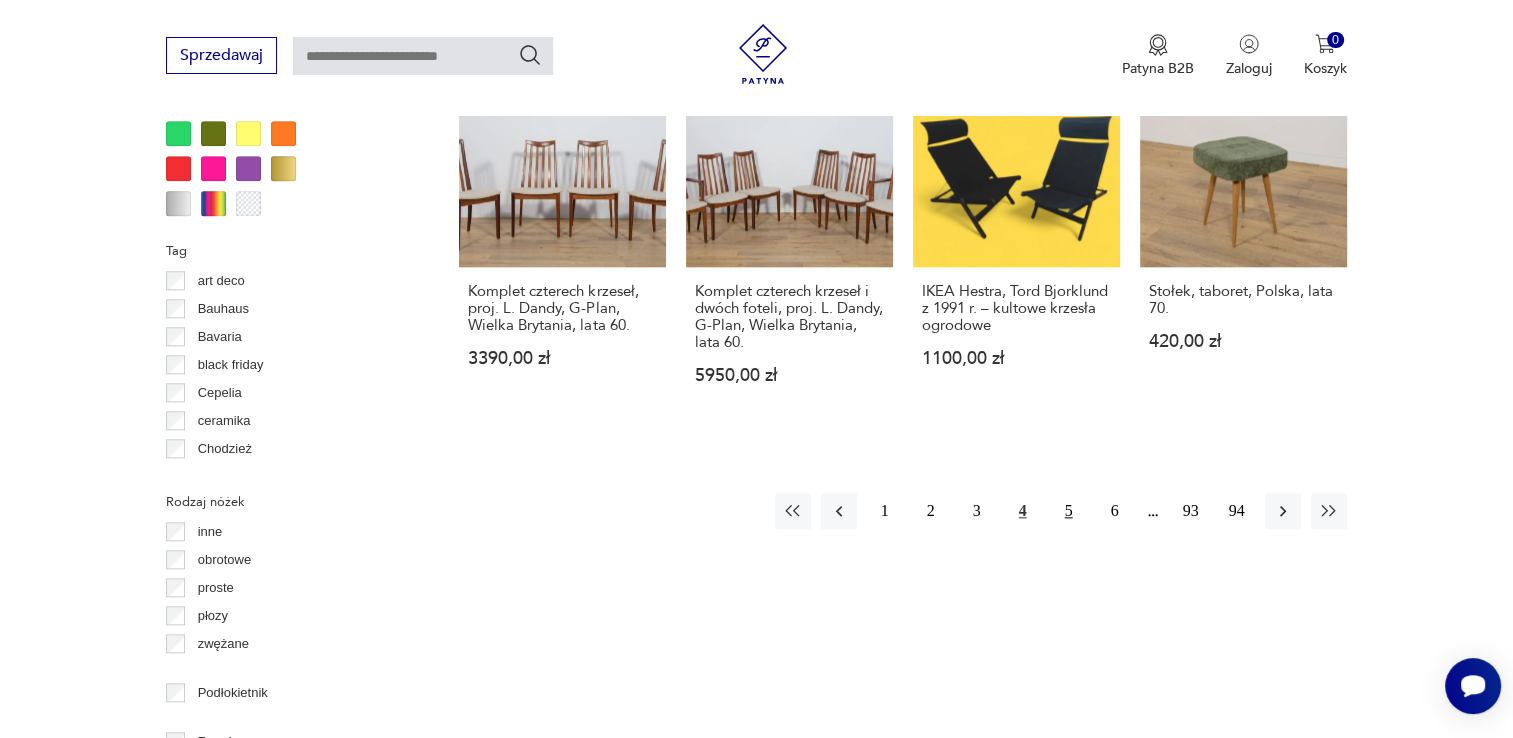 click on "5" at bounding box center (1069, 511) 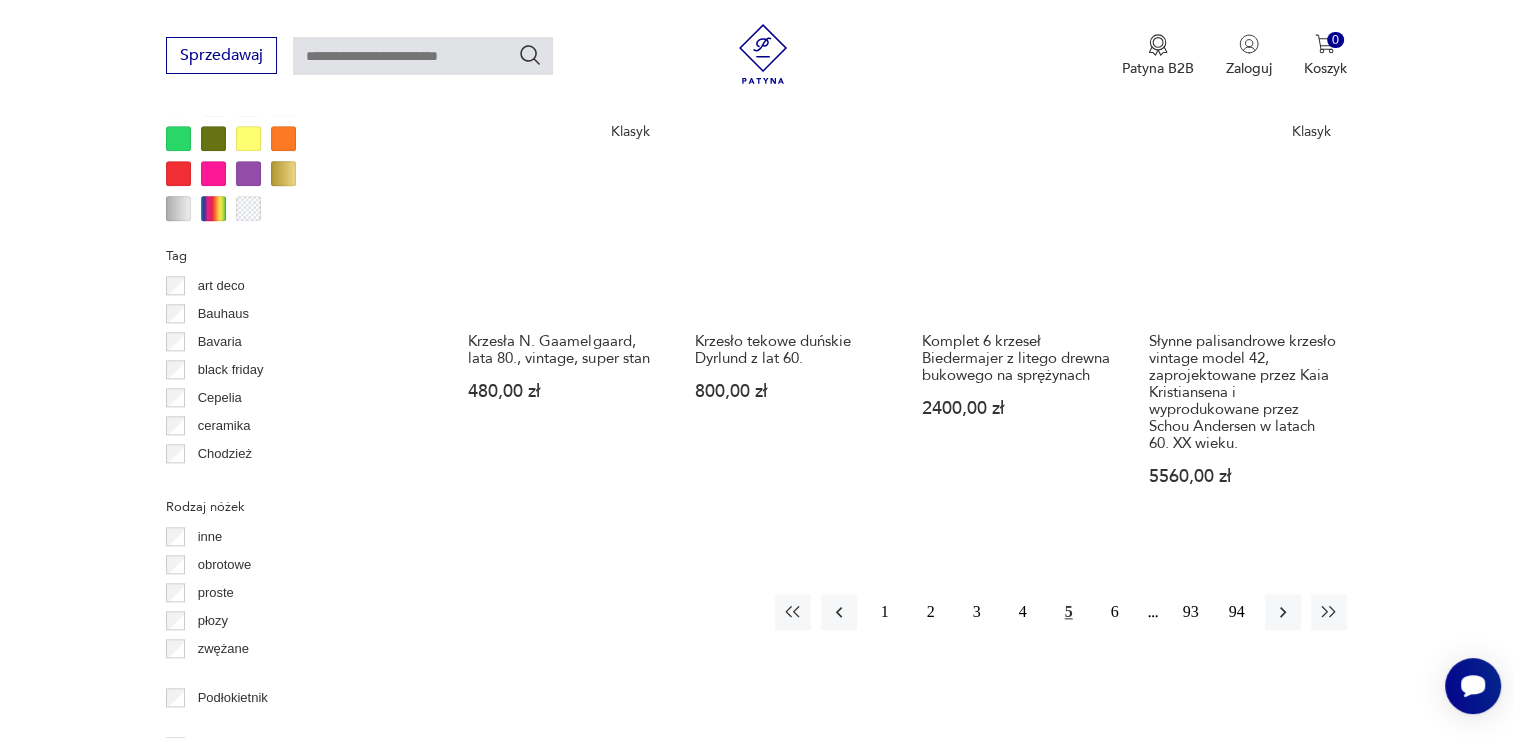 scroll, scrollTop: 2130, scrollLeft: 0, axis: vertical 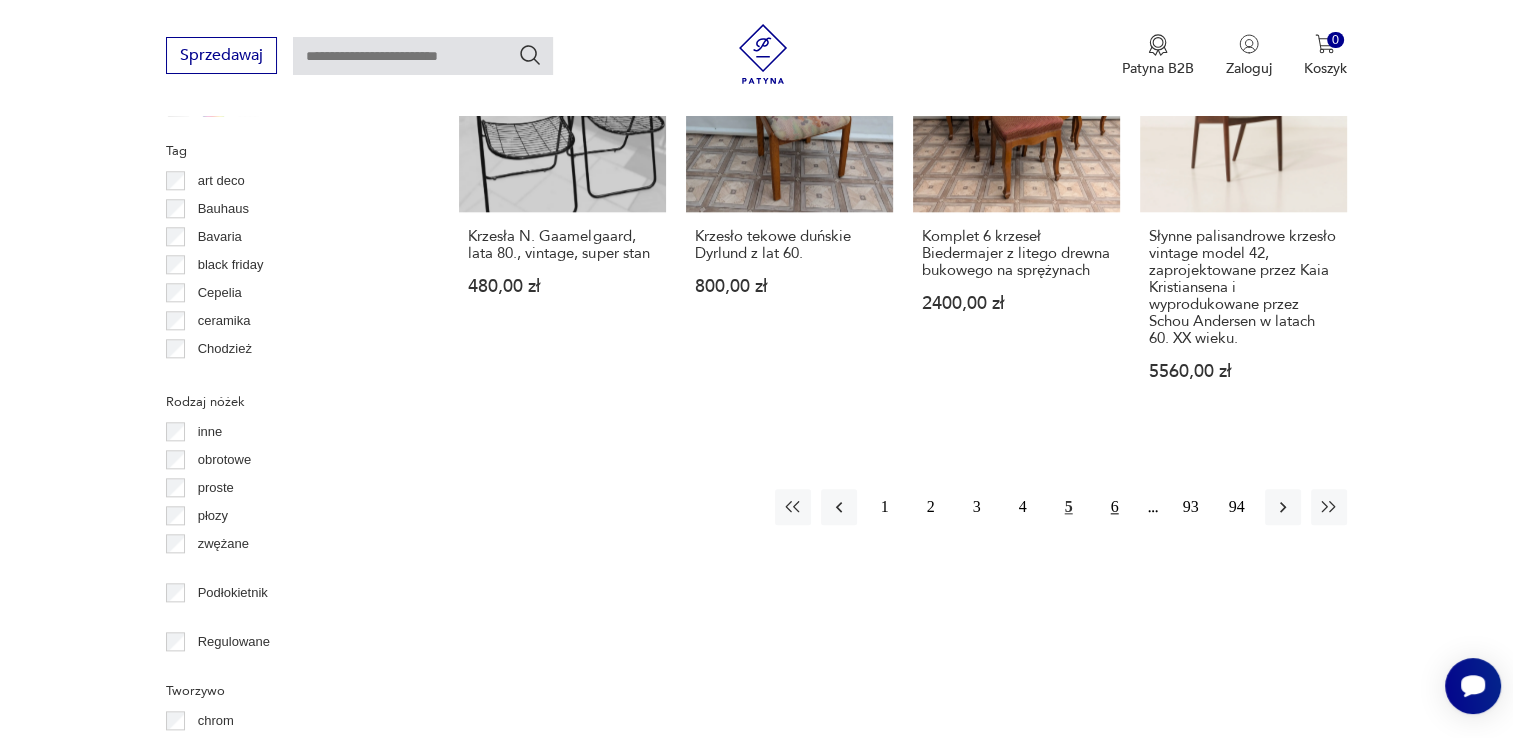 click on "6" at bounding box center [1115, 507] 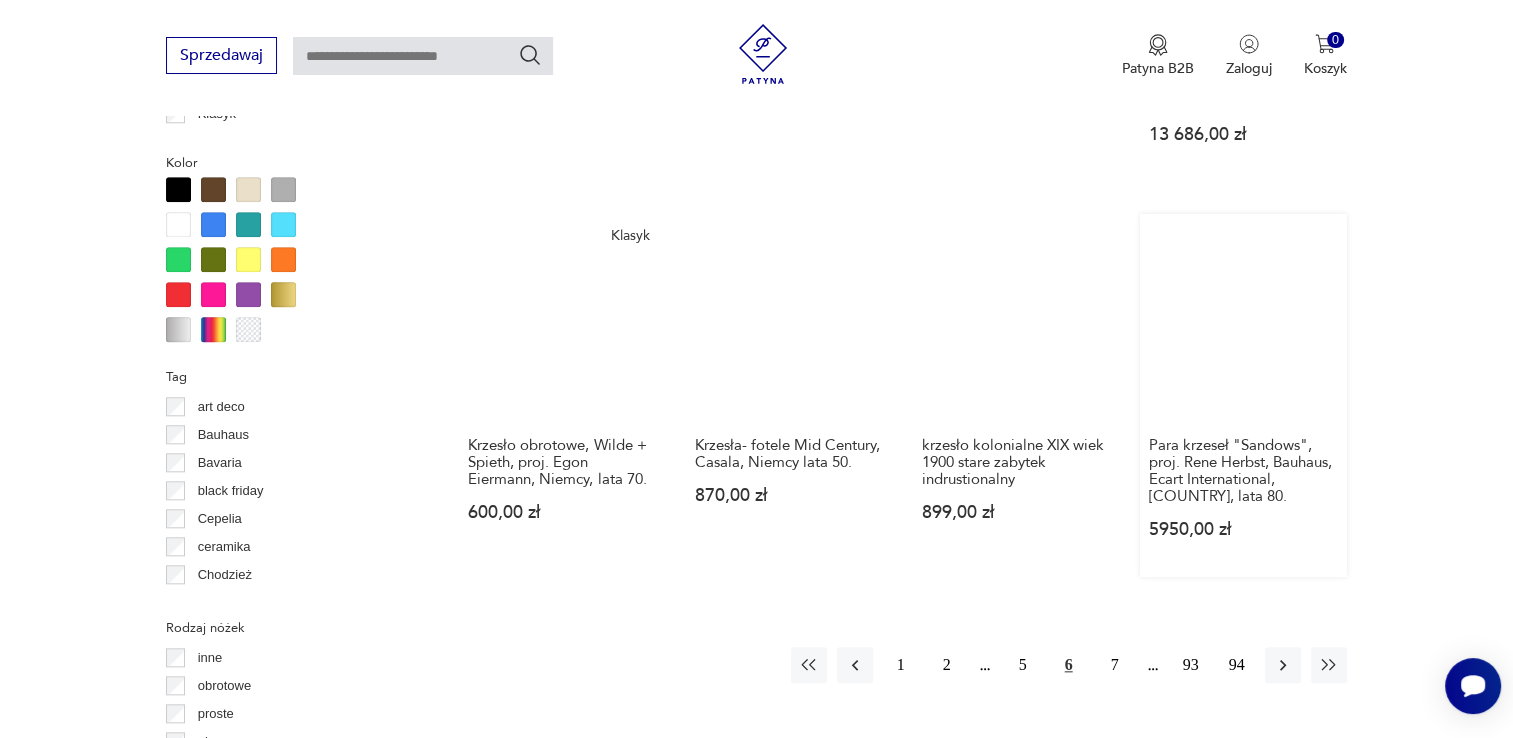 scroll, scrollTop: 1930, scrollLeft: 0, axis: vertical 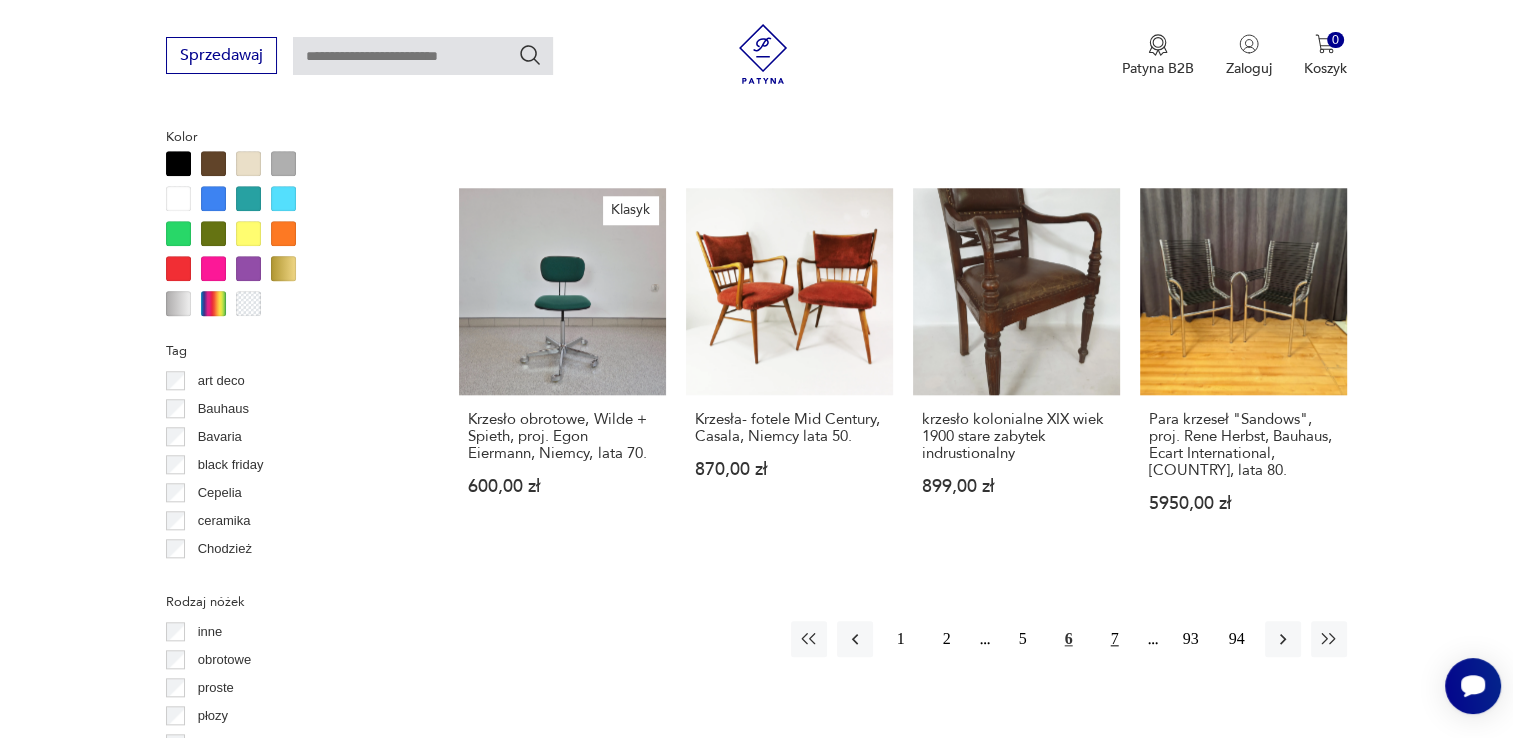 click on "7" at bounding box center (1115, 639) 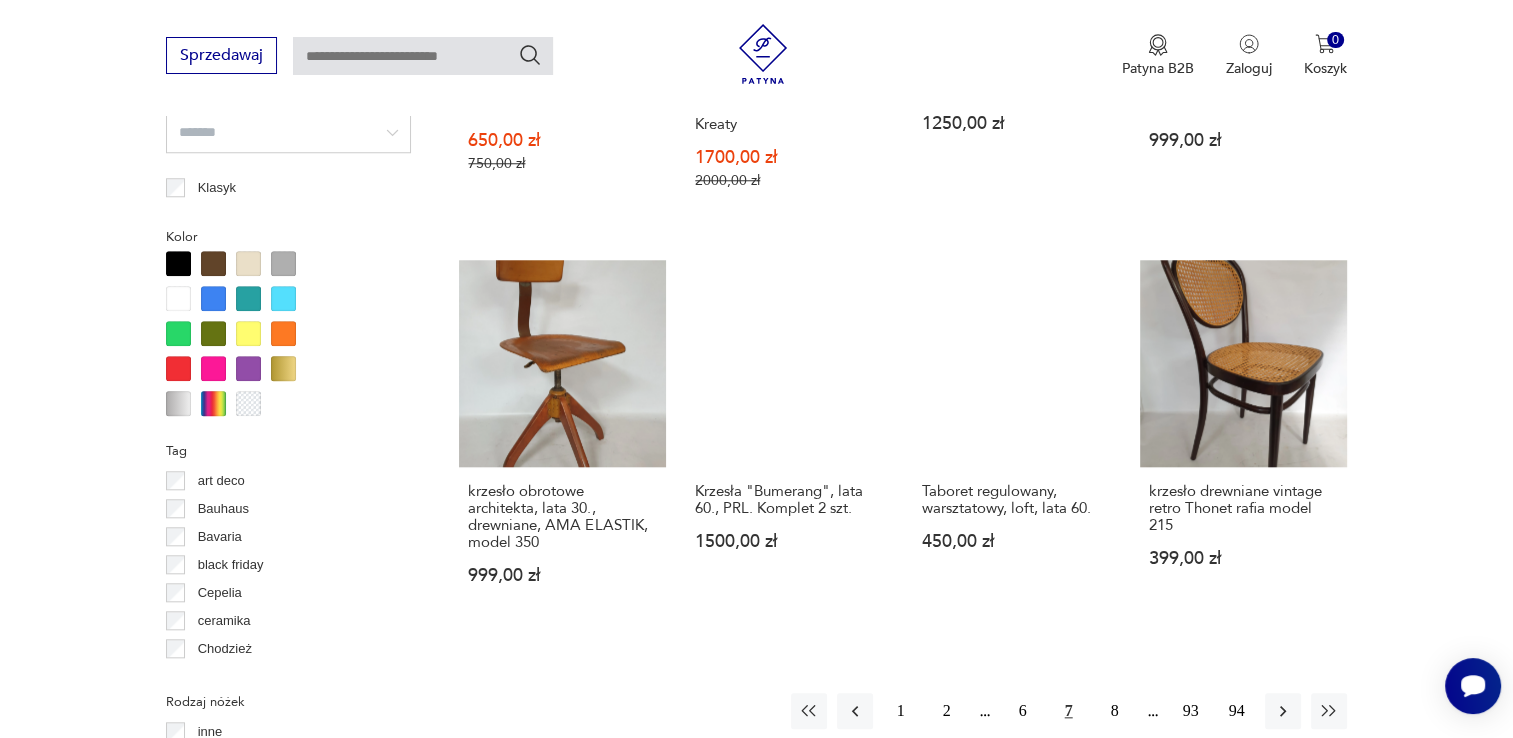 scroll, scrollTop: 1930, scrollLeft: 0, axis: vertical 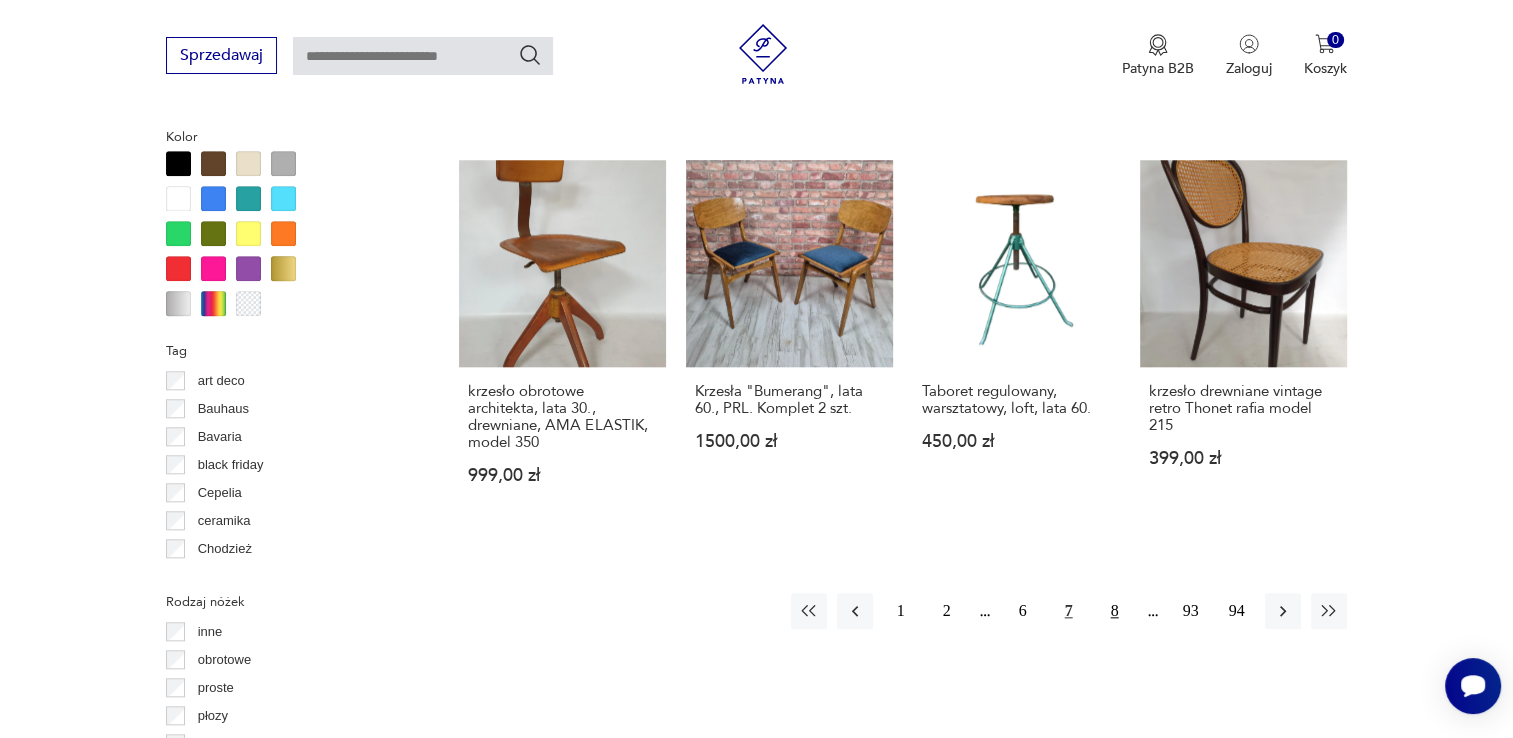 click on "8" at bounding box center (1115, 611) 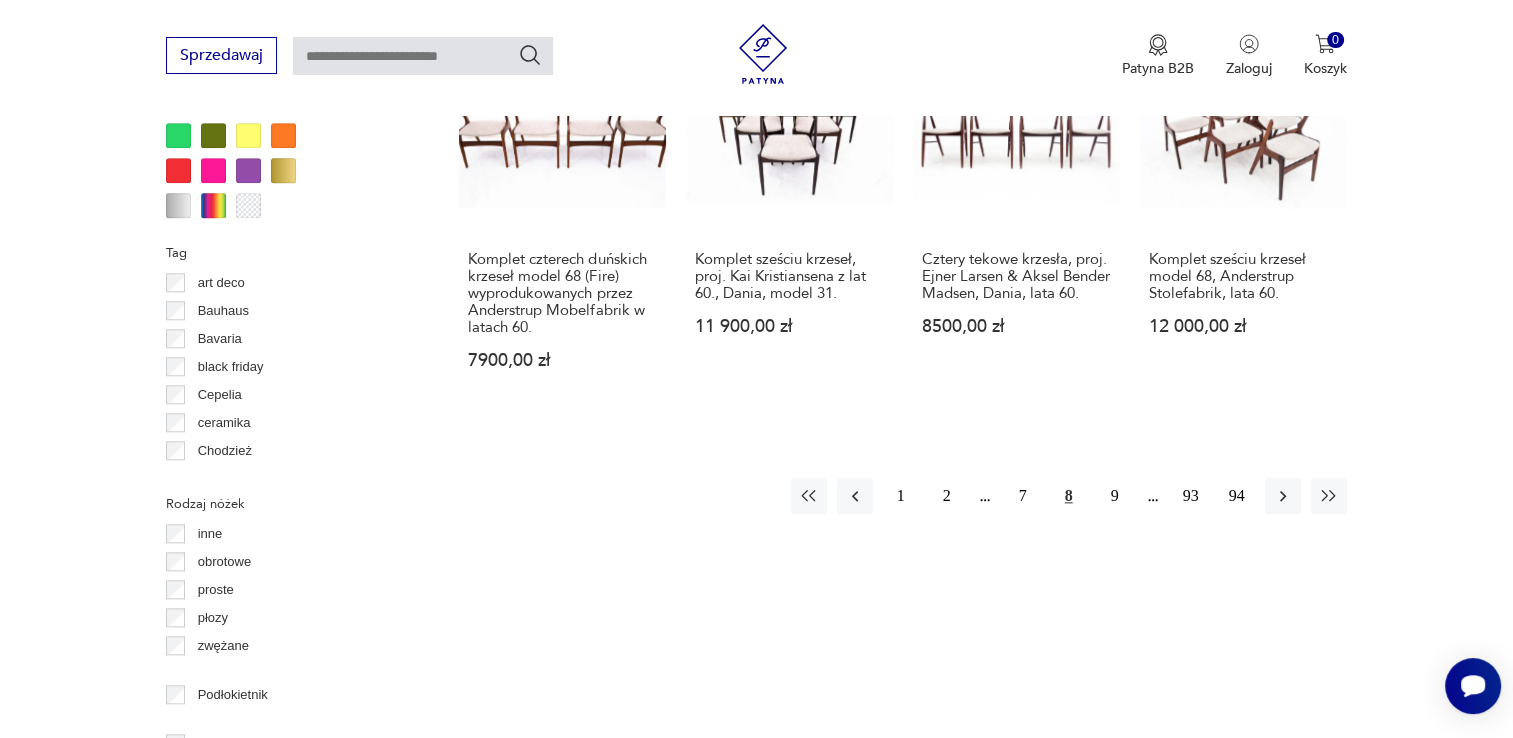 scroll, scrollTop: 2030, scrollLeft: 0, axis: vertical 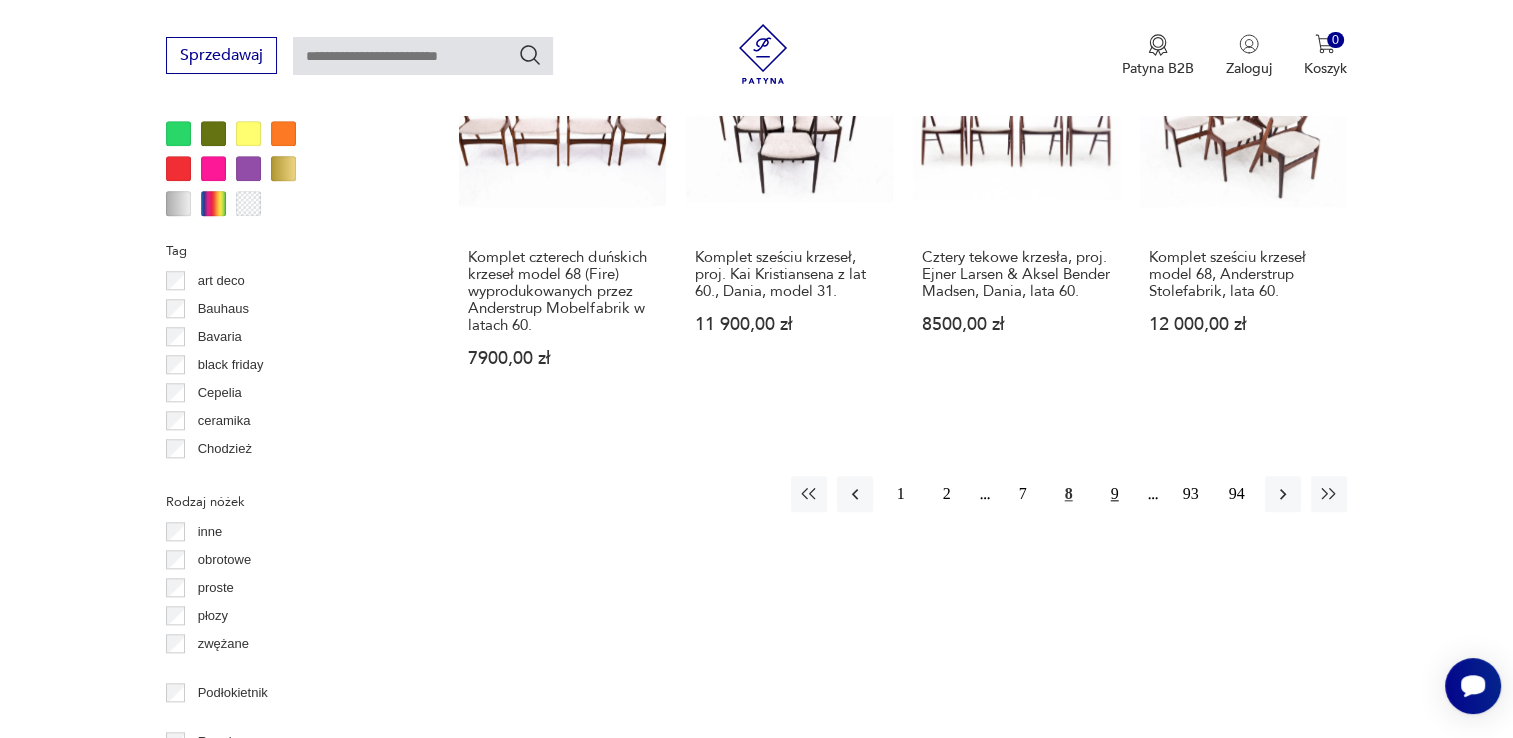 click on "9" at bounding box center (1115, 494) 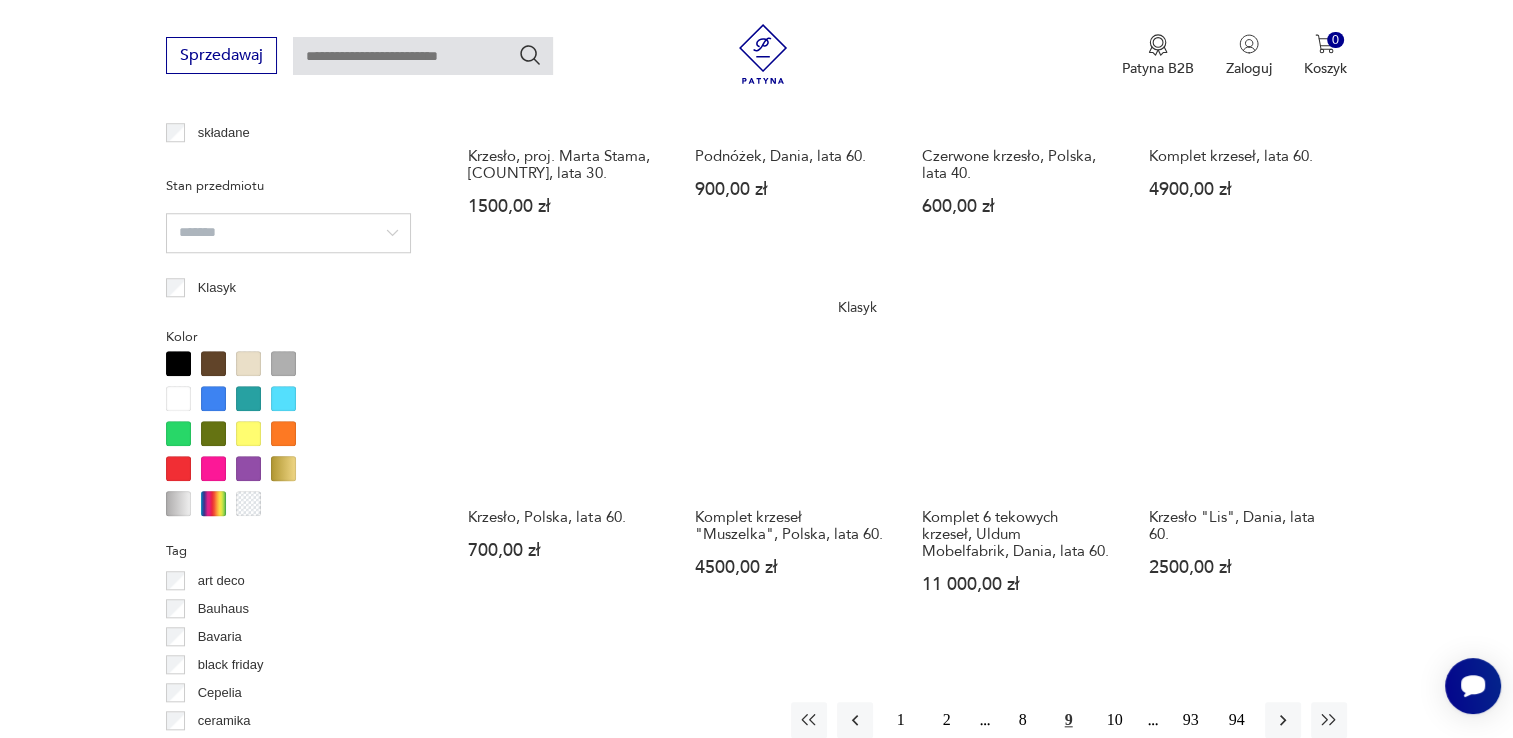 scroll, scrollTop: 1830, scrollLeft: 0, axis: vertical 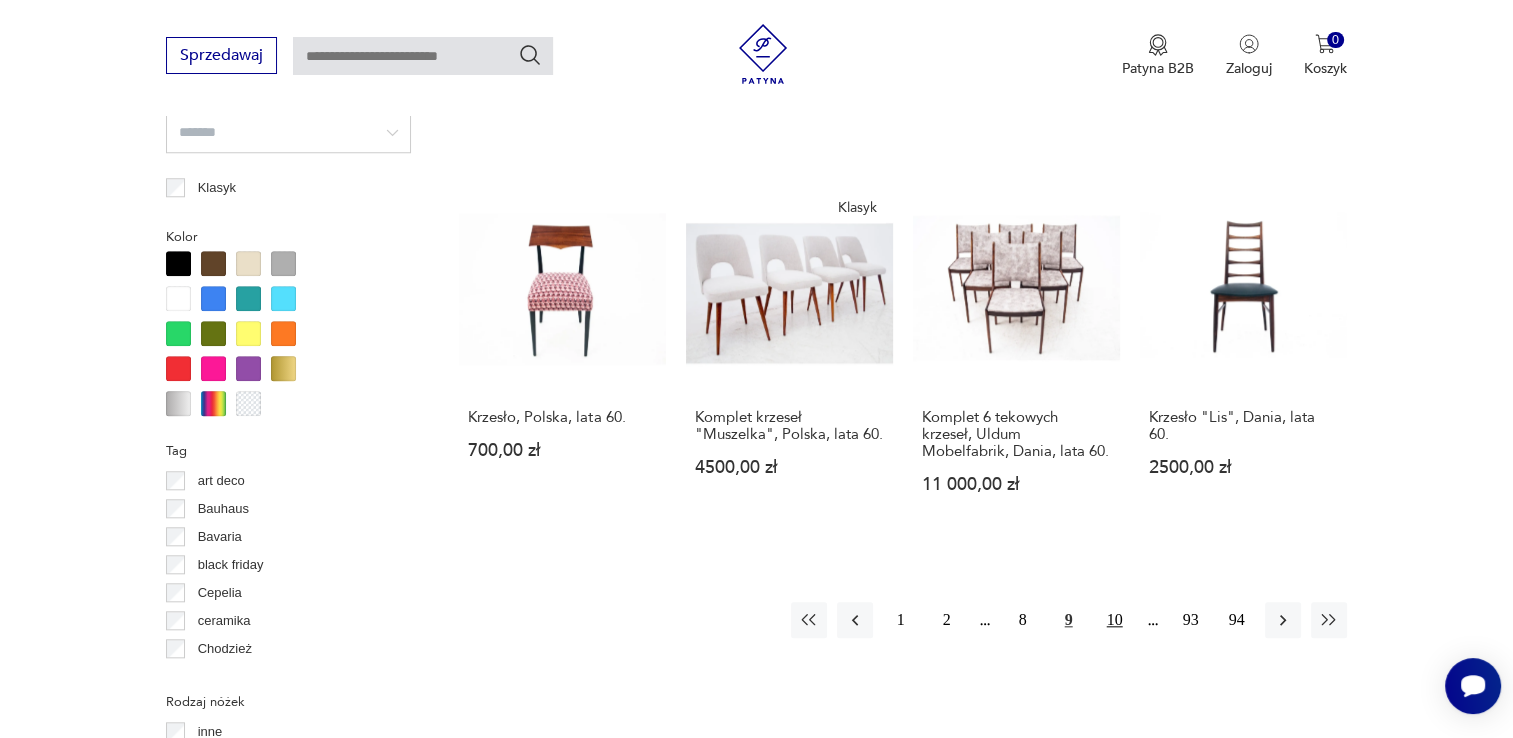 click on "10" at bounding box center (1115, 620) 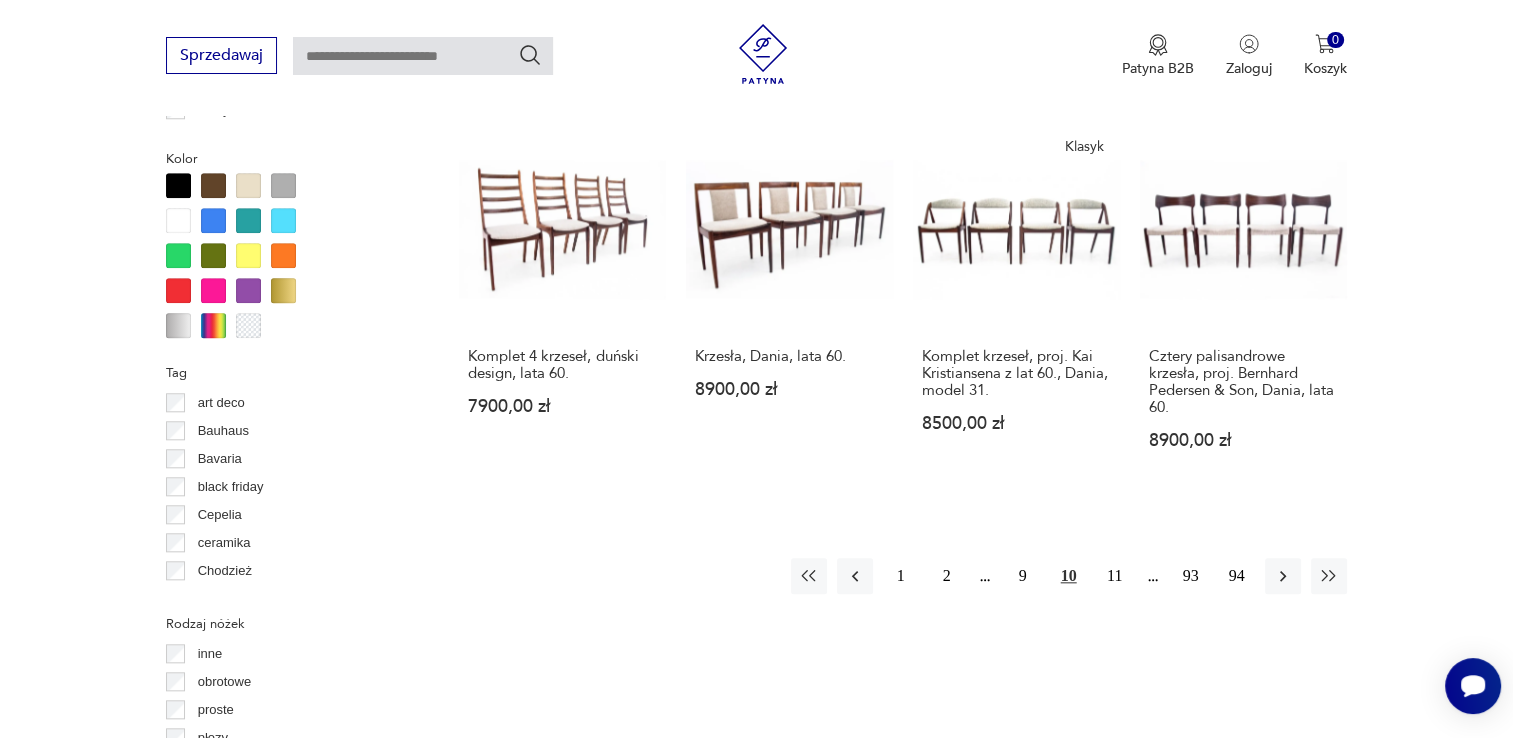 scroll, scrollTop: 1930, scrollLeft: 0, axis: vertical 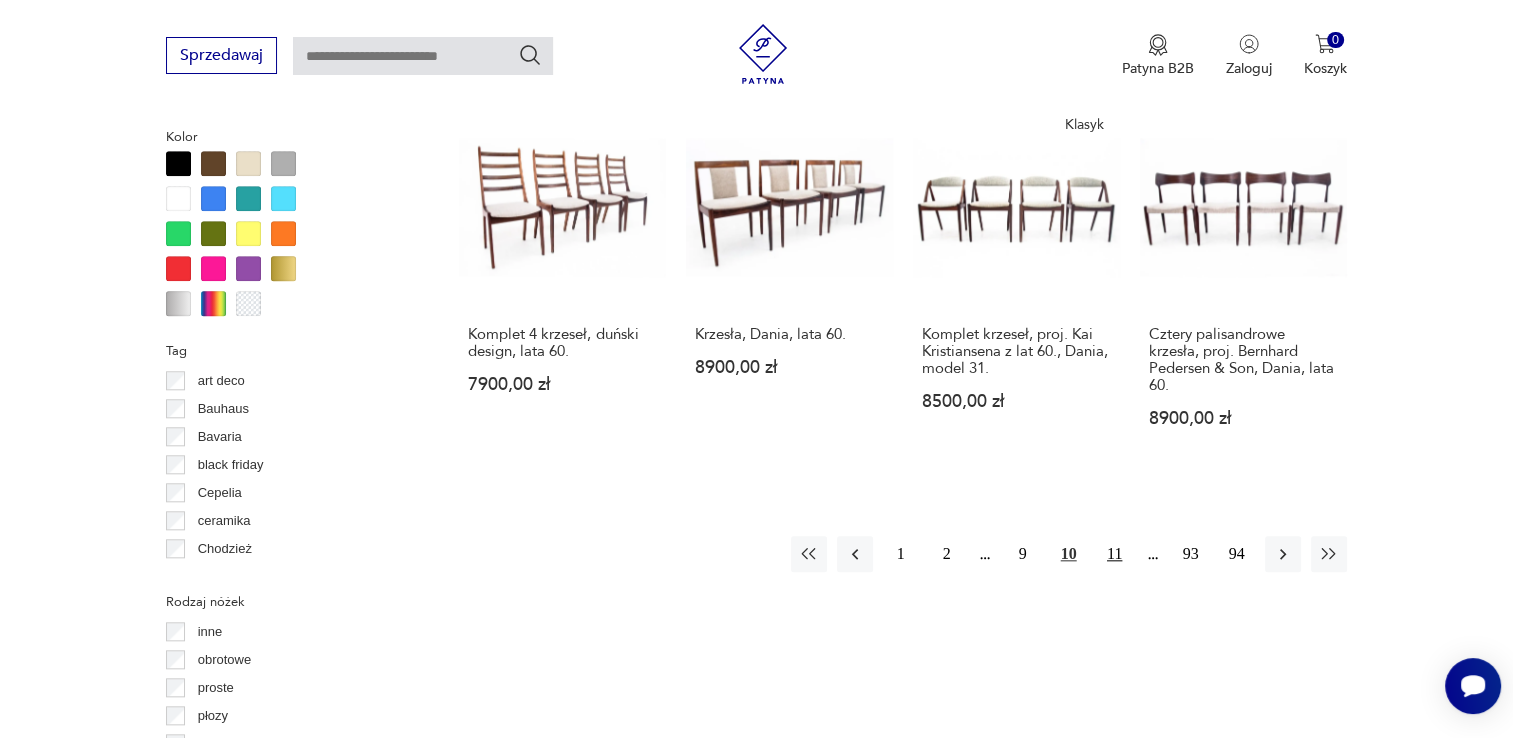 click on "11" at bounding box center [1115, 554] 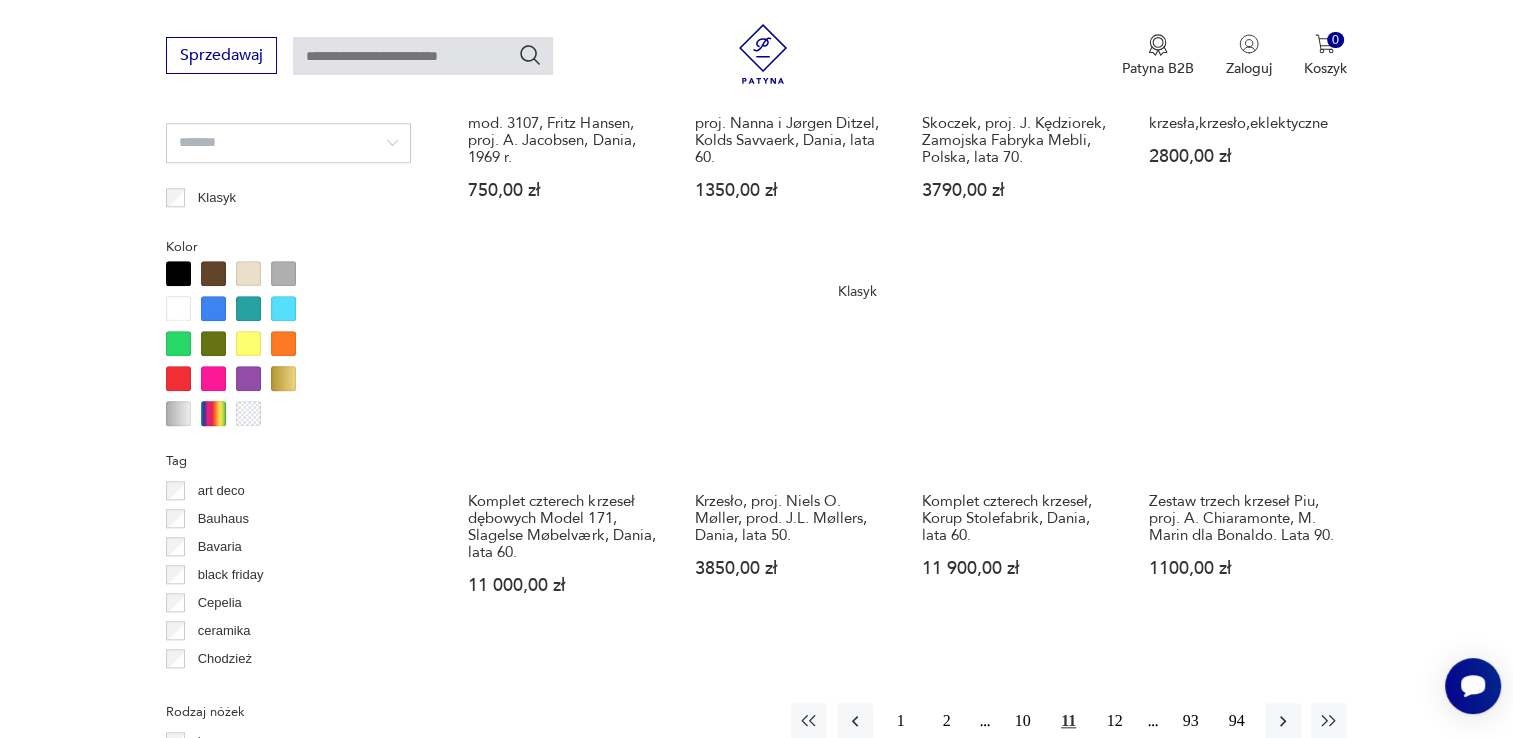 scroll, scrollTop: 1830, scrollLeft: 0, axis: vertical 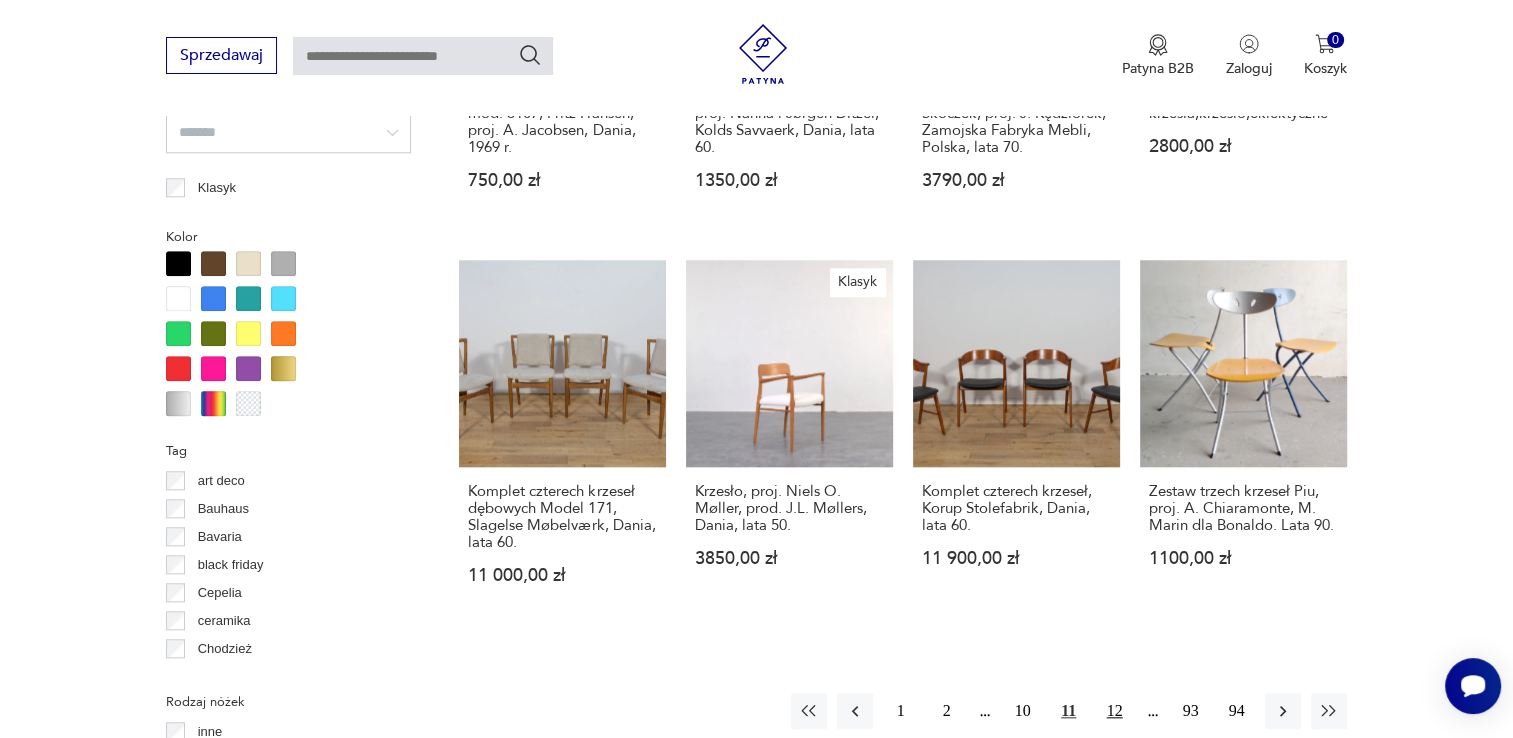 click on "12" at bounding box center [1115, 711] 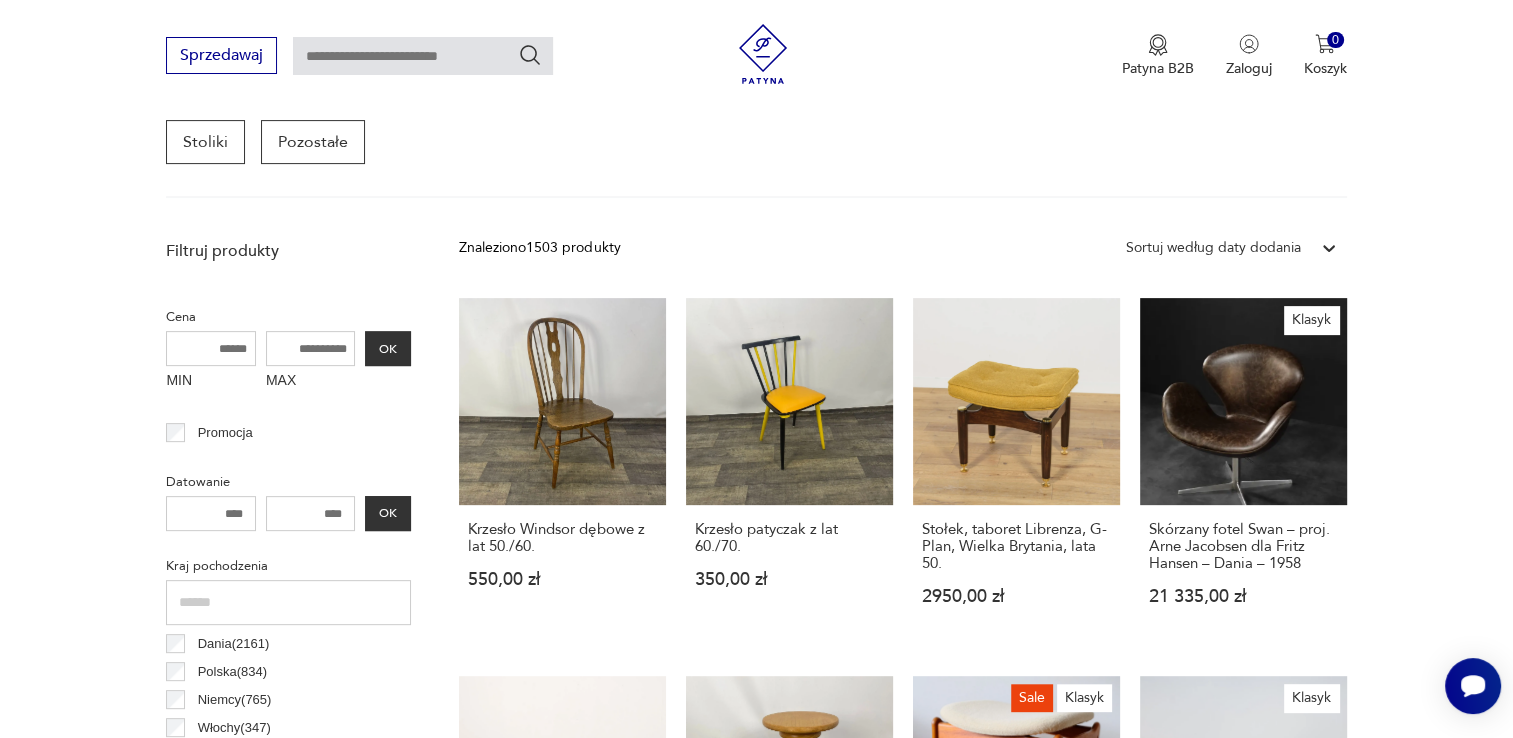 scroll, scrollTop: 630, scrollLeft: 0, axis: vertical 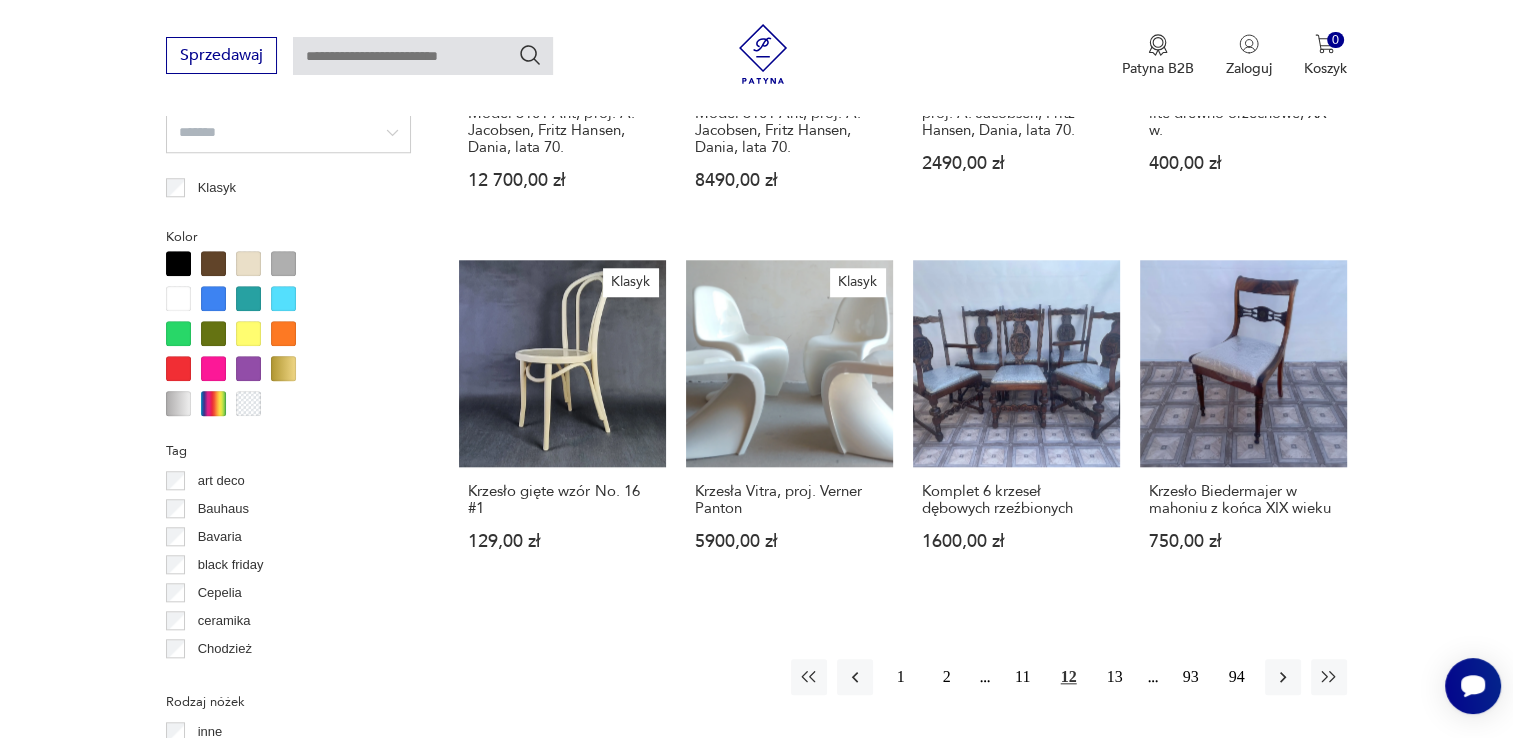 drag, startPoint x: 898, startPoint y: 686, endPoint x: 889, endPoint y: 727, distance: 41.976185 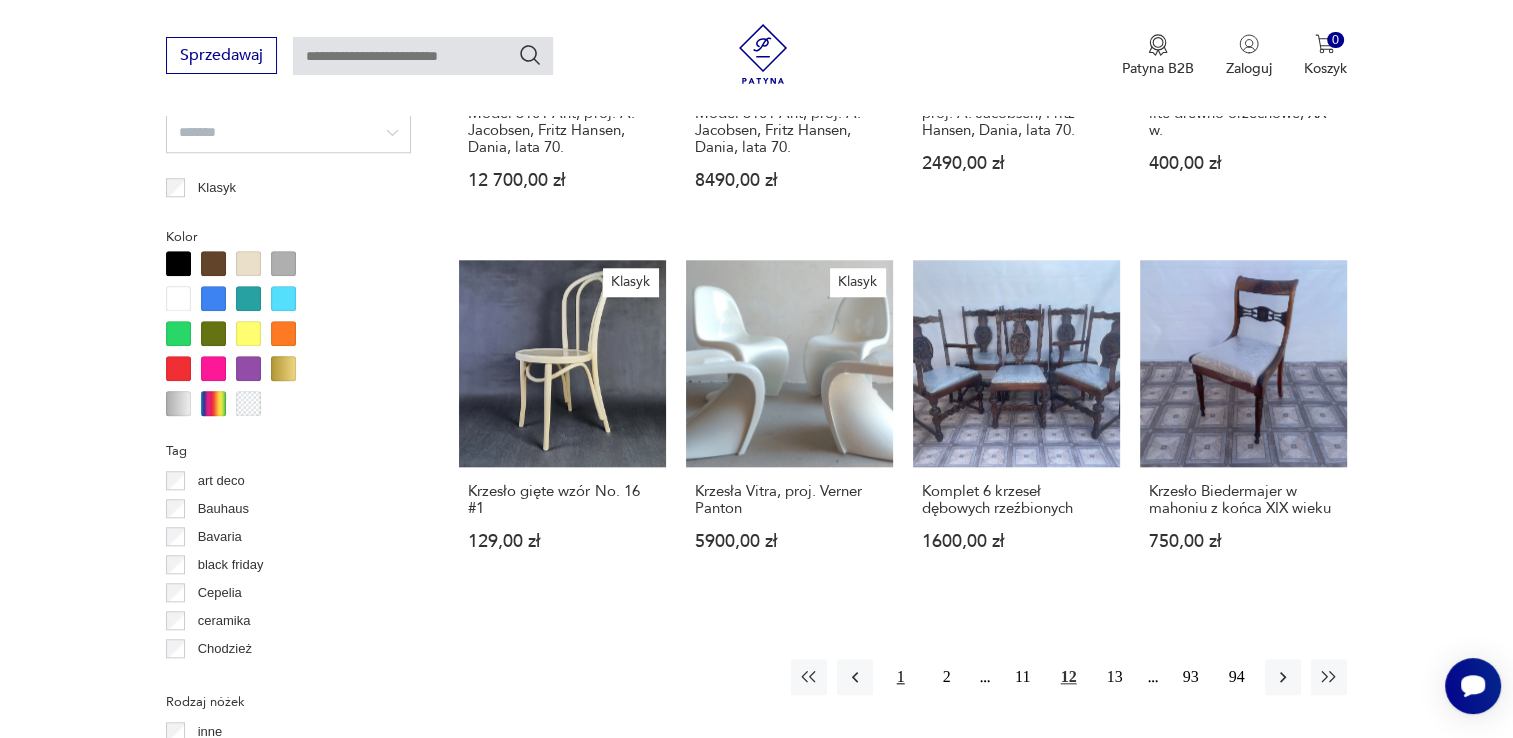 drag, startPoint x: 904, startPoint y: 667, endPoint x: 901, endPoint y: 677, distance: 10.440307 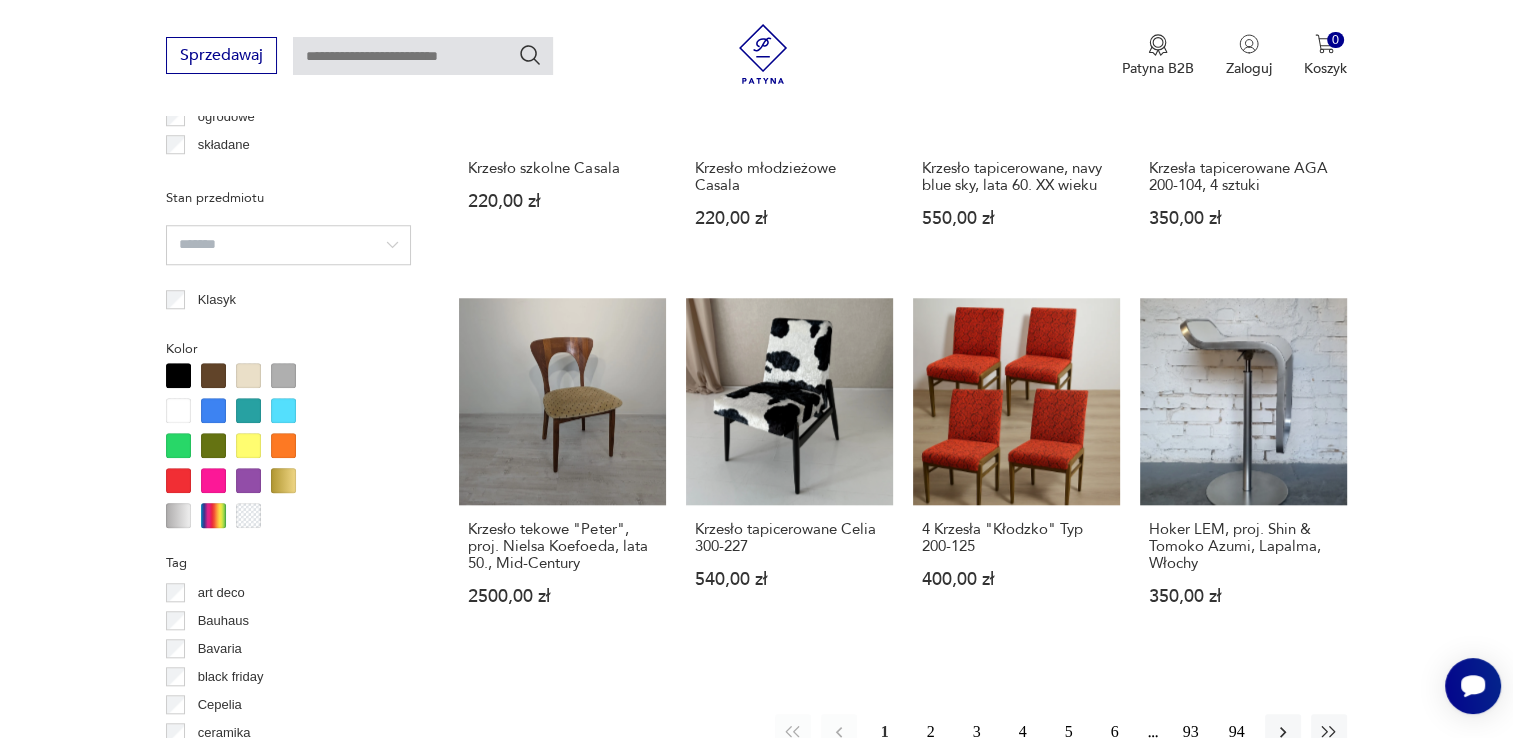 scroll, scrollTop: 1730, scrollLeft: 0, axis: vertical 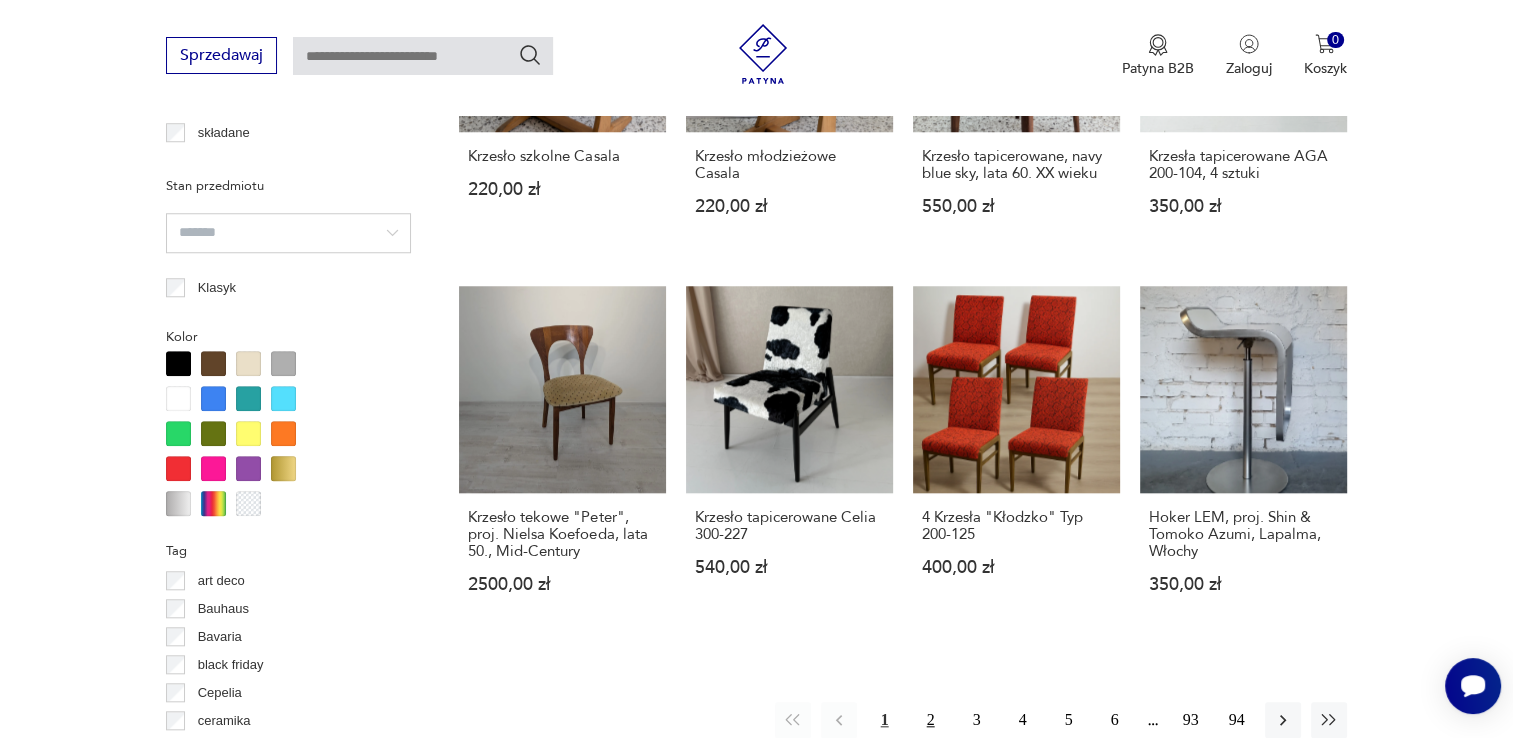 click on "2" at bounding box center [931, 720] 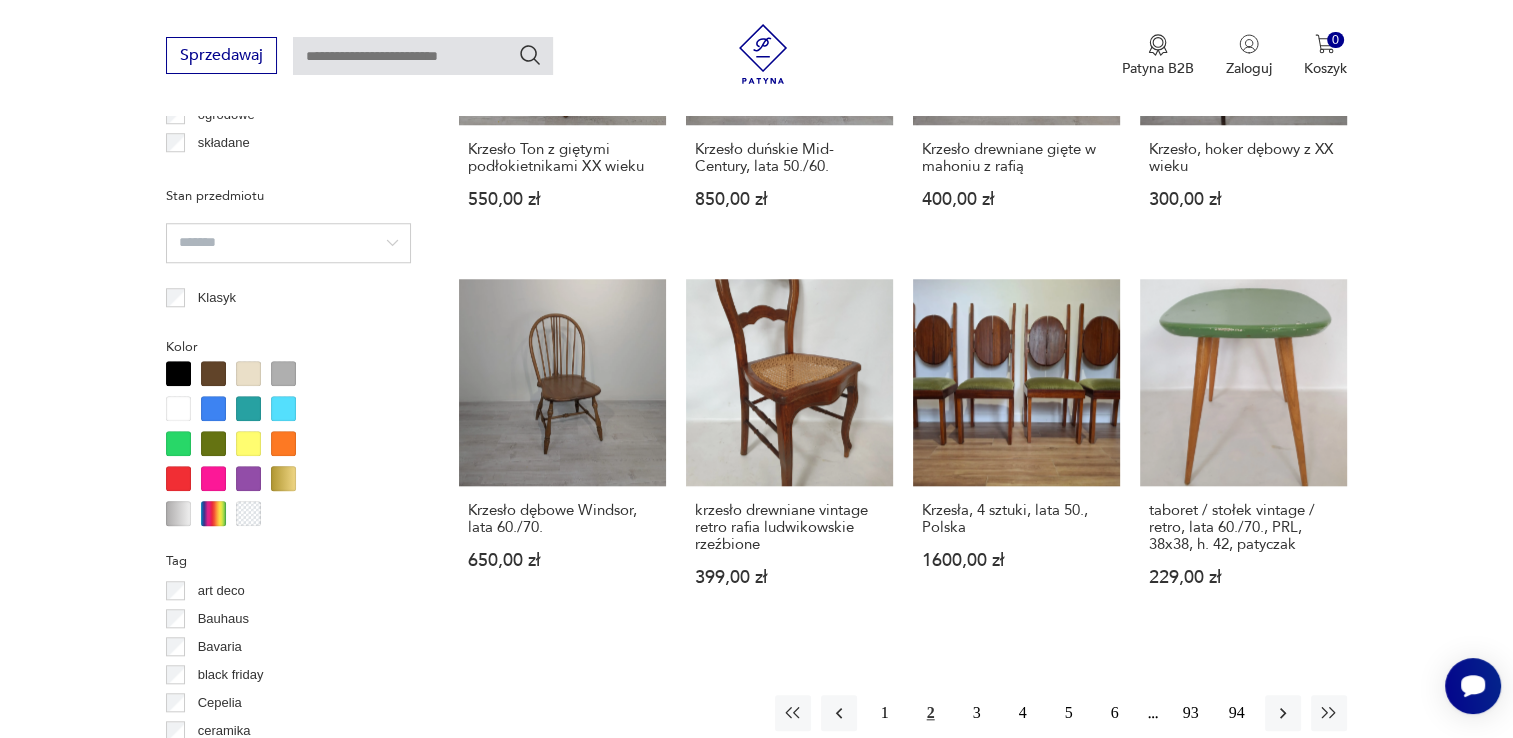 scroll, scrollTop: 1730, scrollLeft: 0, axis: vertical 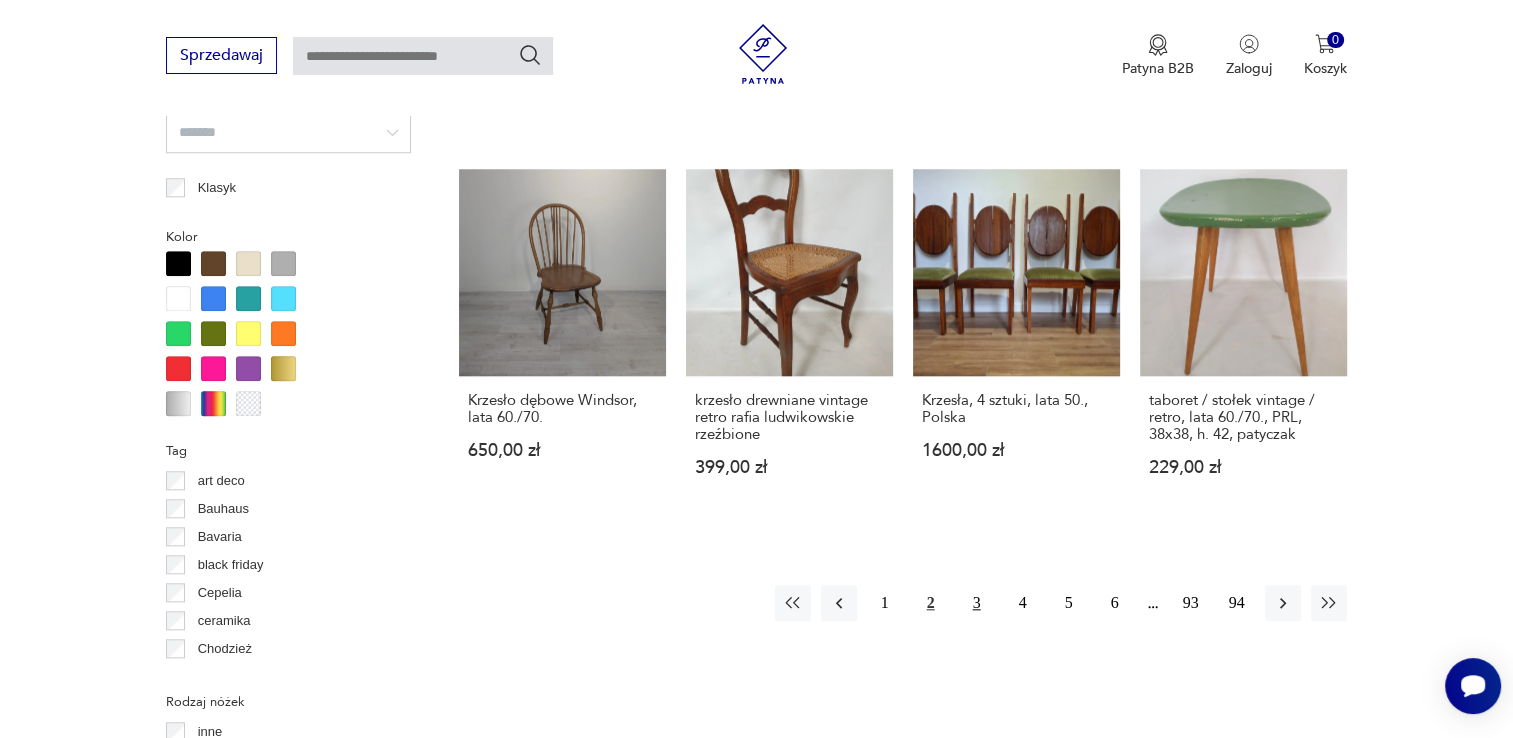 click on "3" at bounding box center (977, 603) 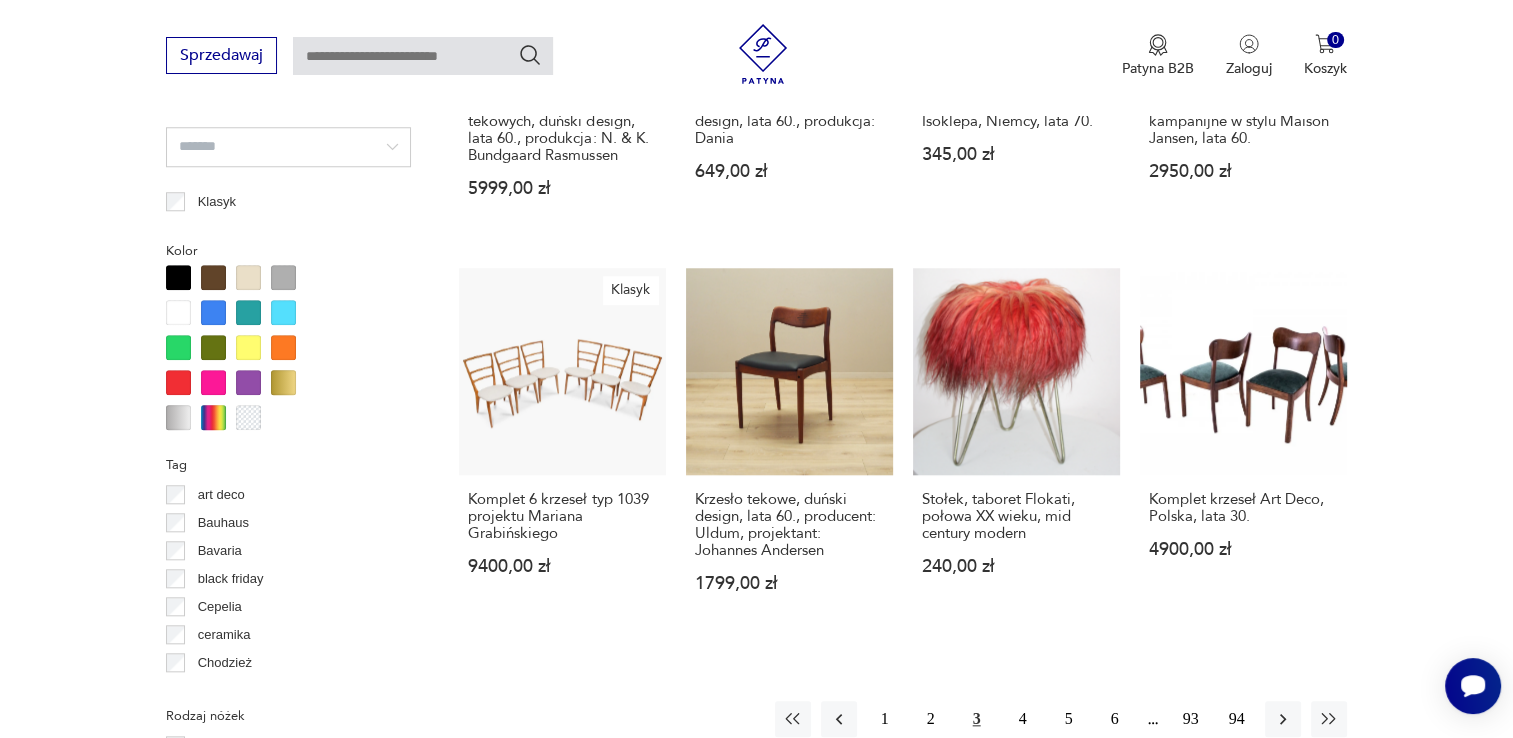 scroll, scrollTop: 1830, scrollLeft: 0, axis: vertical 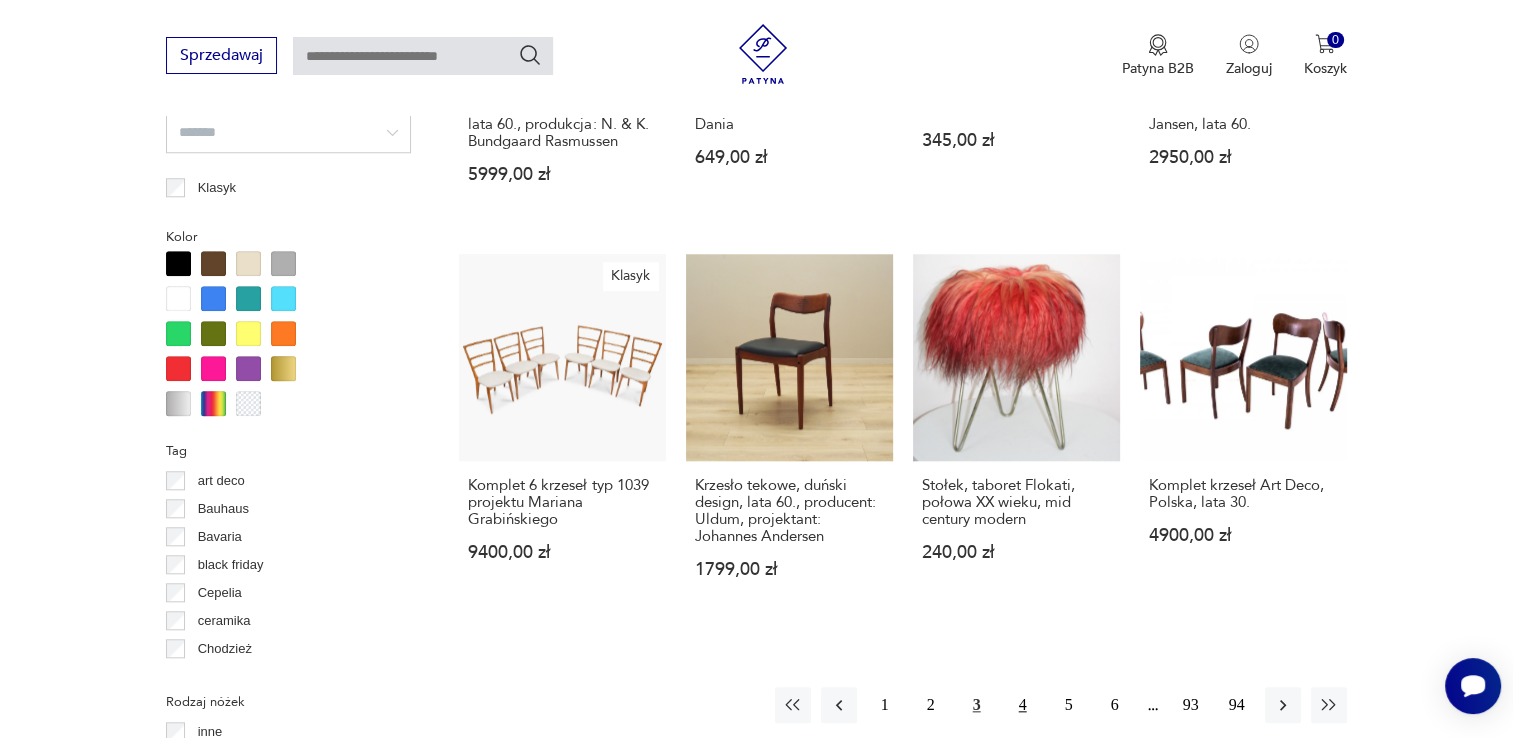click on "4" at bounding box center (1023, 705) 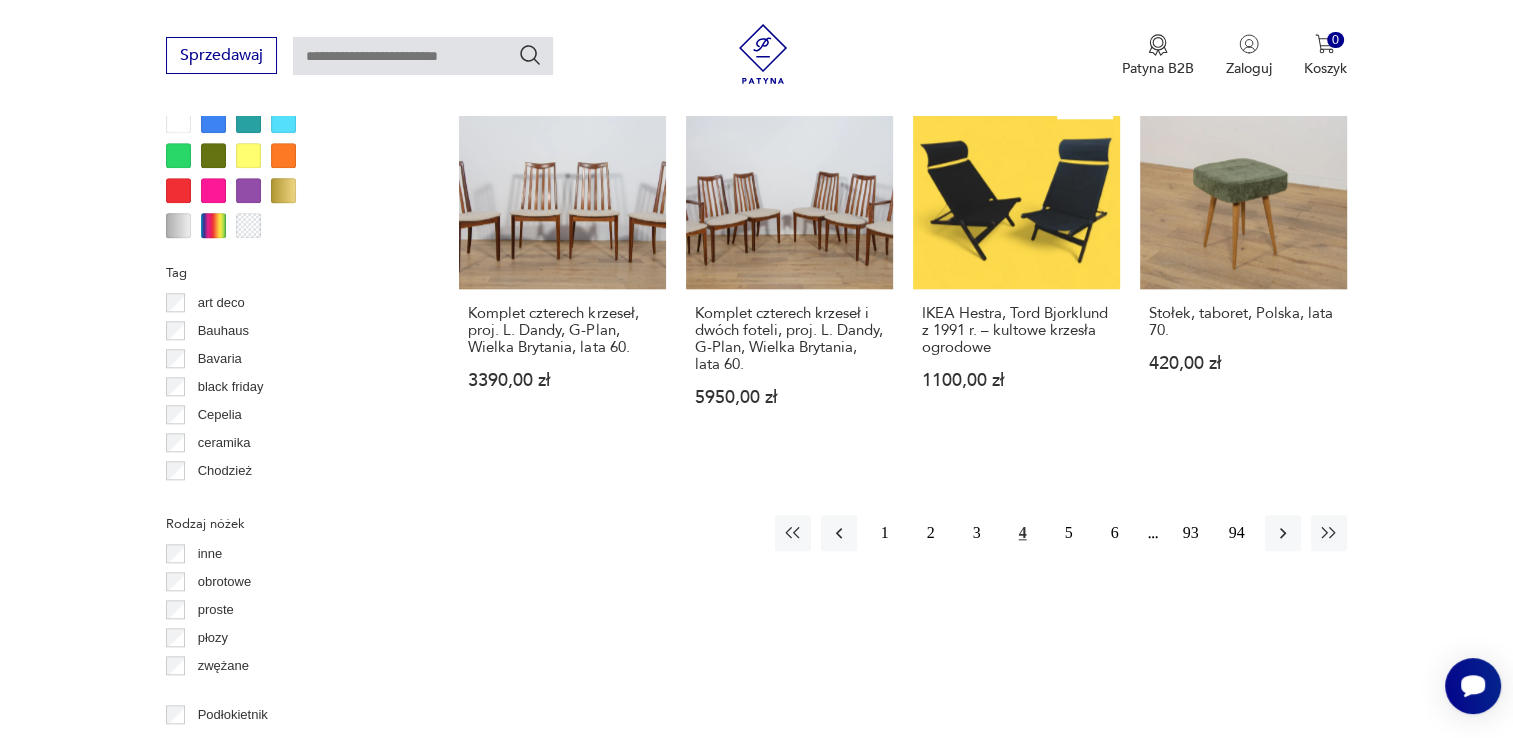 scroll, scrollTop: 2030, scrollLeft: 0, axis: vertical 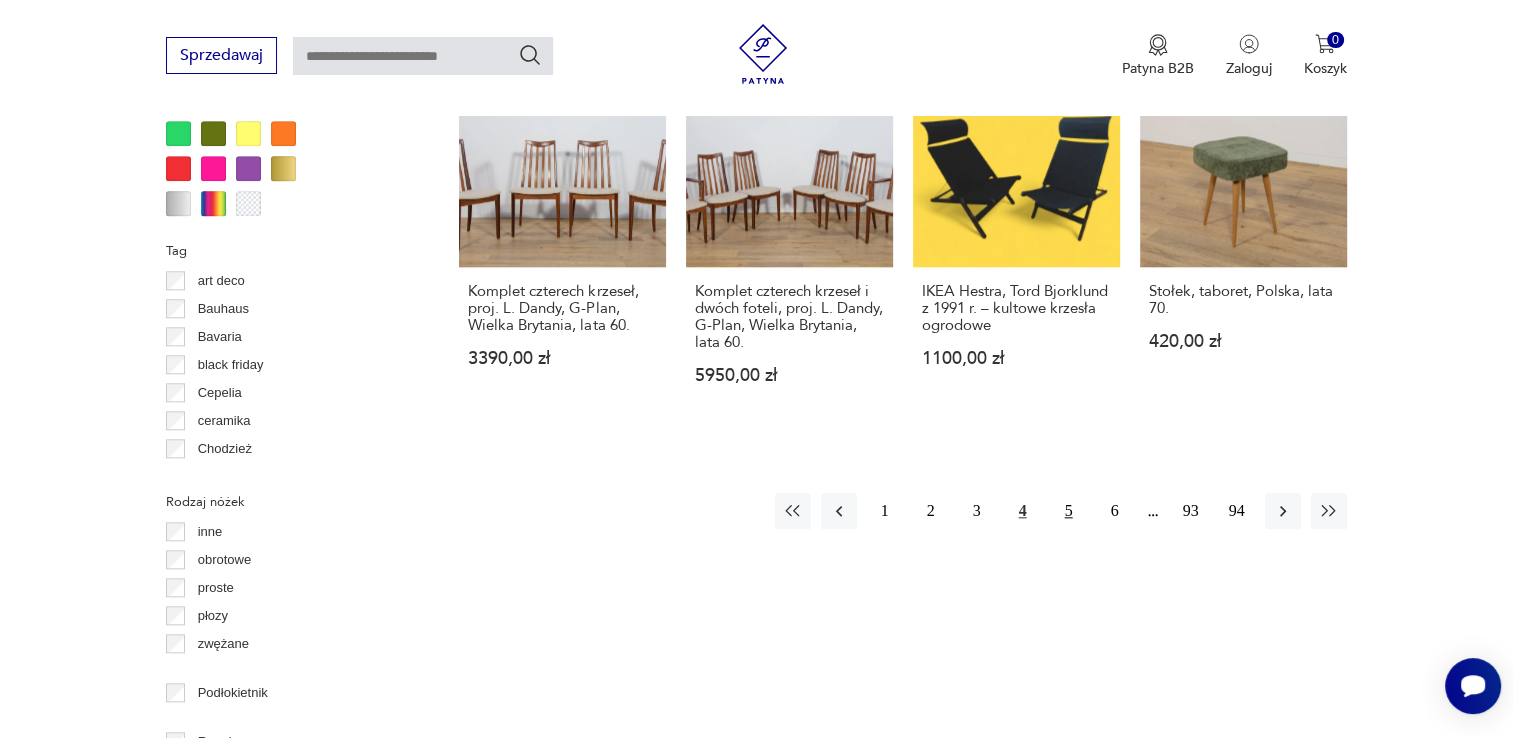 click on "5" at bounding box center [1069, 511] 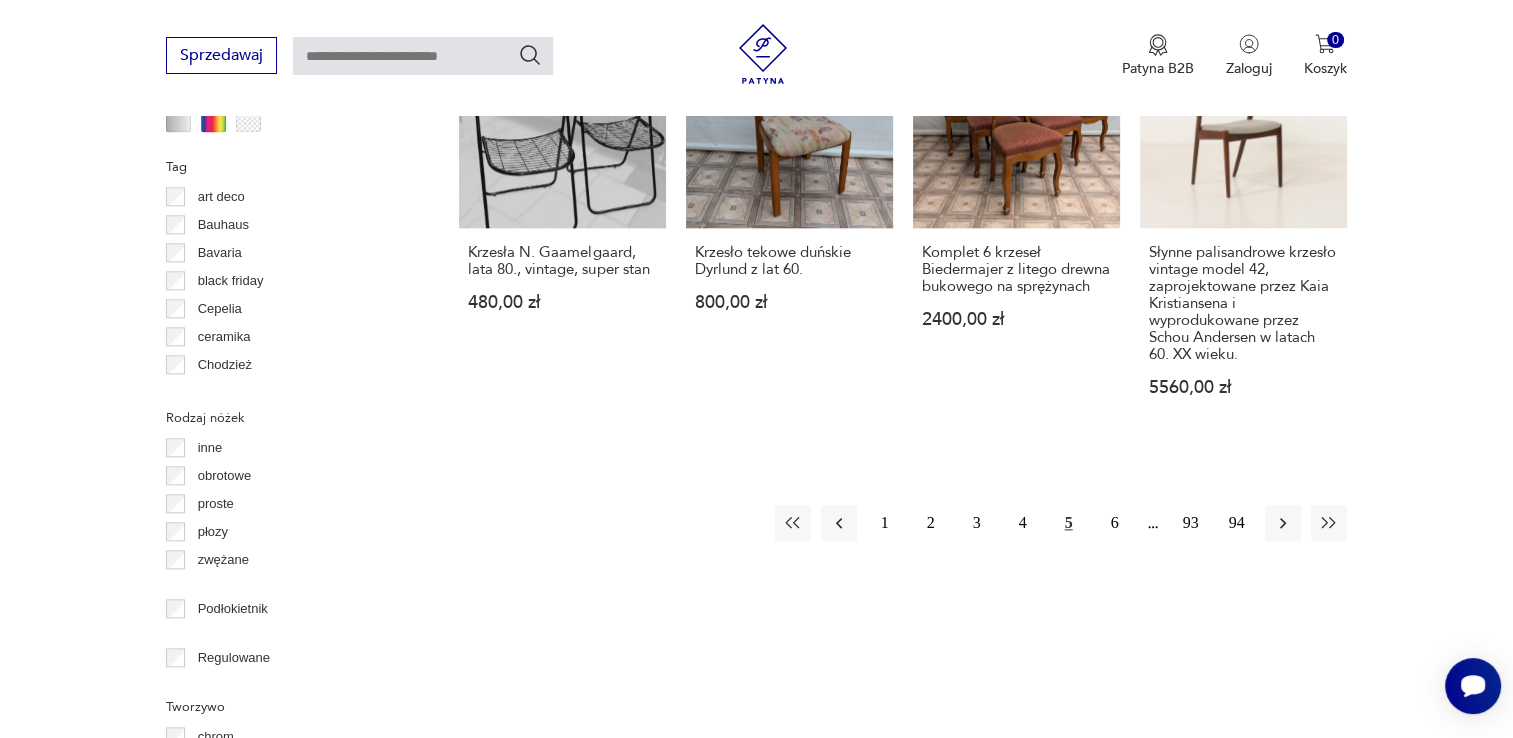 scroll, scrollTop: 2130, scrollLeft: 0, axis: vertical 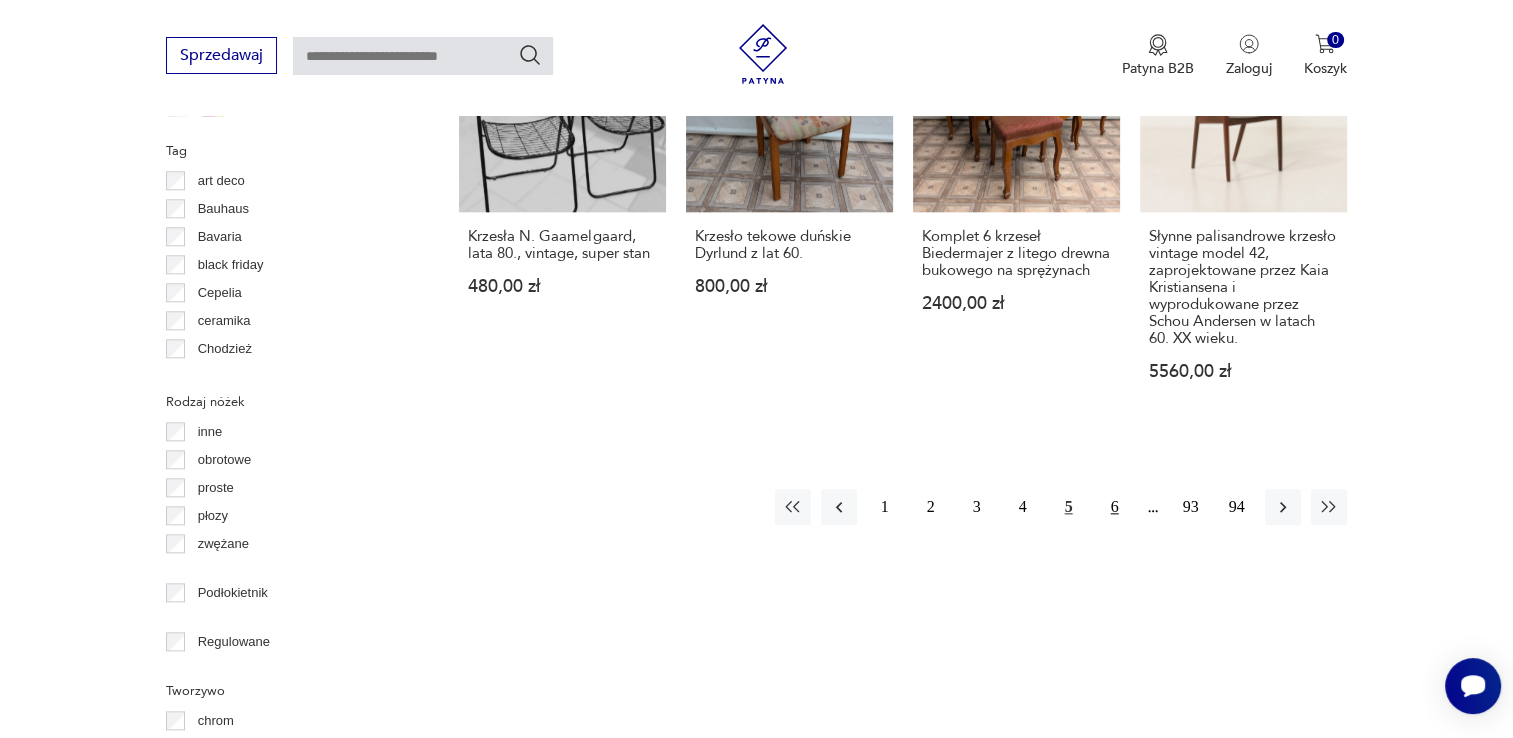 click on "6" at bounding box center (1115, 507) 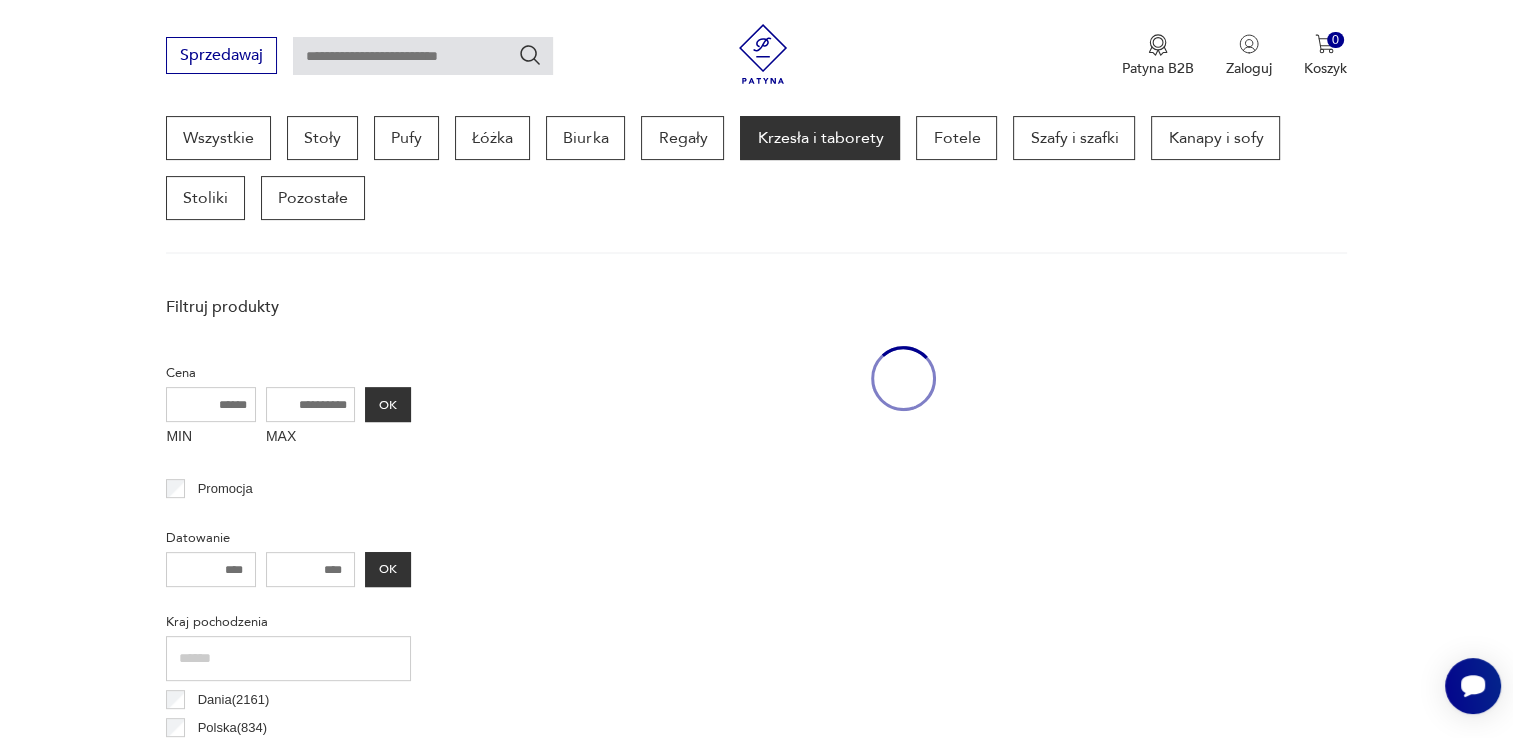 scroll, scrollTop: 530, scrollLeft: 0, axis: vertical 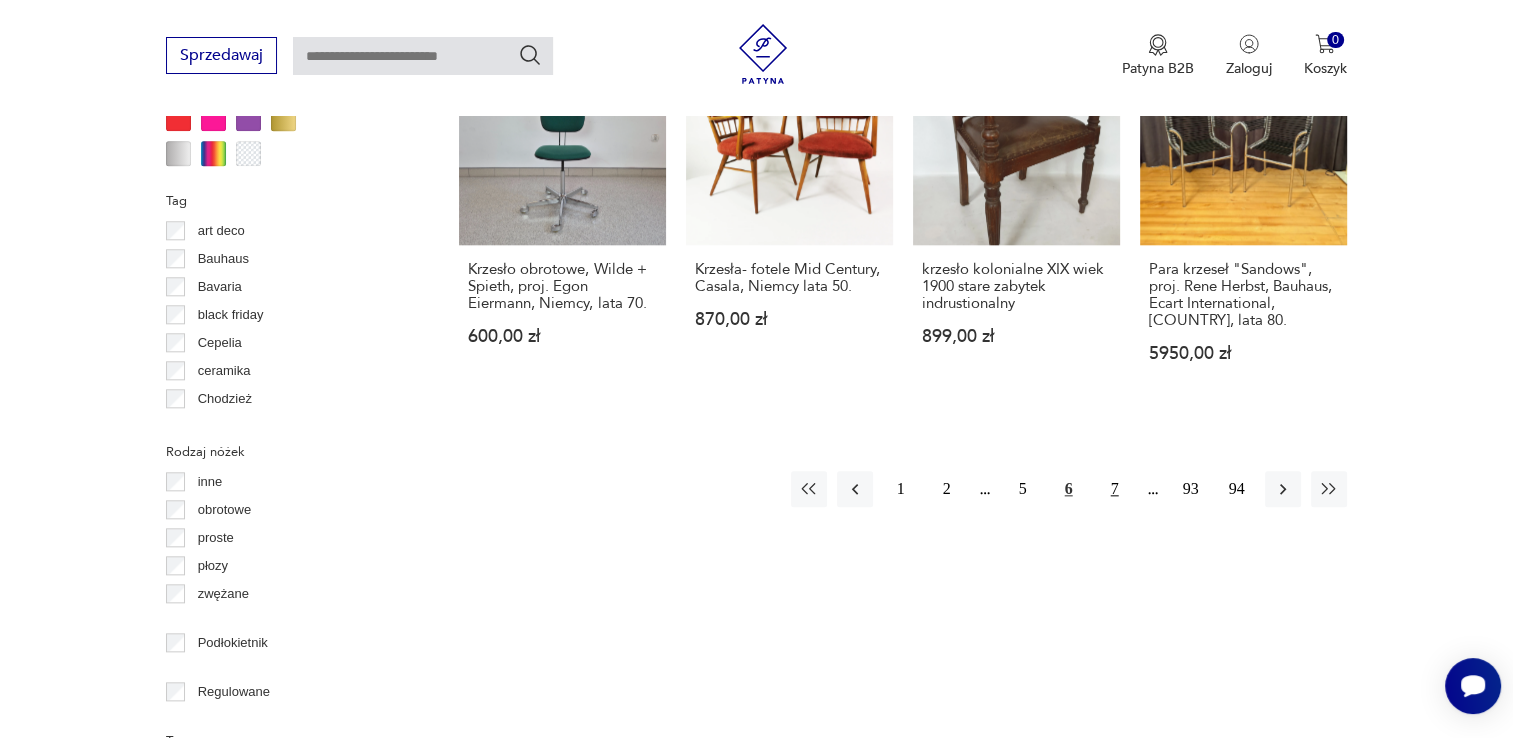 click on "7" at bounding box center (1115, 489) 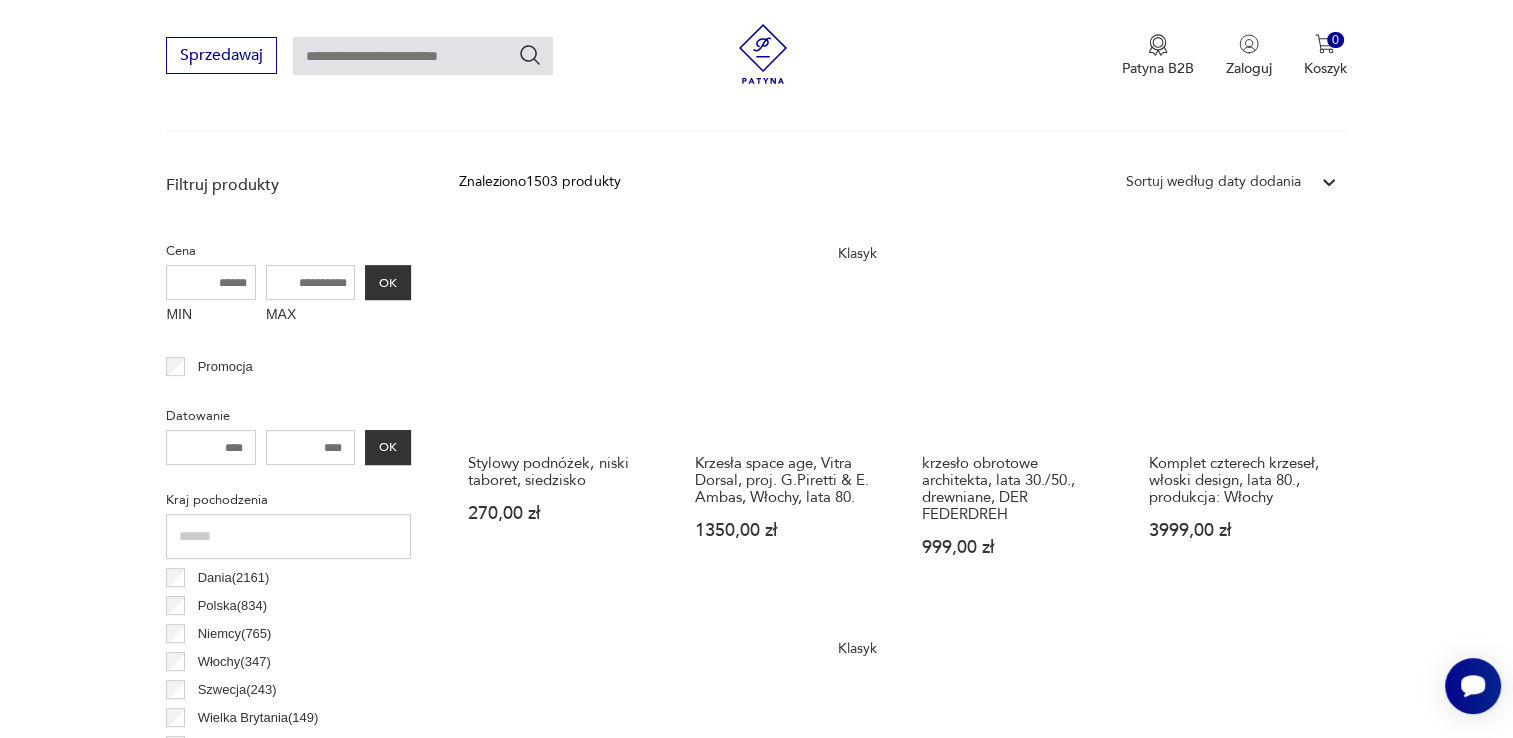scroll, scrollTop: 730, scrollLeft: 0, axis: vertical 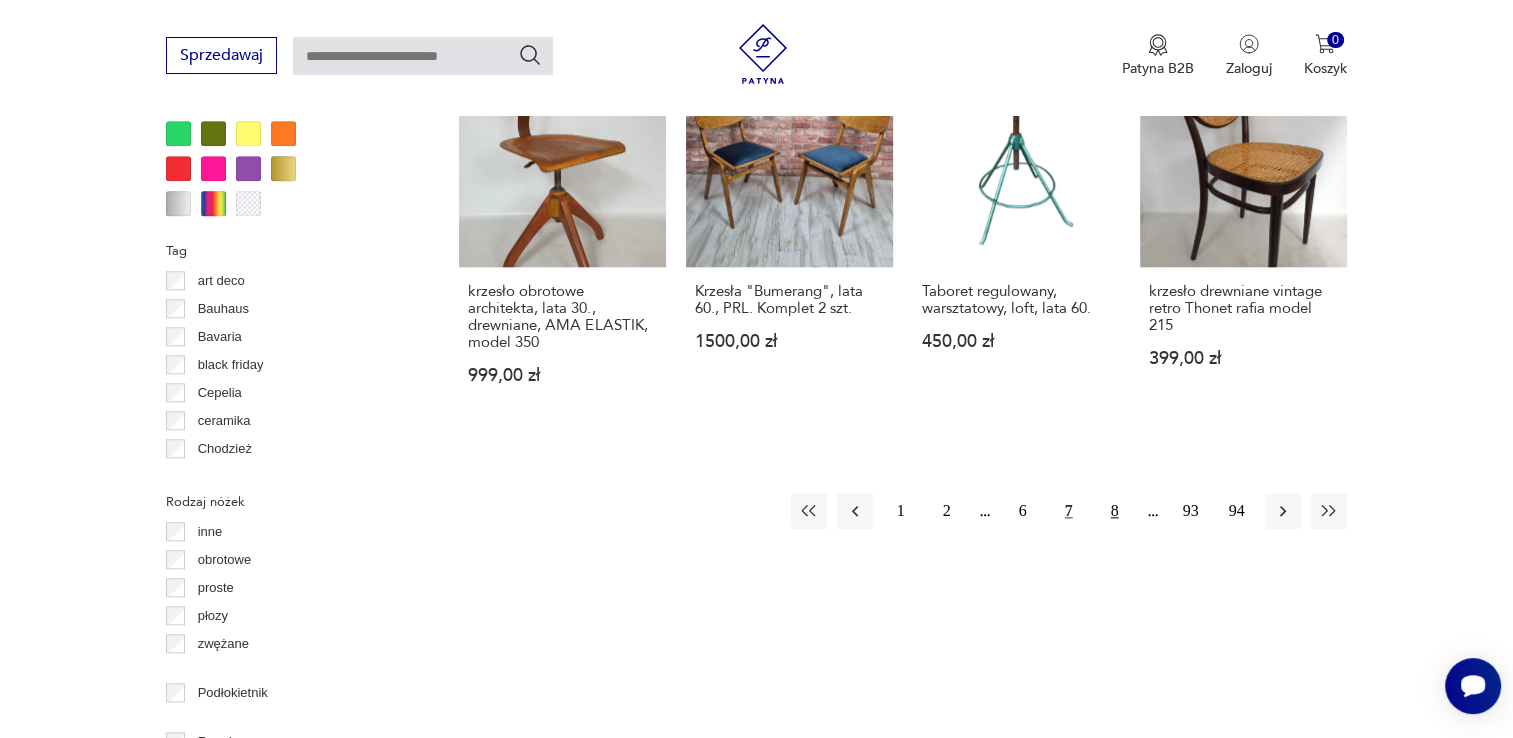 click on "8" at bounding box center [1115, 511] 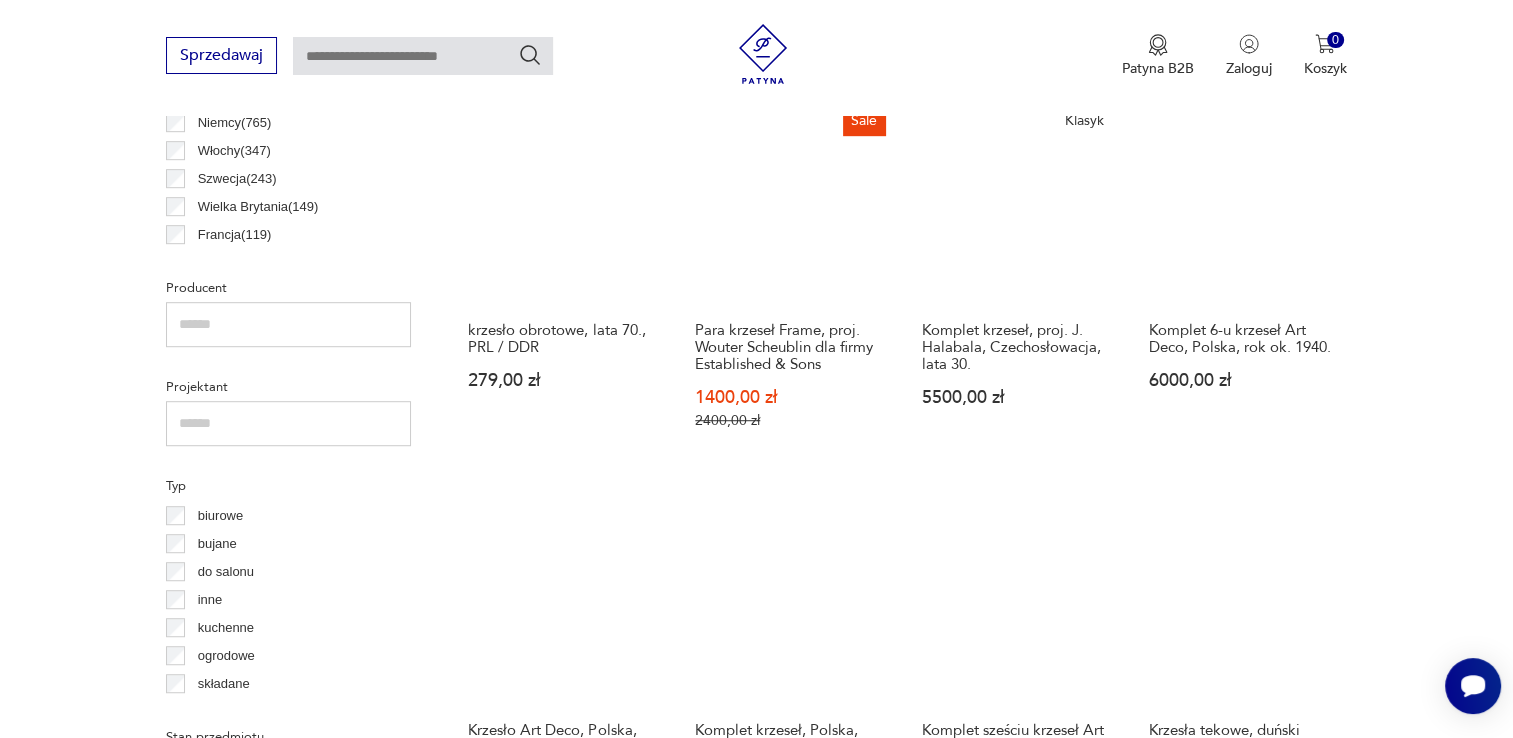scroll, scrollTop: 1230, scrollLeft: 0, axis: vertical 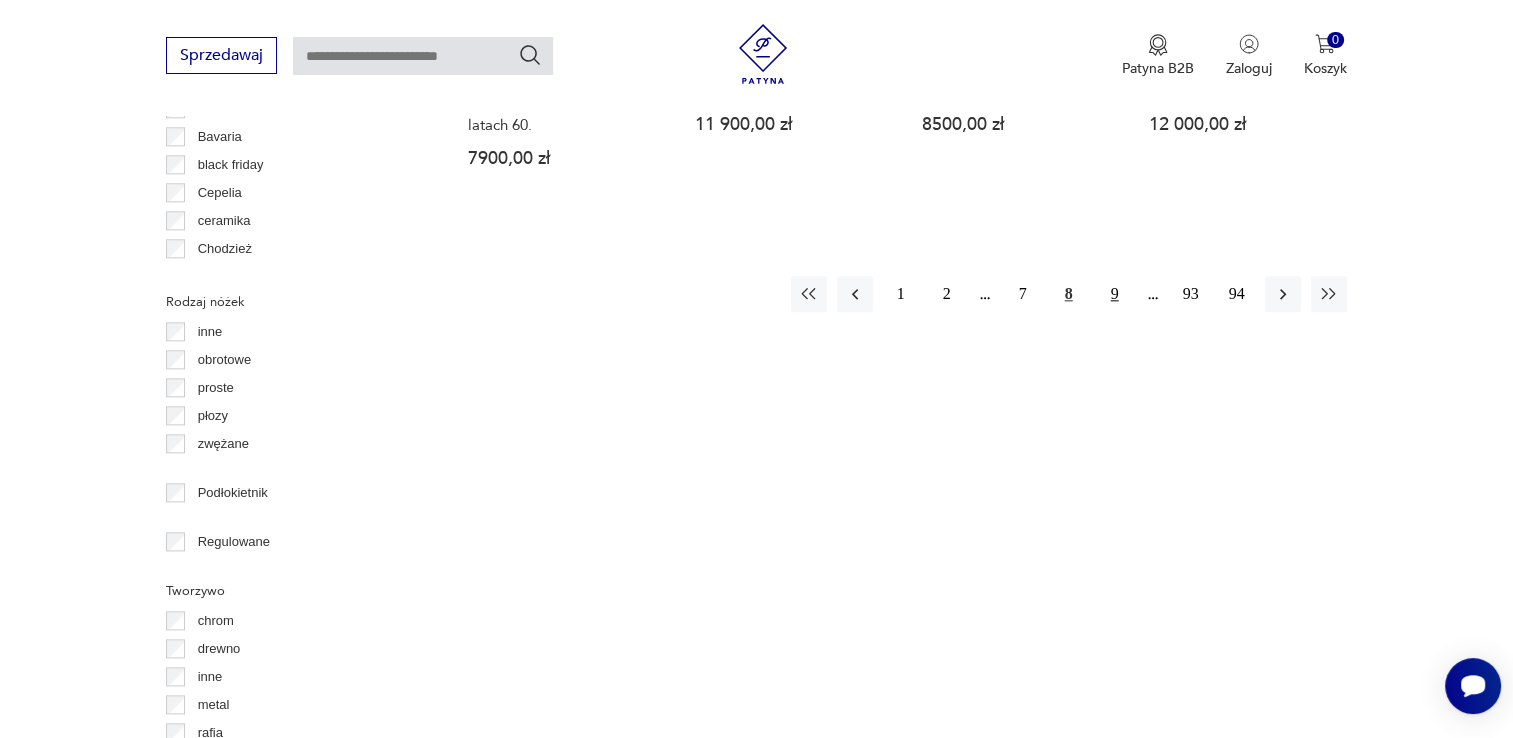 click on "9" at bounding box center (1115, 294) 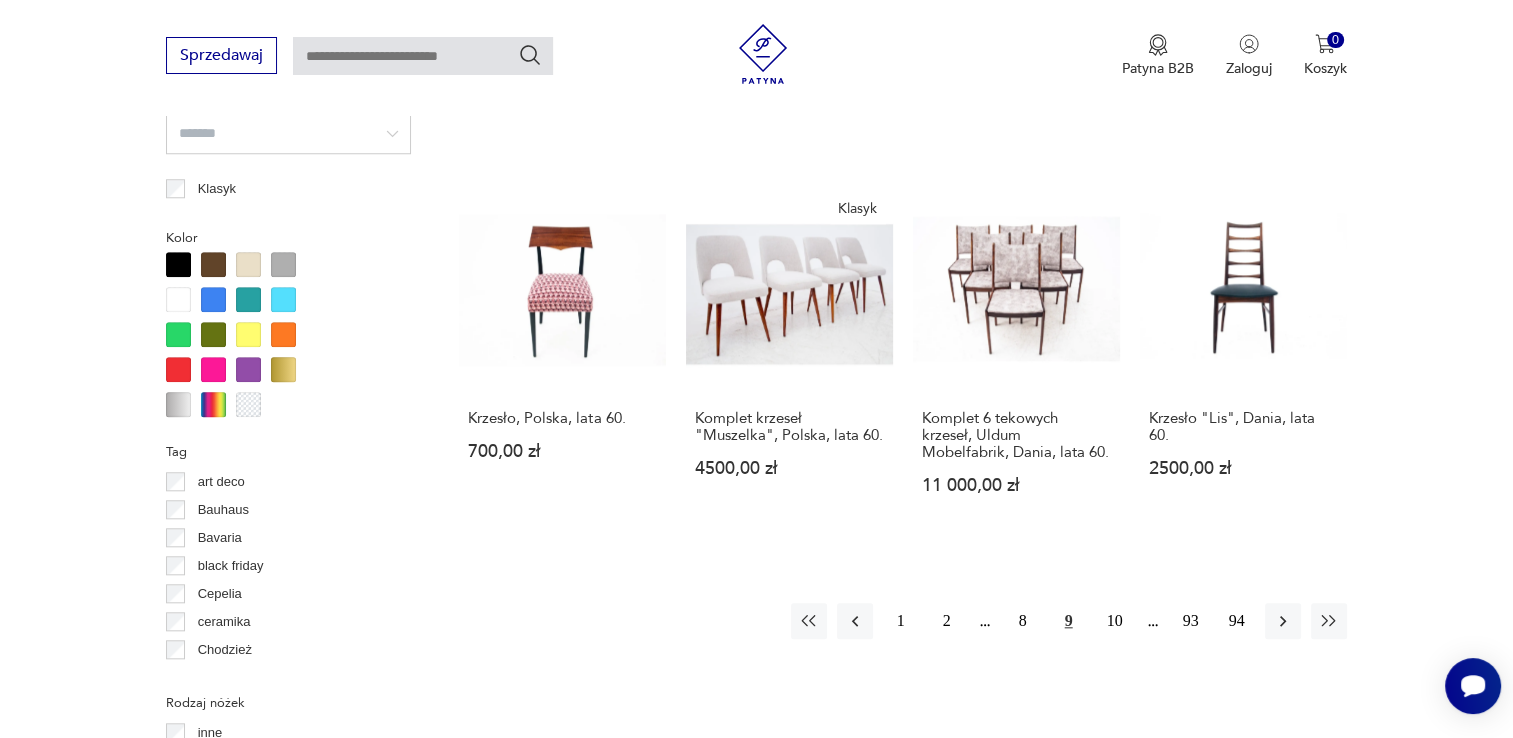 scroll, scrollTop: 1830, scrollLeft: 0, axis: vertical 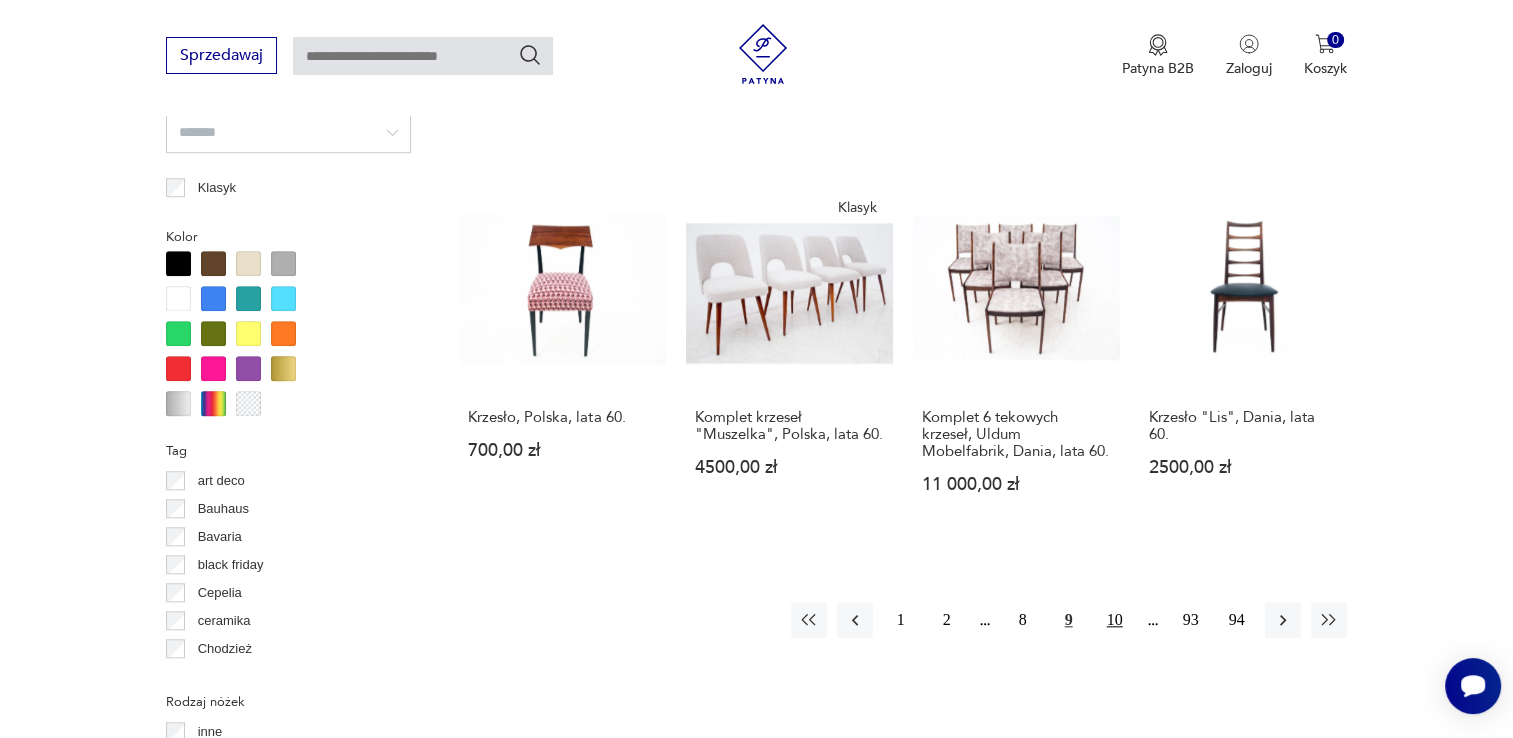 click on "10" at bounding box center [1115, 620] 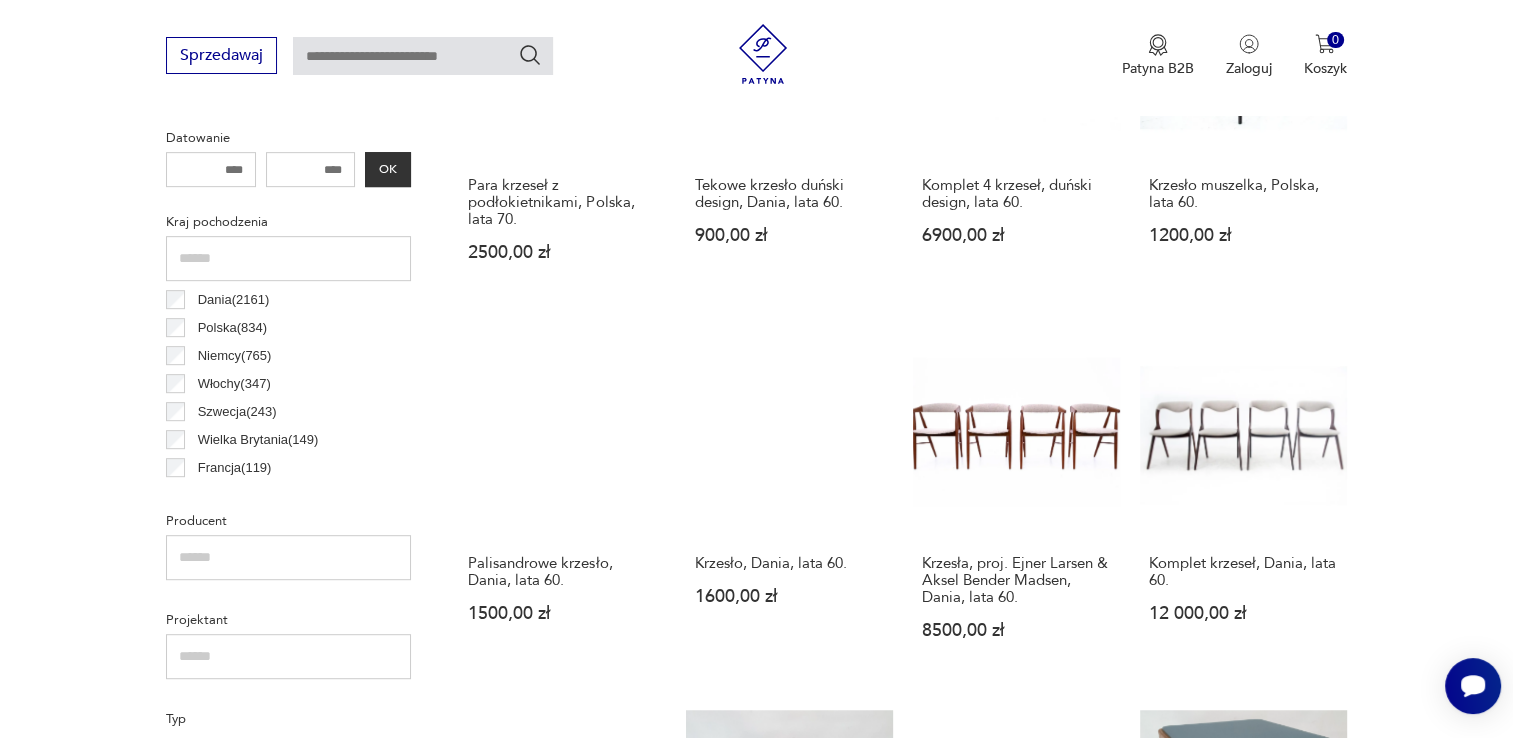 scroll, scrollTop: 1030, scrollLeft: 0, axis: vertical 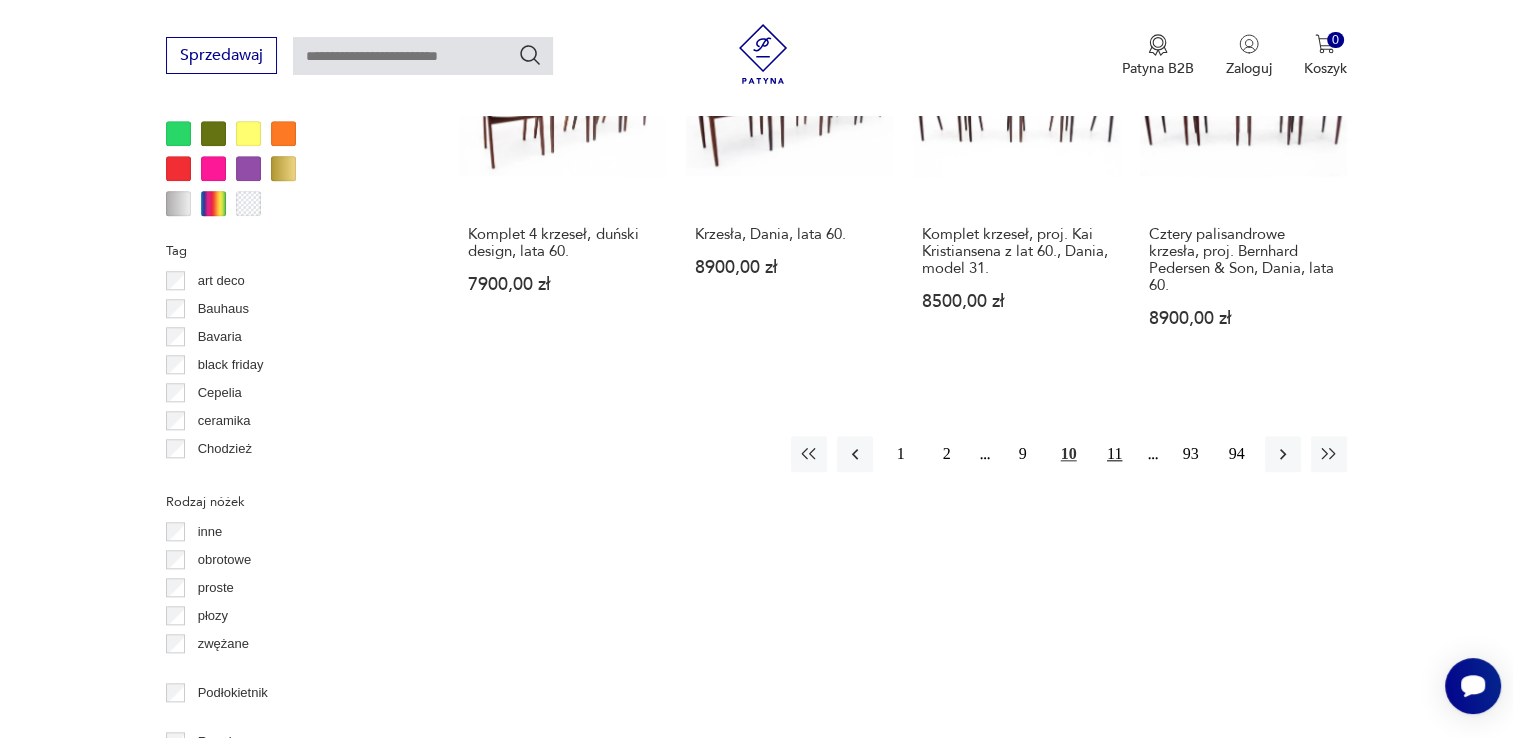 click on "11" at bounding box center (1115, 454) 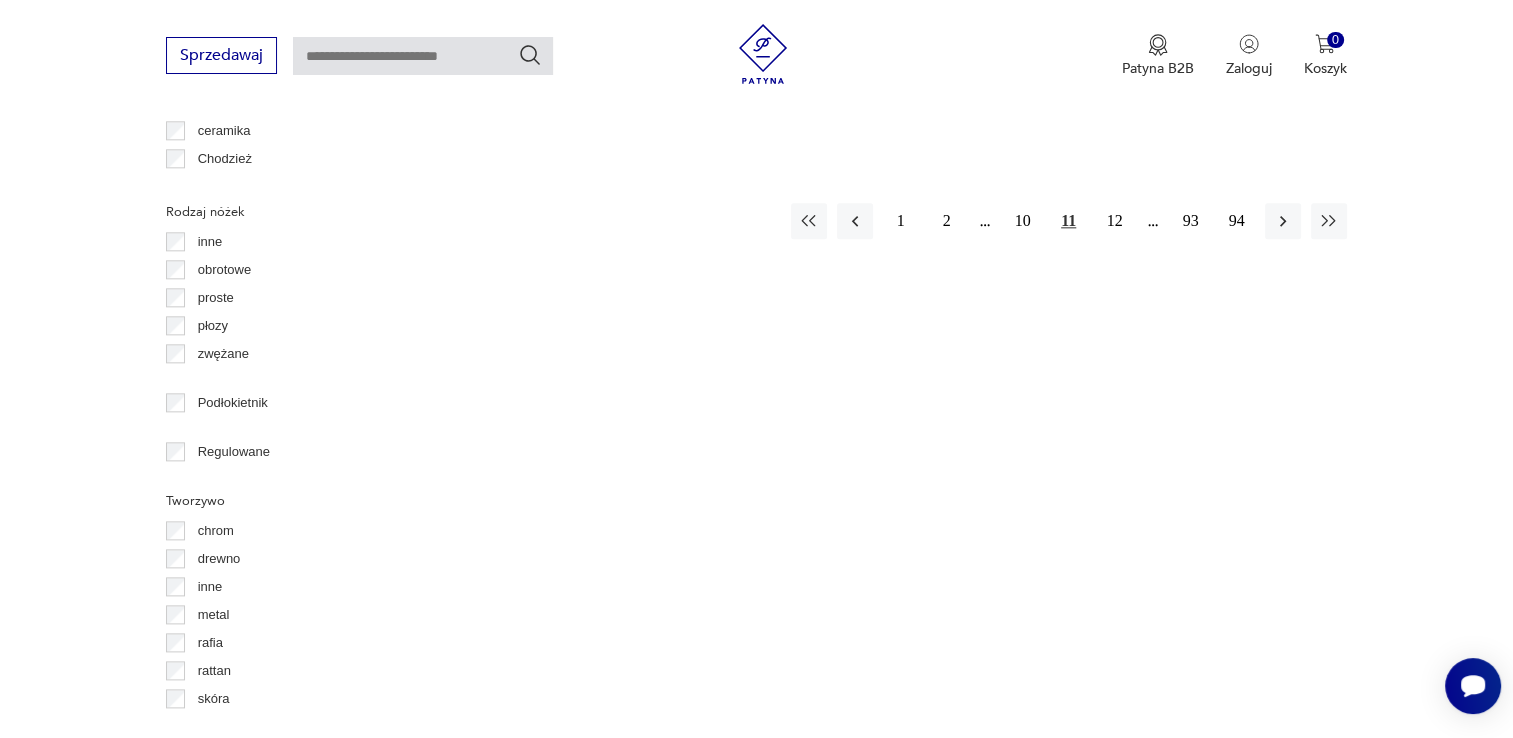 scroll, scrollTop: 2330, scrollLeft: 0, axis: vertical 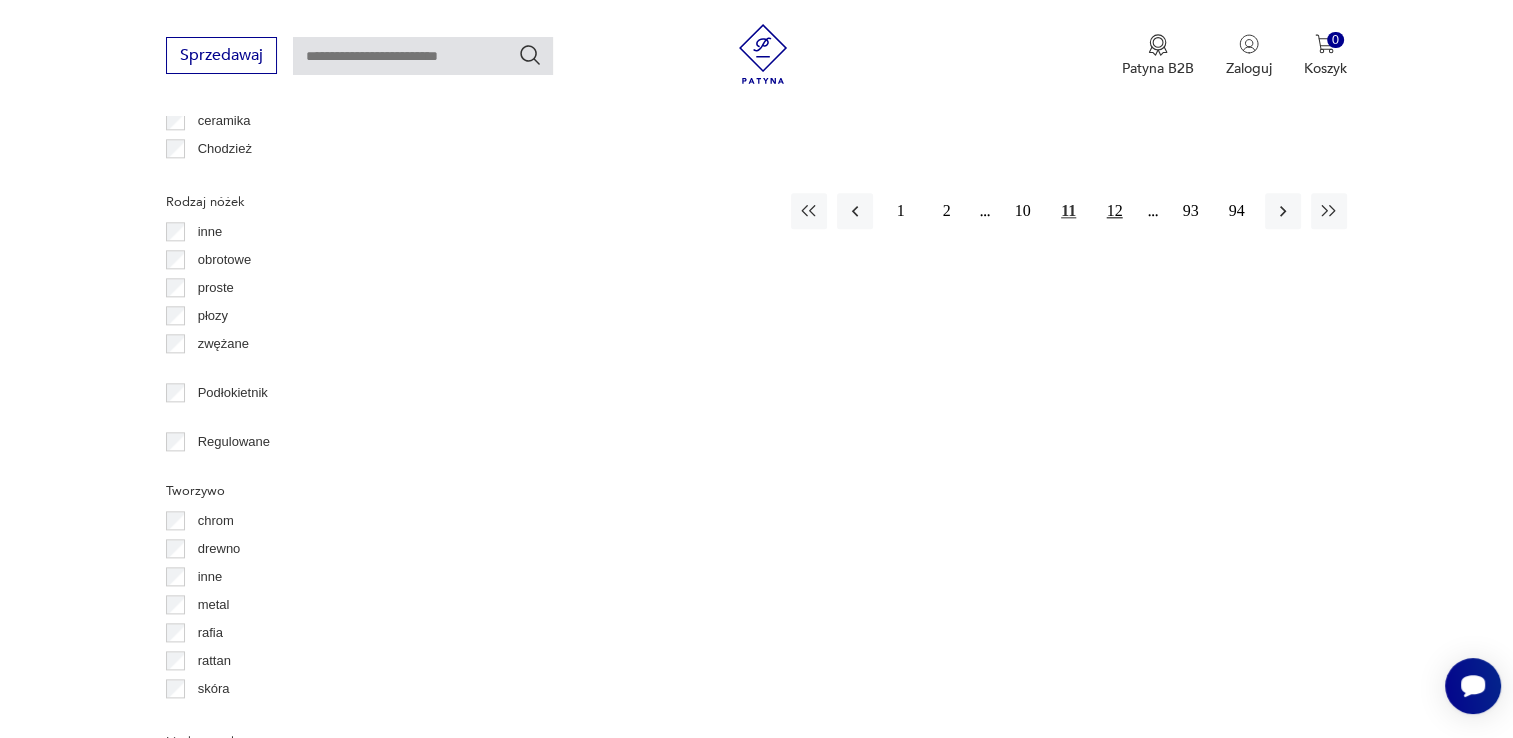 click on "12" at bounding box center (1115, 211) 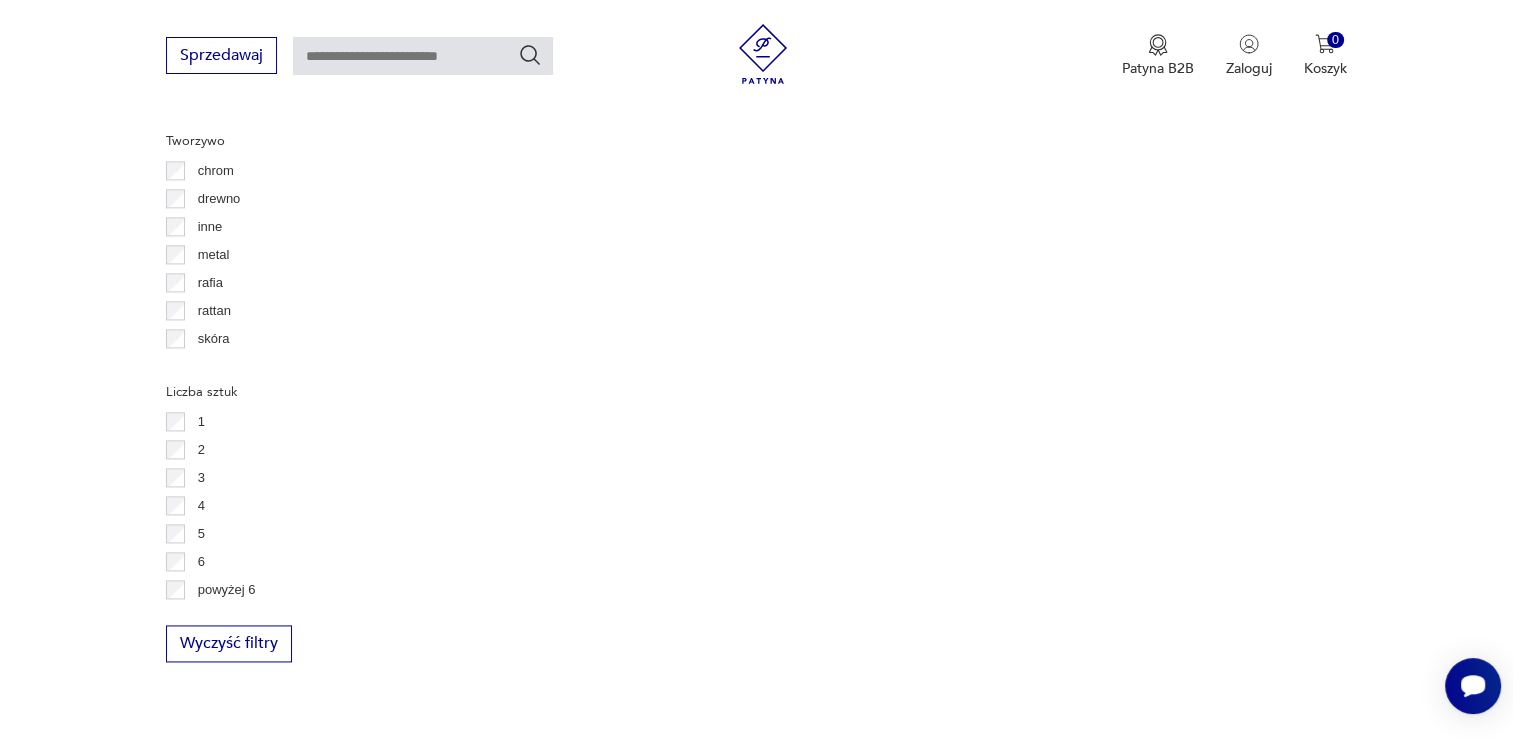scroll, scrollTop: 2280, scrollLeft: 0, axis: vertical 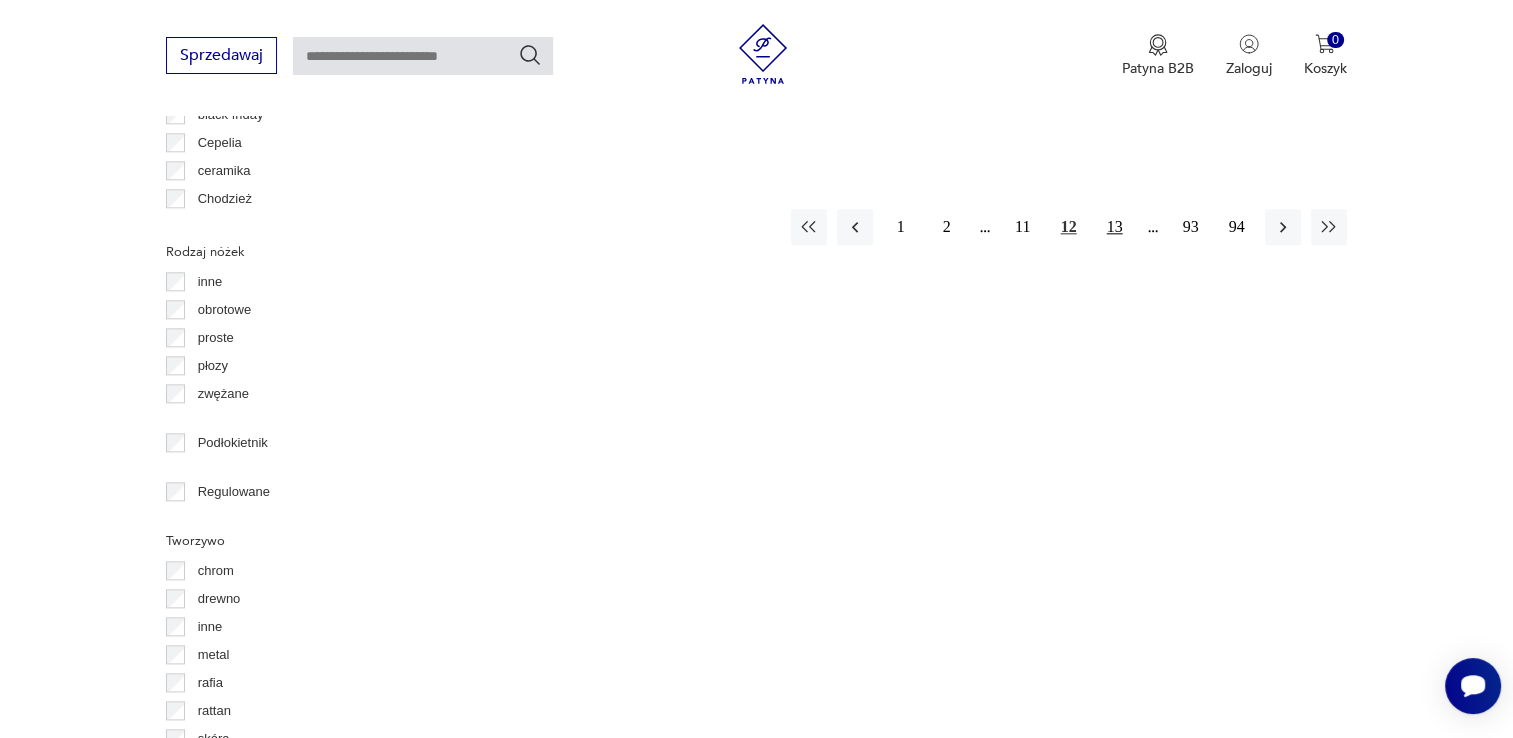 click on "13" at bounding box center [1115, 227] 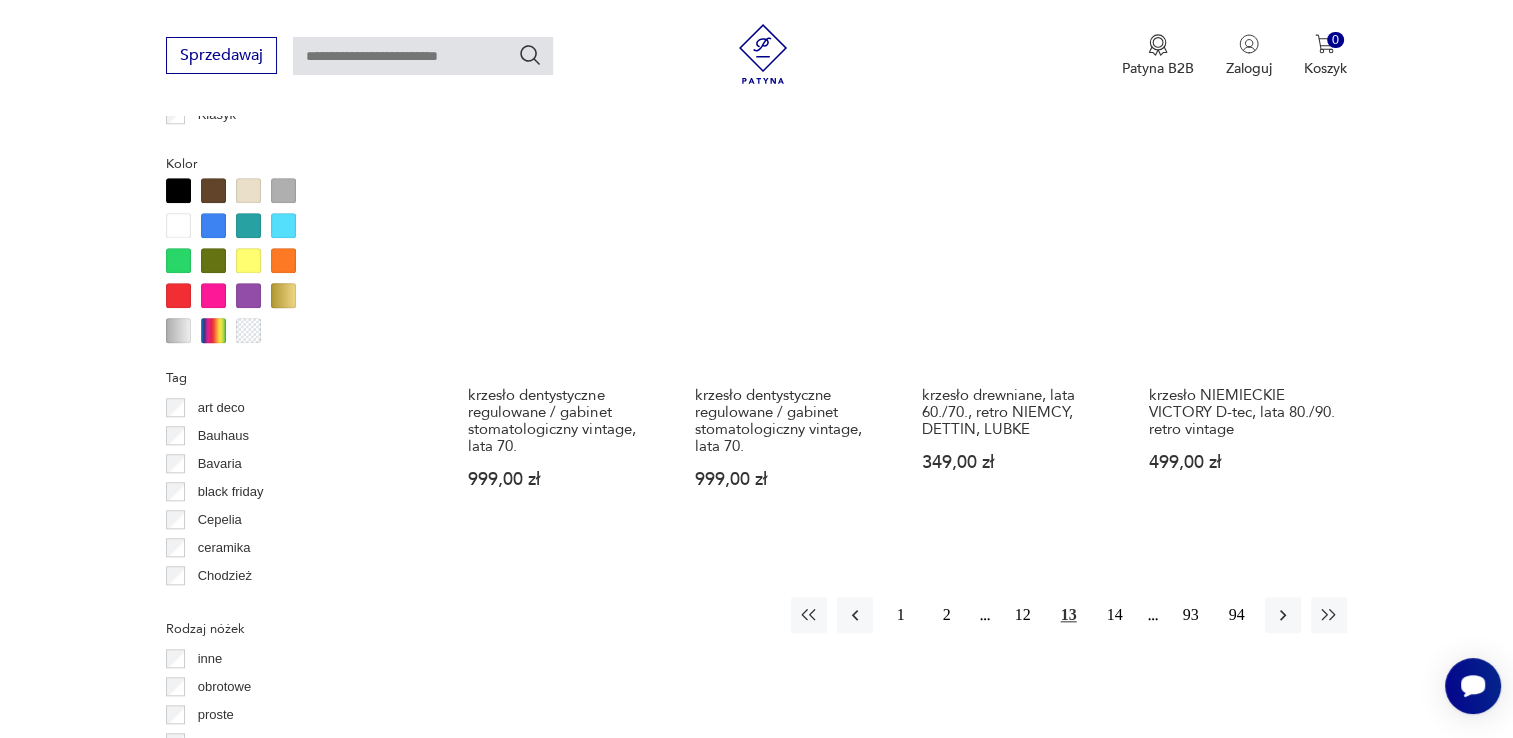 scroll, scrollTop: 1930, scrollLeft: 0, axis: vertical 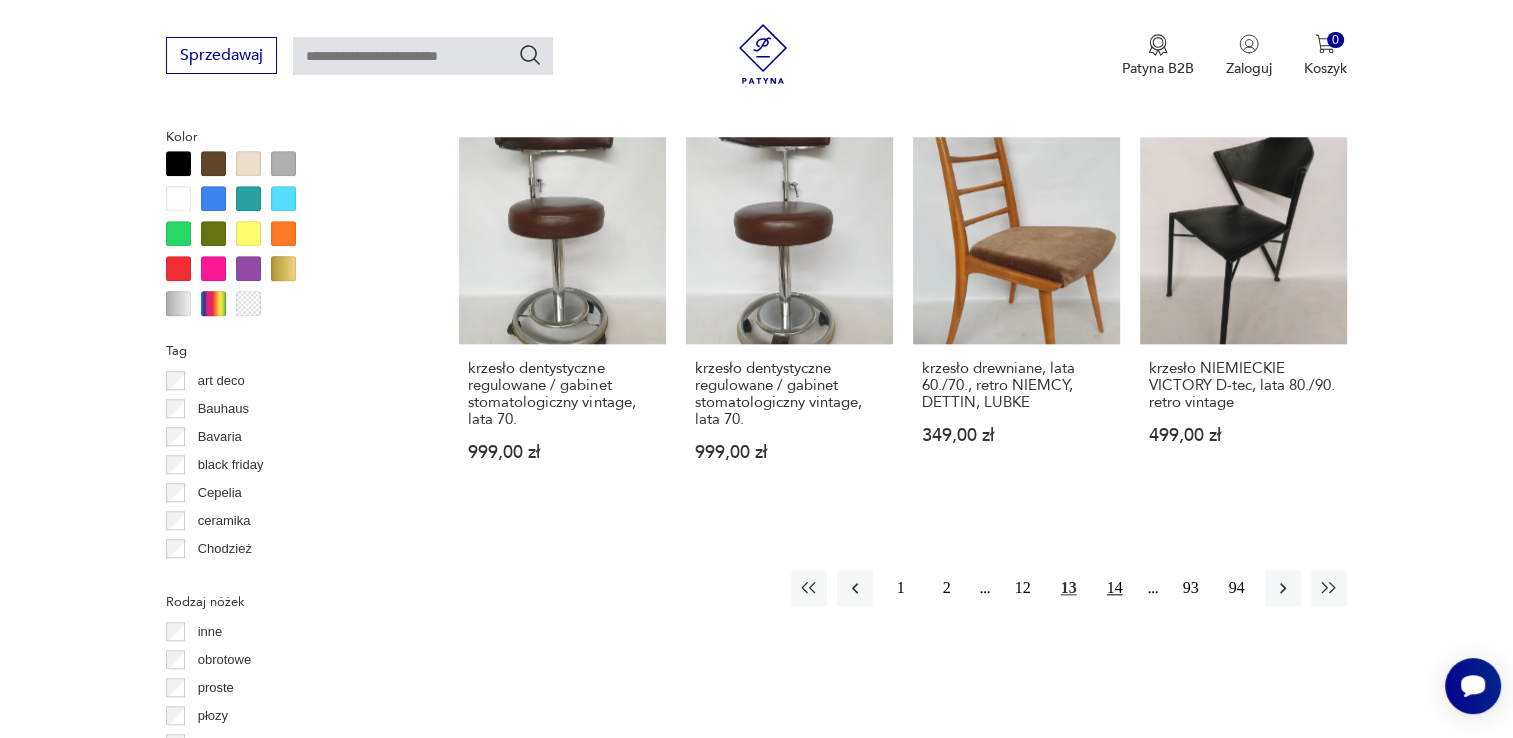 click on "14" at bounding box center [1115, 588] 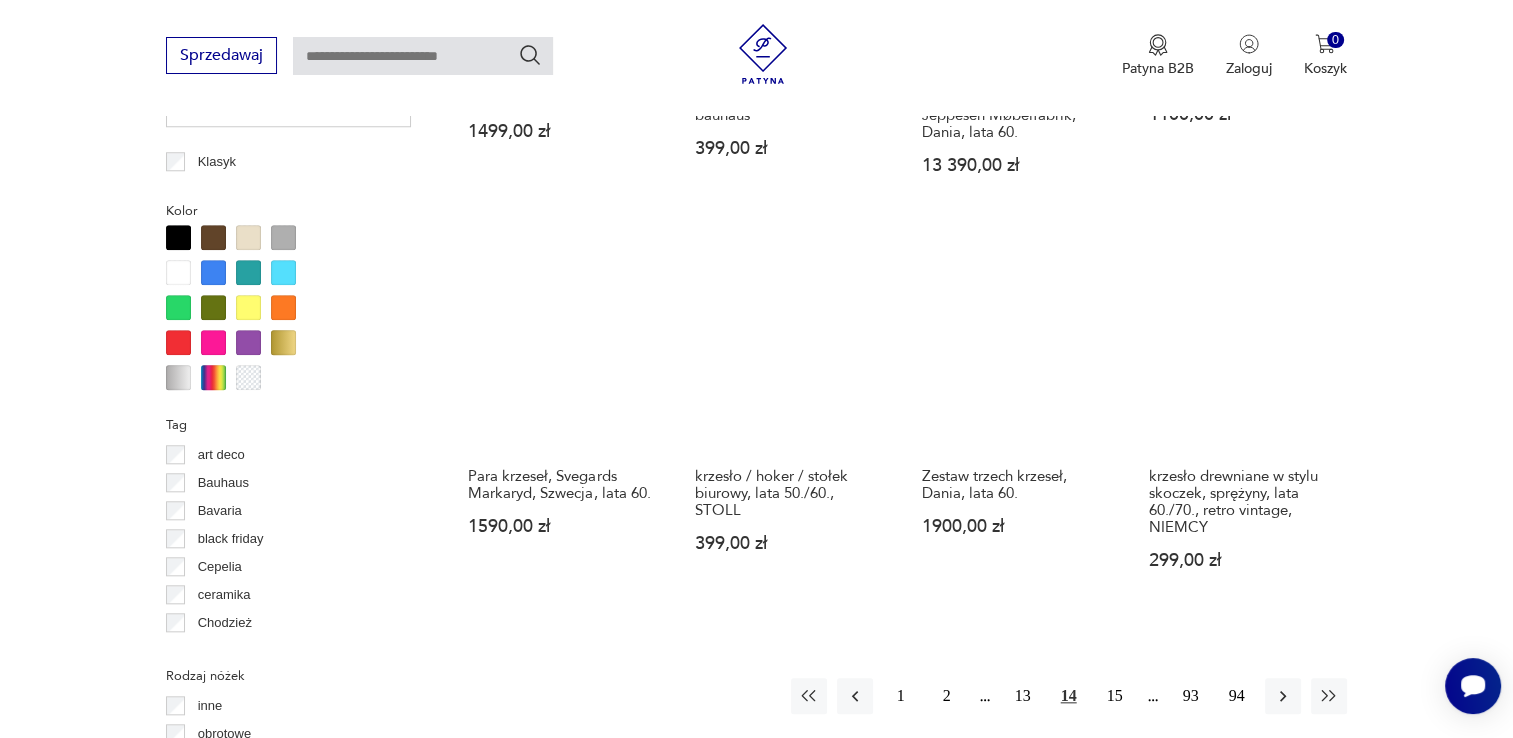 scroll, scrollTop: 1930, scrollLeft: 0, axis: vertical 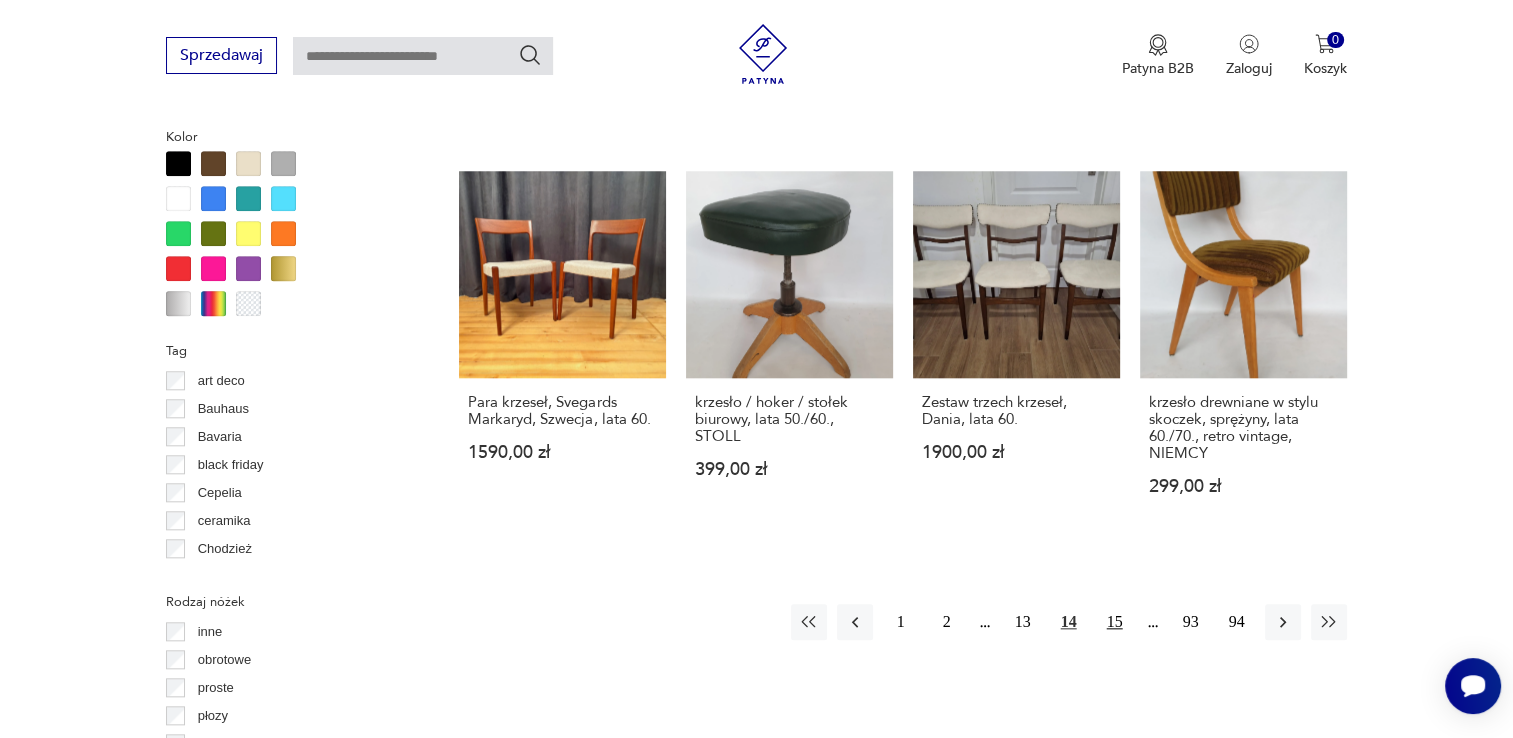 click on "15" at bounding box center (1115, 622) 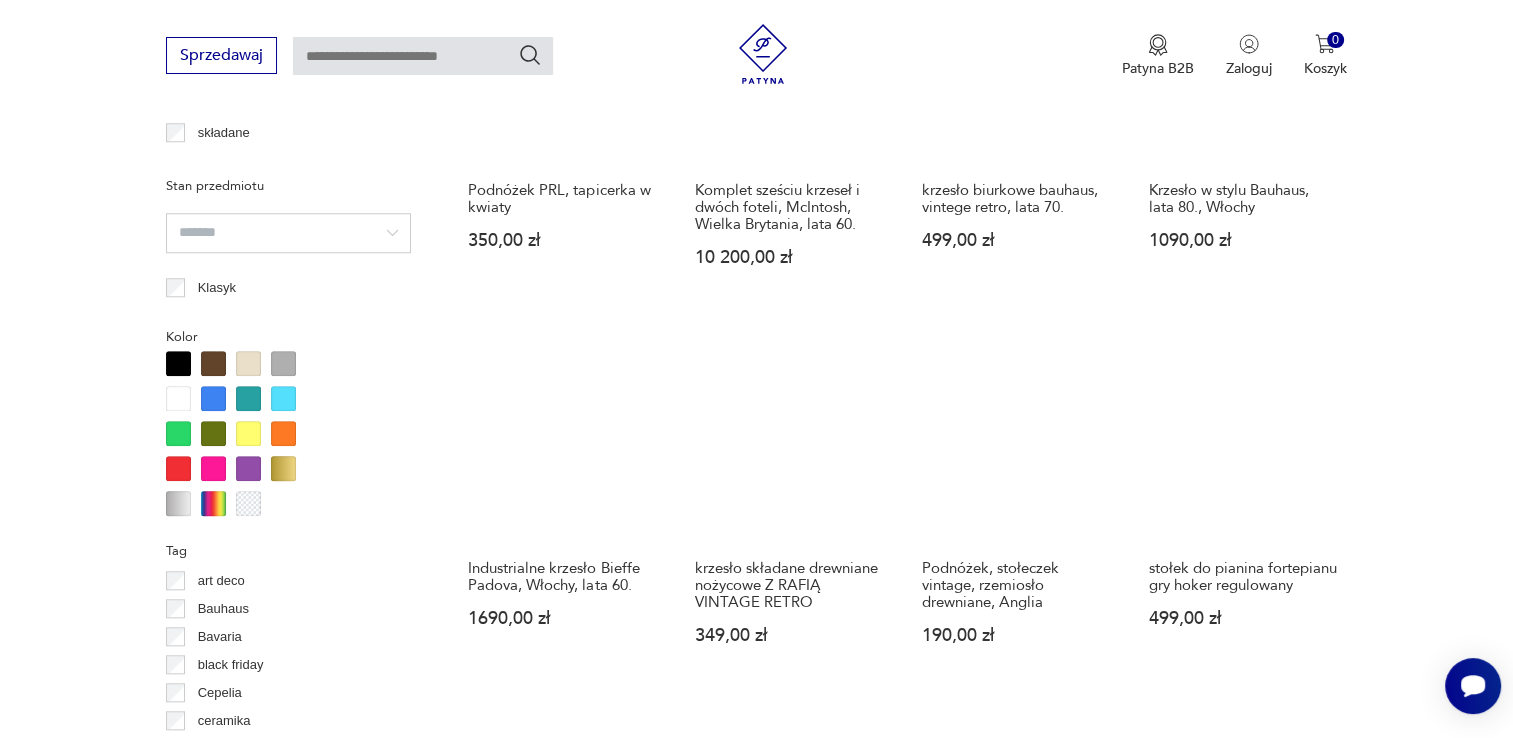 scroll, scrollTop: 1830, scrollLeft: 0, axis: vertical 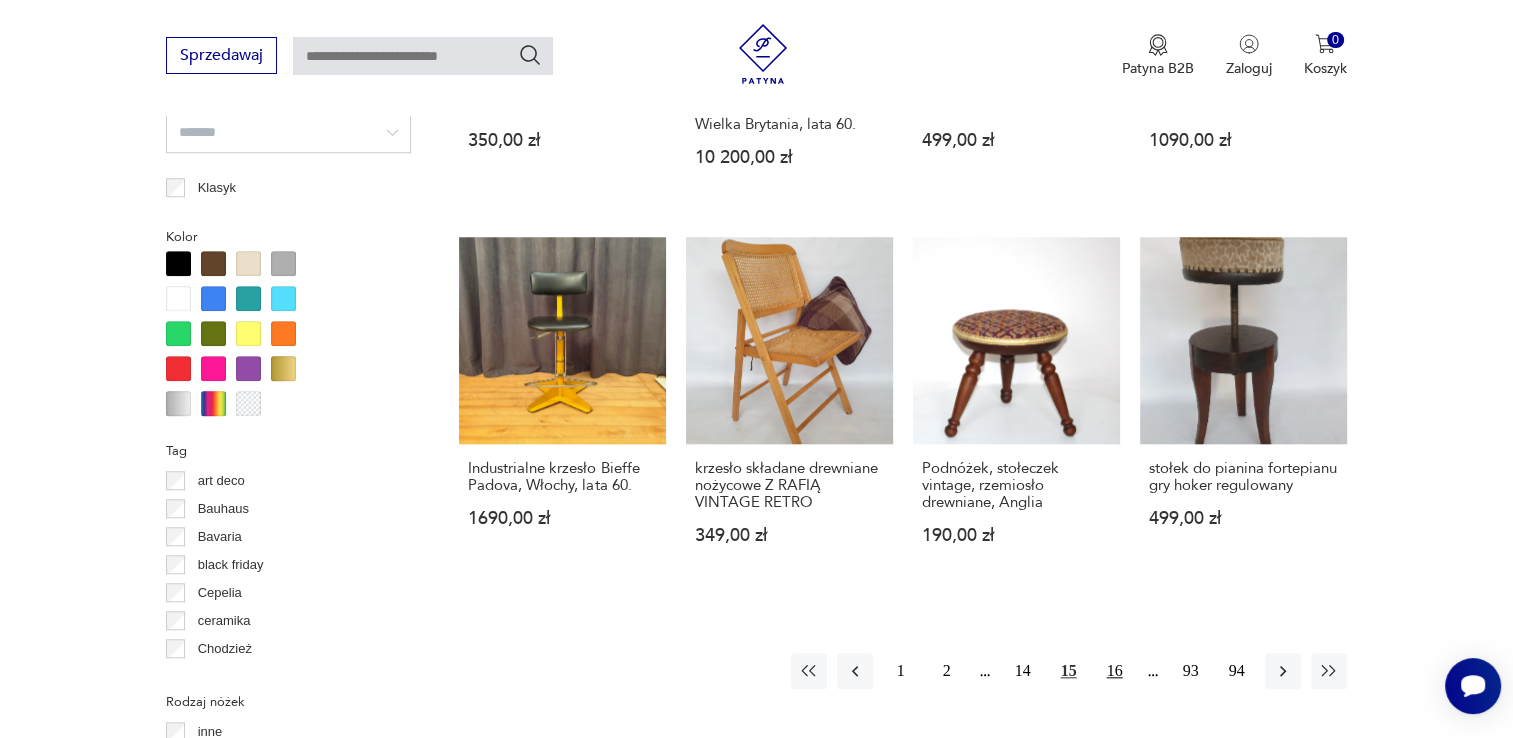 click on "16" at bounding box center [1115, 671] 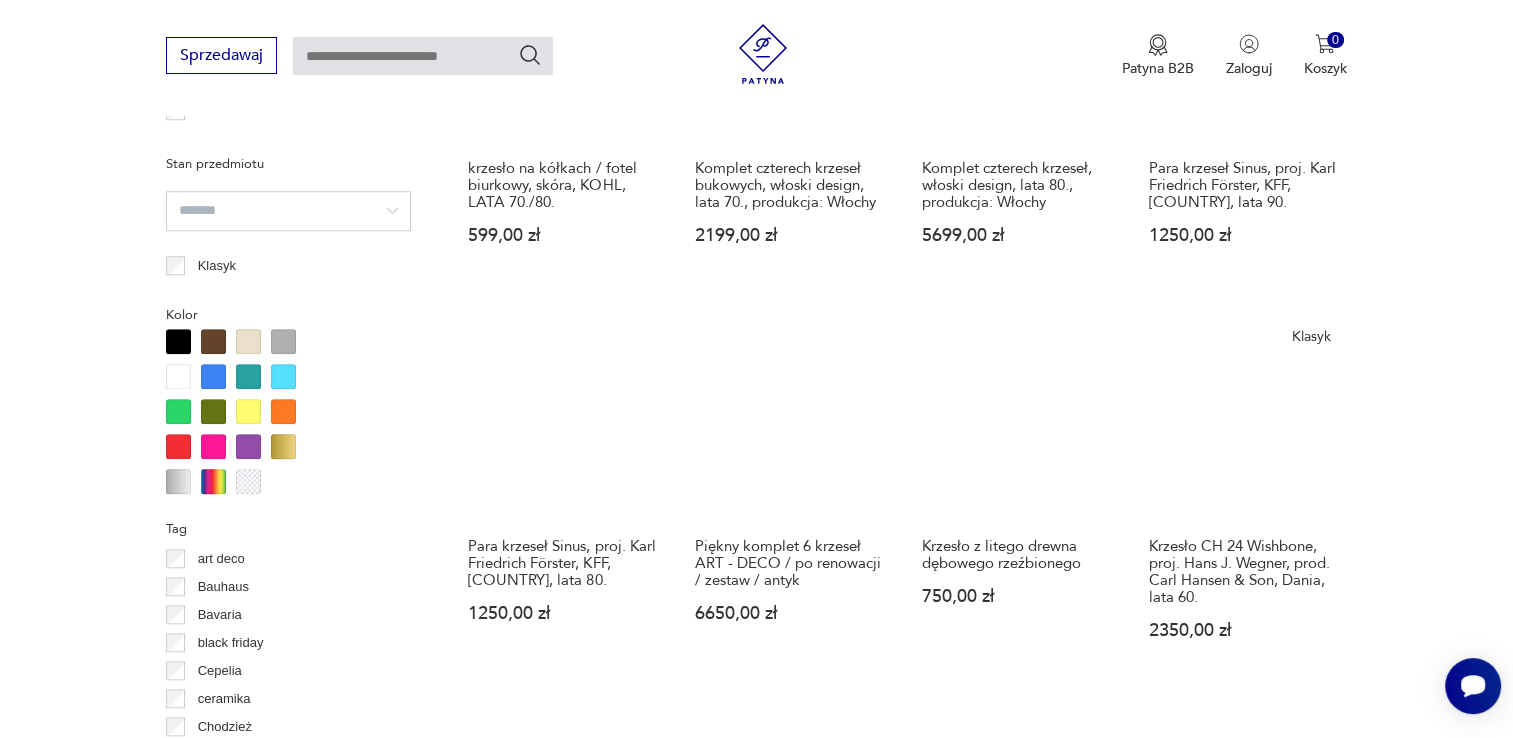 scroll, scrollTop: 1830, scrollLeft: 0, axis: vertical 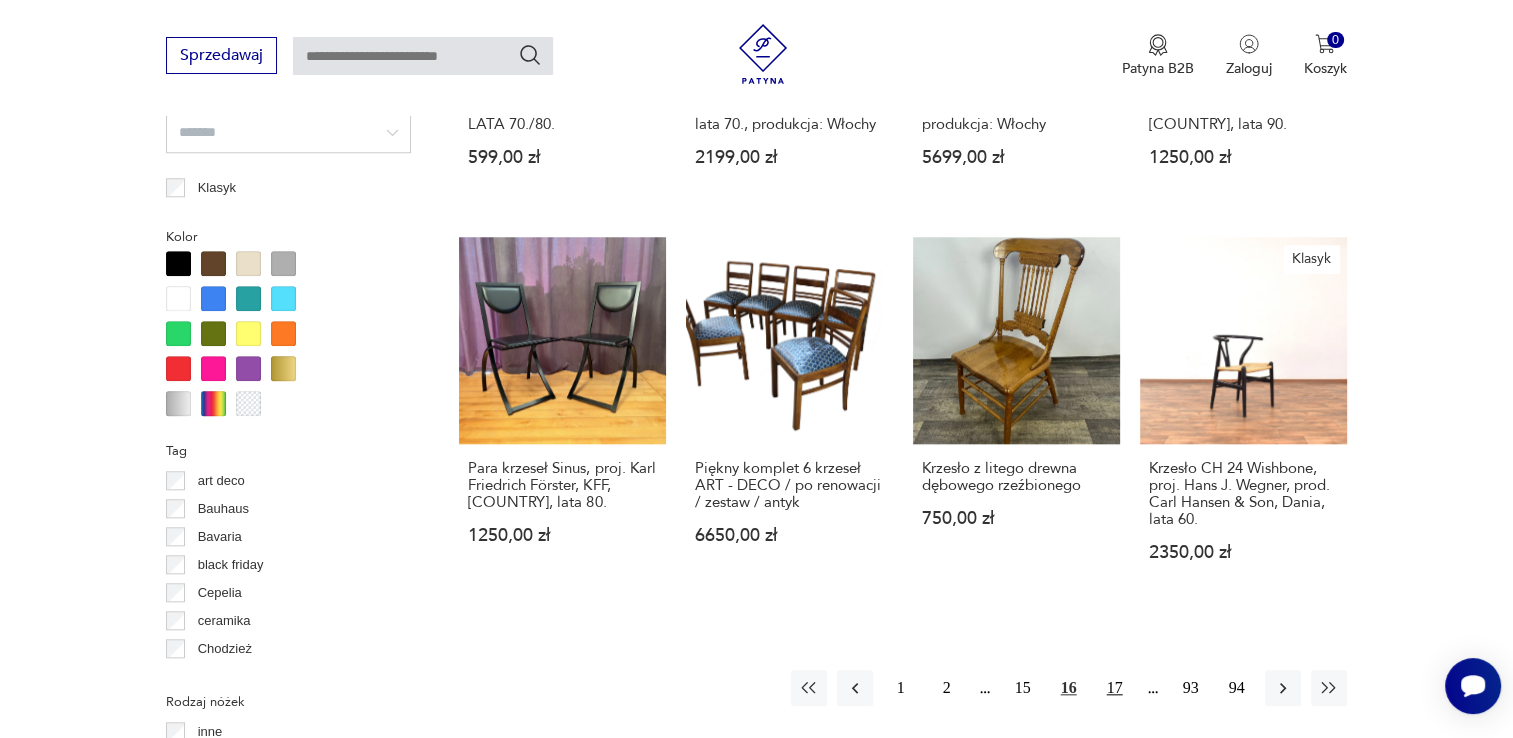 click on "17" at bounding box center [1115, 688] 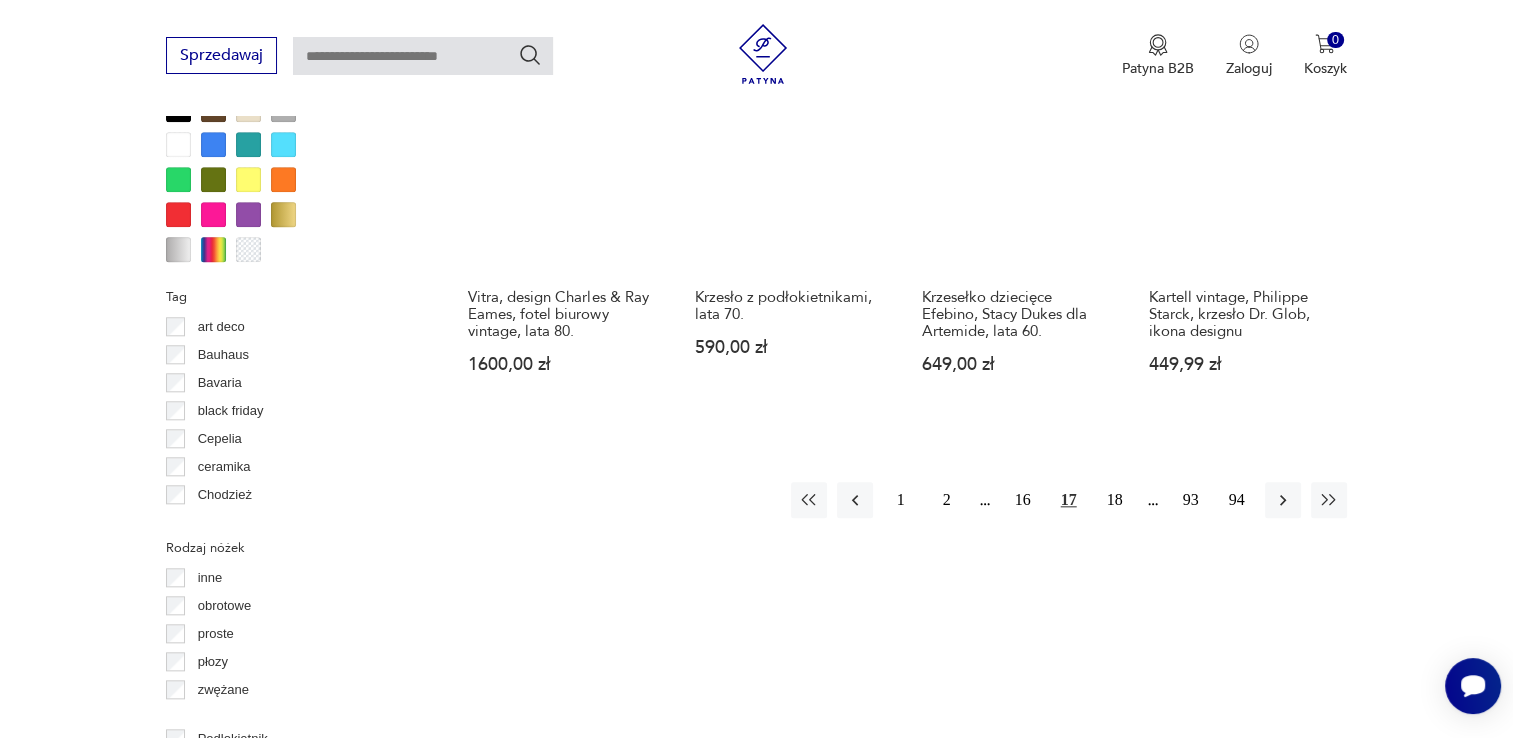 scroll, scrollTop: 2030, scrollLeft: 0, axis: vertical 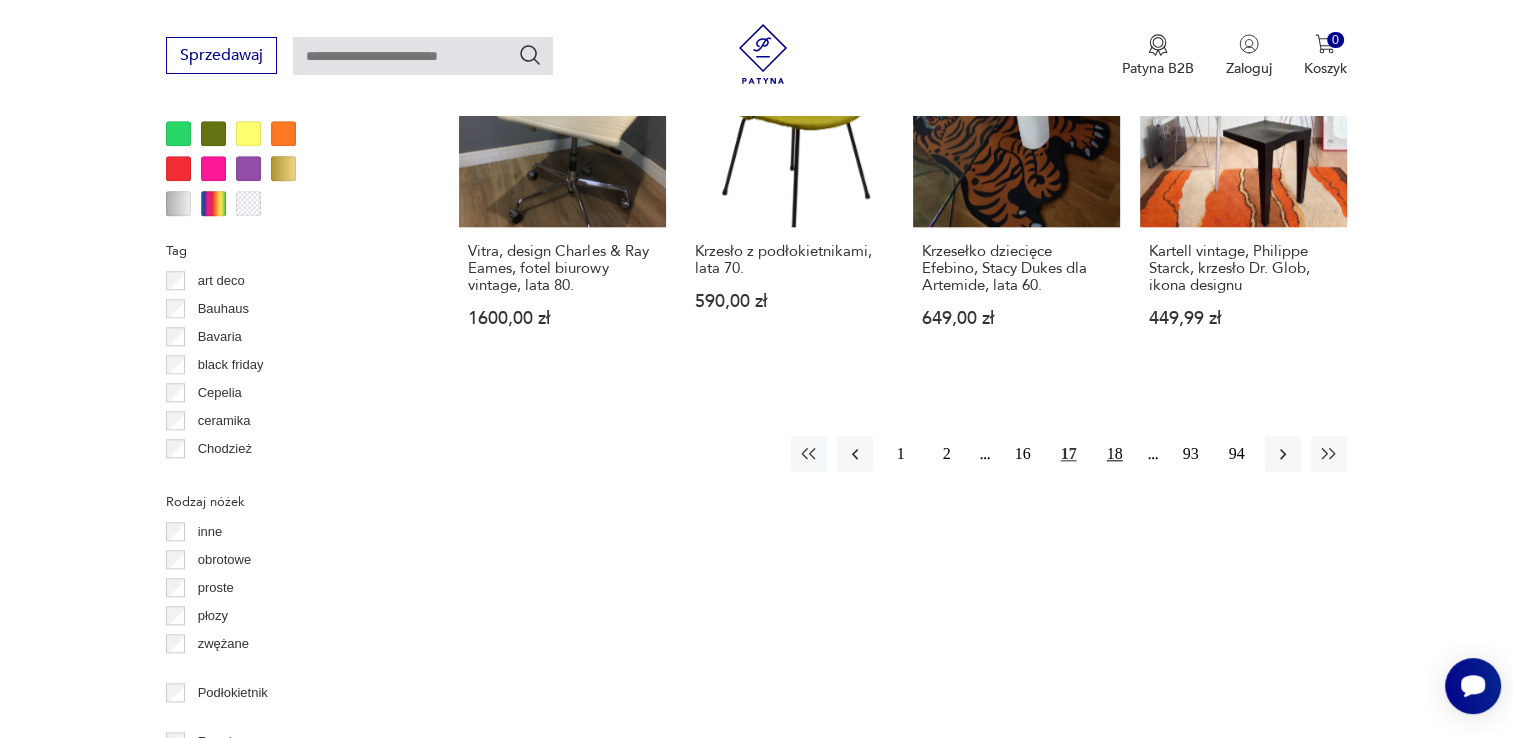 click on "18" at bounding box center [1115, 454] 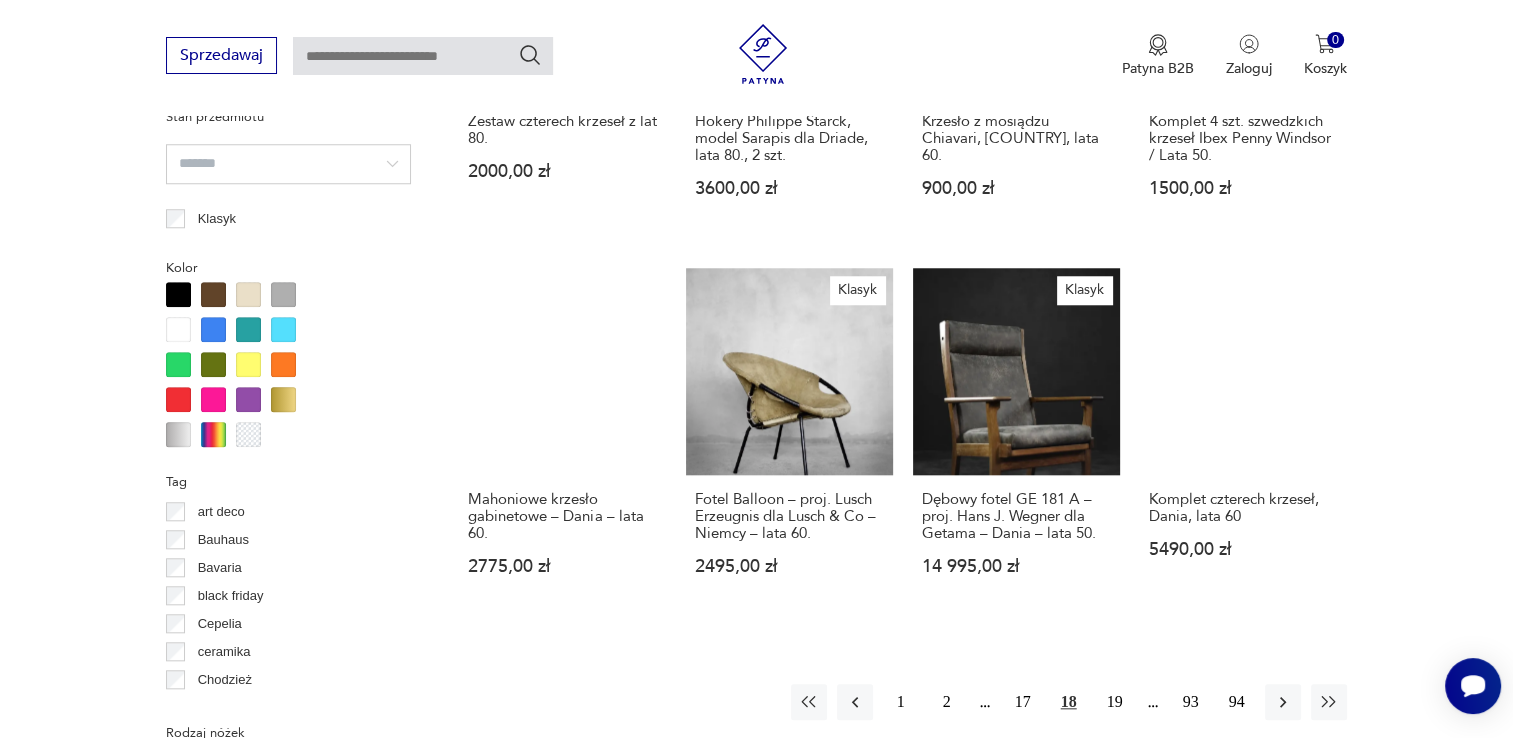 scroll, scrollTop: 1830, scrollLeft: 0, axis: vertical 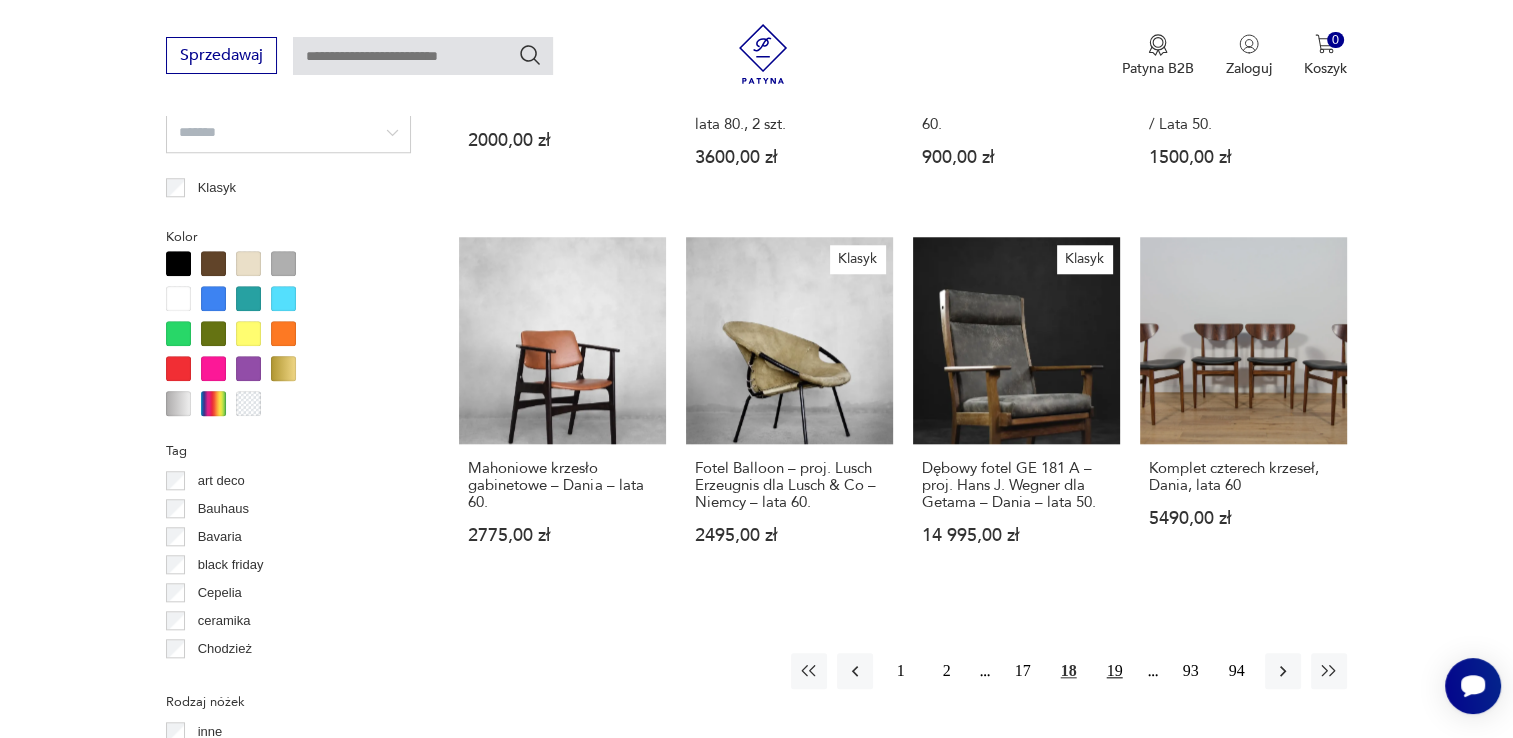 click on "19" at bounding box center (1115, 671) 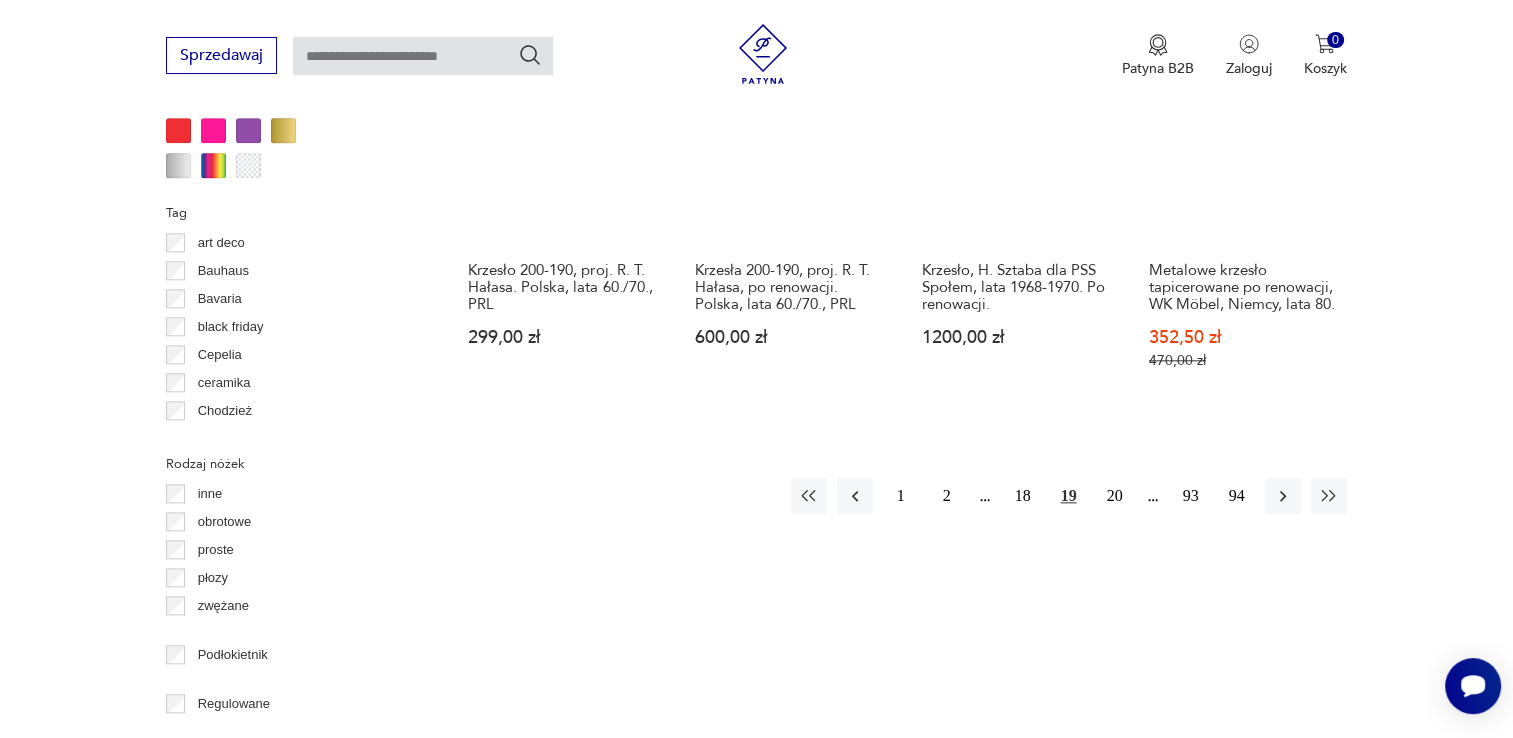 scroll, scrollTop: 2130, scrollLeft: 0, axis: vertical 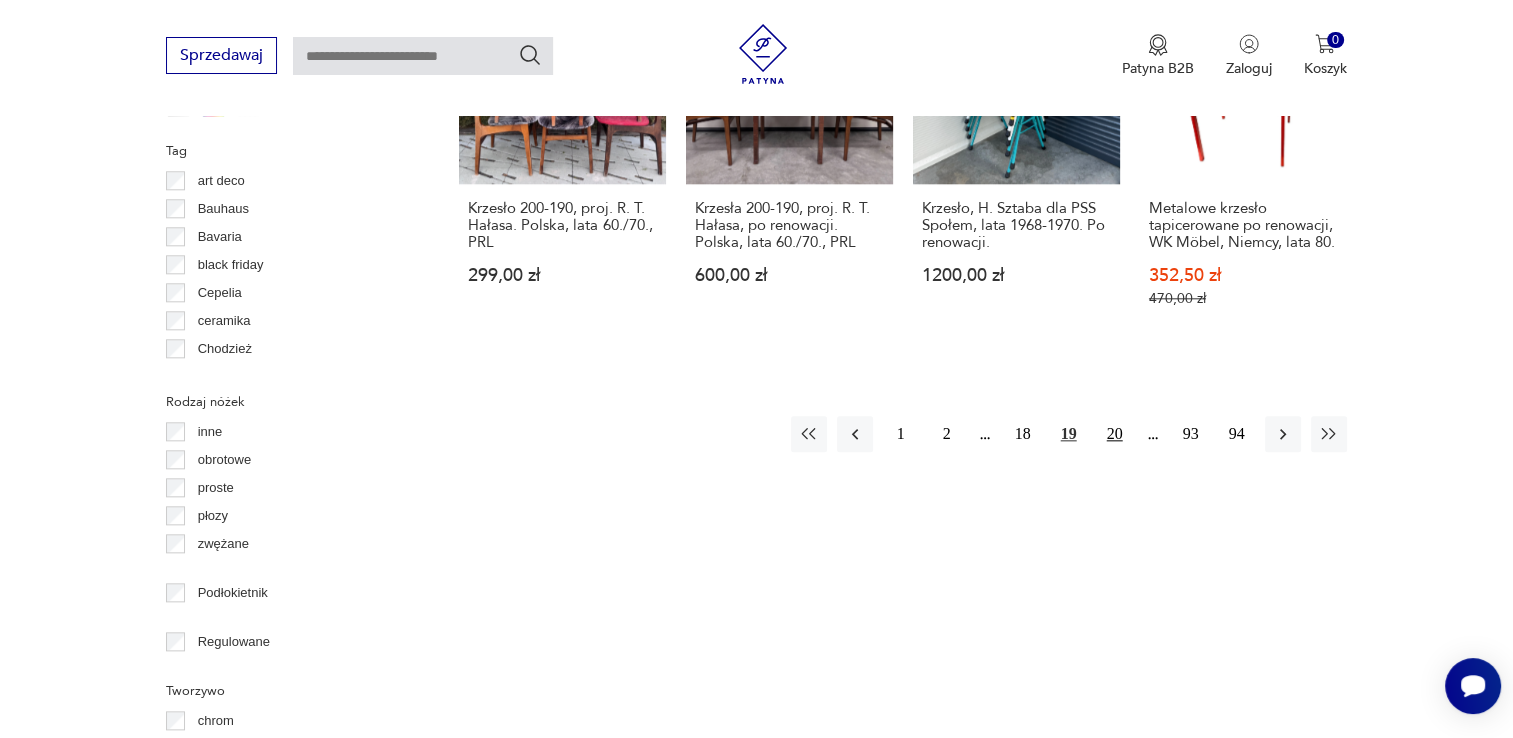 click on "20" at bounding box center (1115, 434) 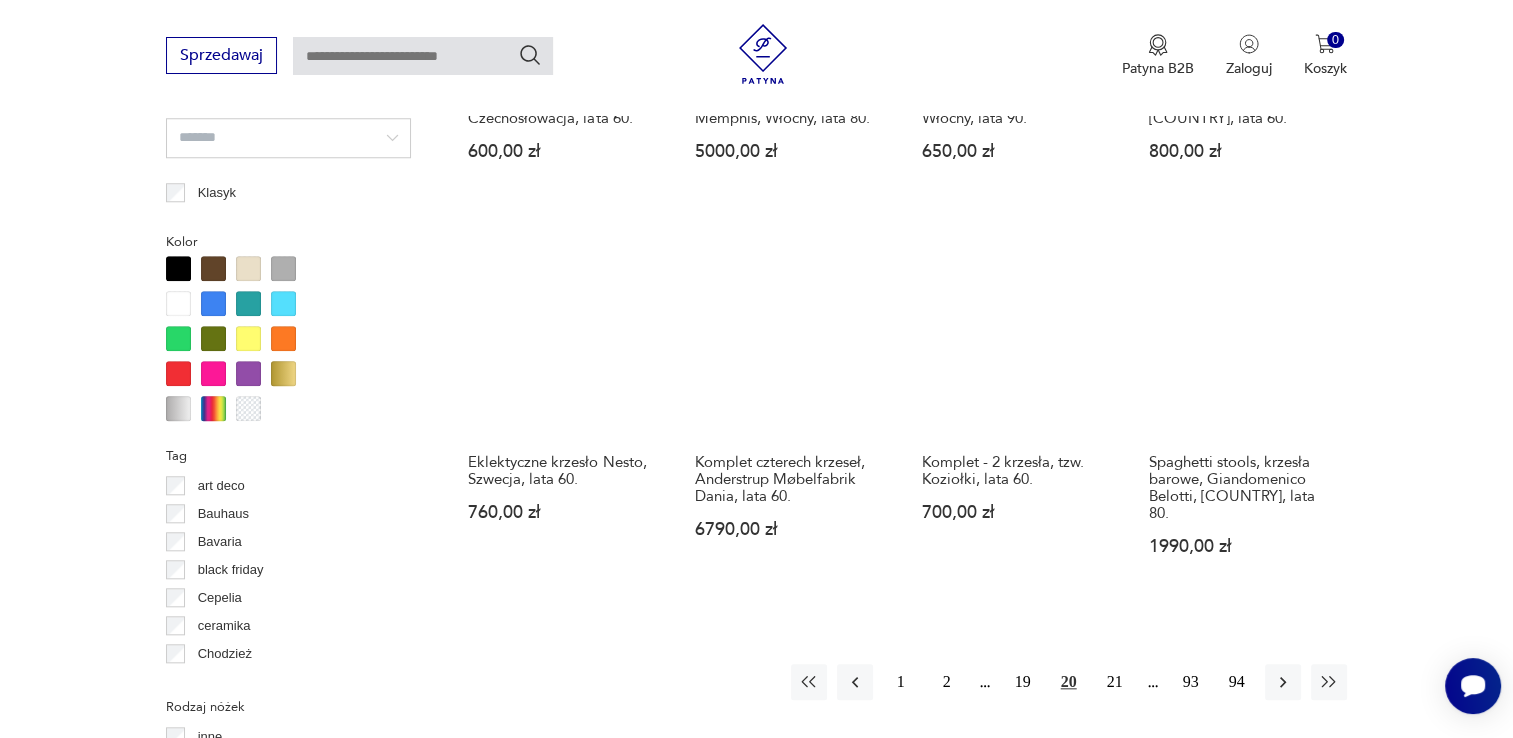 scroll, scrollTop: 1830, scrollLeft: 0, axis: vertical 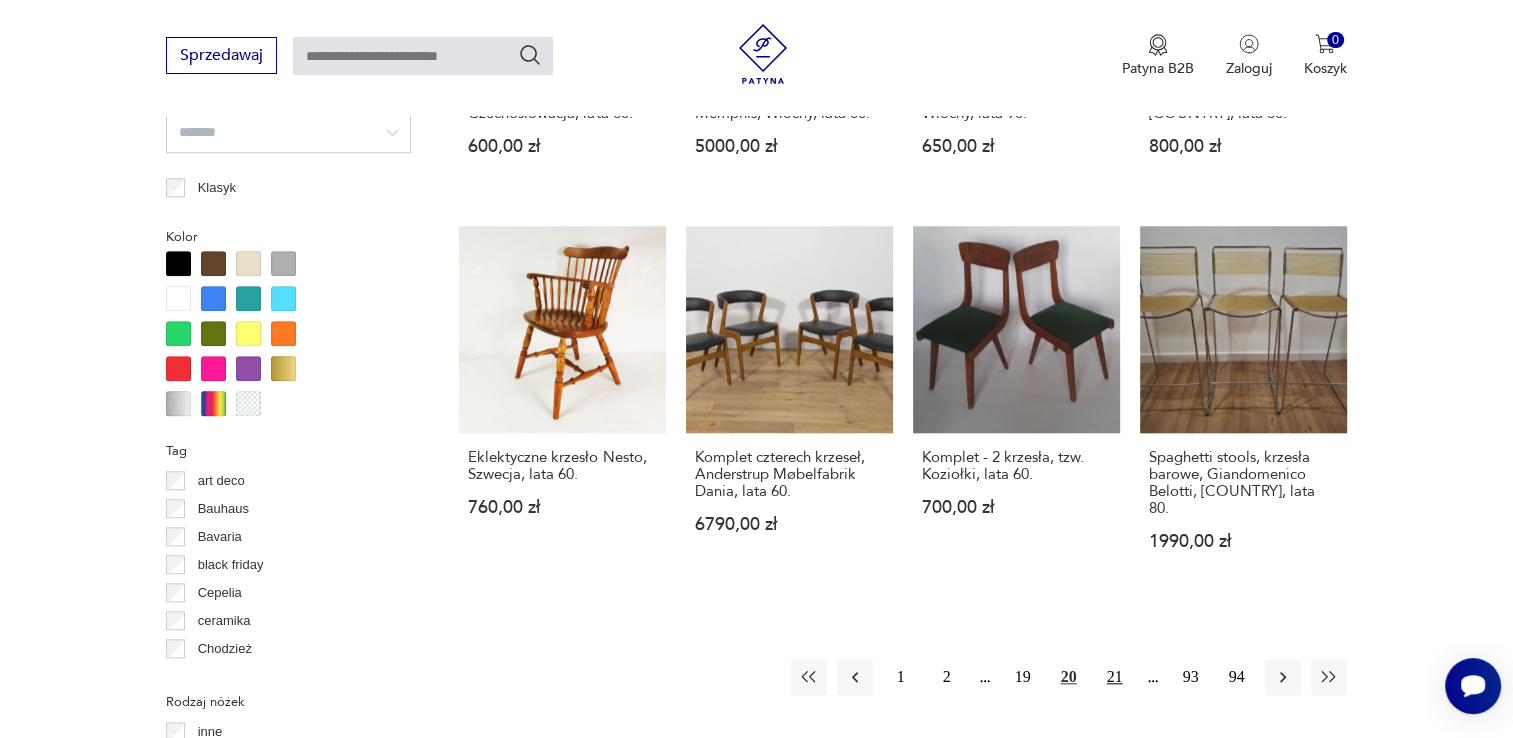 click on "21" at bounding box center [1115, 677] 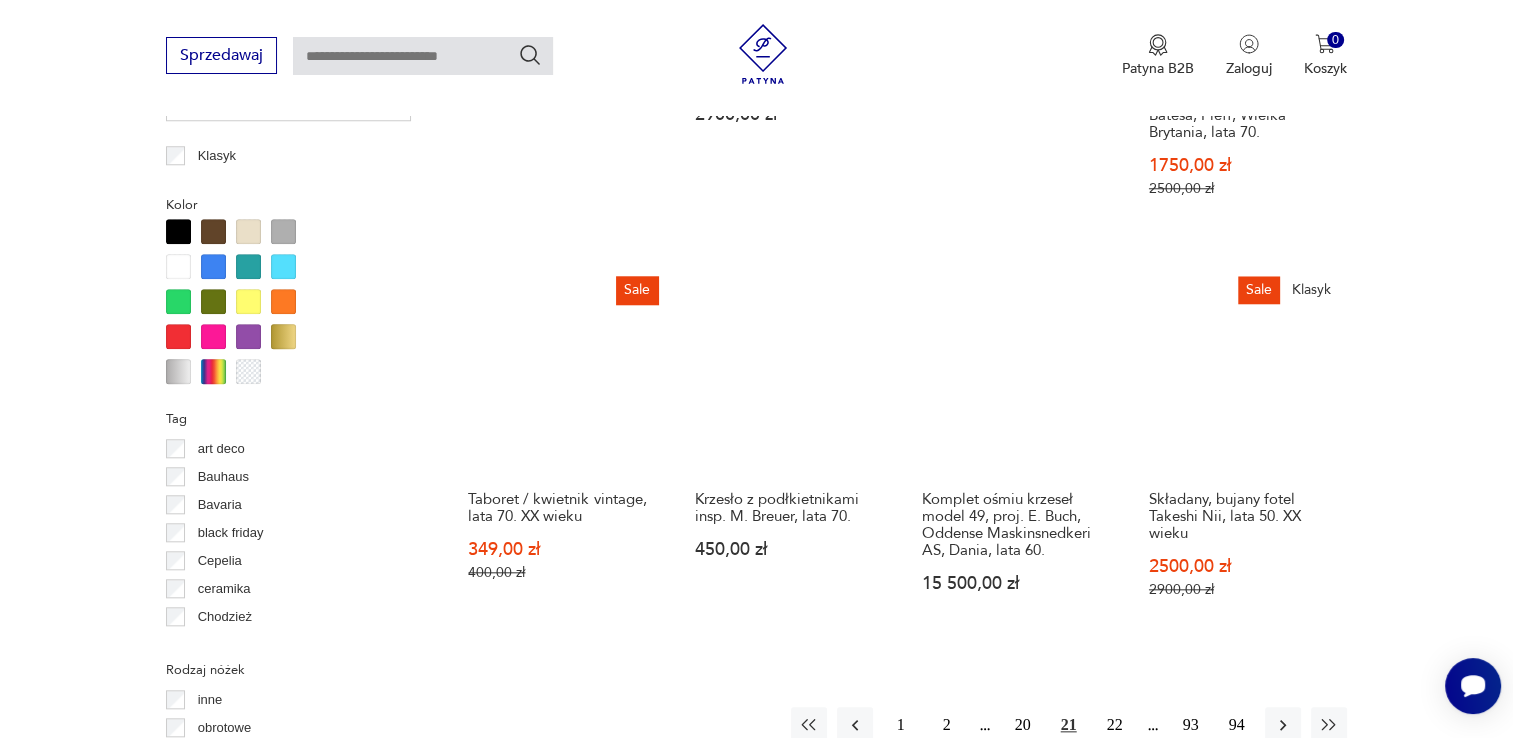 scroll, scrollTop: 1930, scrollLeft: 0, axis: vertical 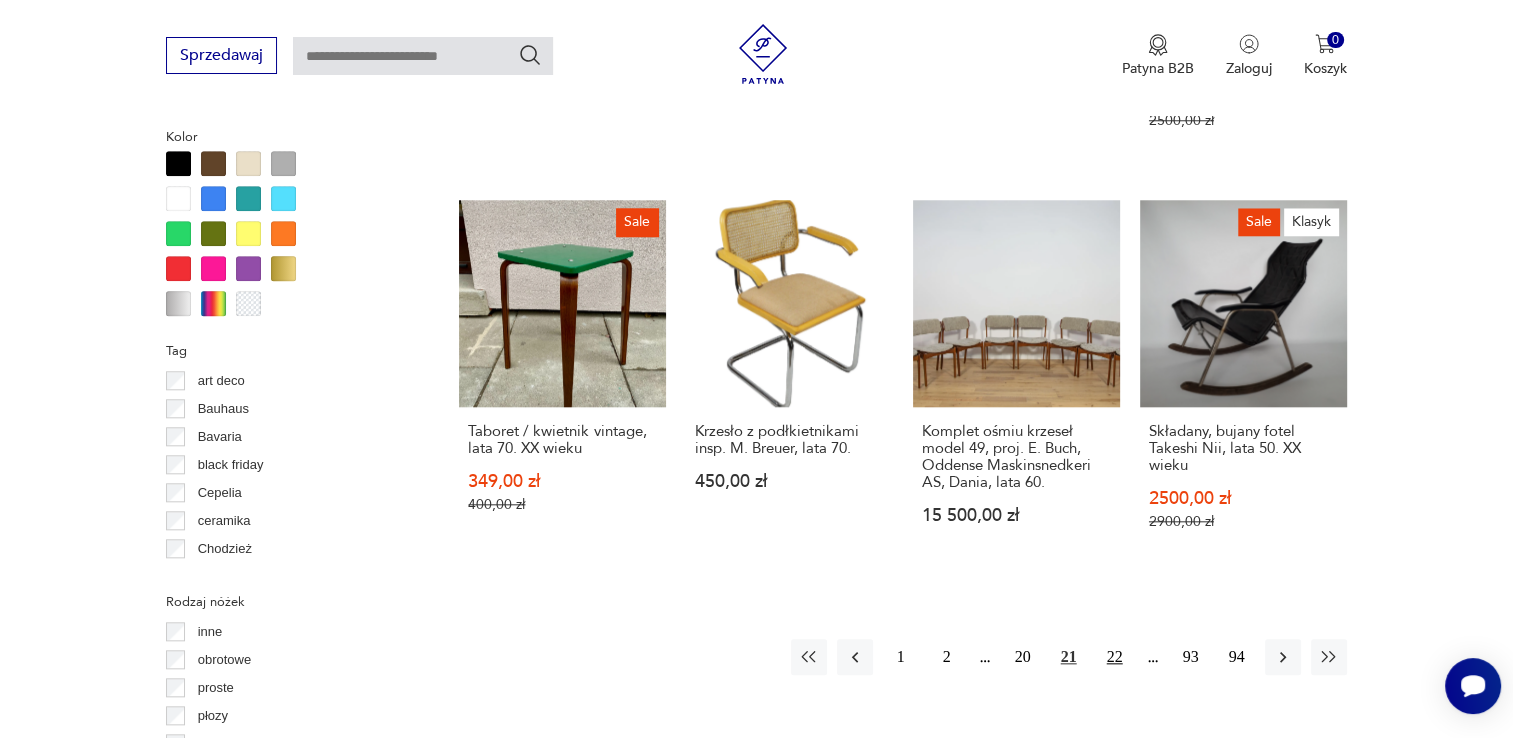 click on "22" at bounding box center [1115, 657] 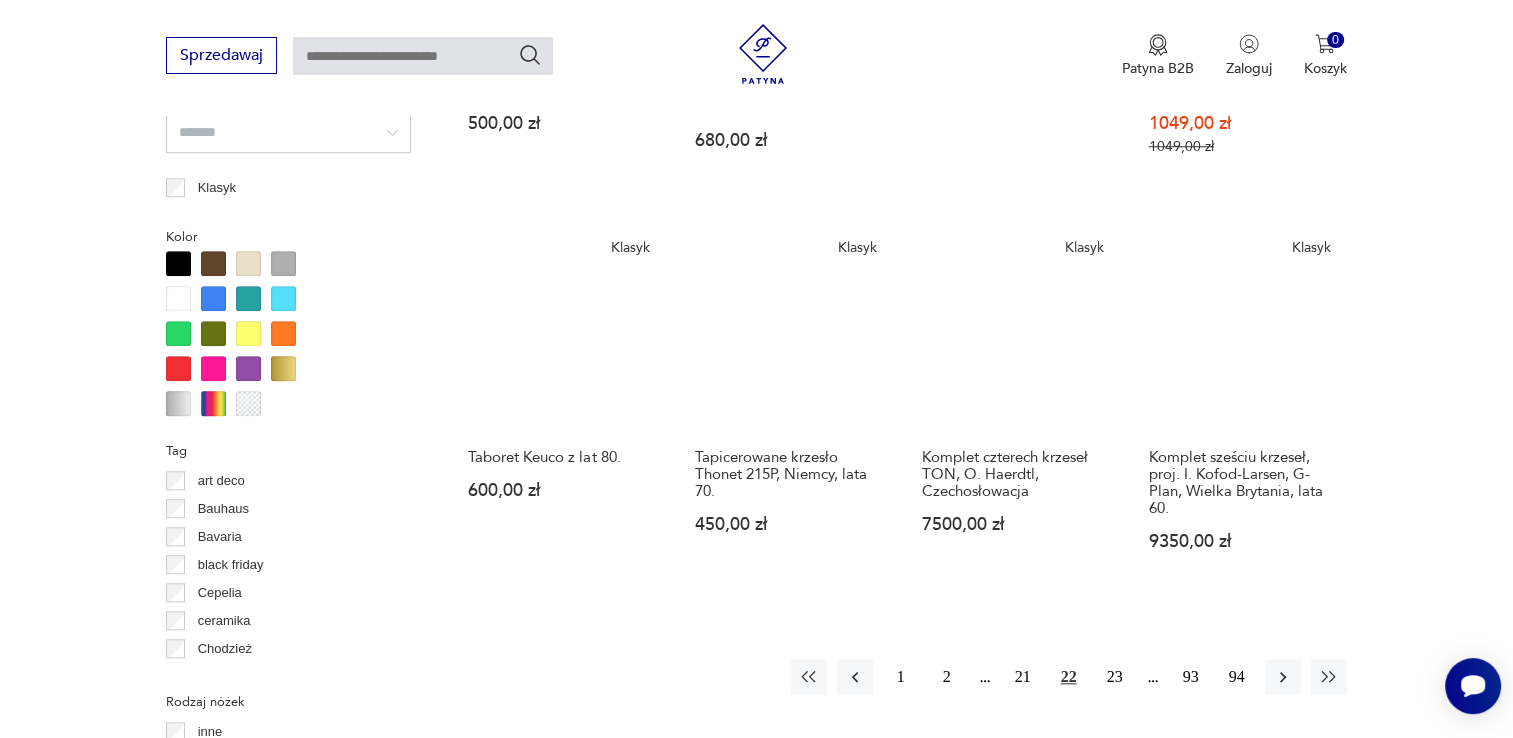 scroll, scrollTop: 1930, scrollLeft: 0, axis: vertical 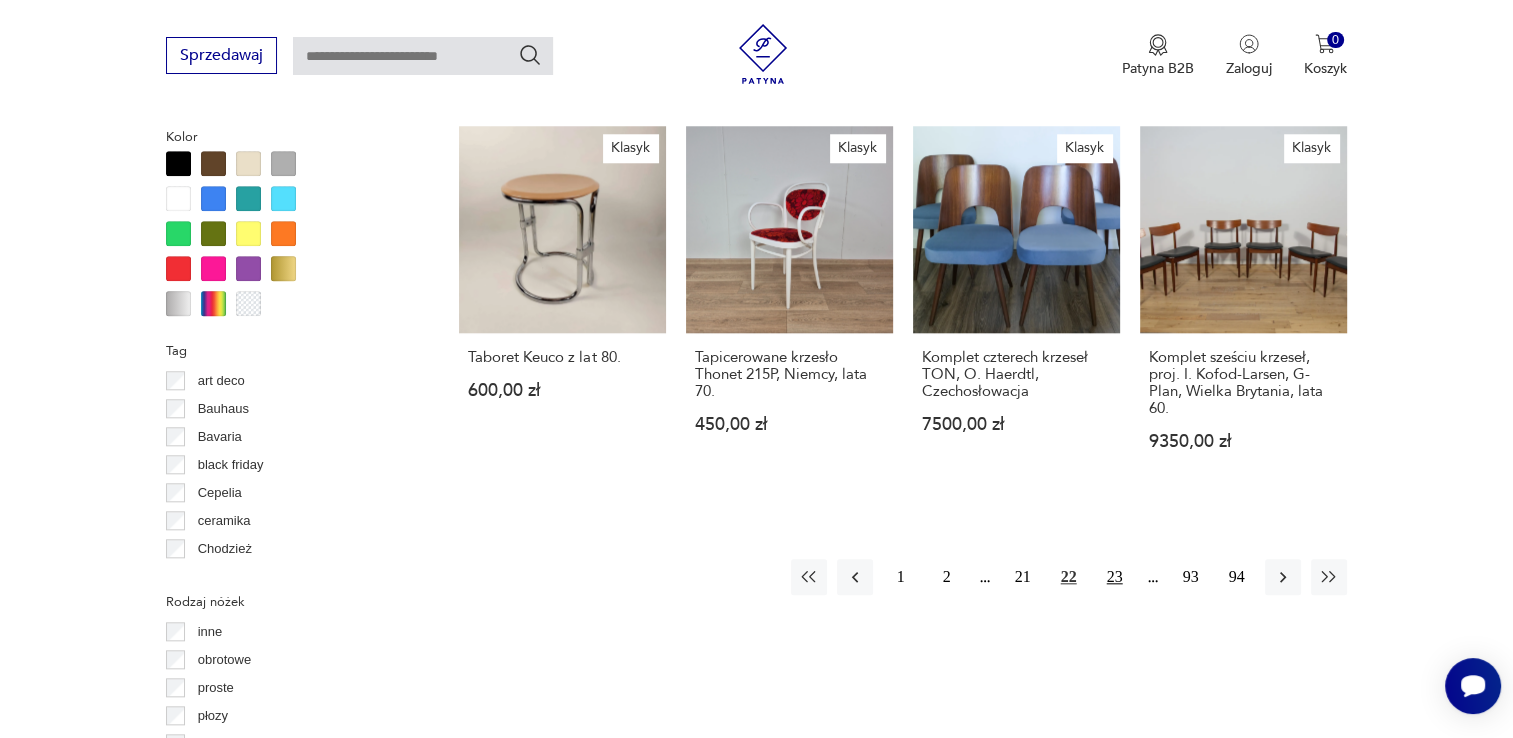 click on "23" at bounding box center [1115, 577] 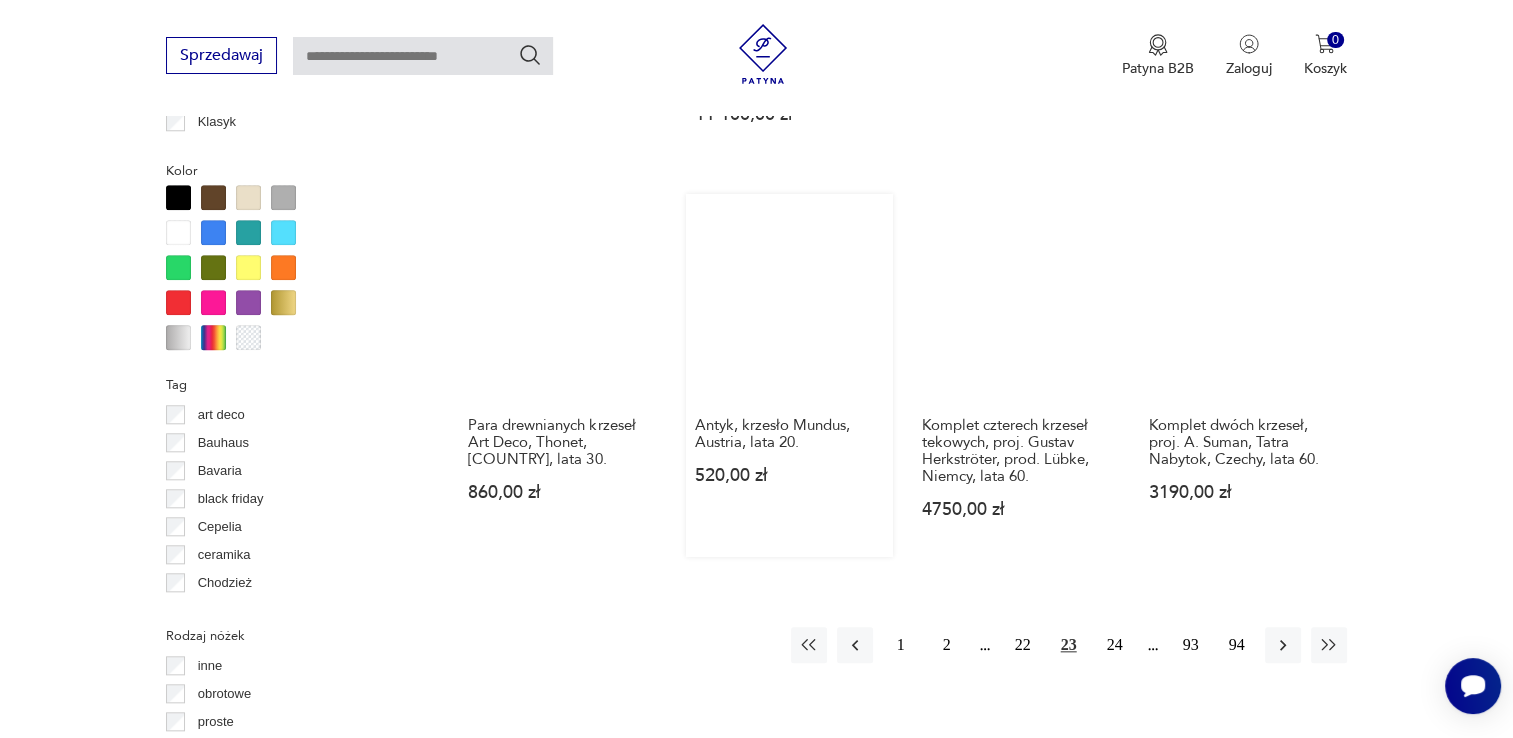 scroll, scrollTop: 1930, scrollLeft: 0, axis: vertical 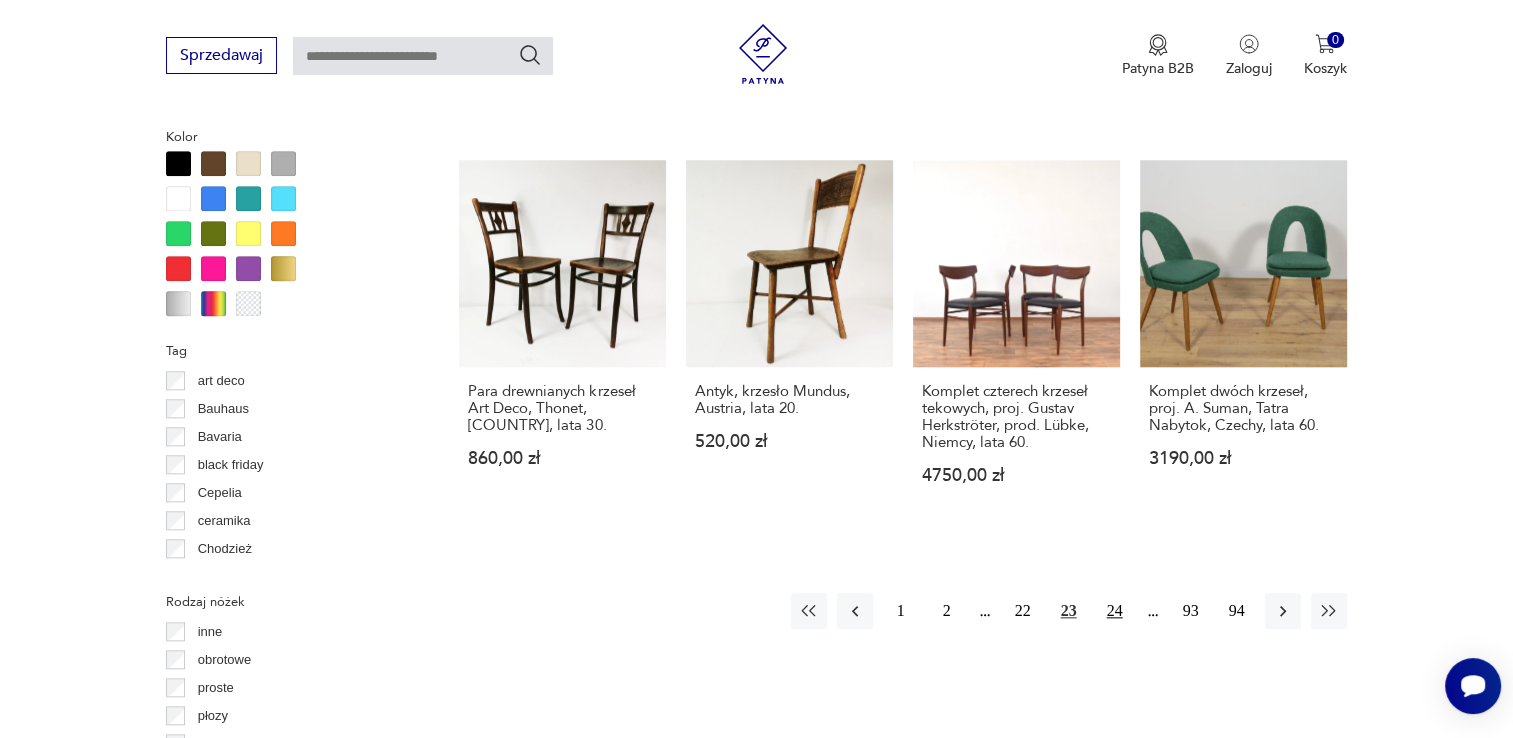 click on "24" at bounding box center [1115, 611] 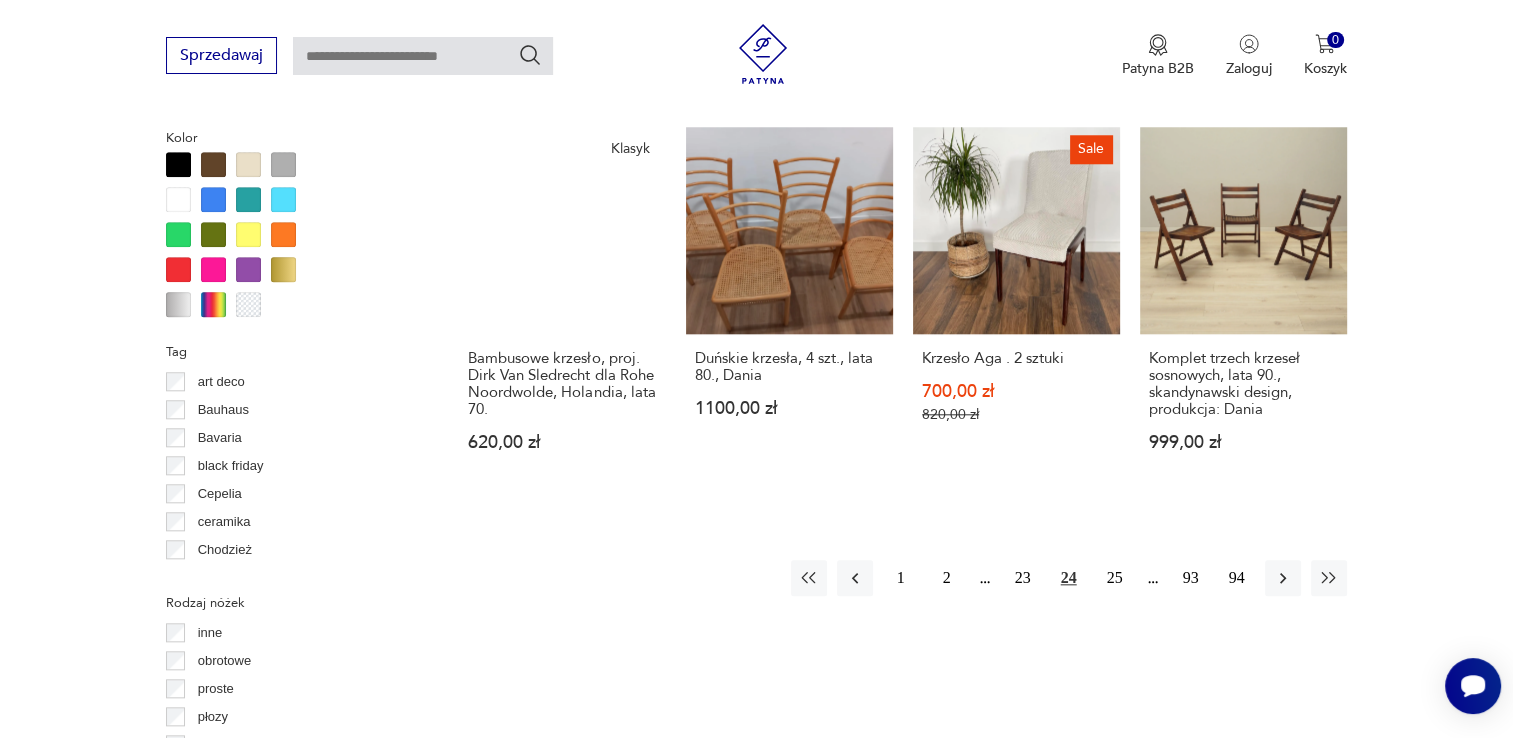 scroll, scrollTop: 1930, scrollLeft: 0, axis: vertical 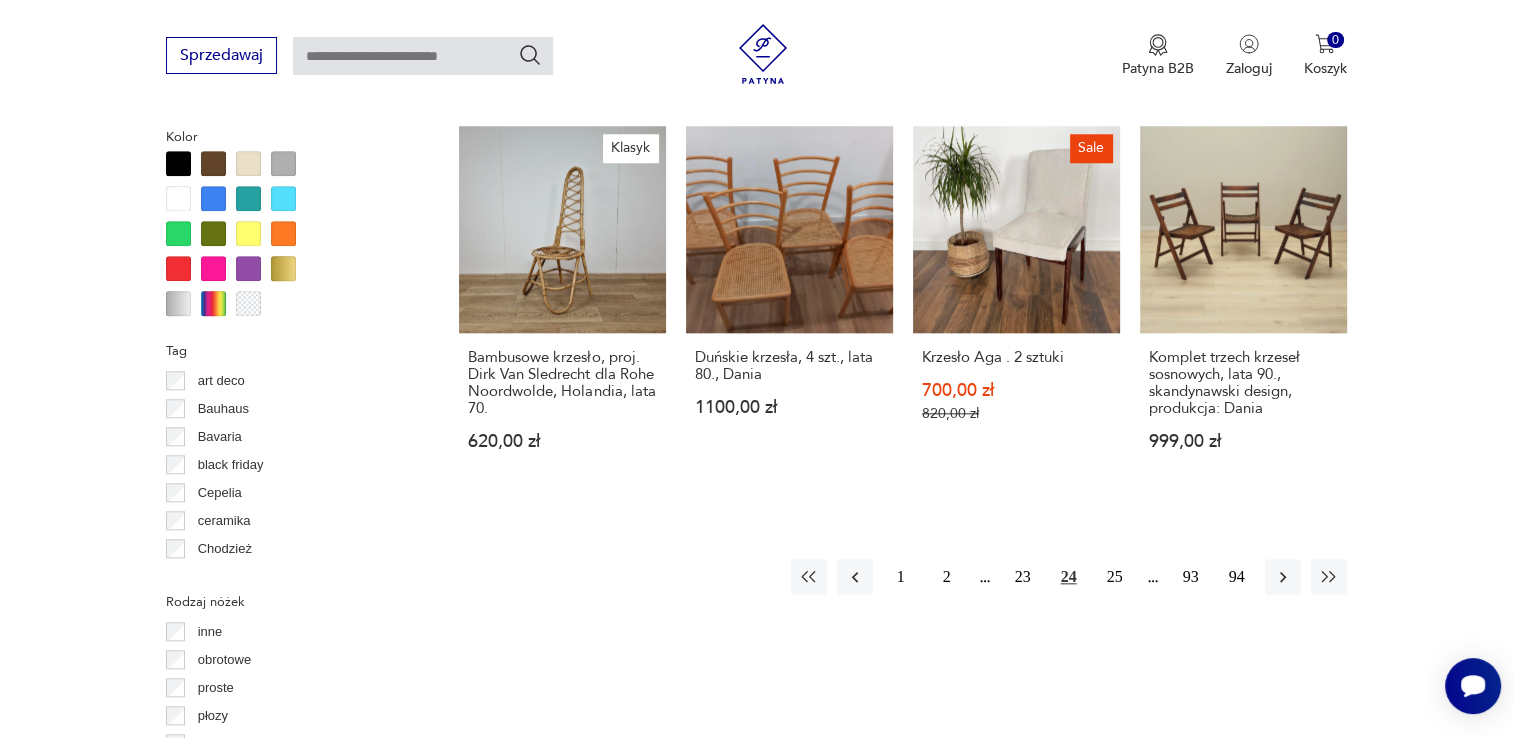 click on "Filtruj produkty Cena MIN MAX OK Promocja Datowanie OK Kraj pochodzenia Dania  ( 2161 ) Polska  ( 834 ) Niemcy  ( 765 ) Włochy  ( 347 ) Szwecja  ( 243 ) Wielka Brytania  ( 149 ) Francja  ( 119 ) Czechy  ( 113 ) Producent Projektant Typ biurowe bujane do salonu inne kuchenne ogrodowe składane taboret Stan przedmiotu Klasyk Kolor Tag art deco Bauhaus Bavaria black friday Cepelia ceramika Chodzież Ćmielów Rodzaj nóżek inne obrotowe proste płozy zwężane Podłokietnik Regulowane Tworzywo chrom drewno inne metal rafia rattan skóra tkanina tworzywo sztuczne wiklina Liczba sztuk 1 2 3 4 5 6 powyżej 6 Wyczyść filtry Znaleziono  1503   produkty Filtruj Sortuj według daty dodania Sortuj według daty dodania Krzesła patyczaki, PRL 550,00 zł Klasyk Komplet krzesła typ 200-102, Maria Chomentowska 1600,00 zł Vintage podnóżek, lata 70. 300,00 zł Para krzeseł Musterring, Niemcy, lata 60./70. 500,00 zł Krzesło z podłokietnikami, Thonet, Radomsko, lata 80. 1390,00 zł 5690,00 zł 249,00 zł Sale" at bounding box center [756, 205] 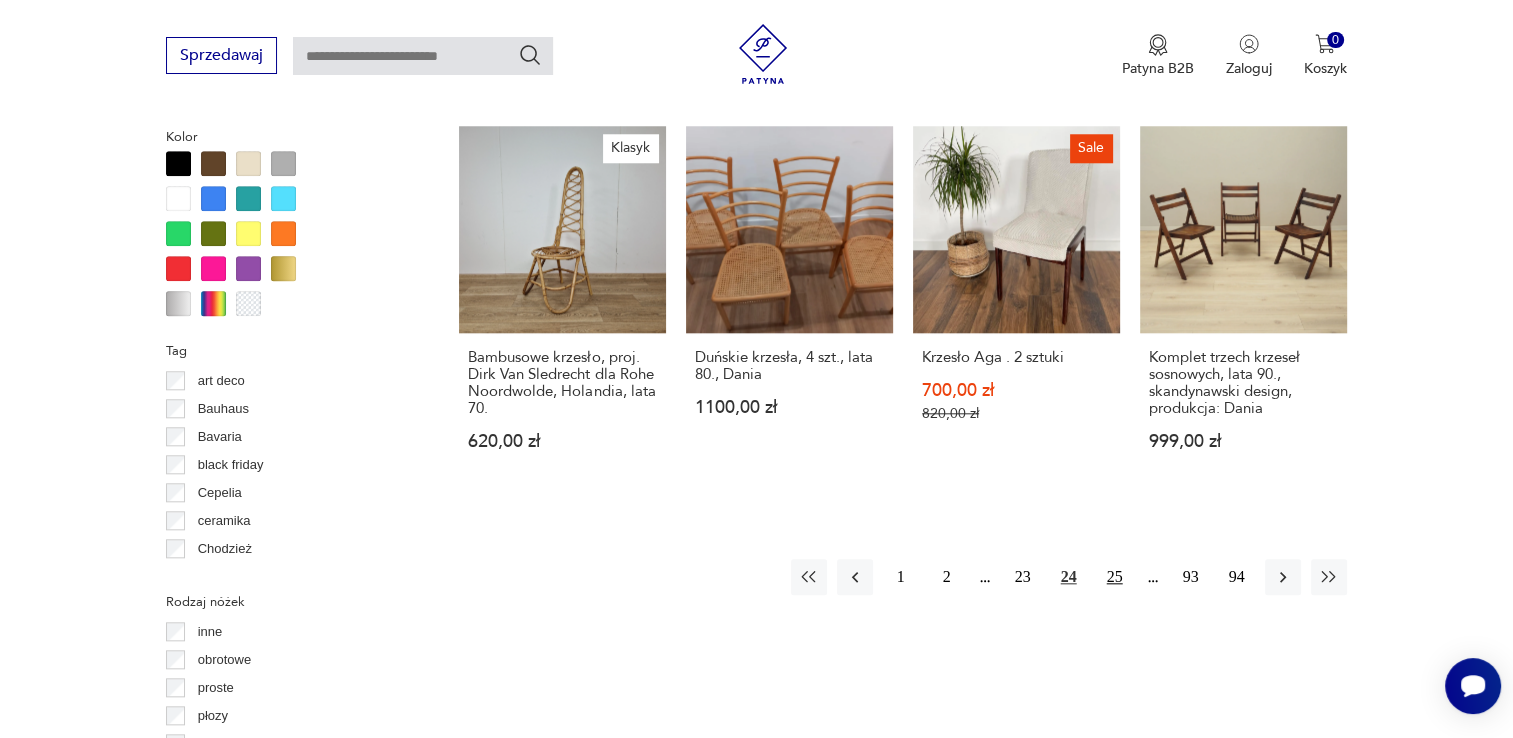 click on "25" at bounding box center [1115, 577] 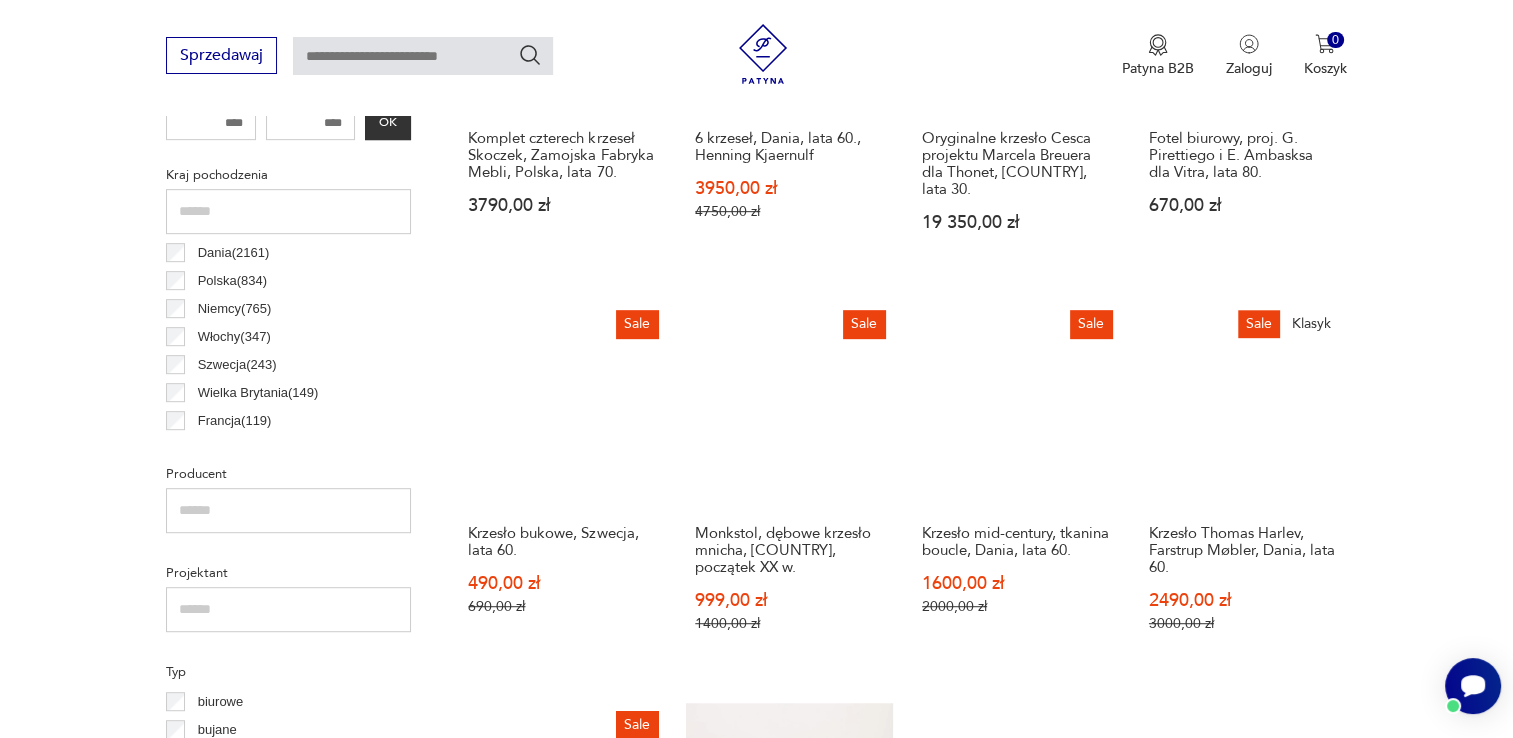 scroll, scrollTop: 1030, scrollLeft: 0, axis: vertical 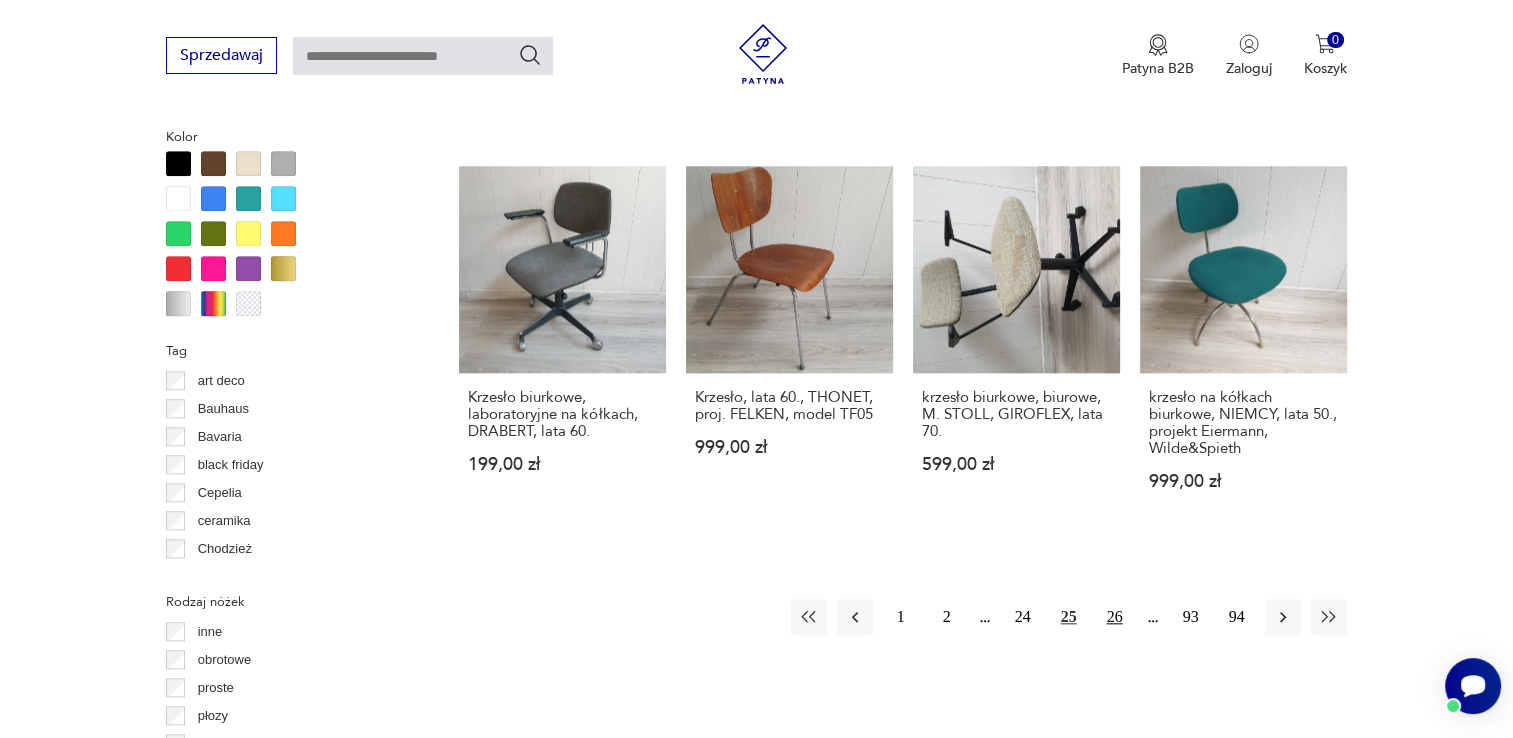 click on "26" at bounding box center (1115, 617) 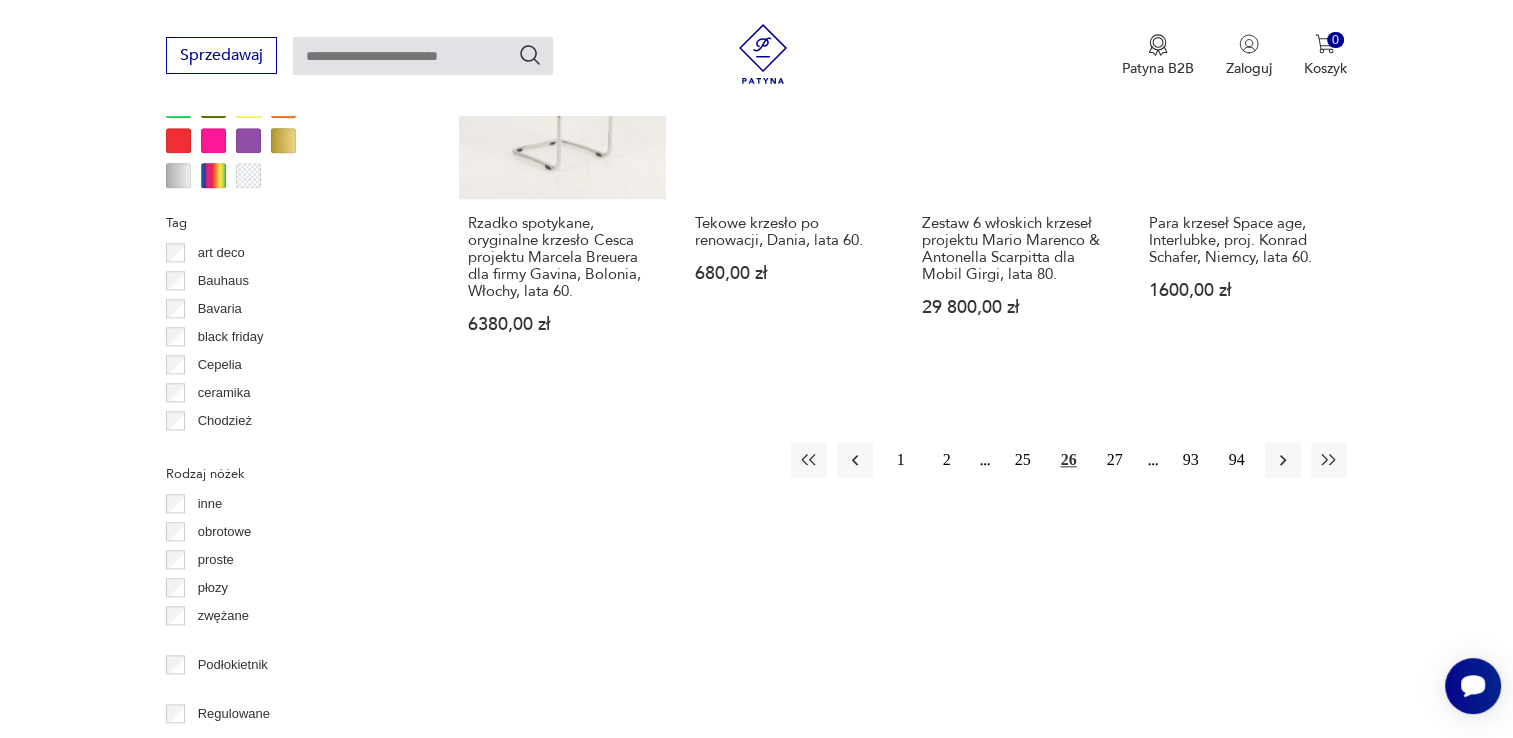 scroll, scrollTop: 2130, scrollLeft: 0, axis: vertical 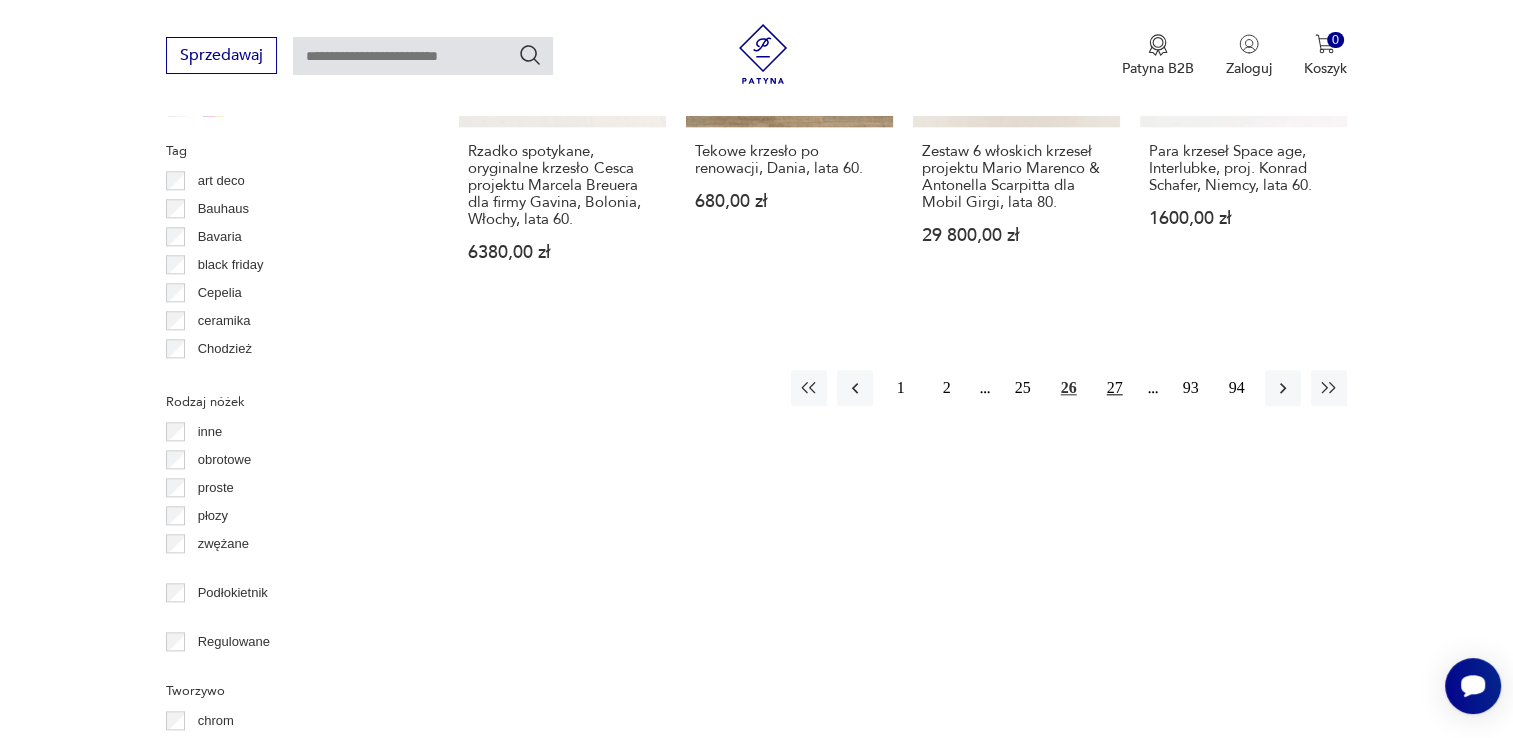 drag, startPoint x: 1116, startPoint y: 390, endPoint x: 1106, endPoint y: 394, distance: 10.770329 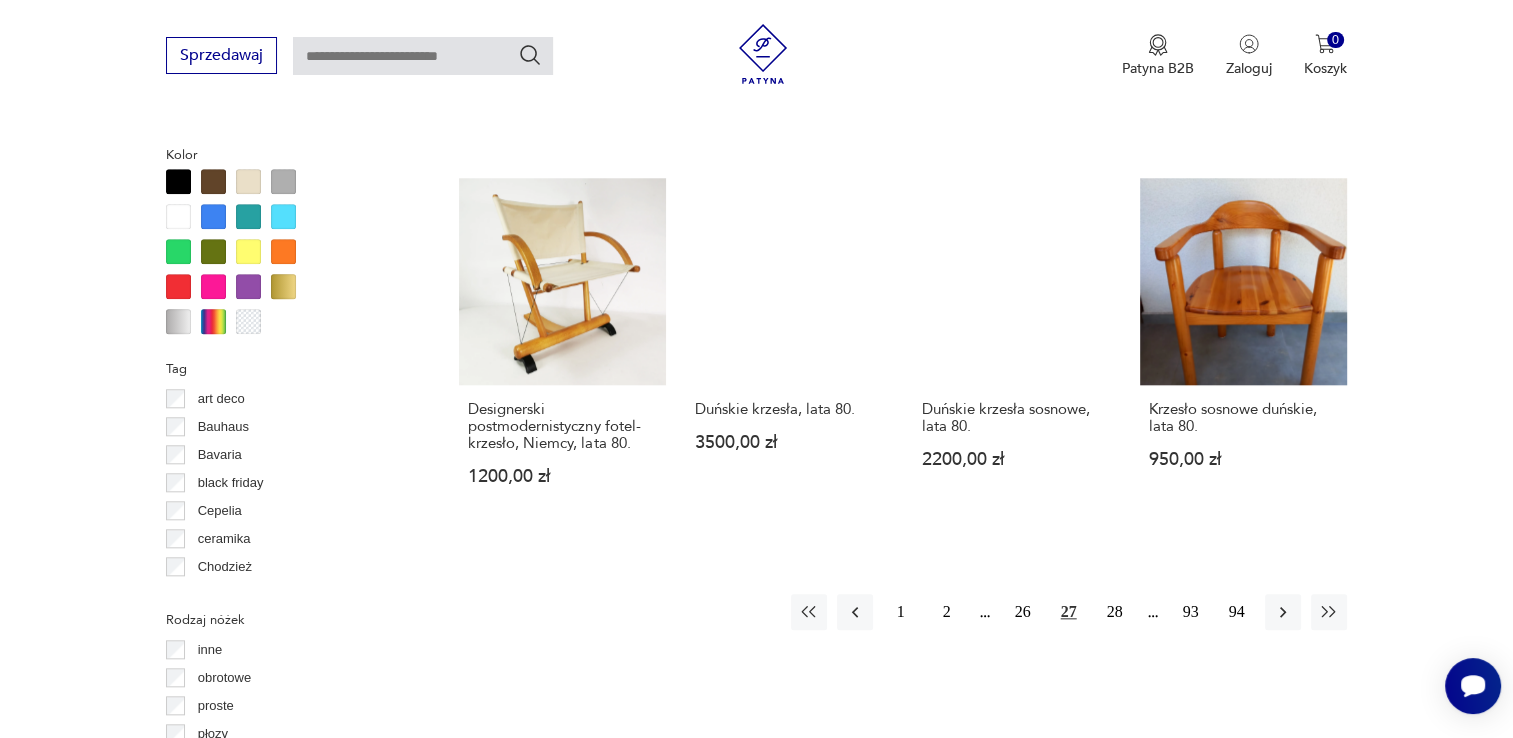 scroll, scrollTop: 1930, scrollLeft: 0, axis: vertical 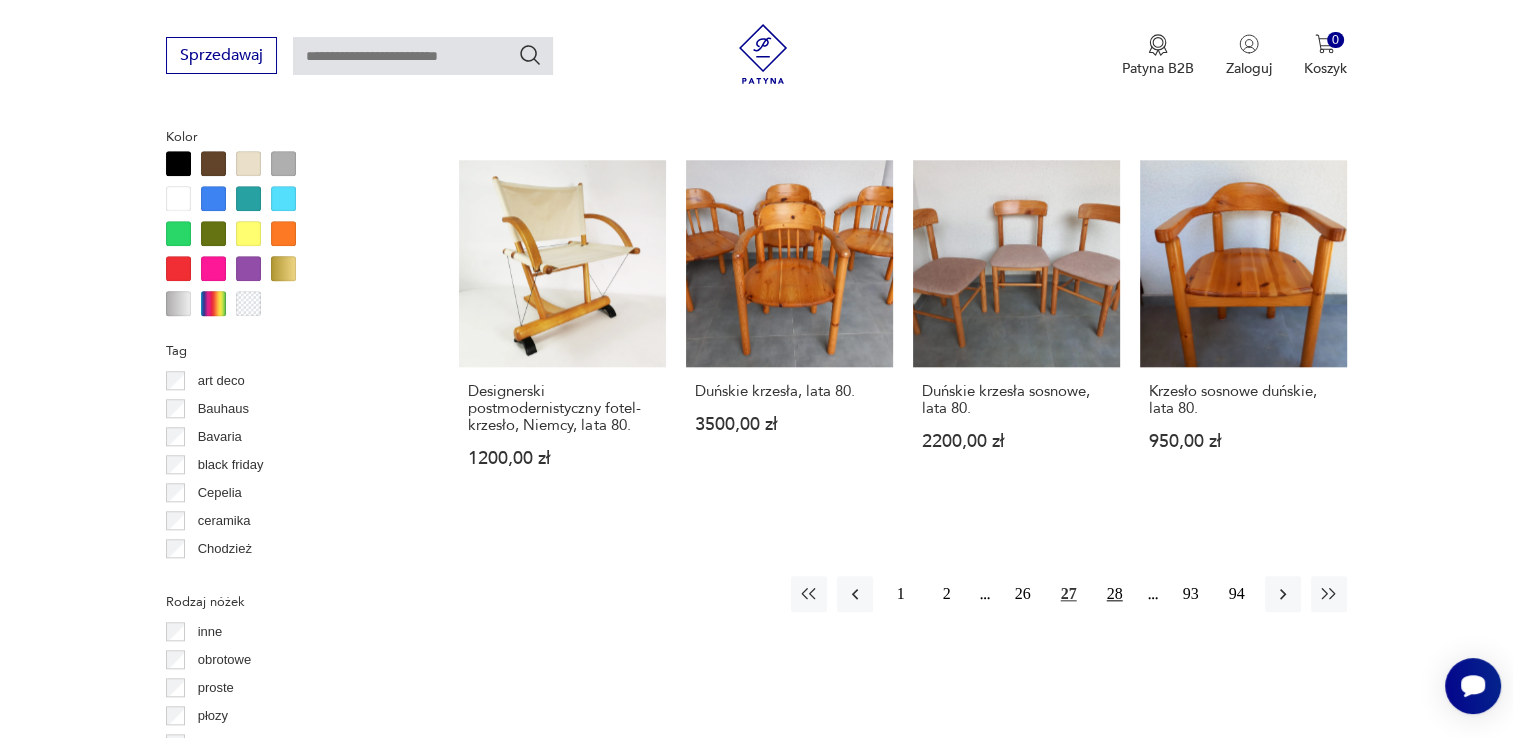 click on "28" at bounding box center [1115, 594] 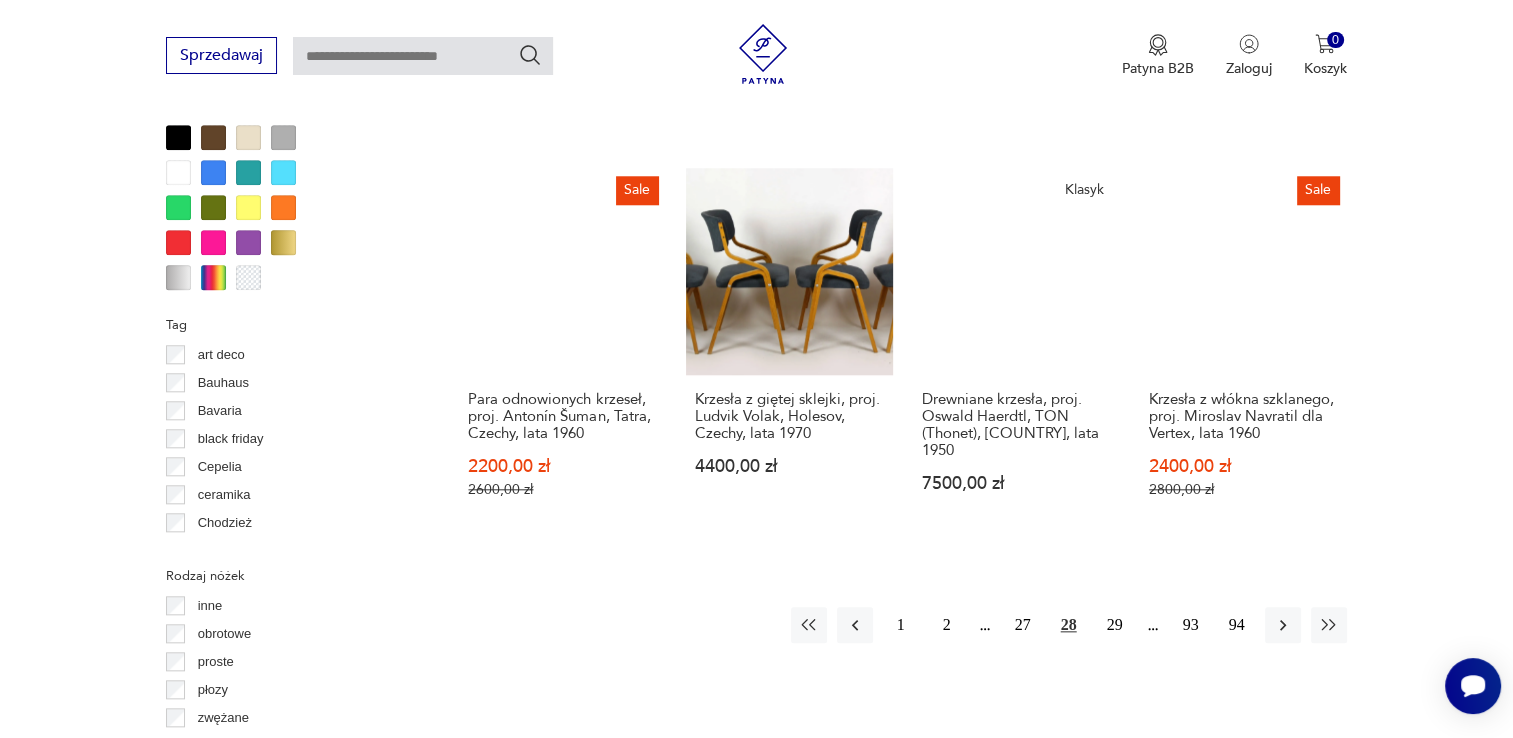 scroll, scrollTop: 2030, scrollLeft: 0, axis: vertical 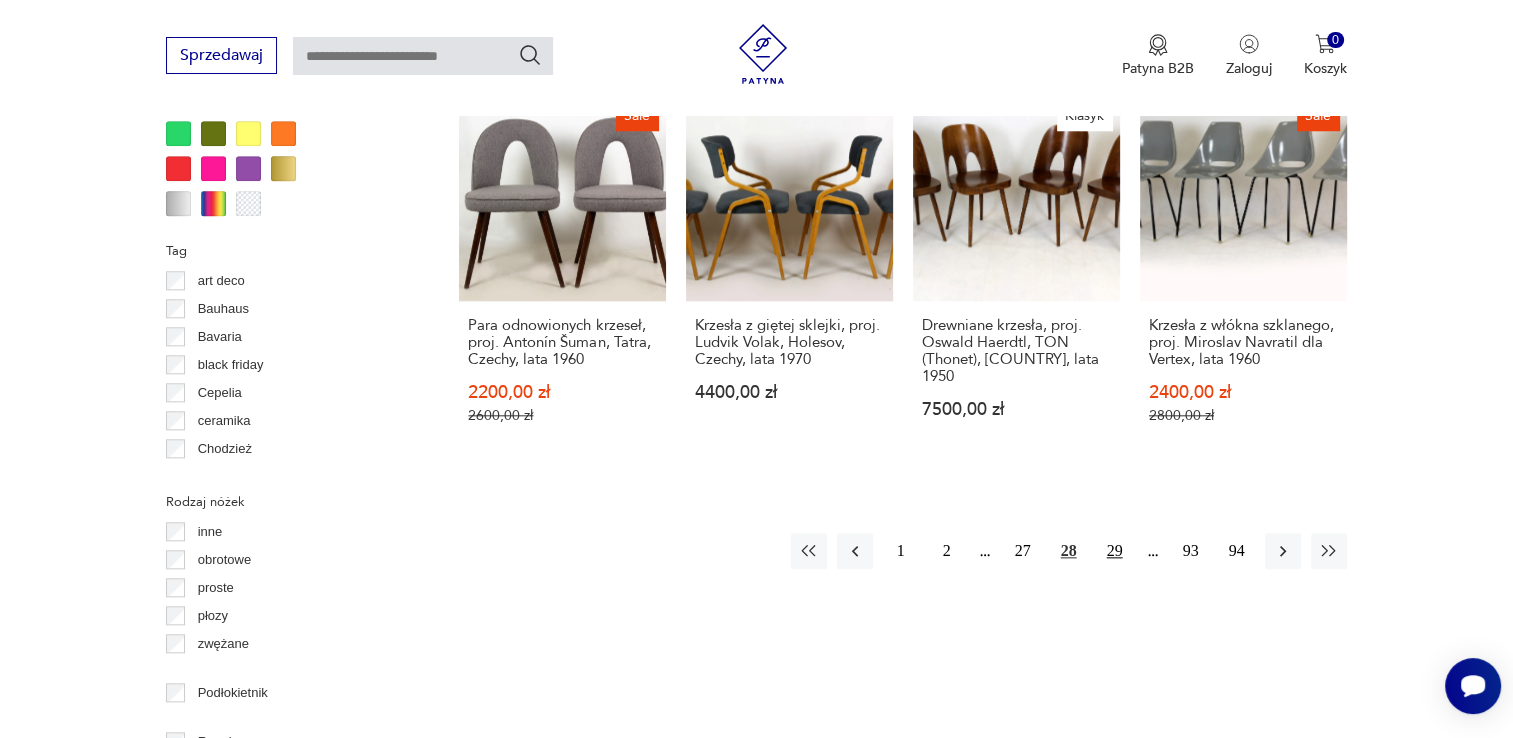 click on "29" at bounding box center [1115, 551] 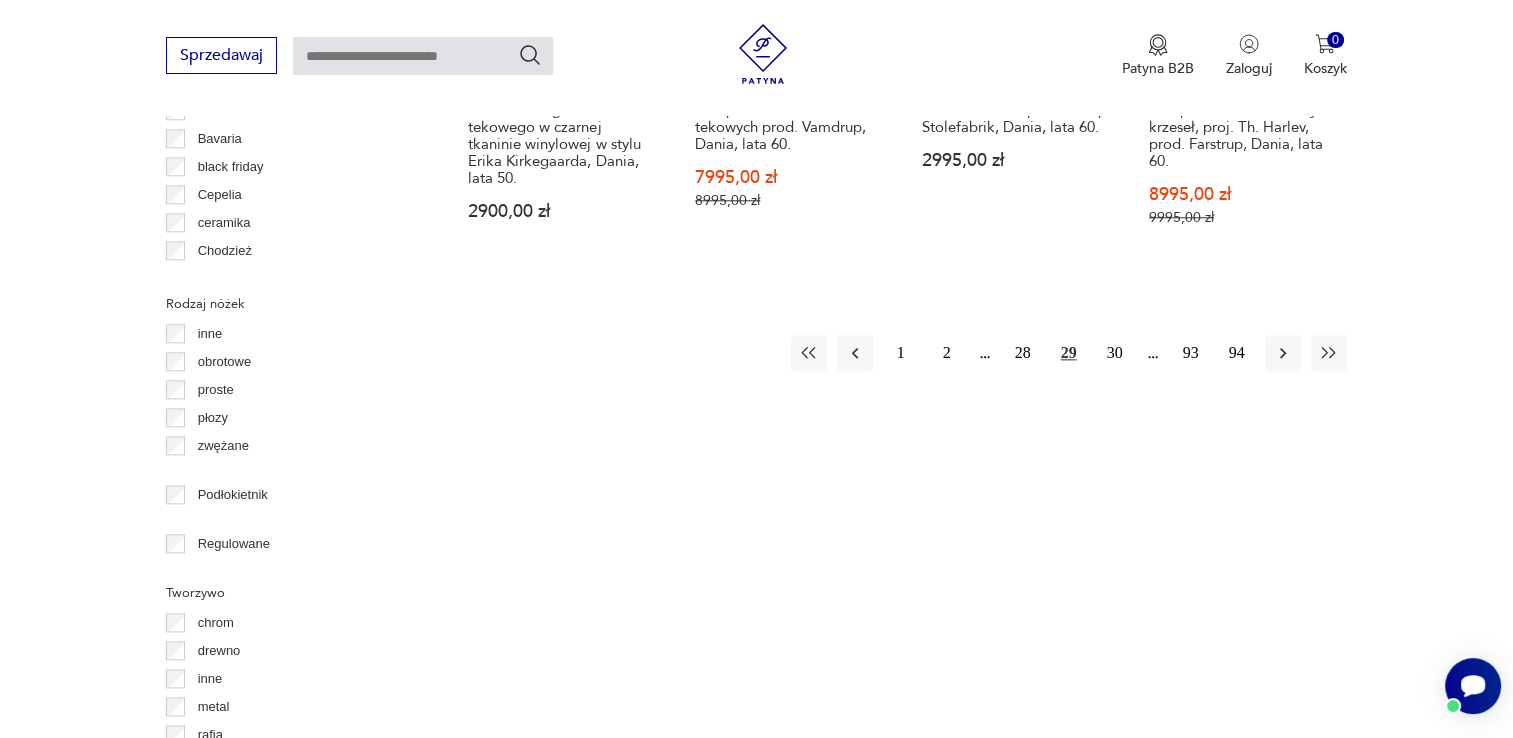 scroll, scrollTop: 2230, scrollLeft: 0, axis: vertical 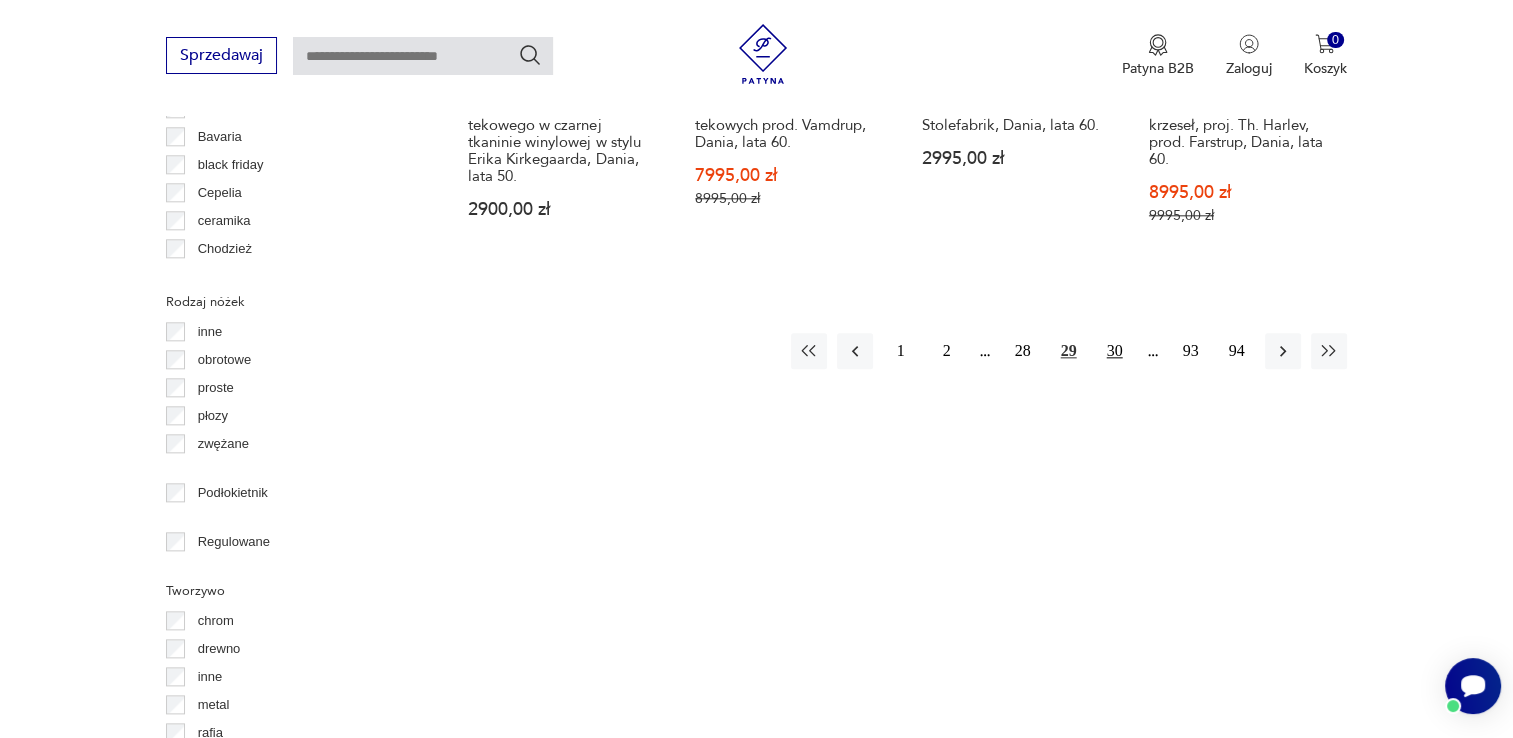 click on "30" at bounding box center (1115, 351) 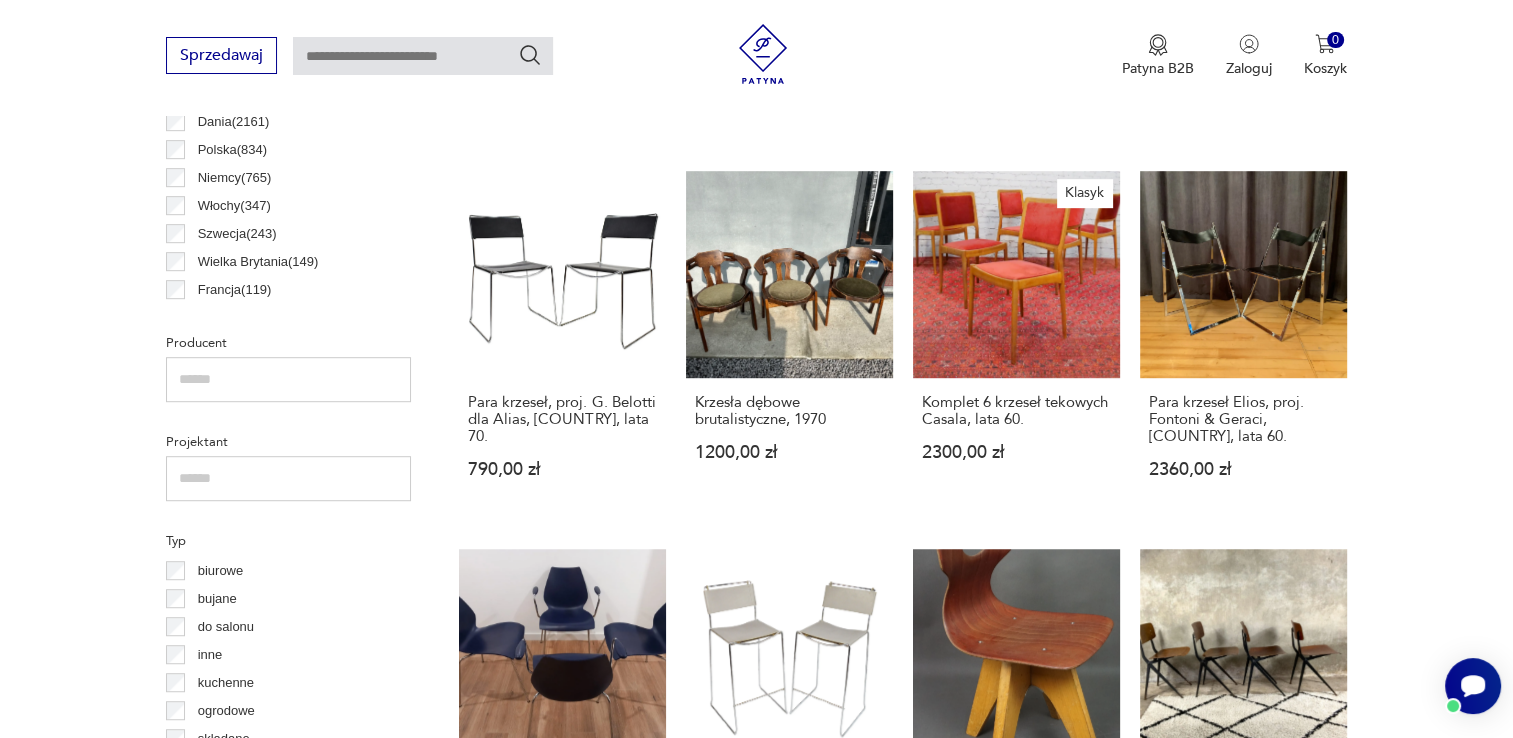 scroll, scrollTop: 1230, scrollLeft: 0, axis: vertical 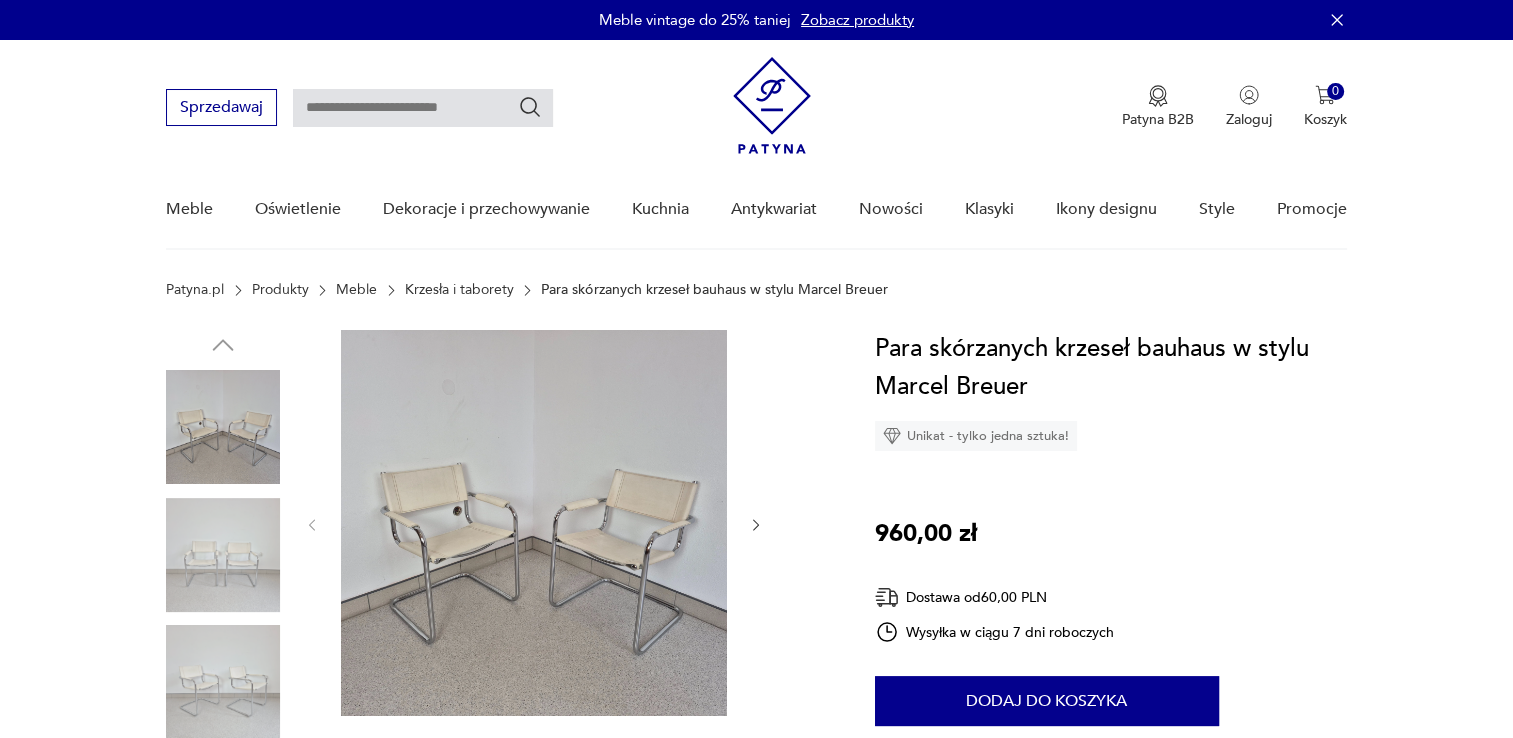 click 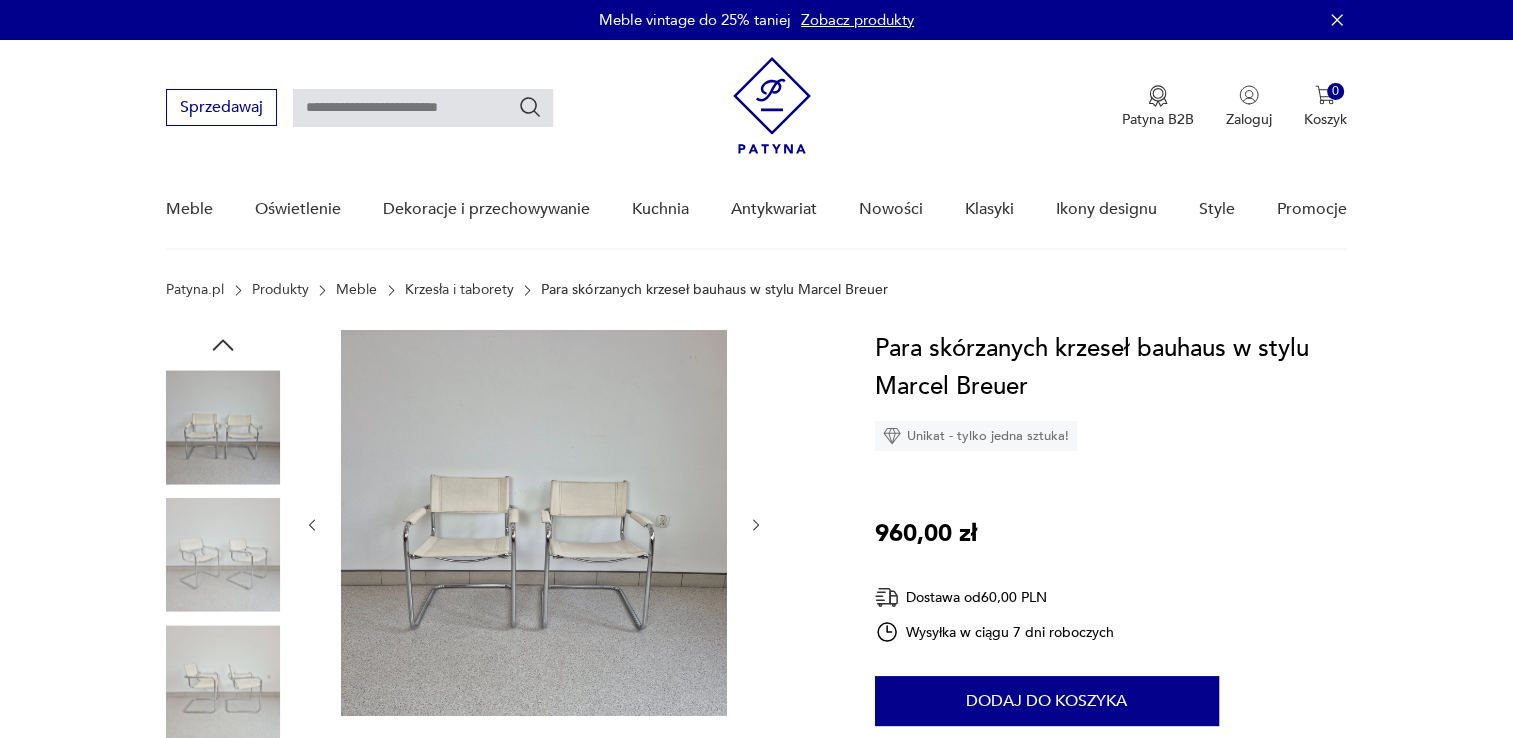 scroll, scrollTop: 0, scrollLeft: 0, axis: both 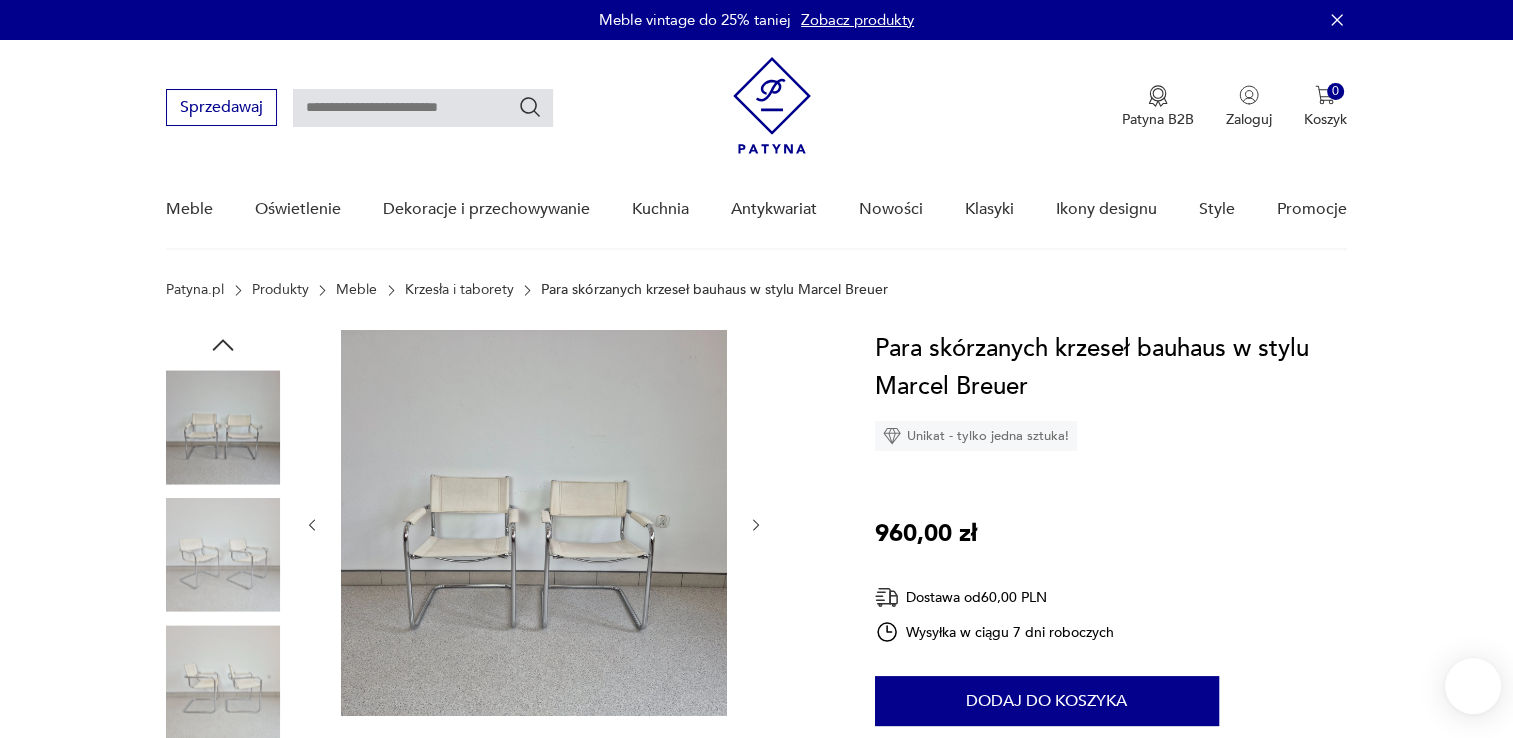 click 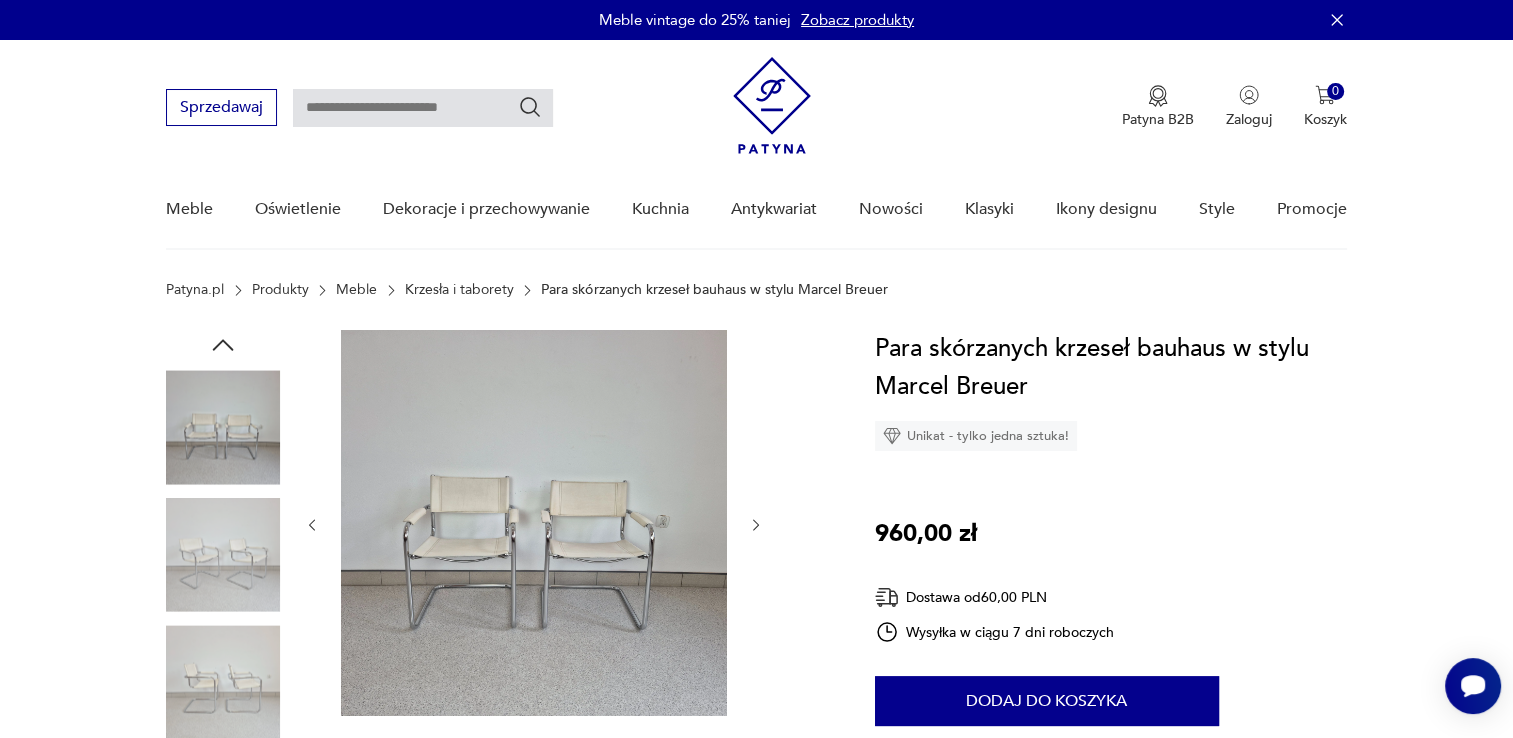 scroll, scrollTop: 0, scrollLeft: 0, axis: both 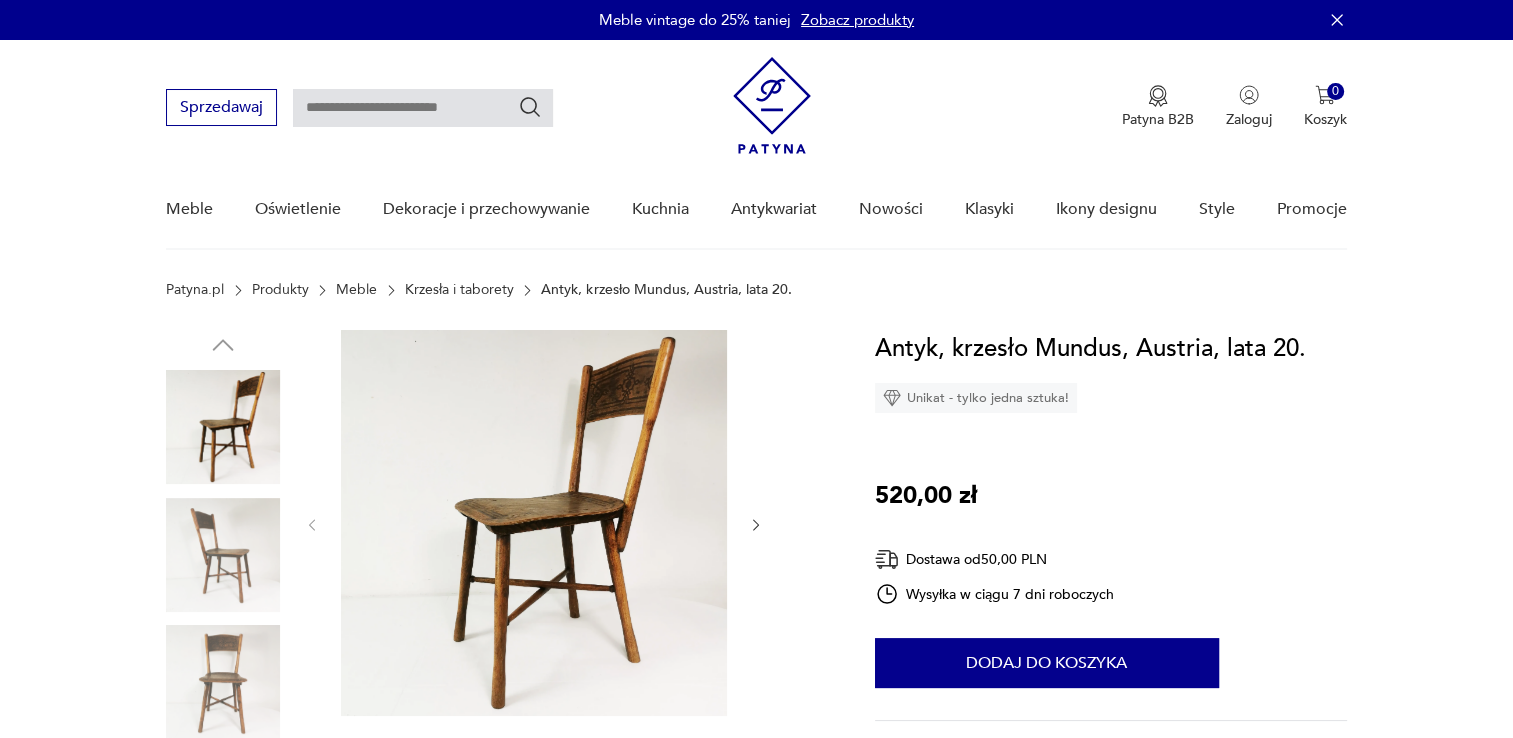 click 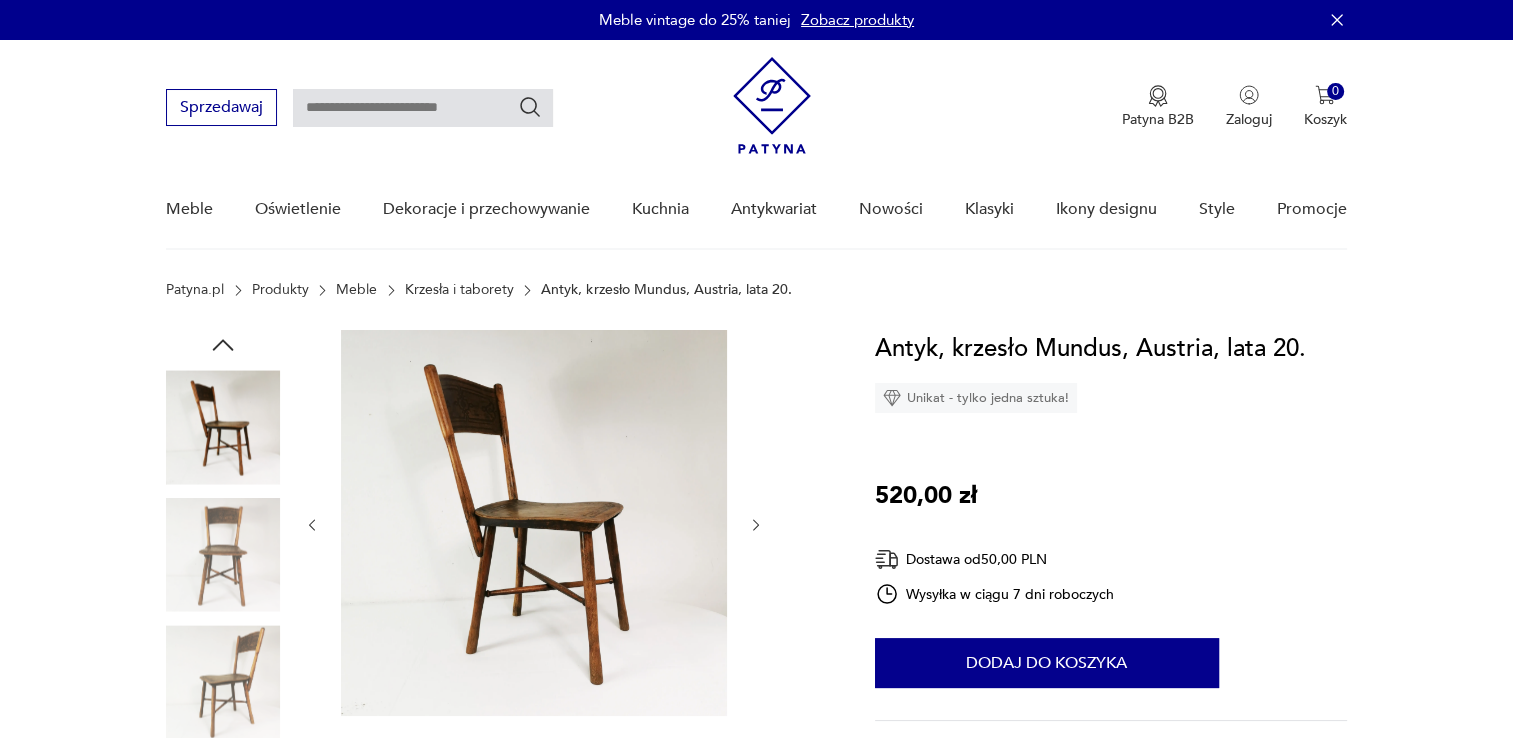 click 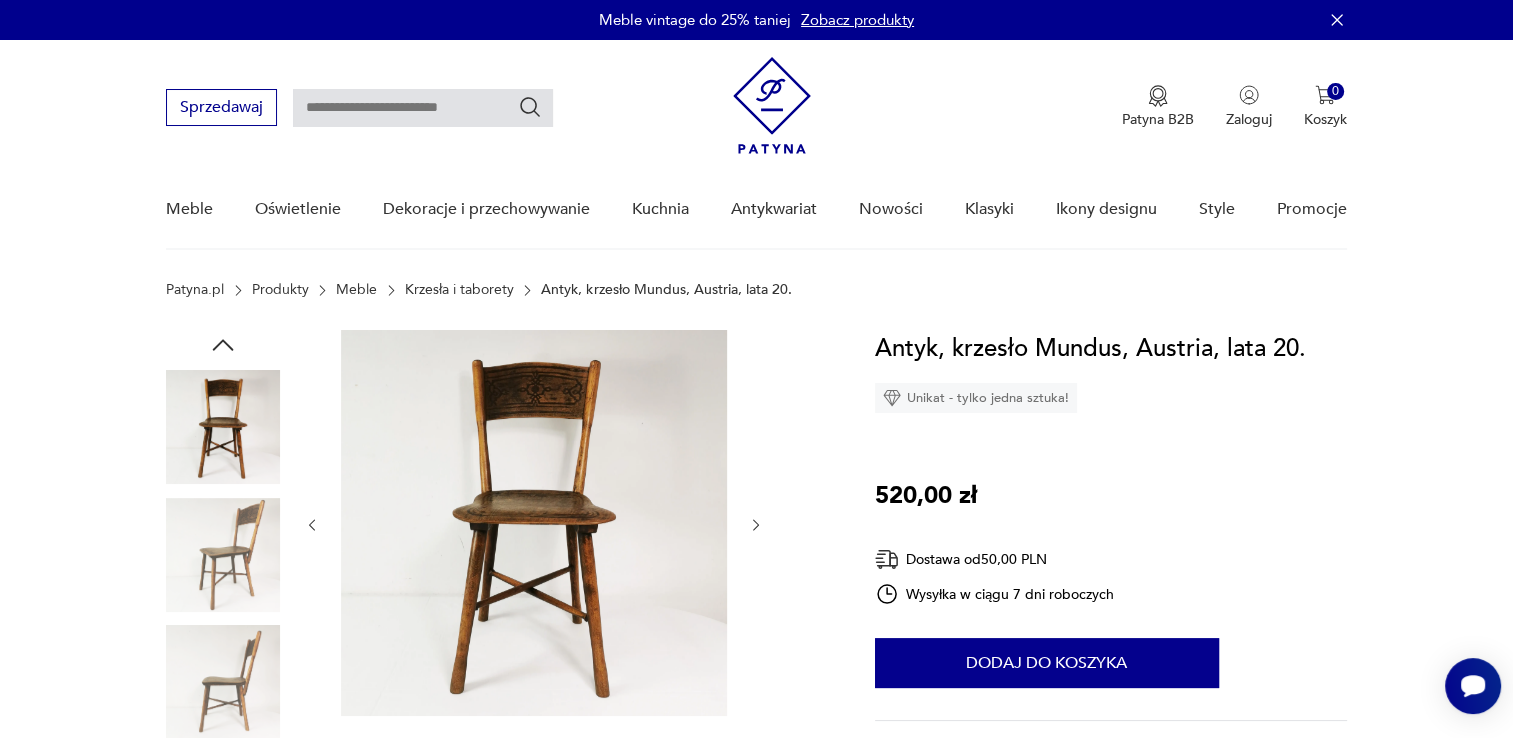 scroll, scrollTop: 0, scrollLeft: 0, axis: both 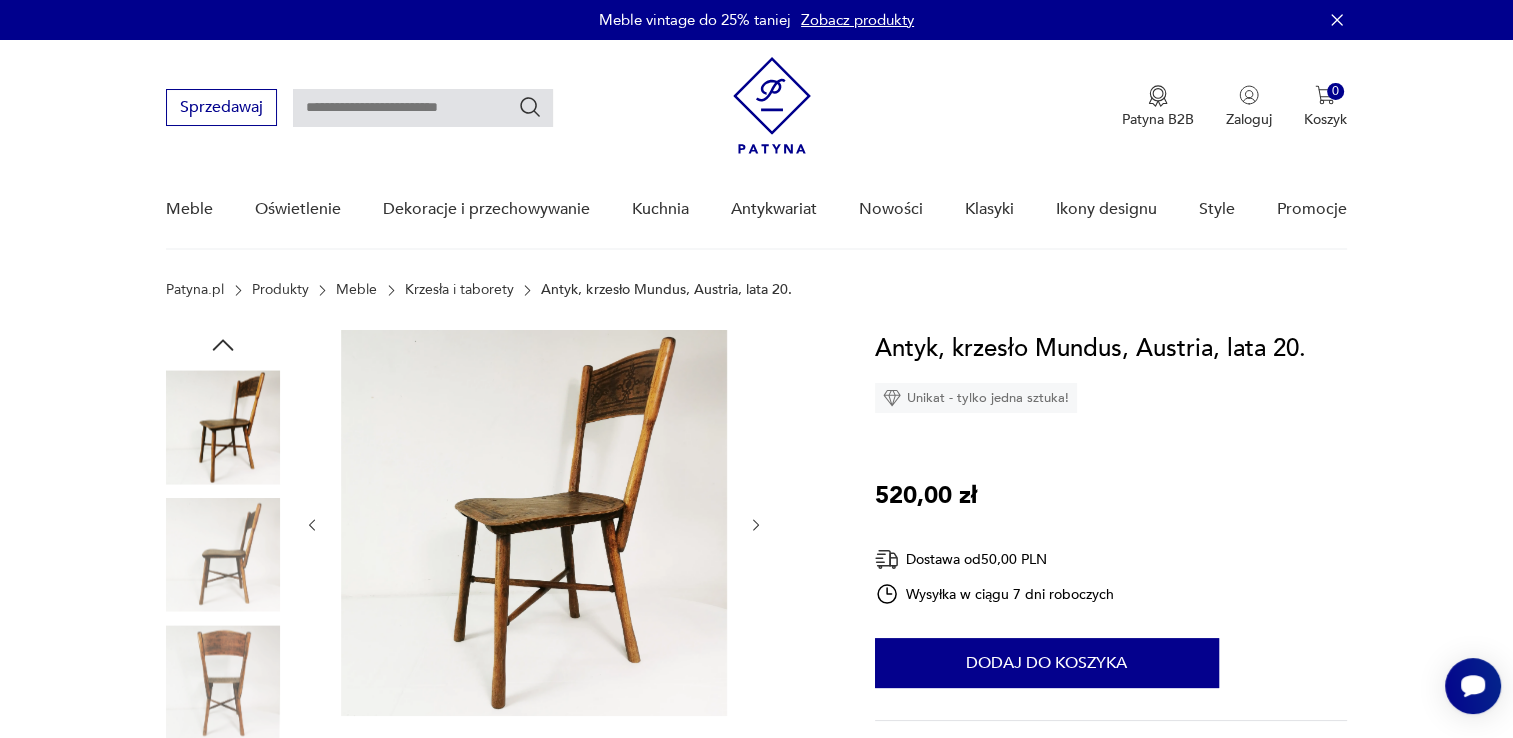 click 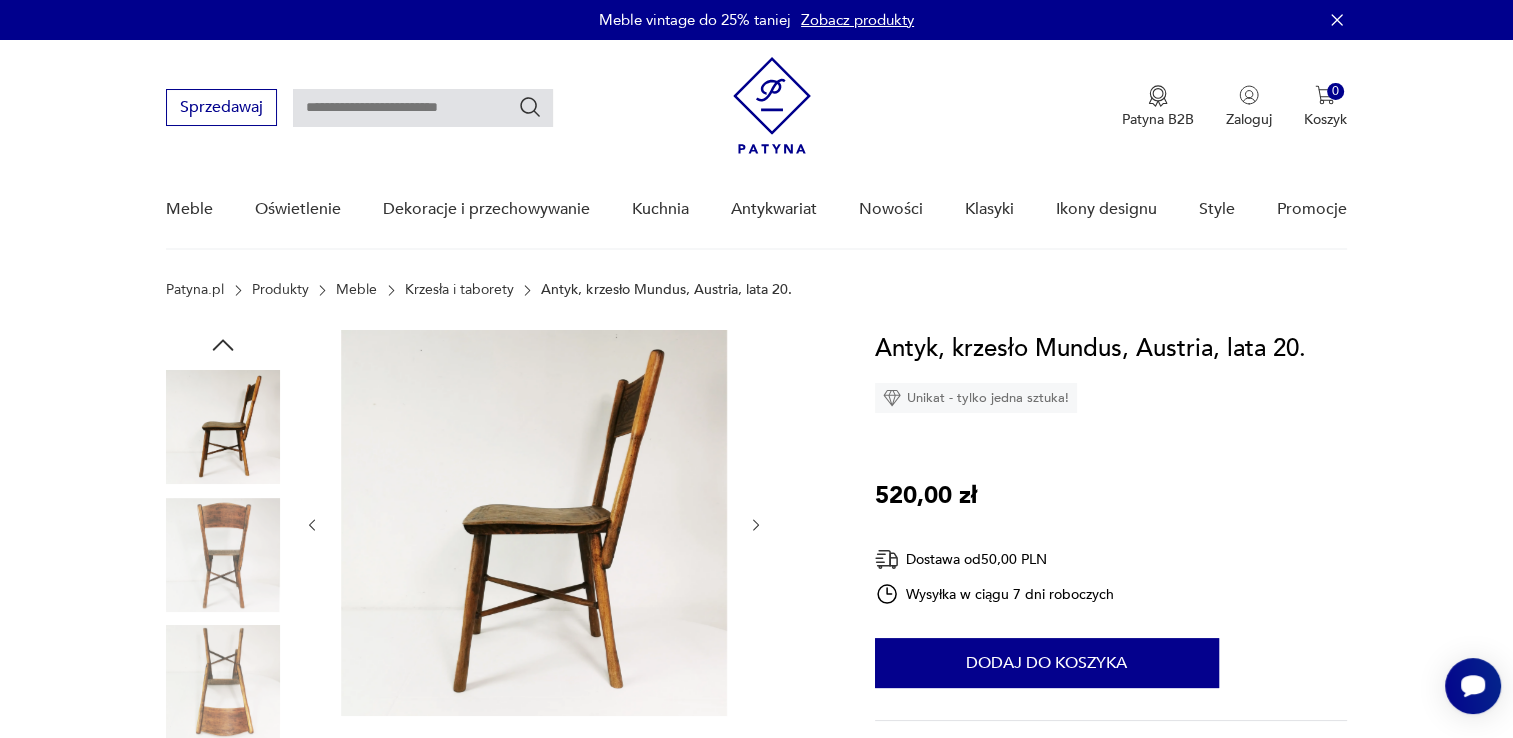 click 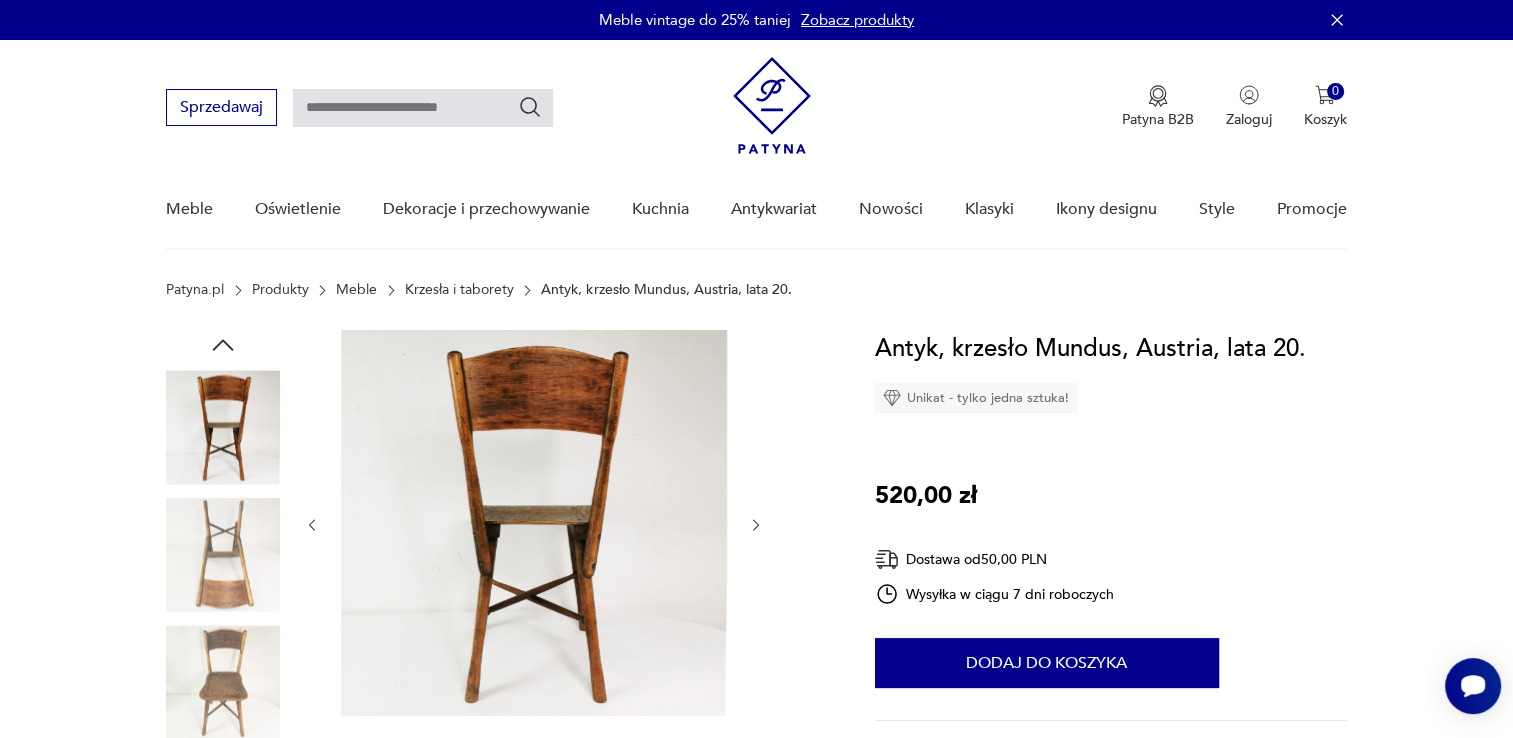 click 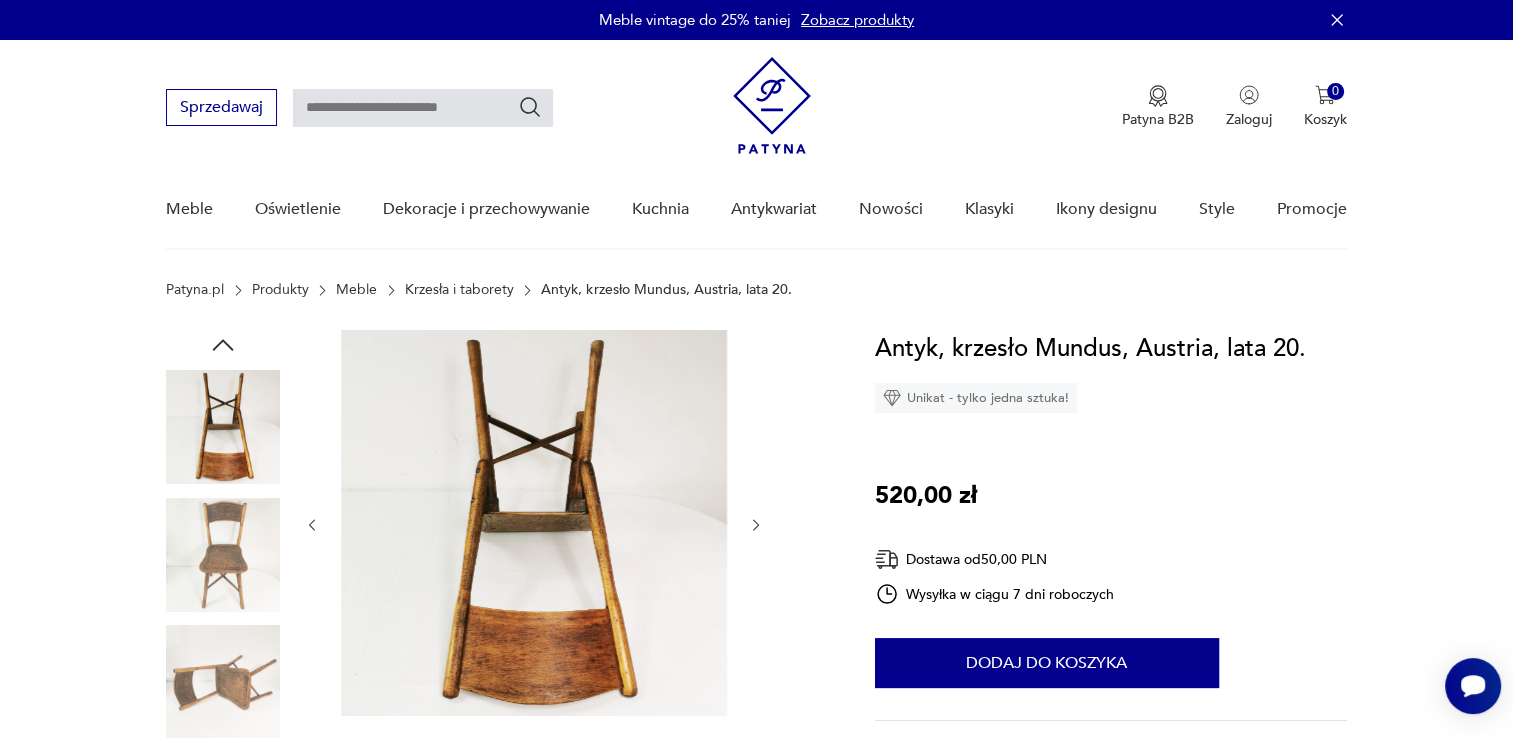click 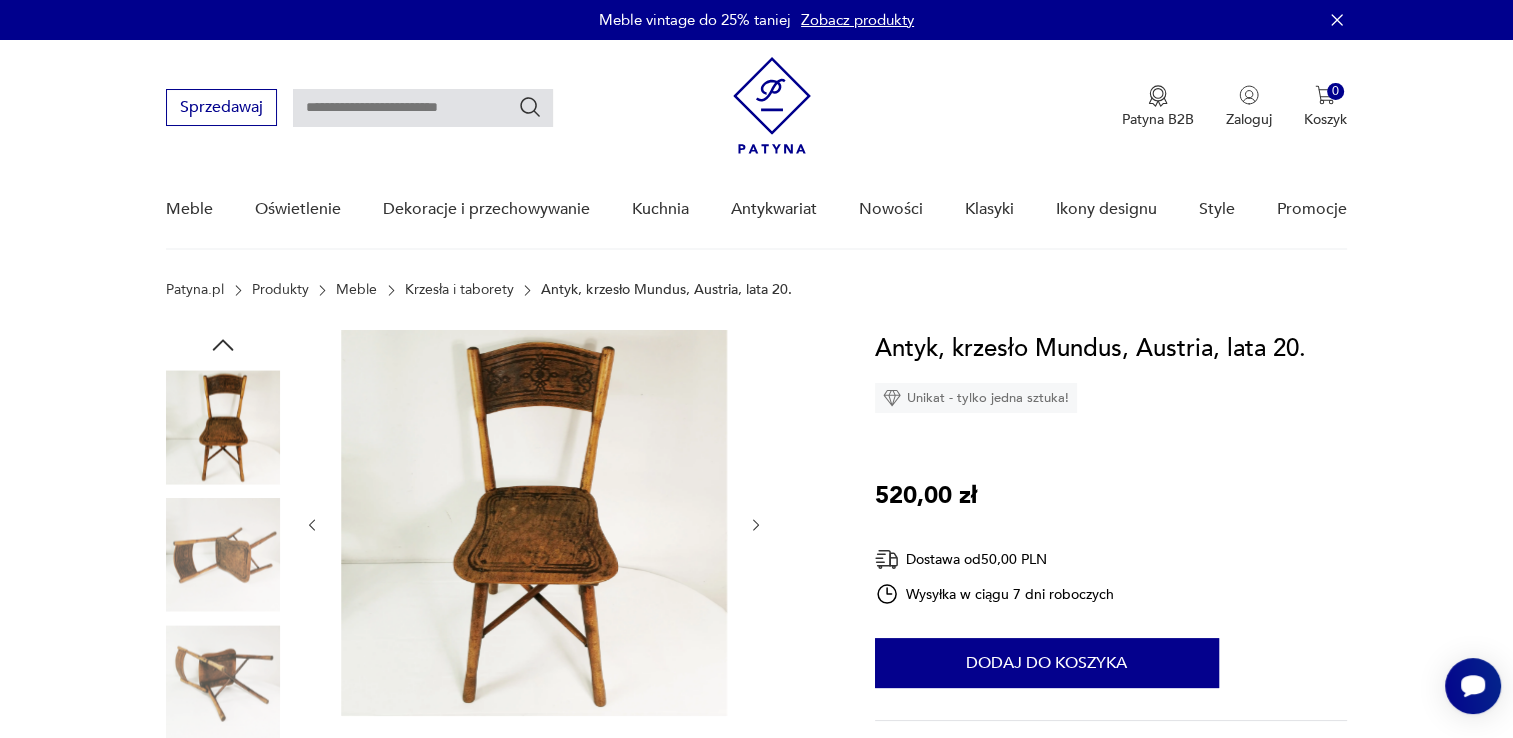 click 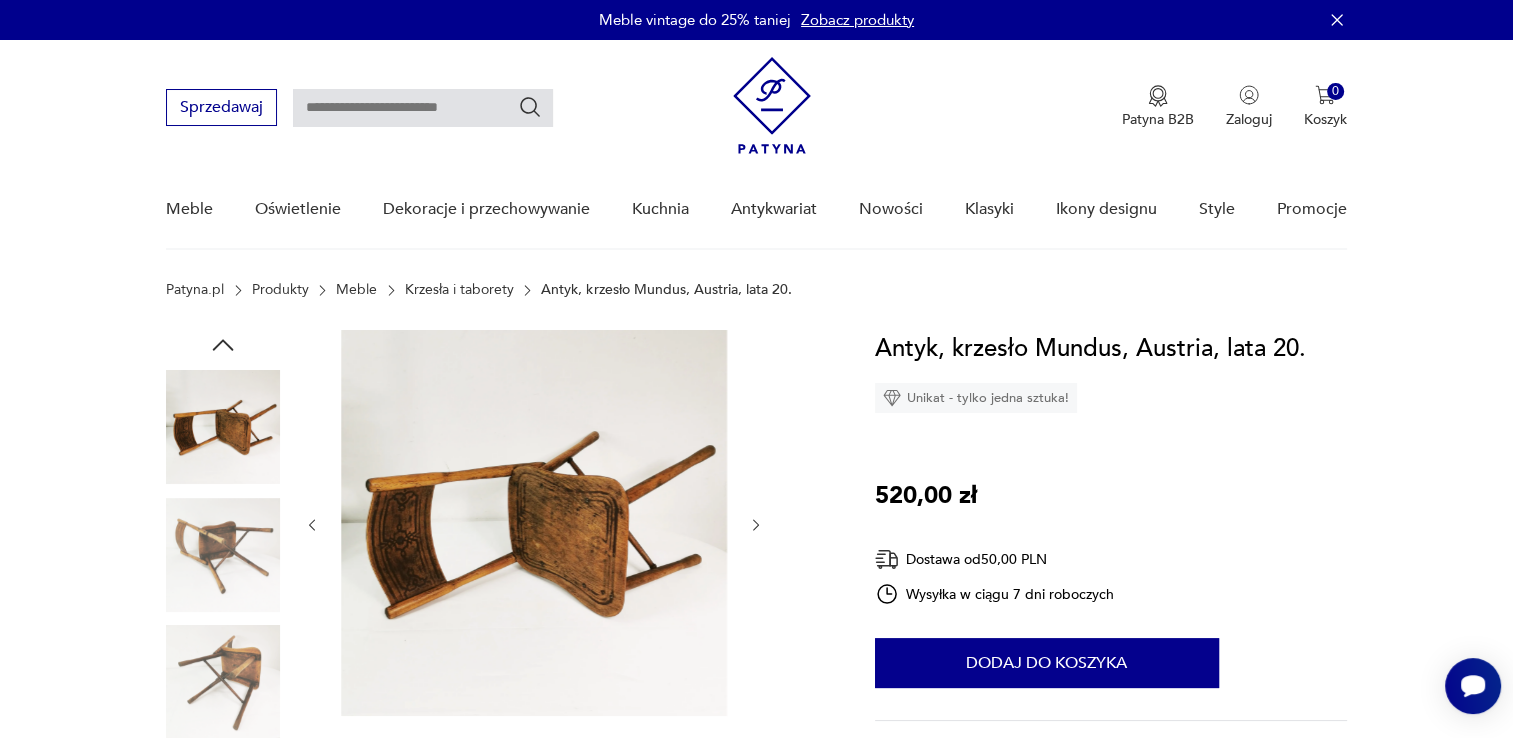 click 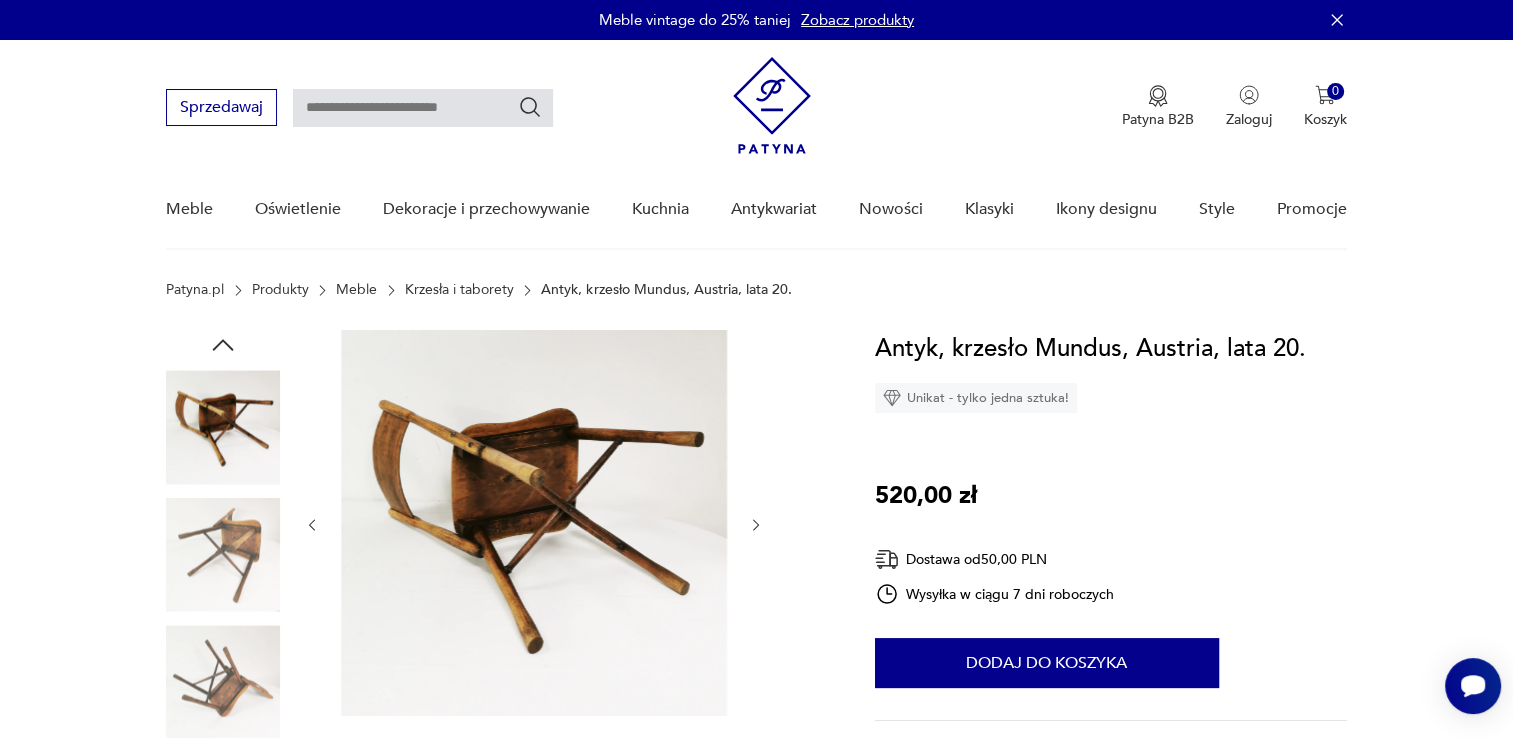 click 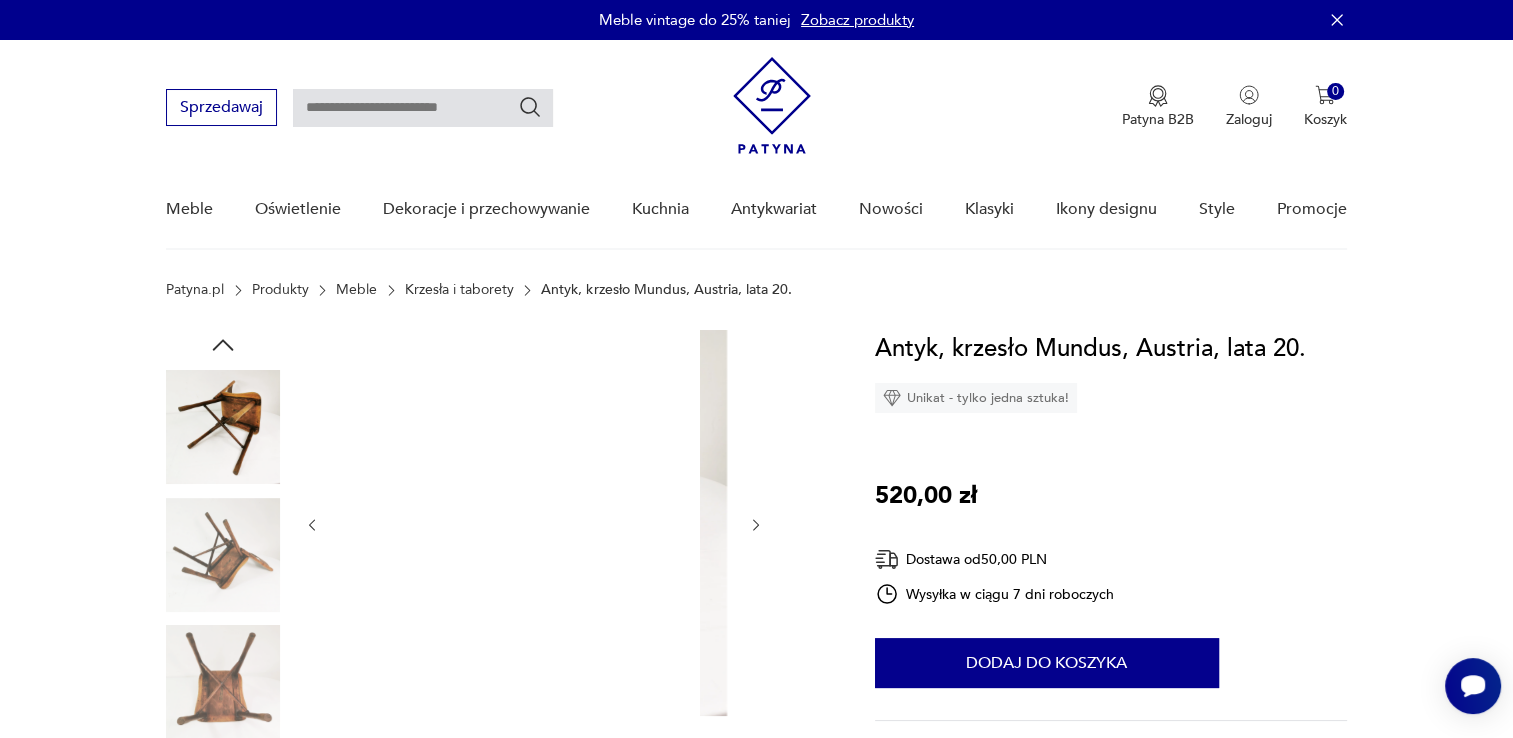 click 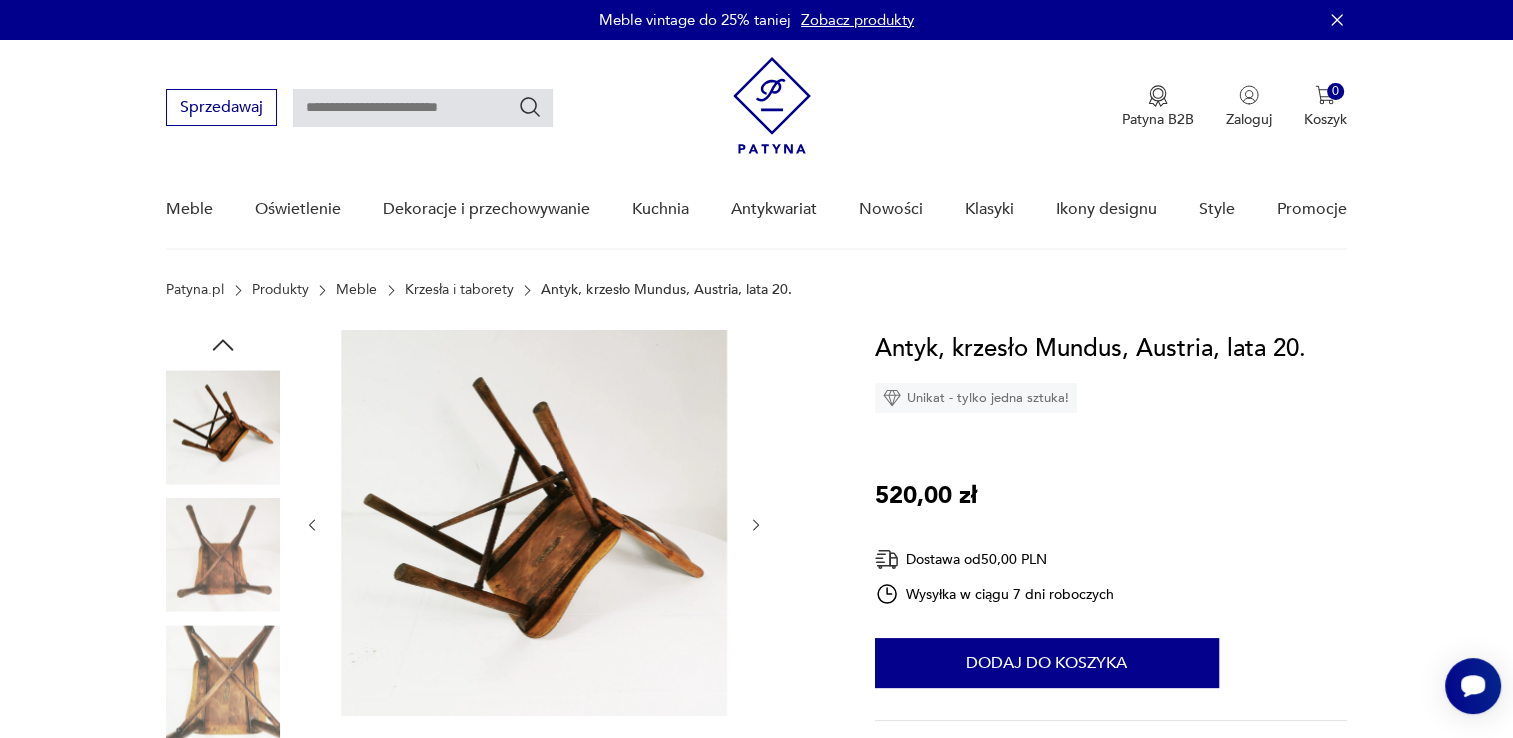 click 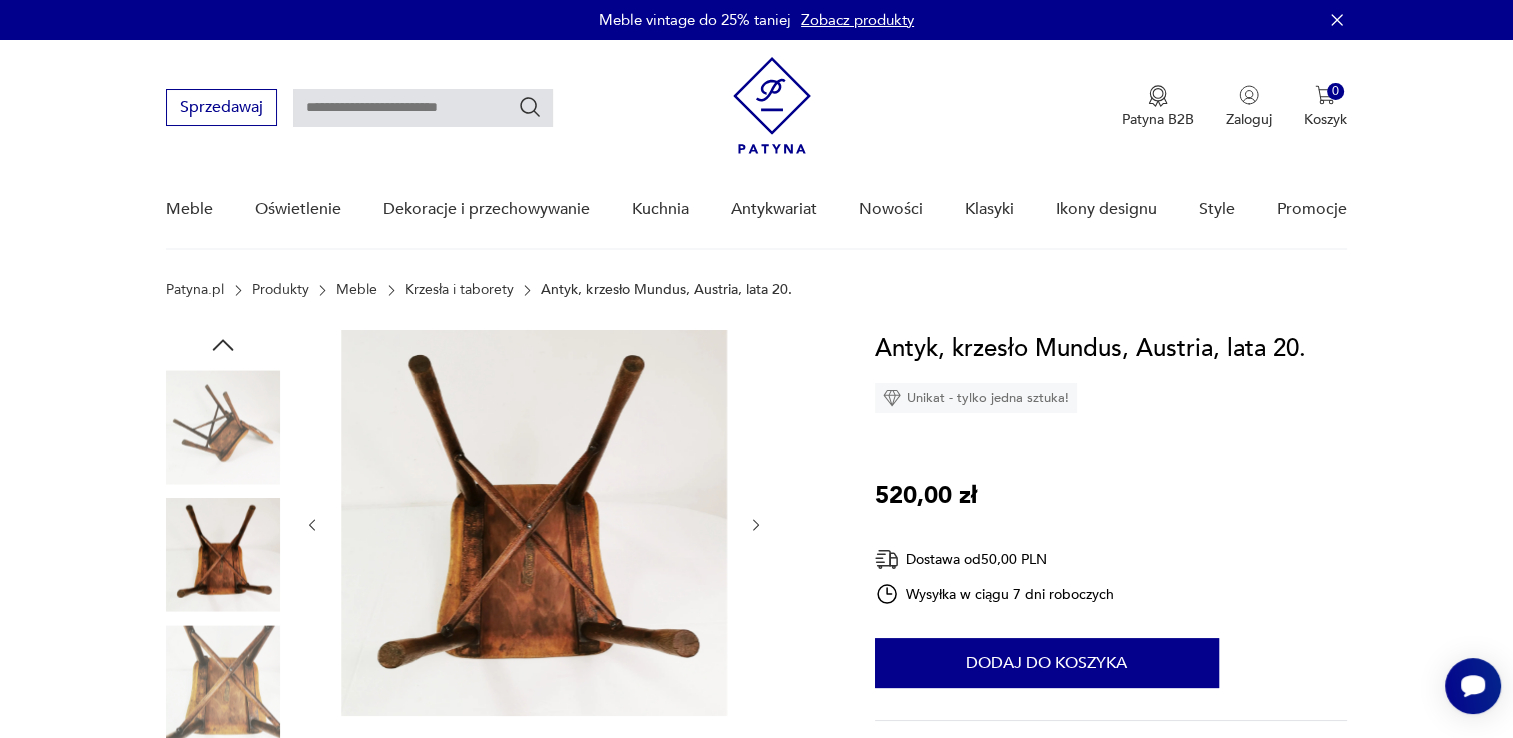 click 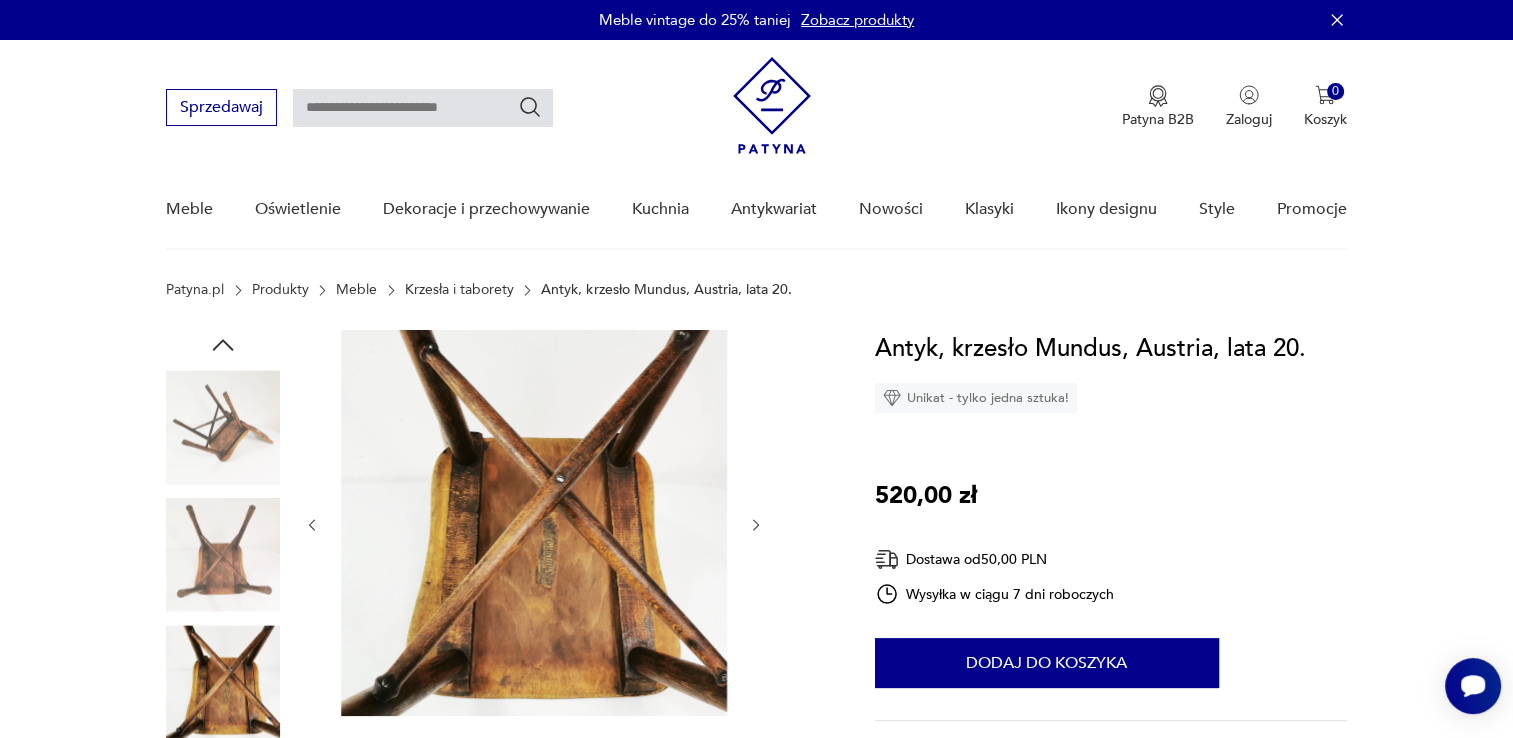click 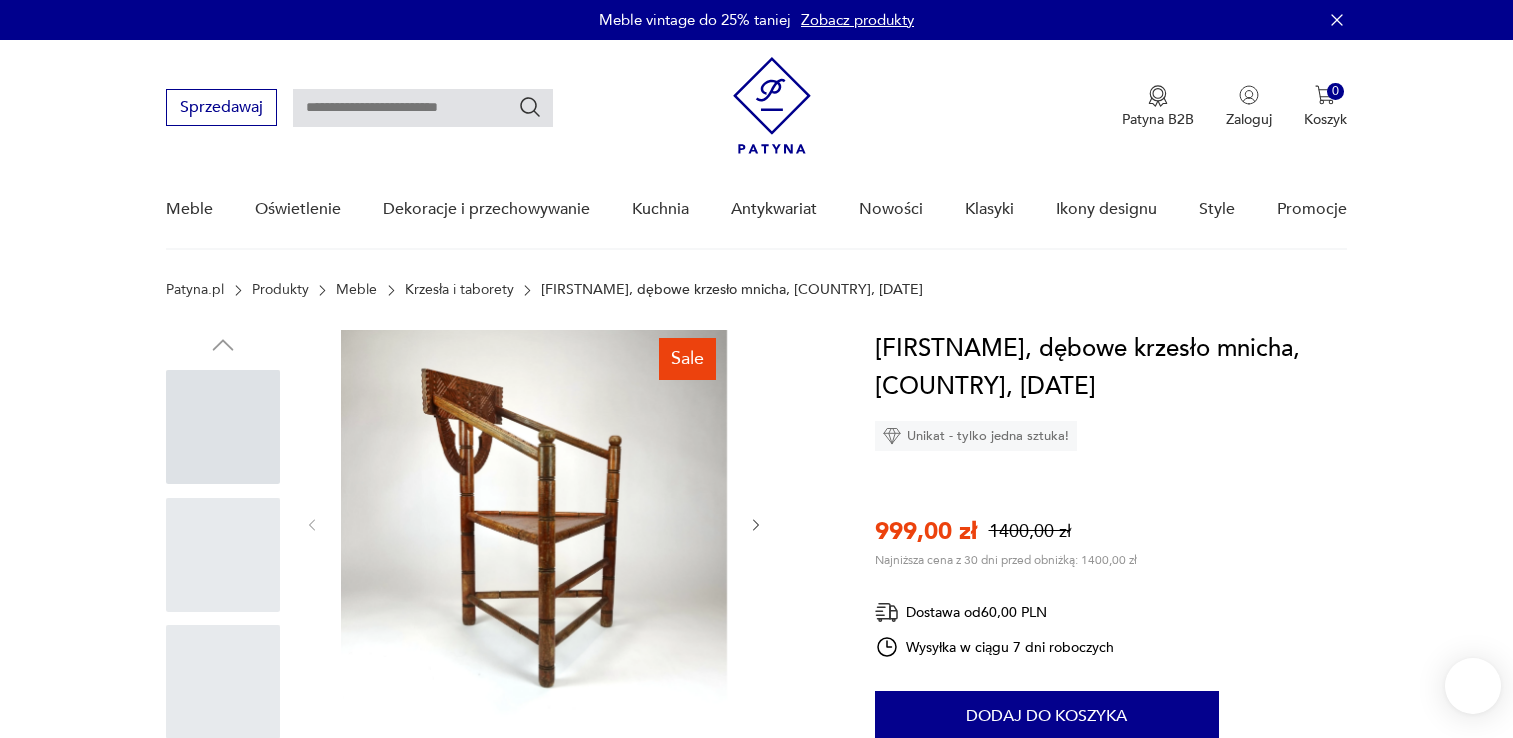 scroll, scrollTop: 0, scrollLeft: 0, axis: both 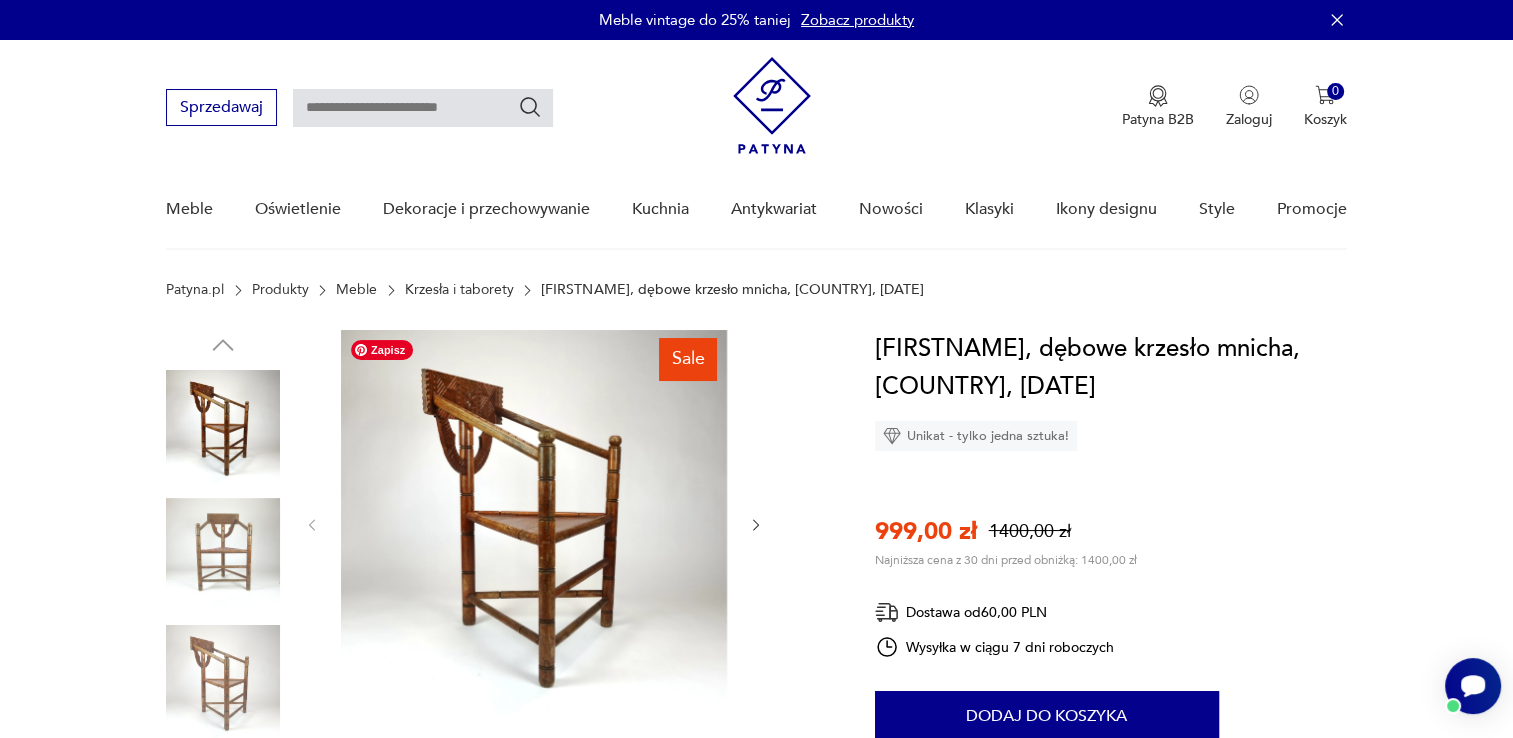 click 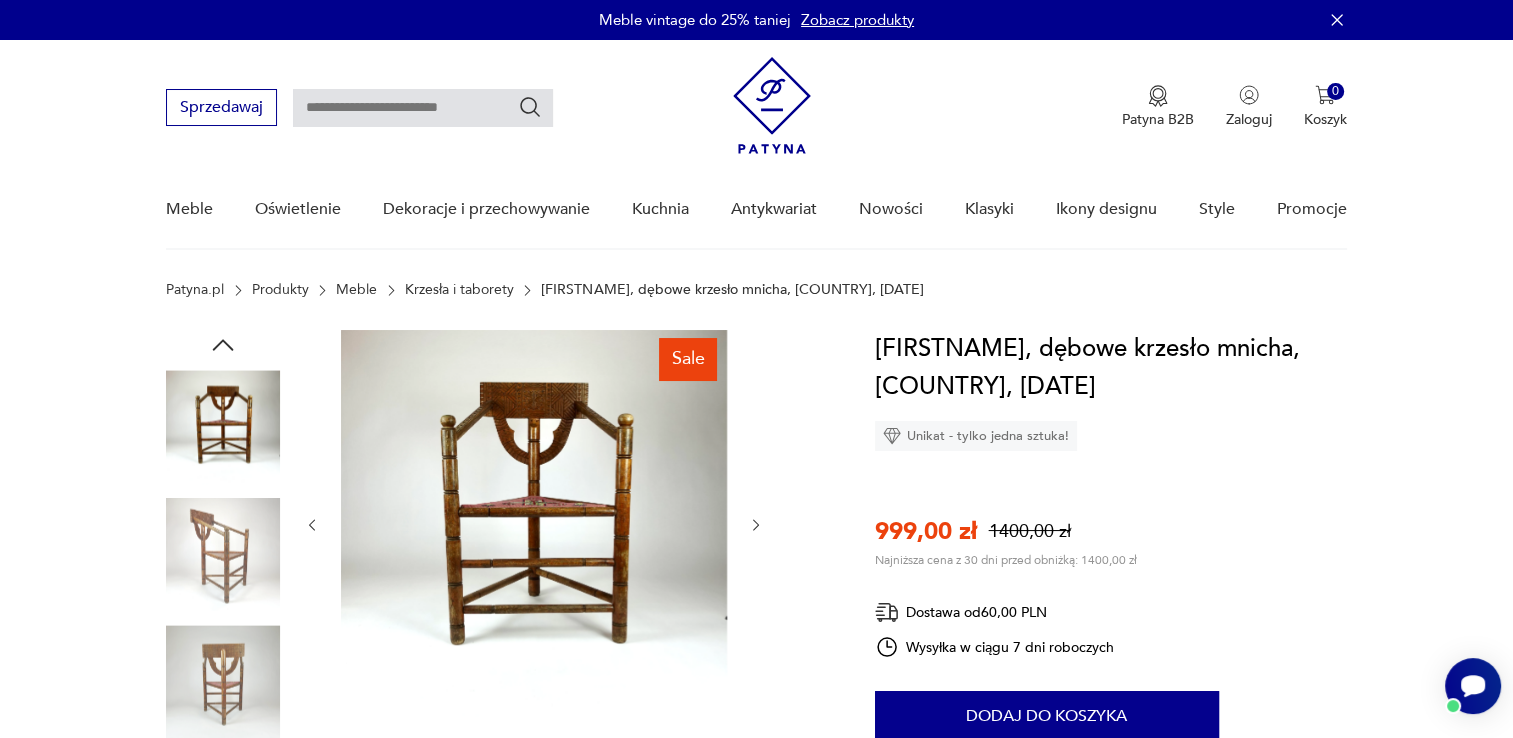 click 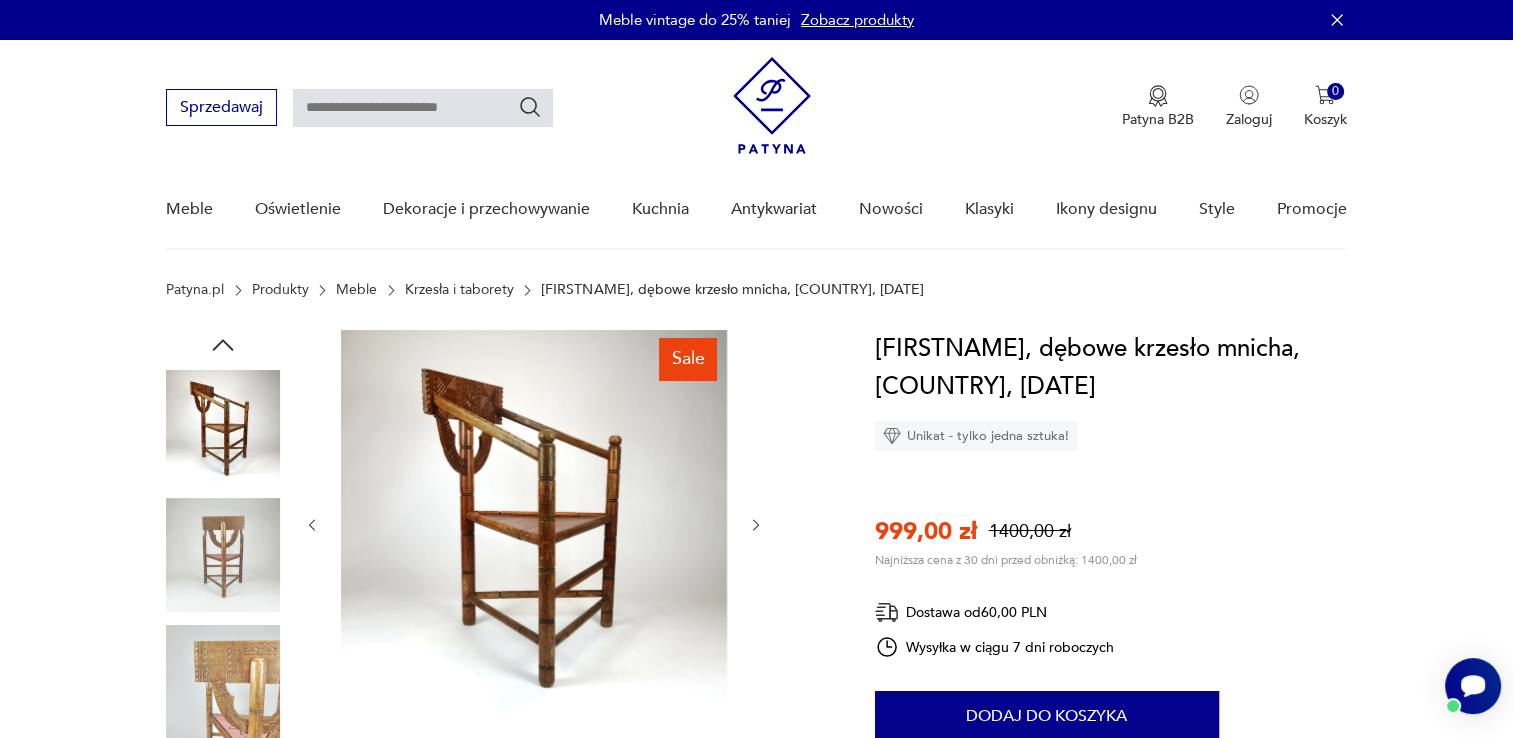 click 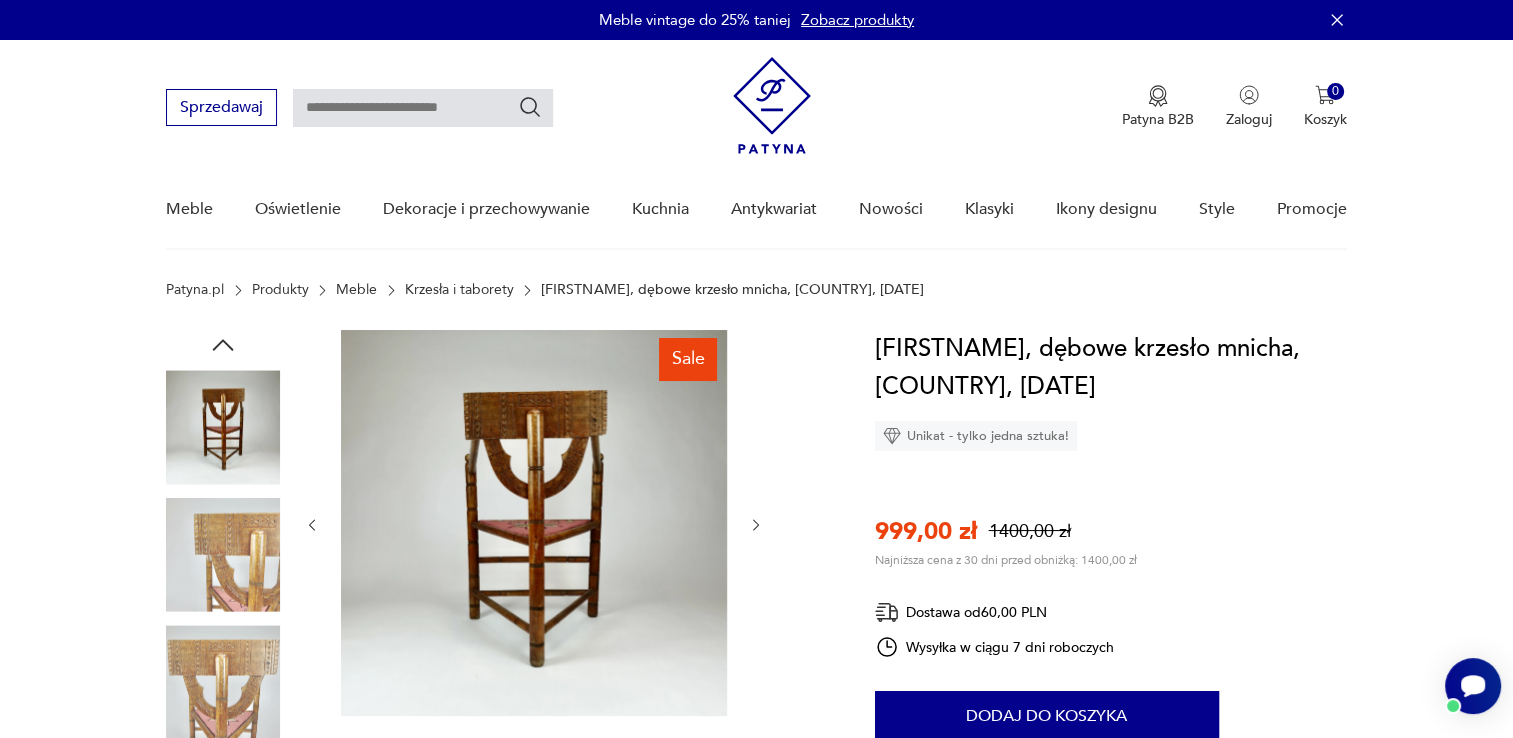 click 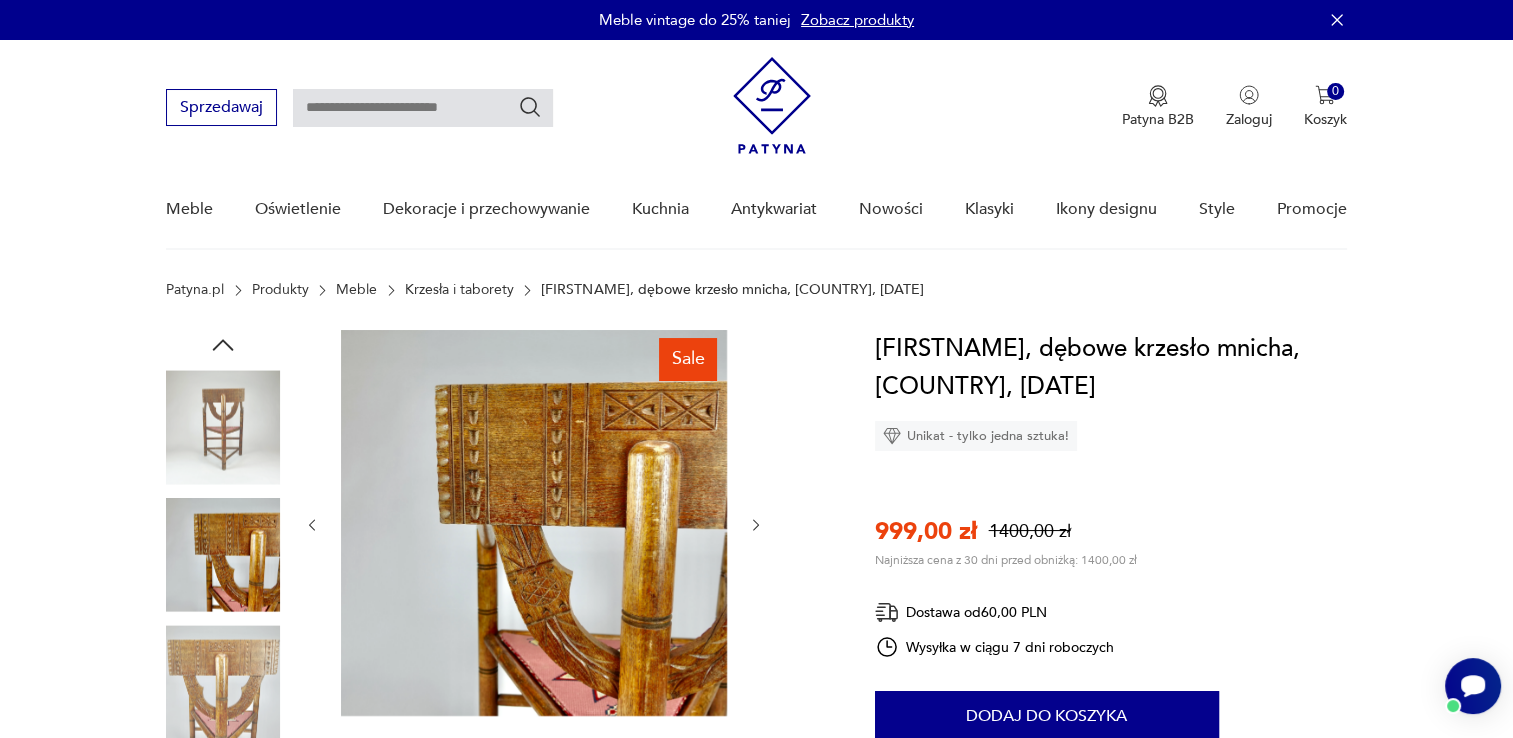 click 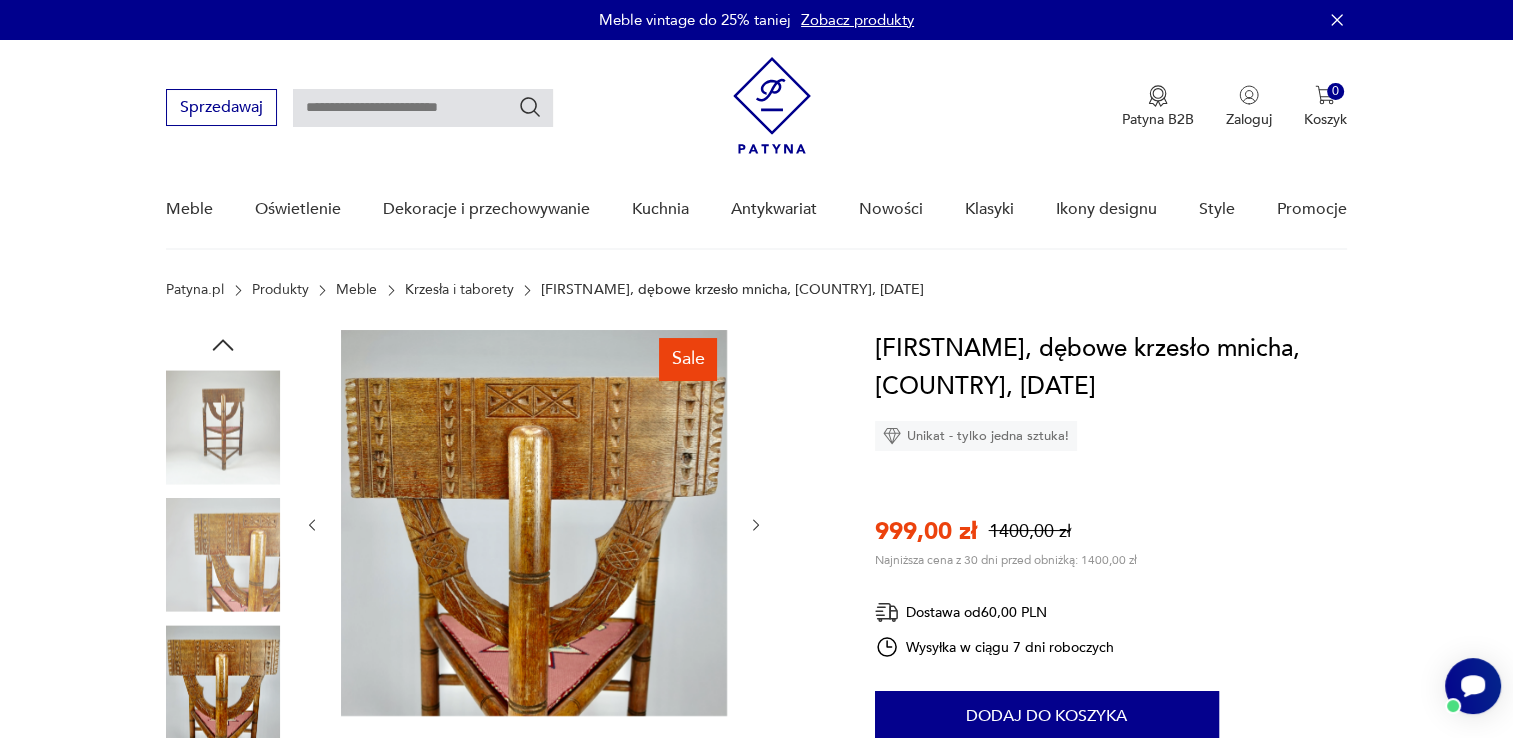click 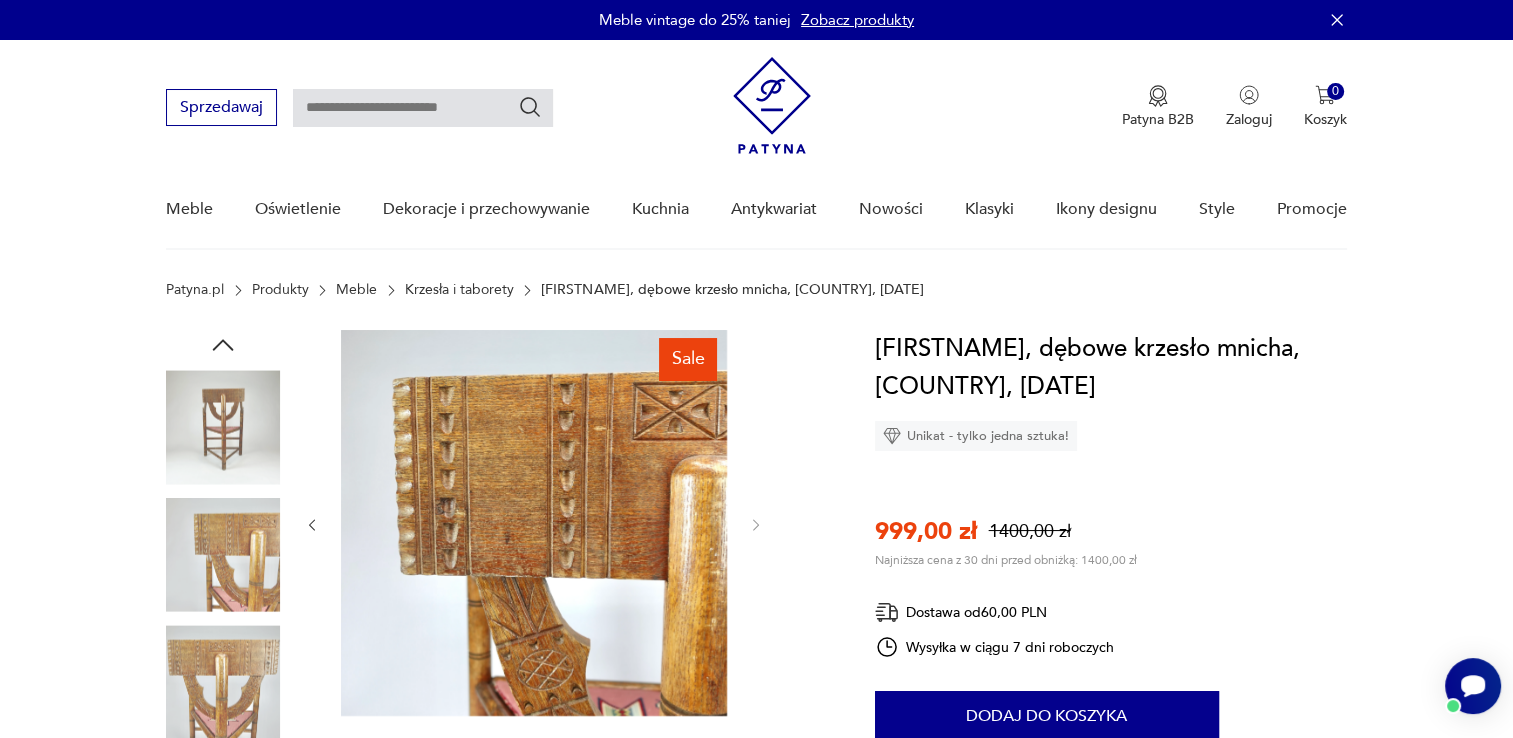 click 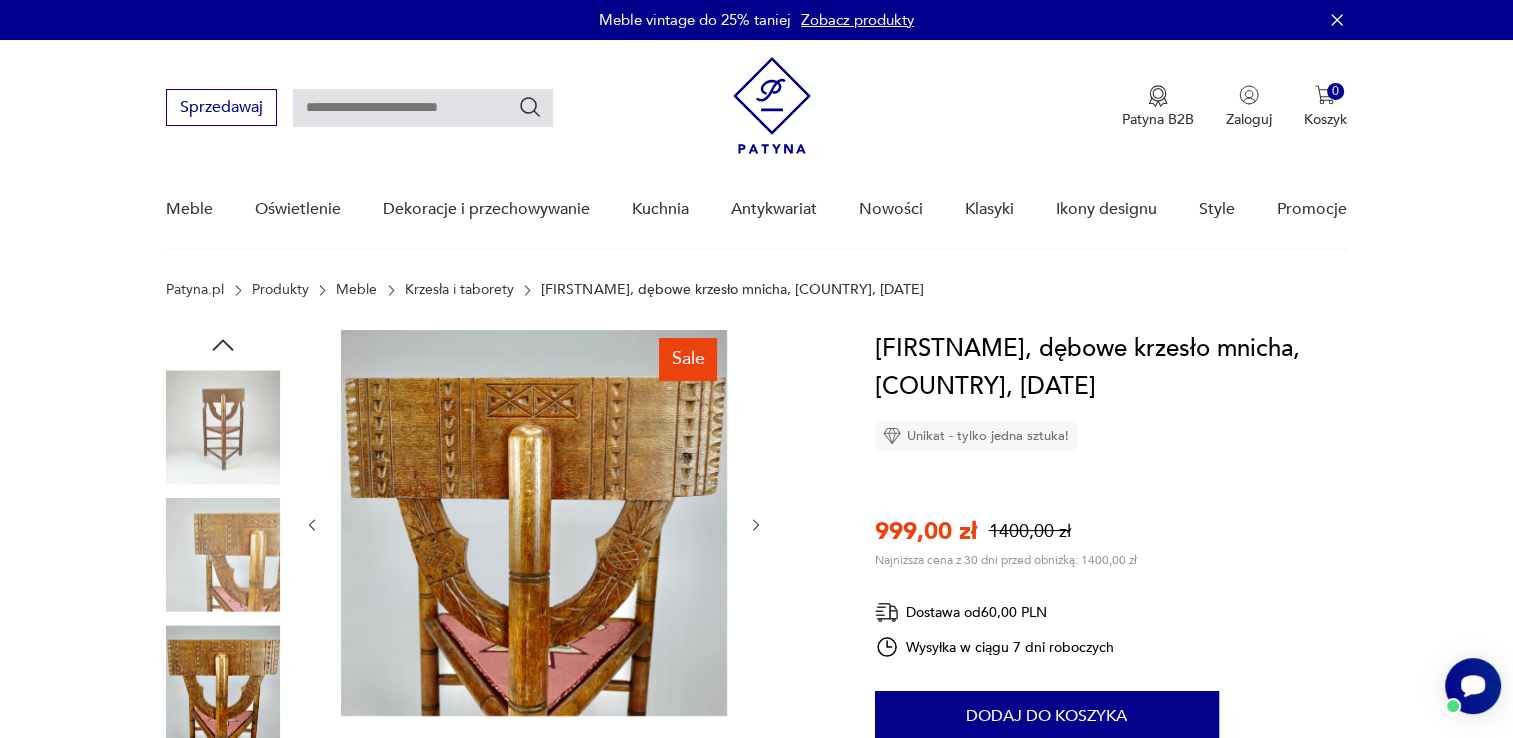 click 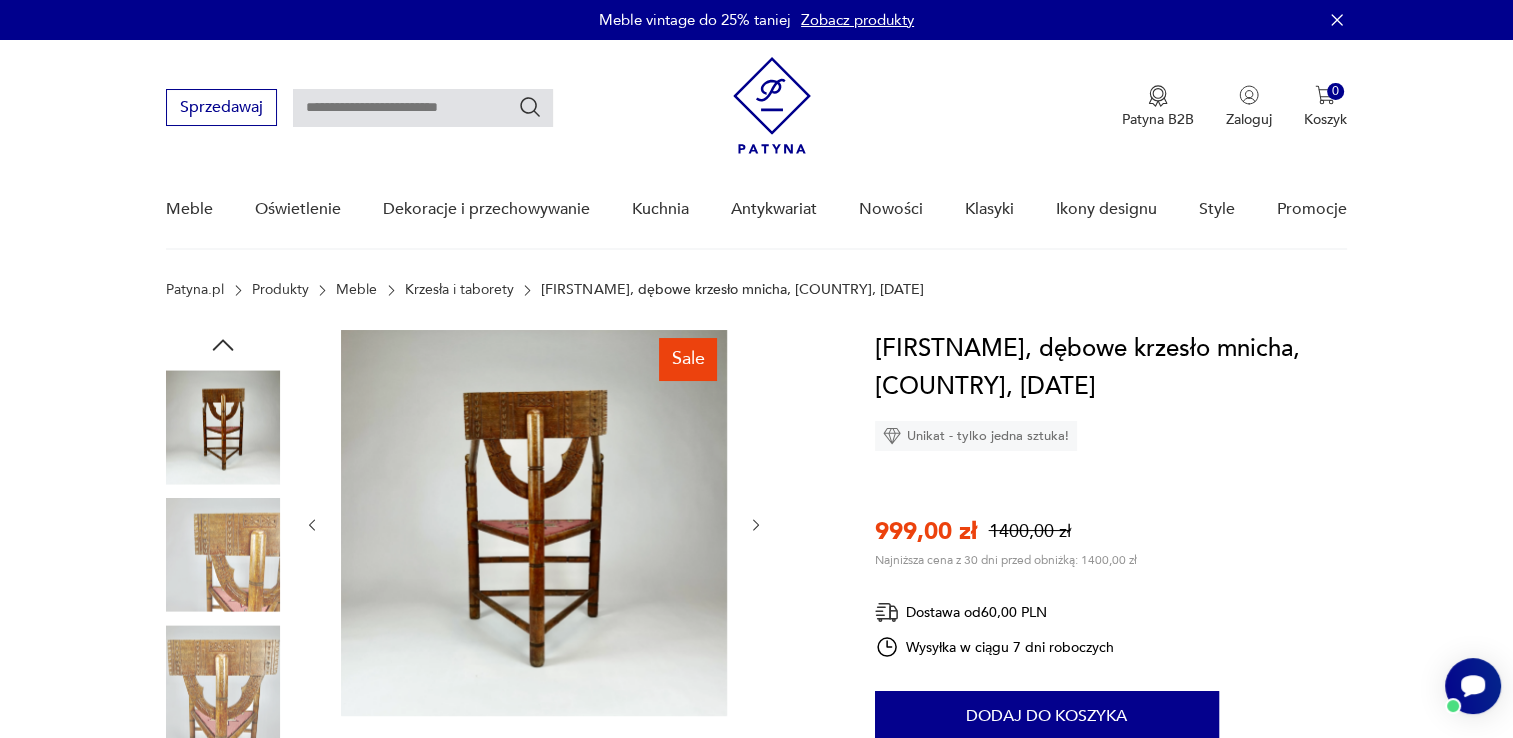click 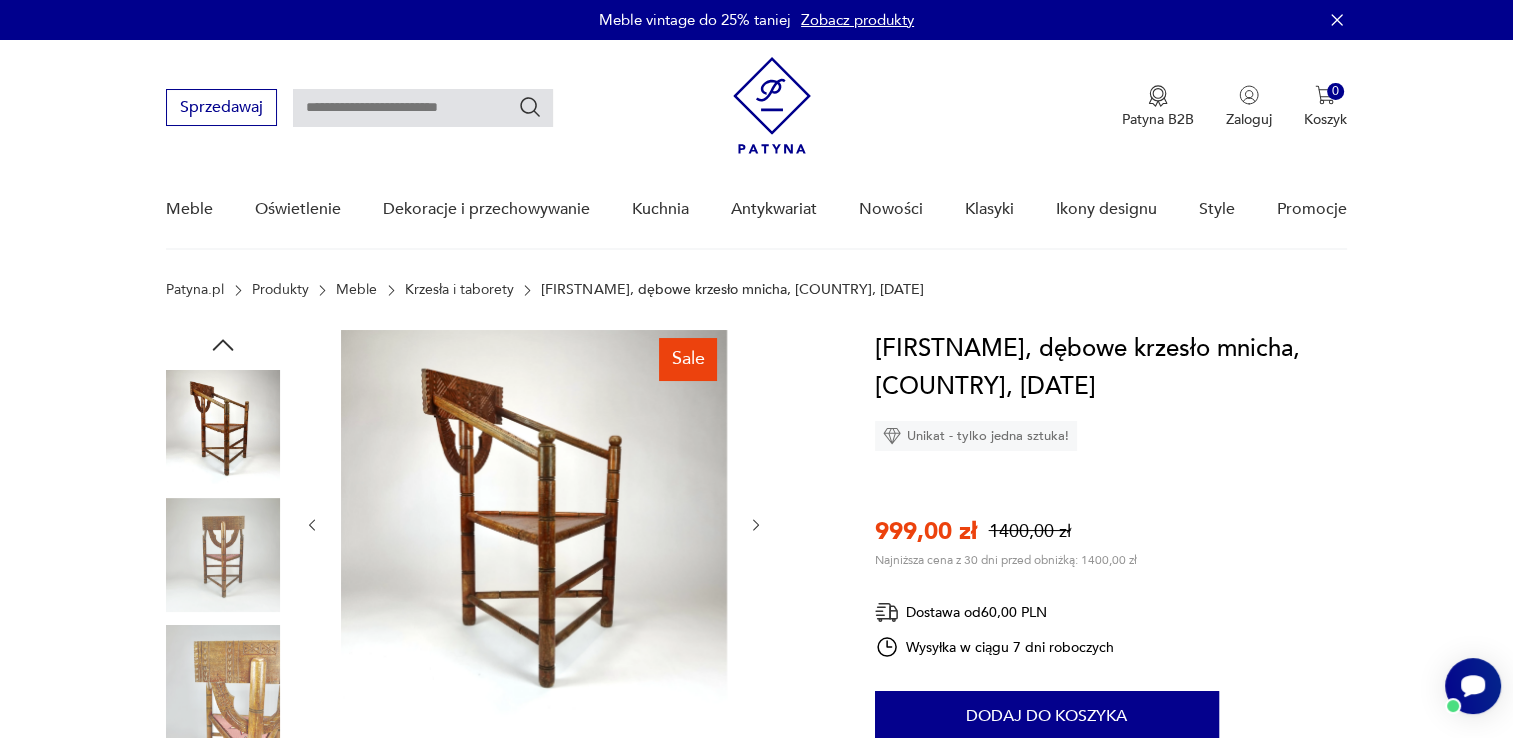 click 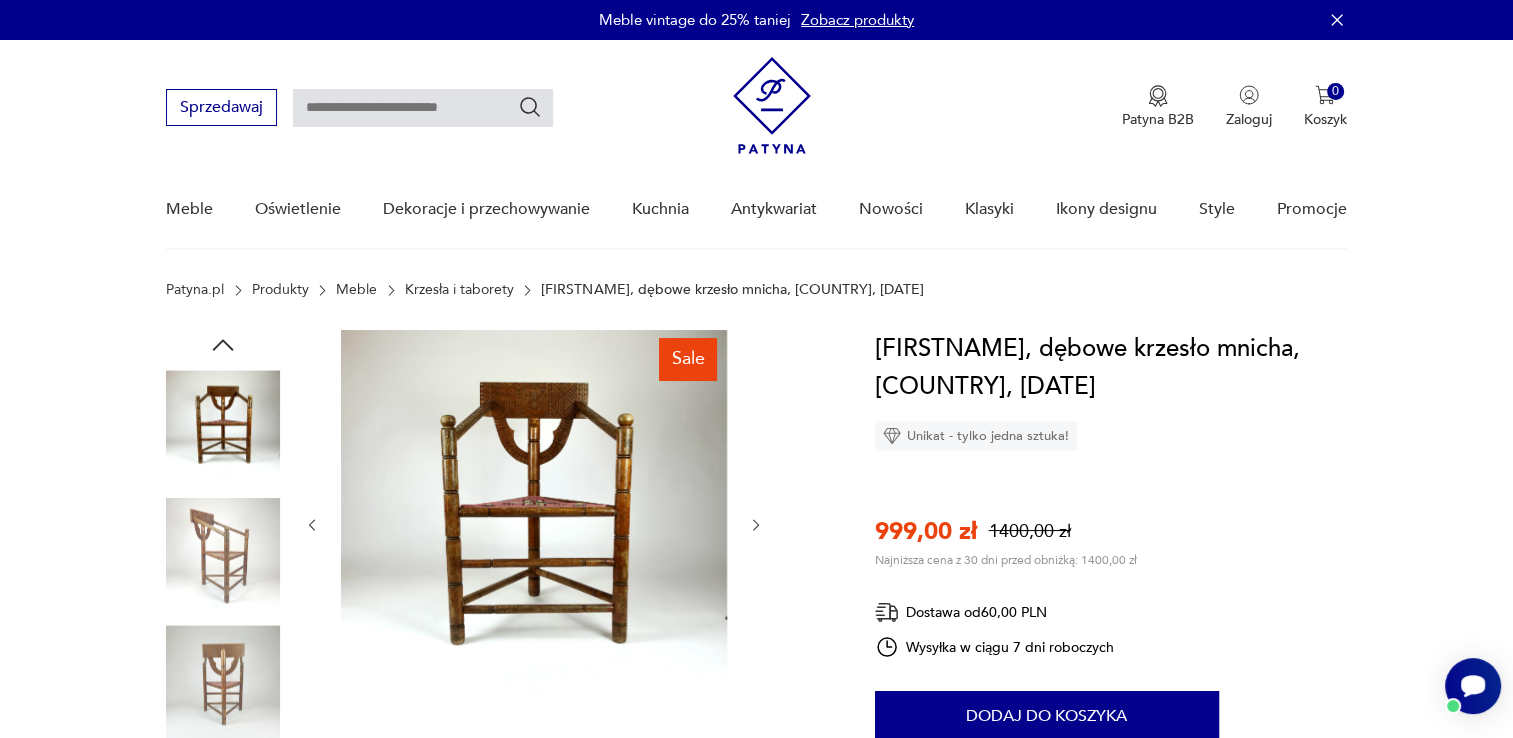 click 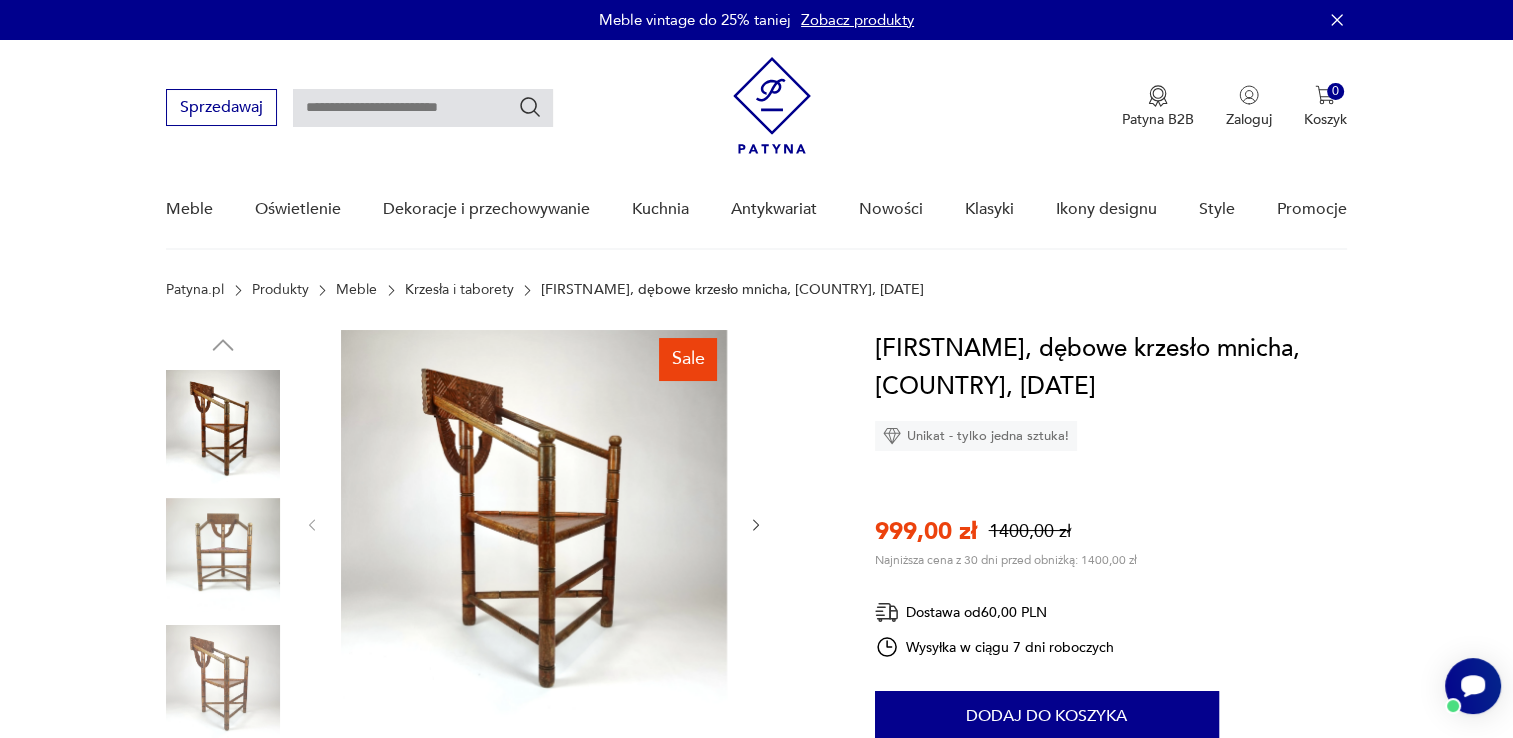 click 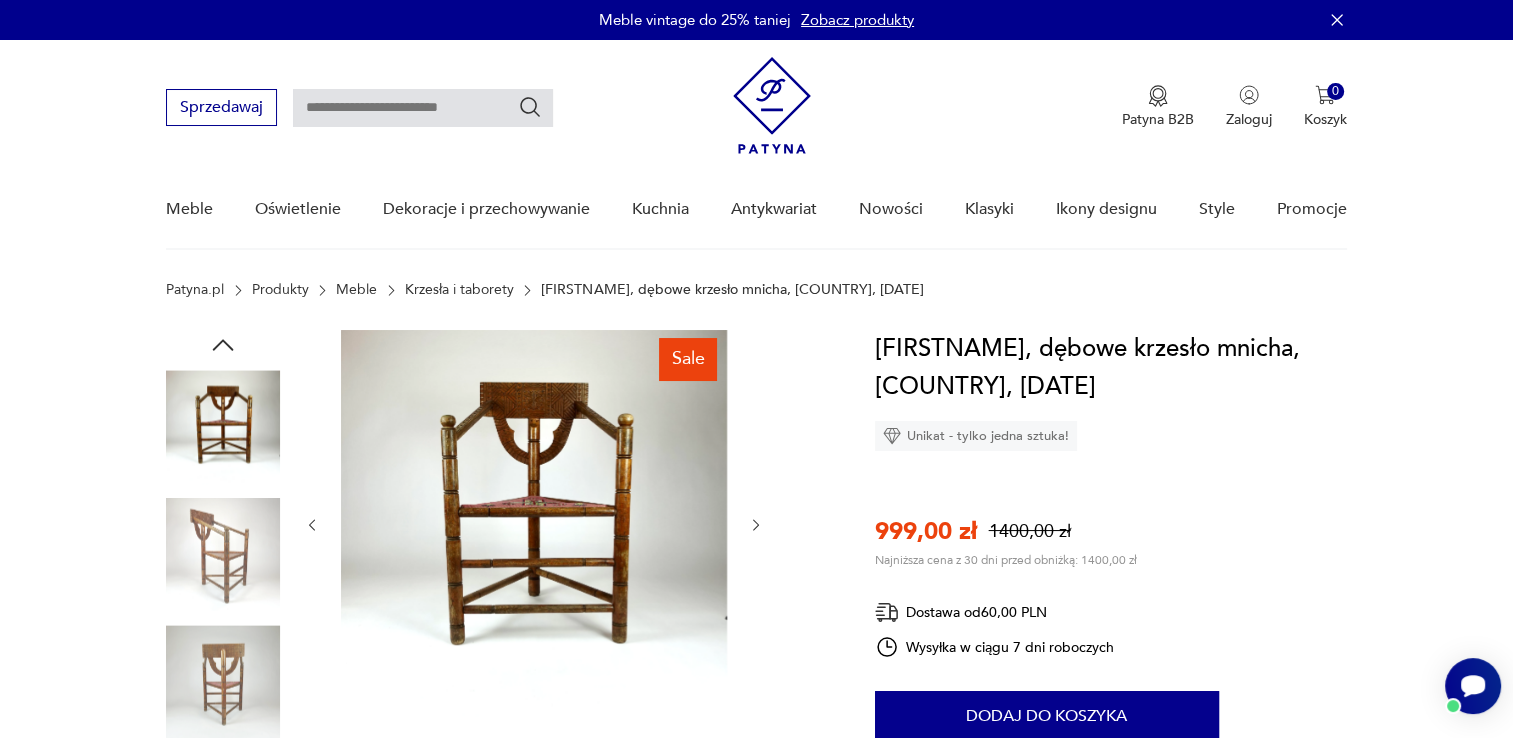 click 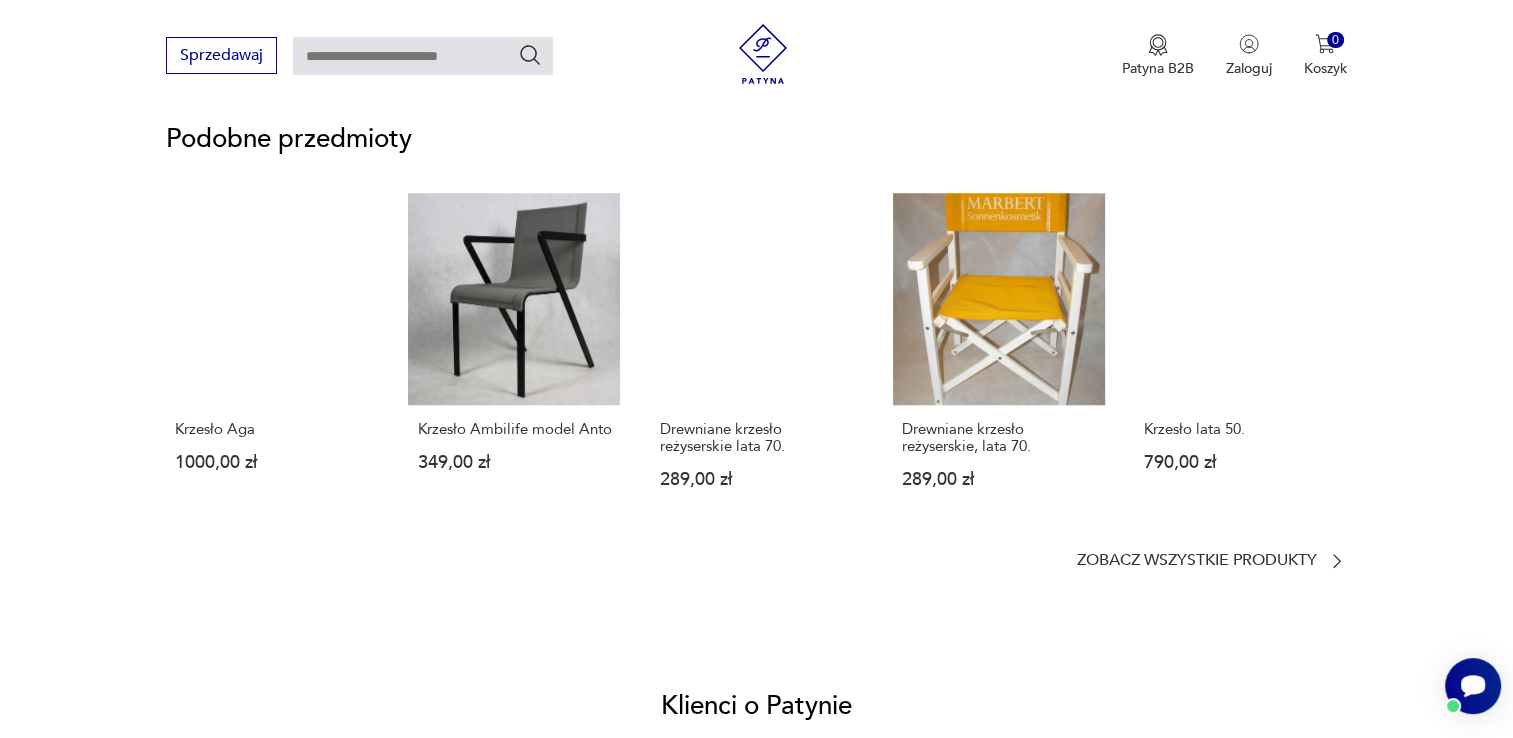 scroll, scrollTop: 1400, scrollLeft: 0, axis: vertical 